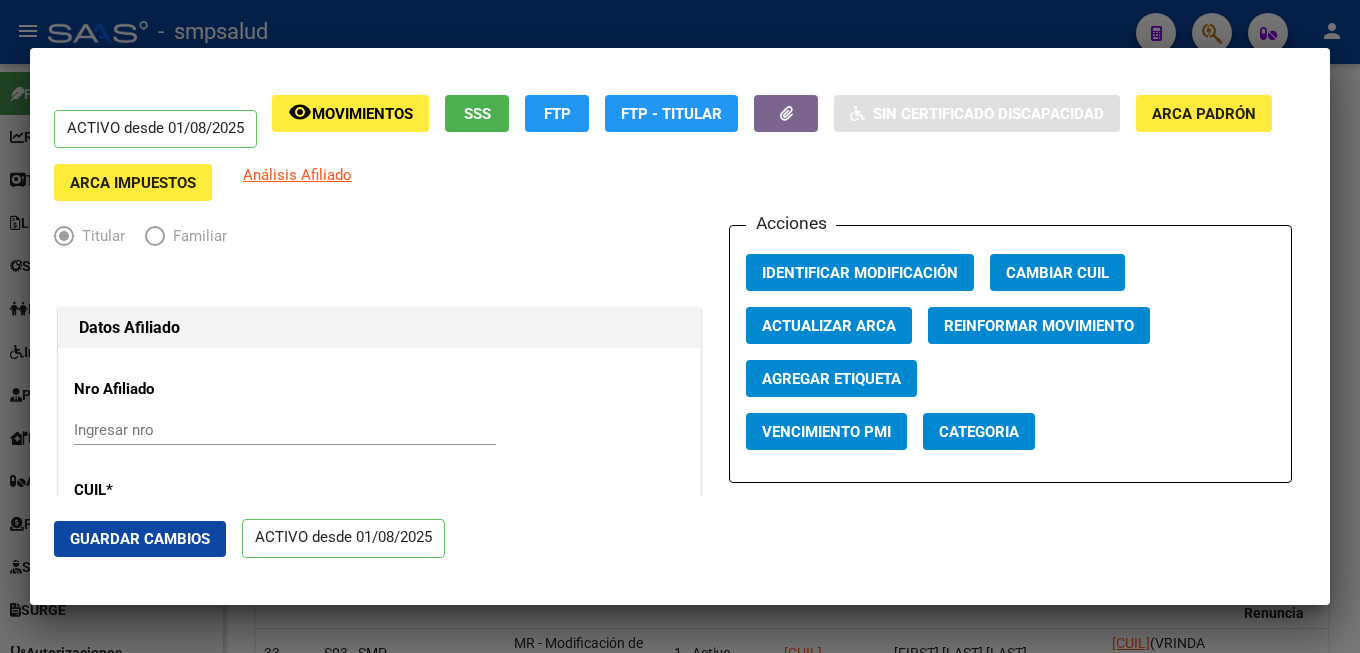 scroll, scrollTop: 0, scrollLeft: 0, axis: both 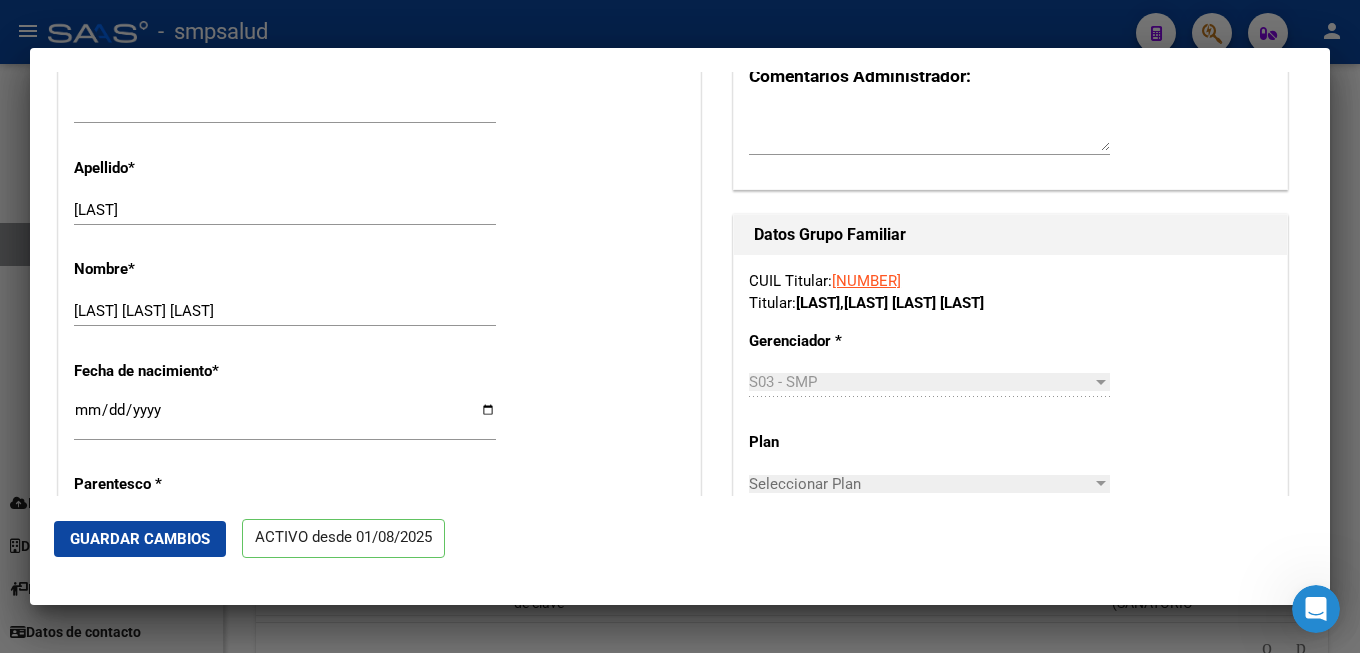 click on "ACTIVO desde 01/08/2025  remove_red_eye Movimientos SSS FTP  FTP - Titular    Sin Certificado Discapacidad ARCA Padrón ARCA Impuestos Análisis Afiliado   Titular   Familiar Datos Afiliado Nro Afiliado    Ingresar nro  CUIL  *   [CUIL] ARCA Padrón  Ult. Fecha Alta Formal: 01/08/2025  Tipo de Documento * DOCUMENTO UNICO Seleccionar tipo Nro Documento  *   [NUMBER] Ingresar nro  Apellido  *   [LAST] Ingresar apellido  Nombre  *   [FIRST] [FIRST] [FIRST] Ingresar nombre  Fecha de nacimiento  *   2002-12-08 Ingresar fecha   Parentesco * Titular Seleccionar parentesco  Estado Civil * Soltero Seleccionar tipo  Sexo * Femenino Seleccionar sexo  Nacionalidad * ARGENTINA Seleccionar tipo  Discapacitado * No incapacitado Seleccionar tipo Vencimiento Certificado Estudio    Ingresar fecha   Tipo domicilio * Domicilio Completo Seleccionar tipo domicilio  Provincia * [PROVINCIA] Seleccionar provincia Localidad  *   [CITY] Ingresar el nombre  Codigo Postal  *   1765 Ingresar el codigo  Calle  *" at bounding box center (680, 326) 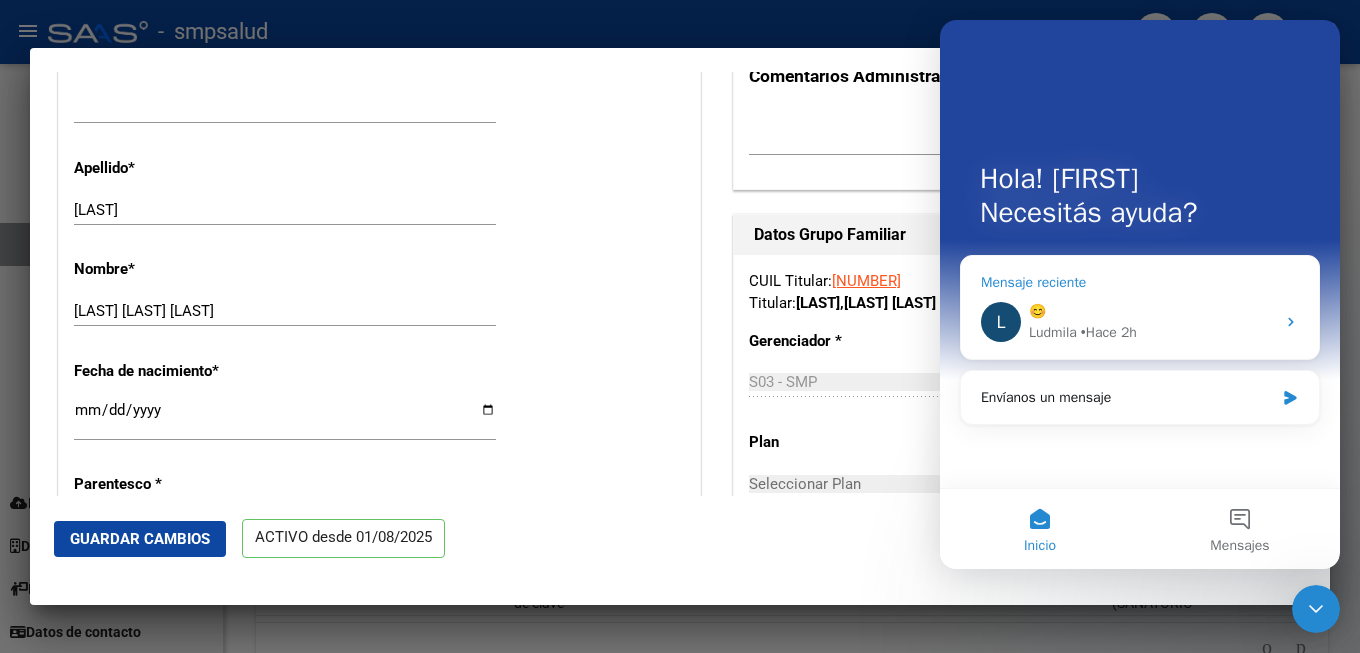 click on "Mensaje reciente" at bounding box center (1140, 282) 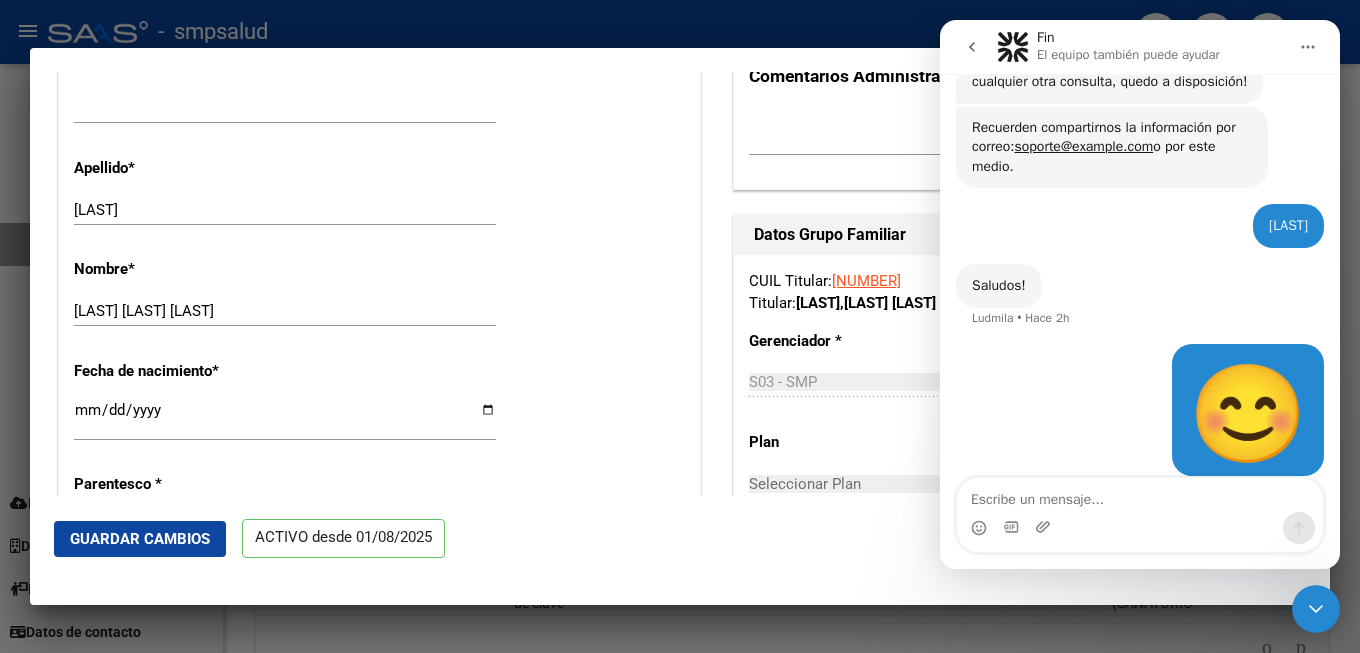 scroll, scrollTop: 761, scrollLeft: 0, axis: vertical 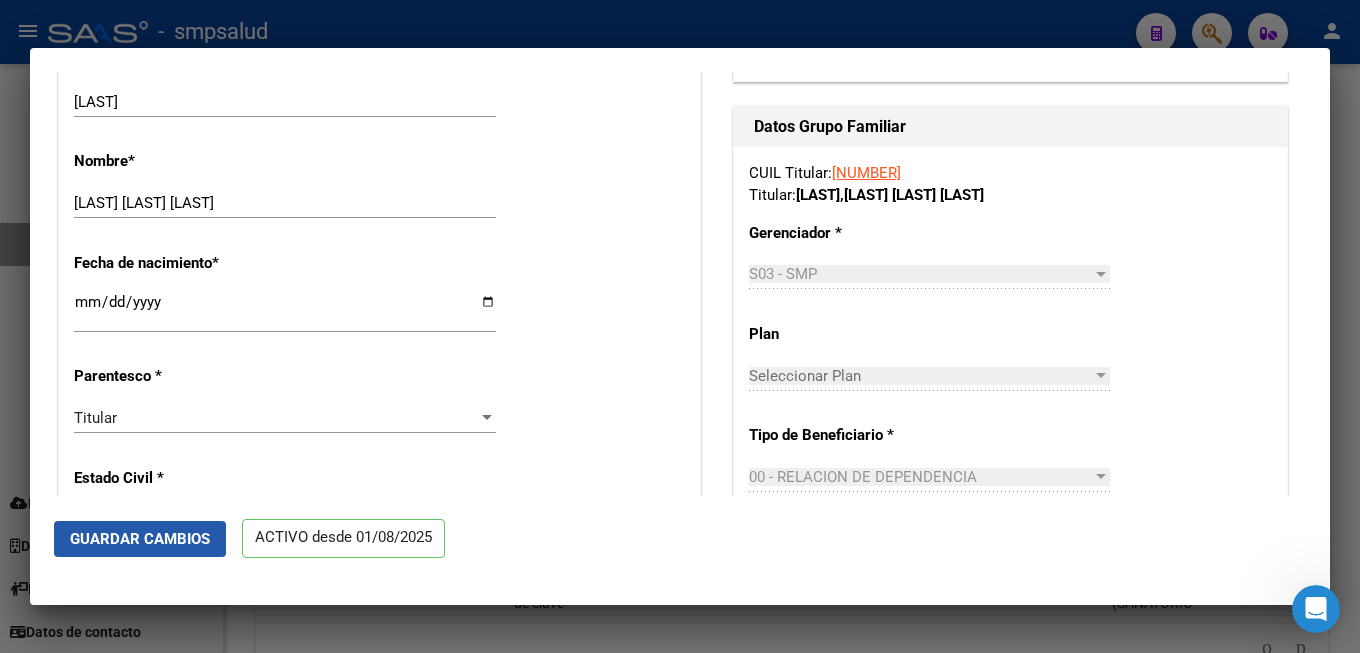 click on "Guardar Cambios" 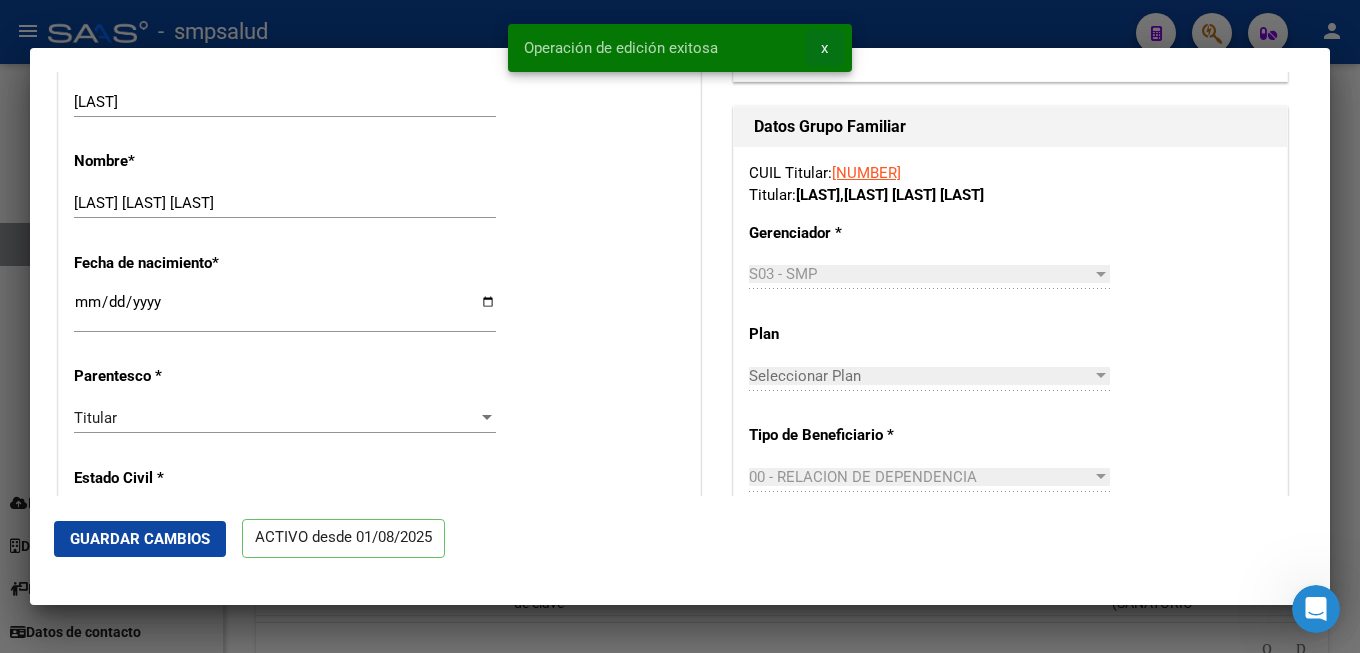 click on "x" at bounding box center (824, 48) 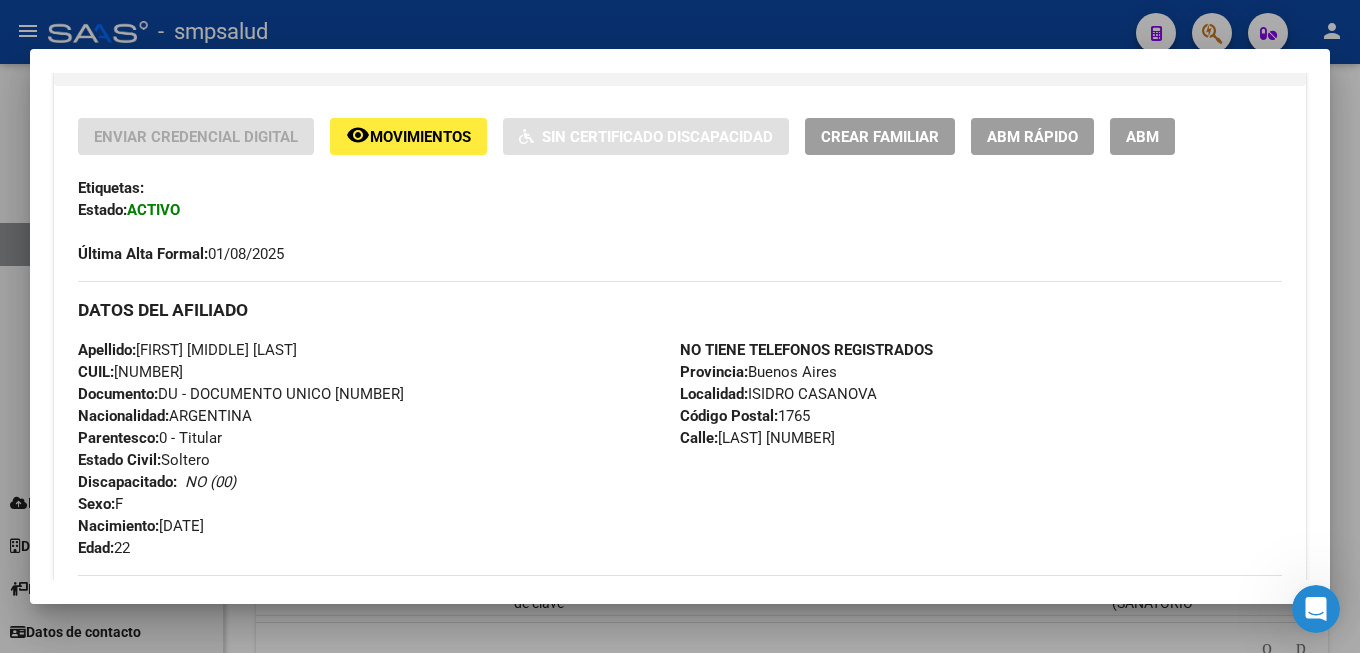 scroll, scrollTop: 432, scrollLeft: 0, axis: vertical 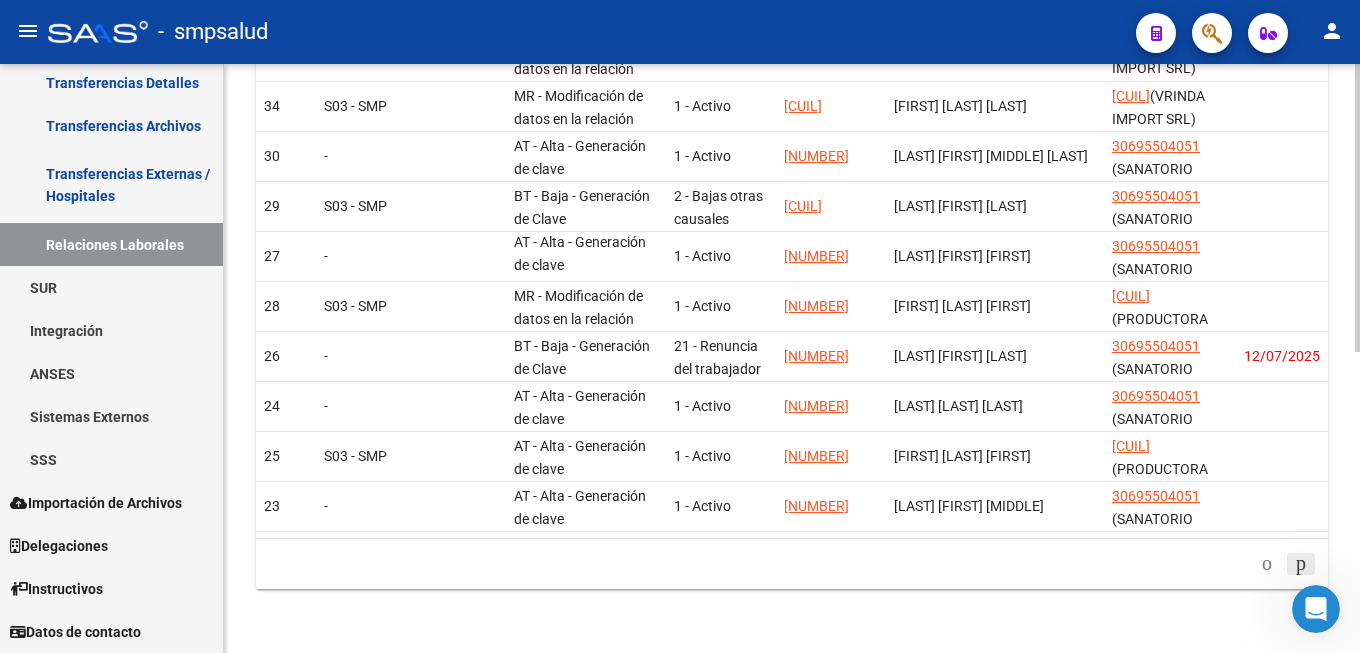 click 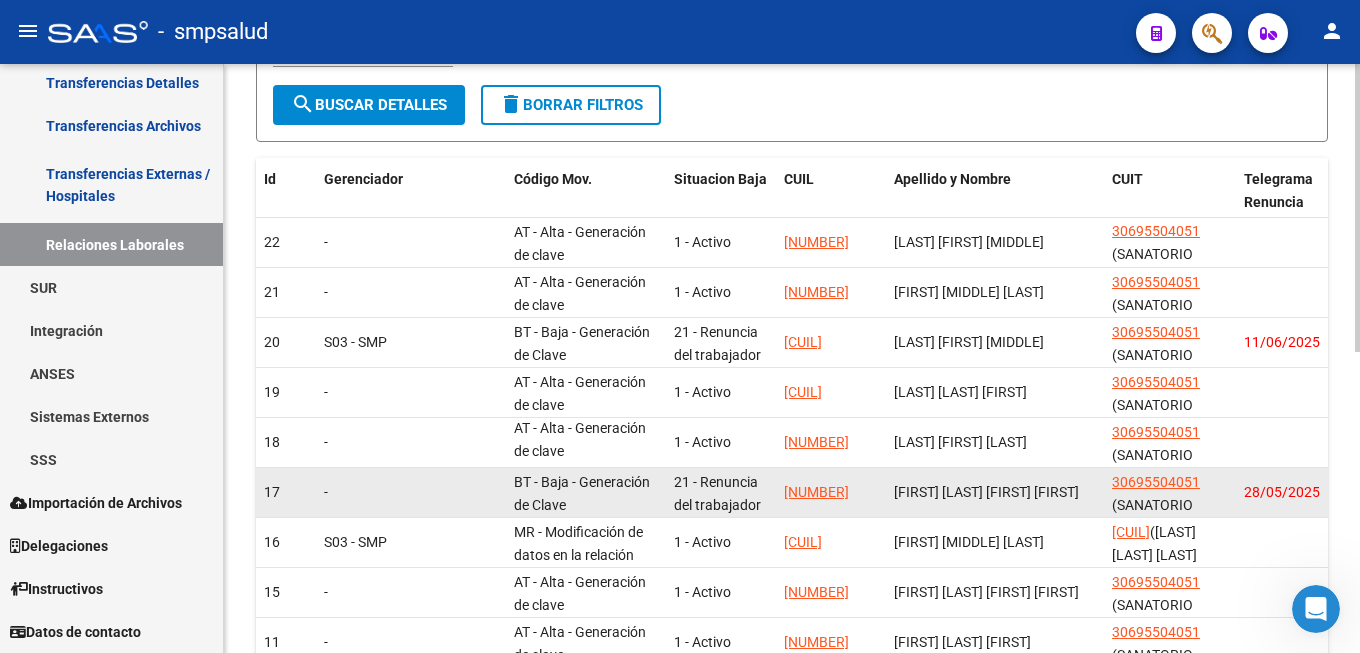 scroll, scrollTop: 615, scrollLeft: 0, axis: vertical 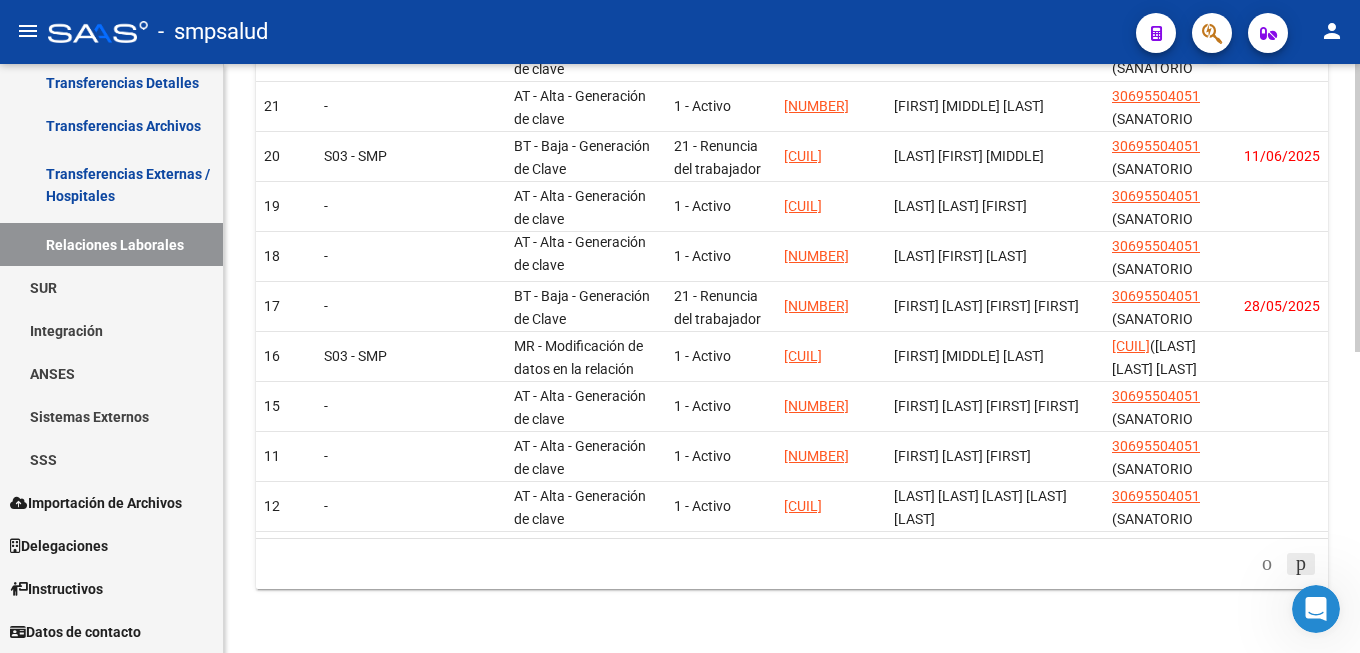 click 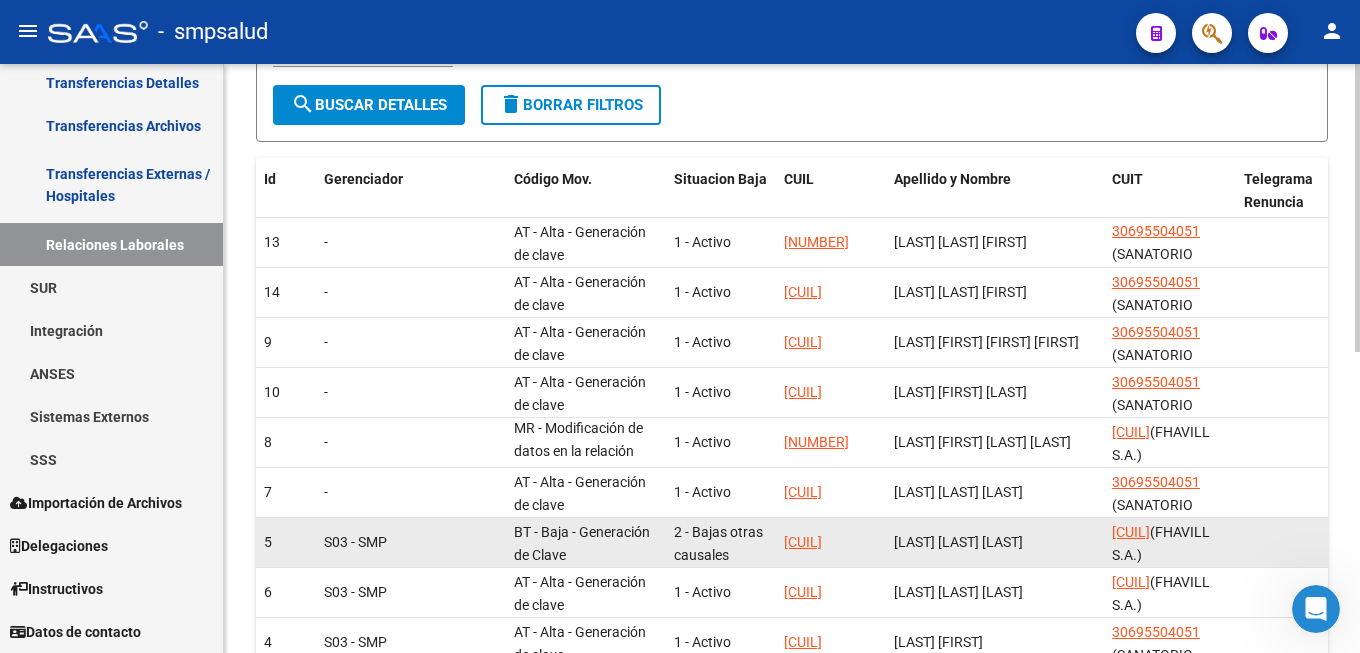 scroll, scrollTop: 615, scrollLeft: 0, axis: vertical 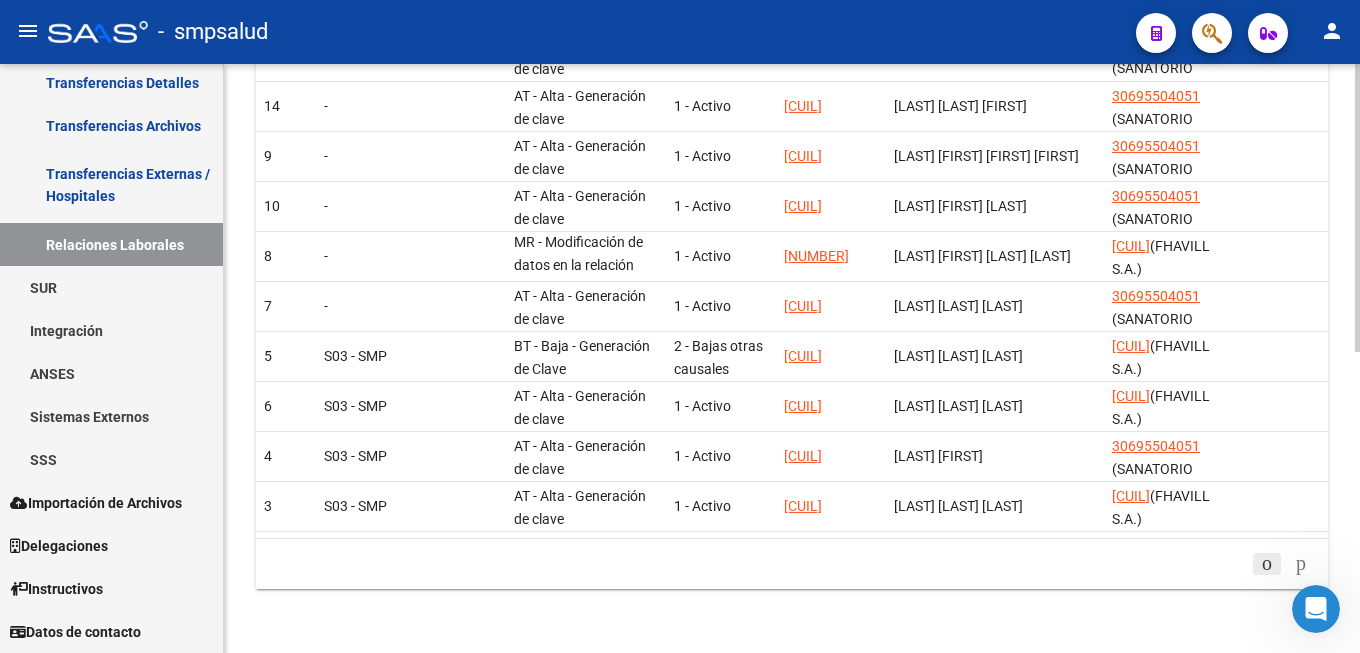 click 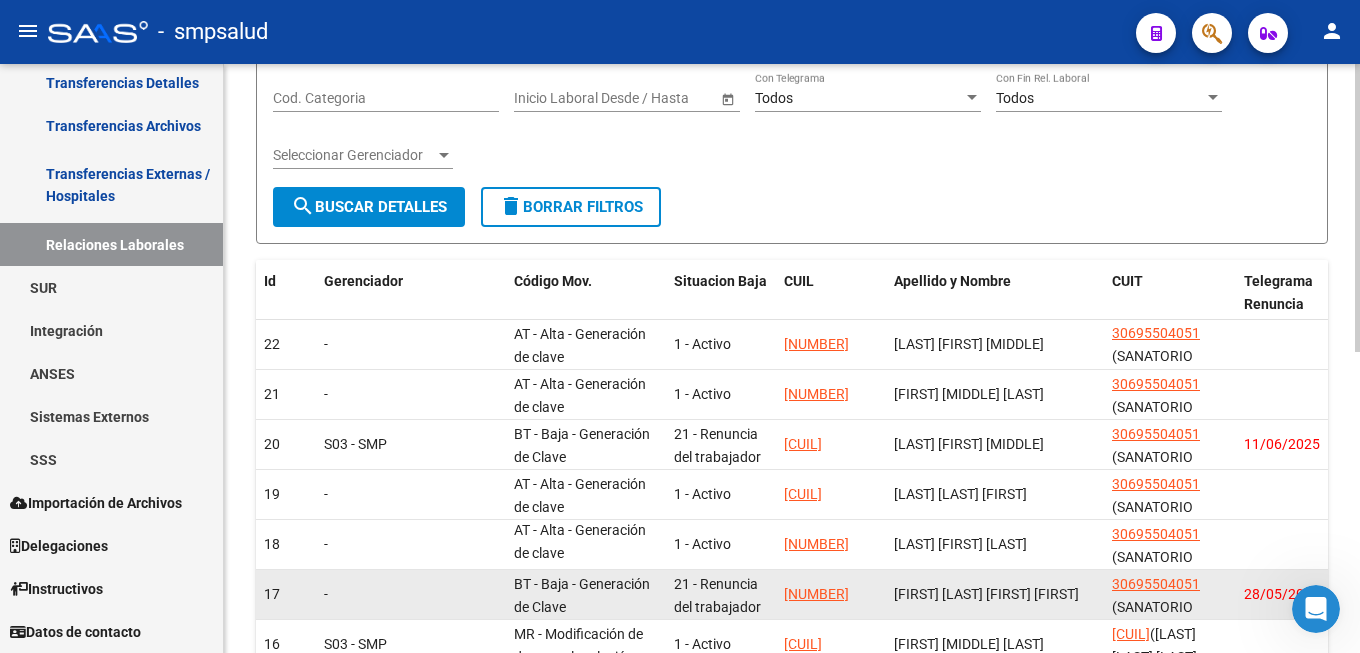scroll, scrollTop: 411, scrollLeft: 0, axis: vertical 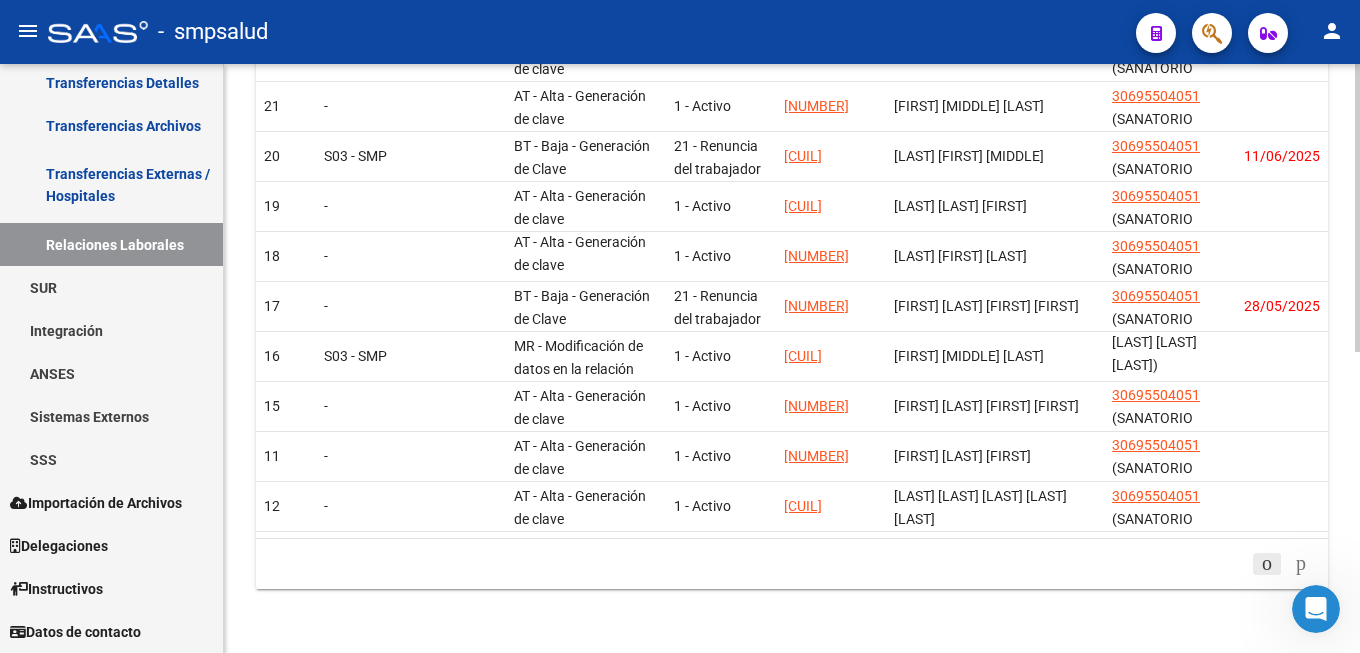 click 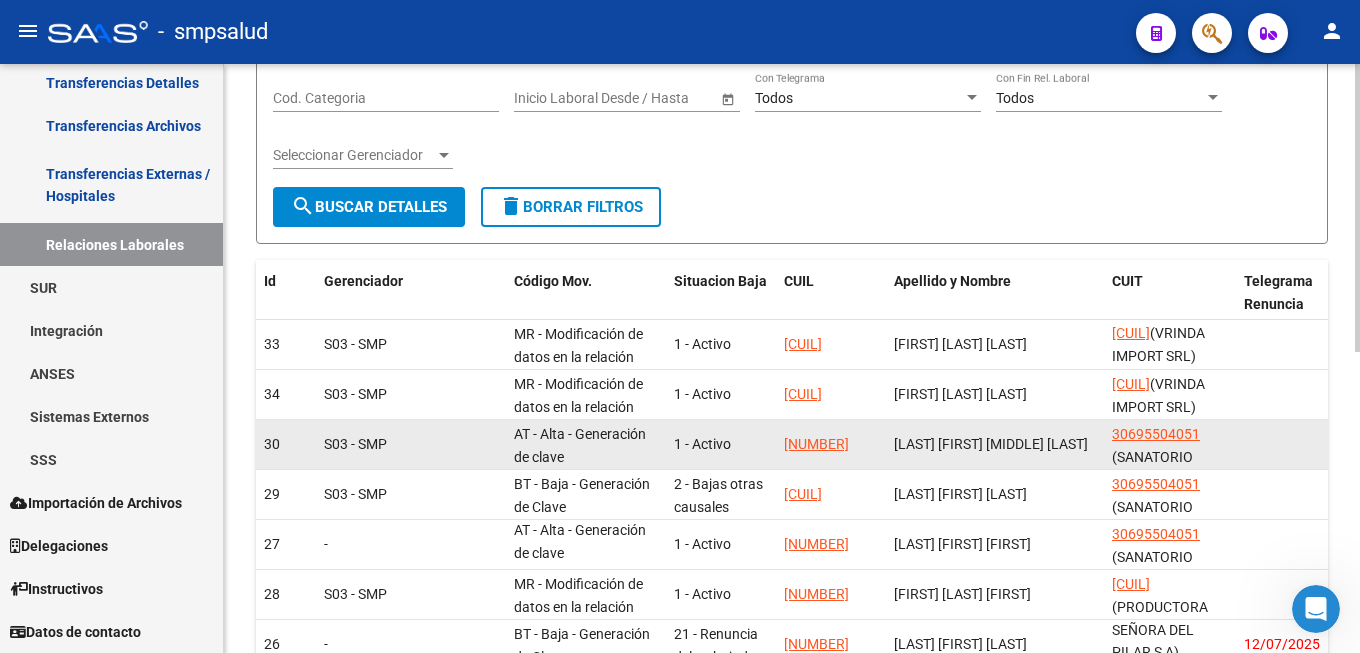 scroll, scrollTop: 513, scrollLeft: 0, axis: vertical 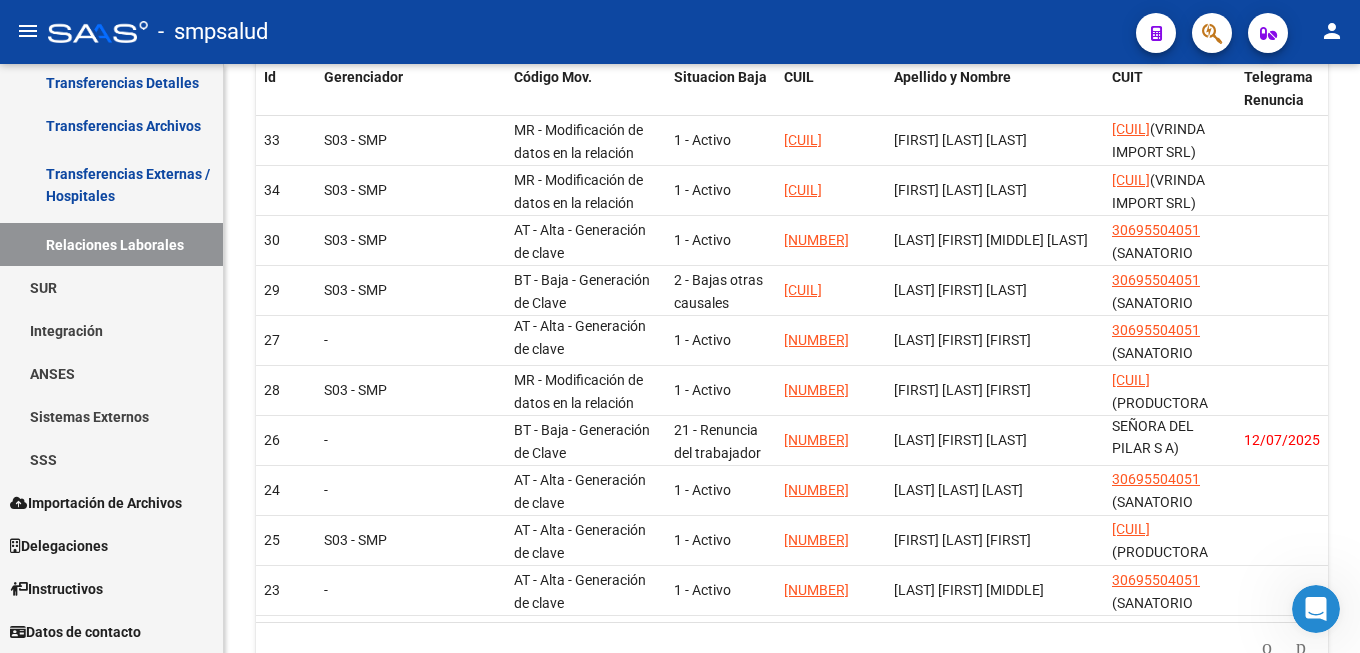 click 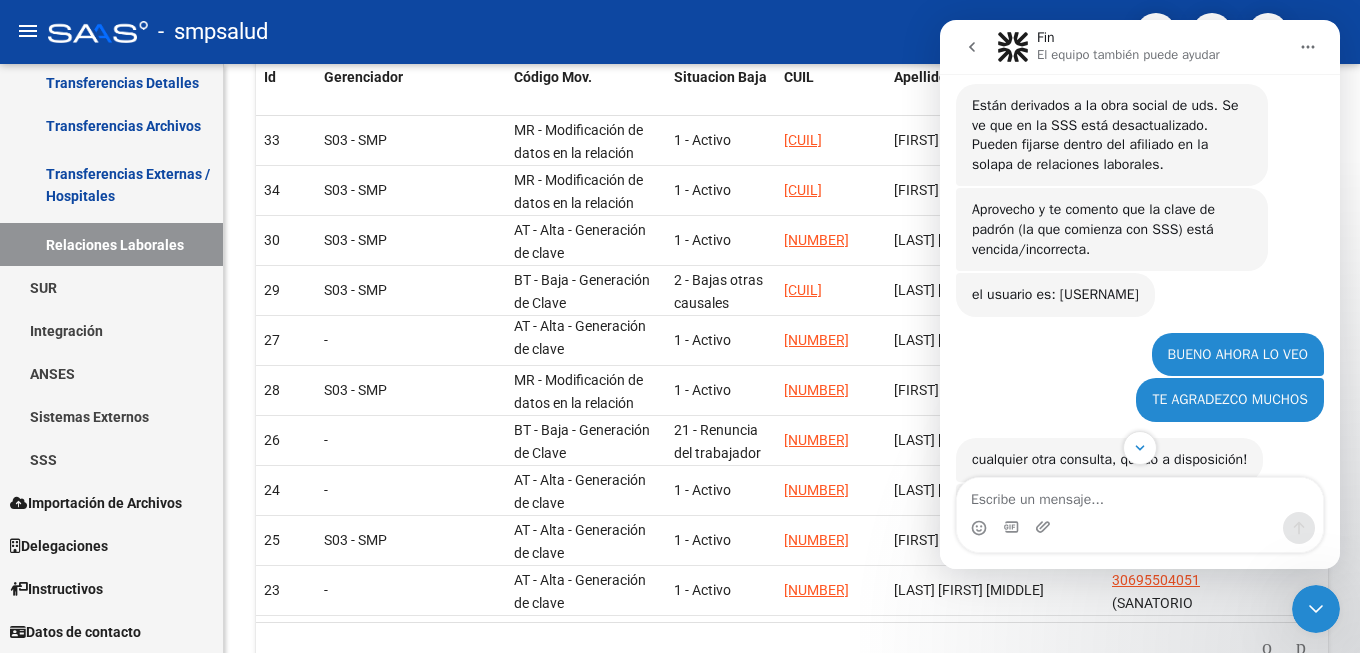 scroll, scrollTop: 635, scrollLeft: 0, axis: vertical 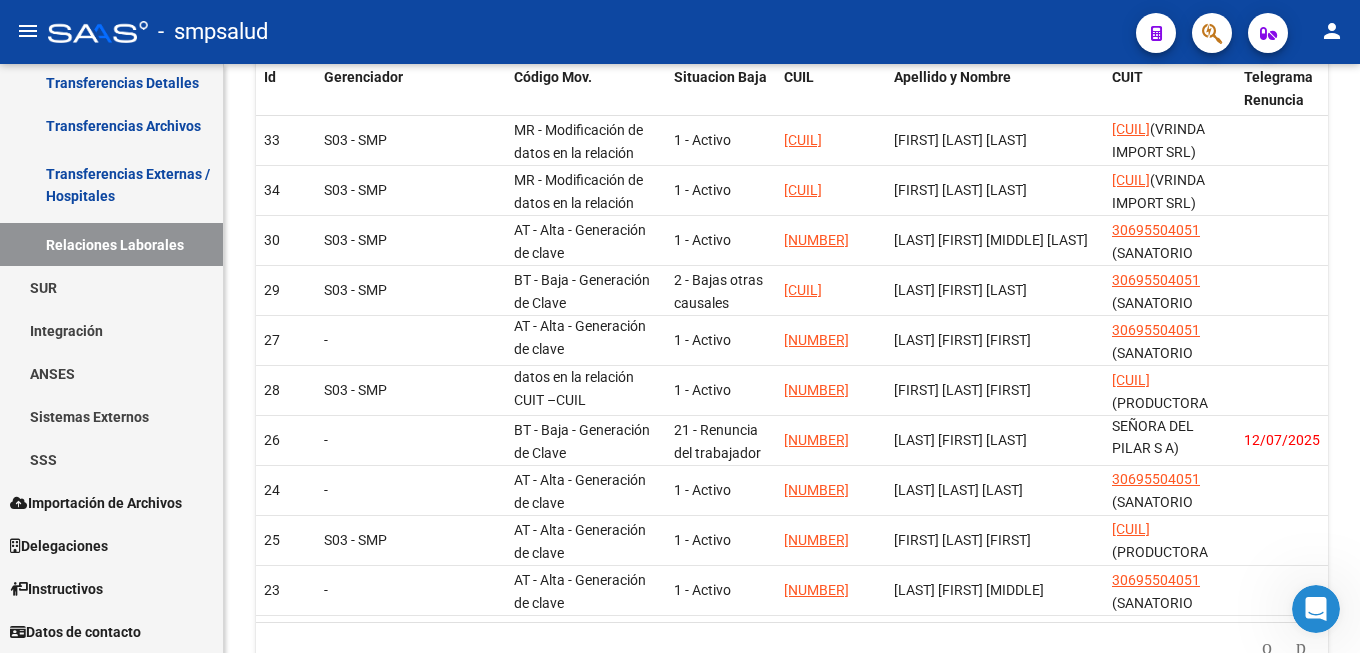 click 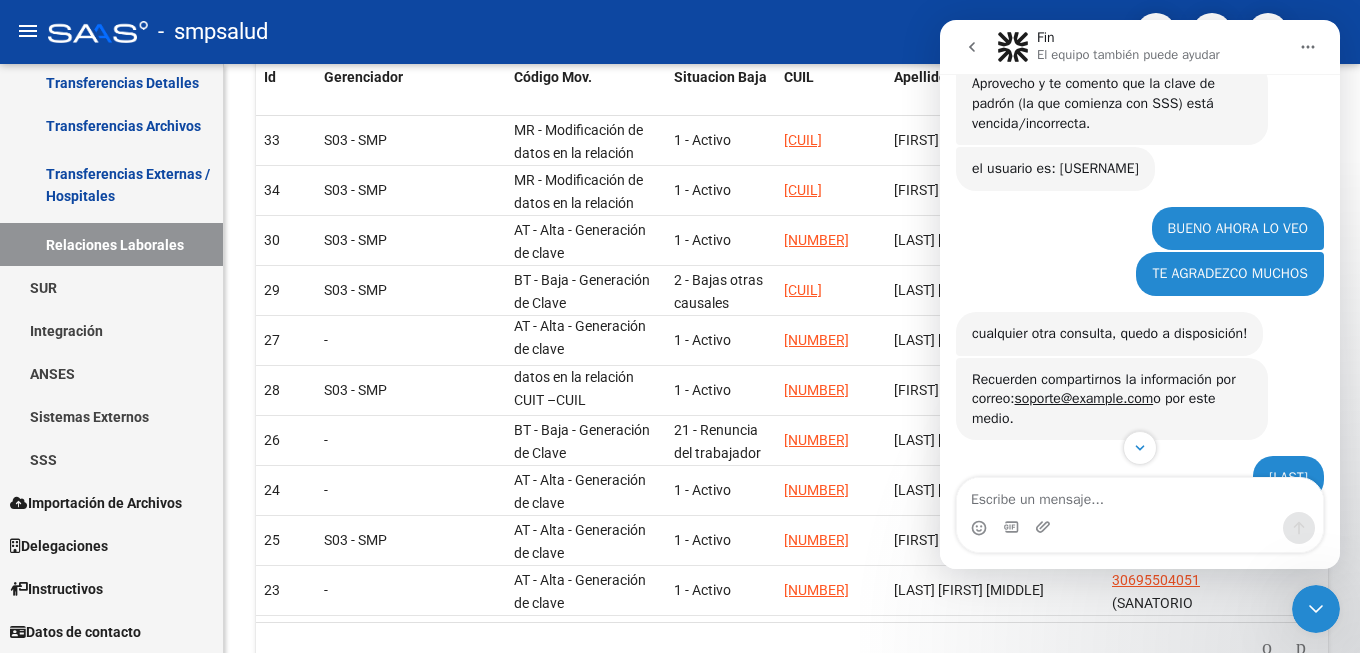 scroll, scrollTop: 761, scrollLeft: 0, axis: vertical 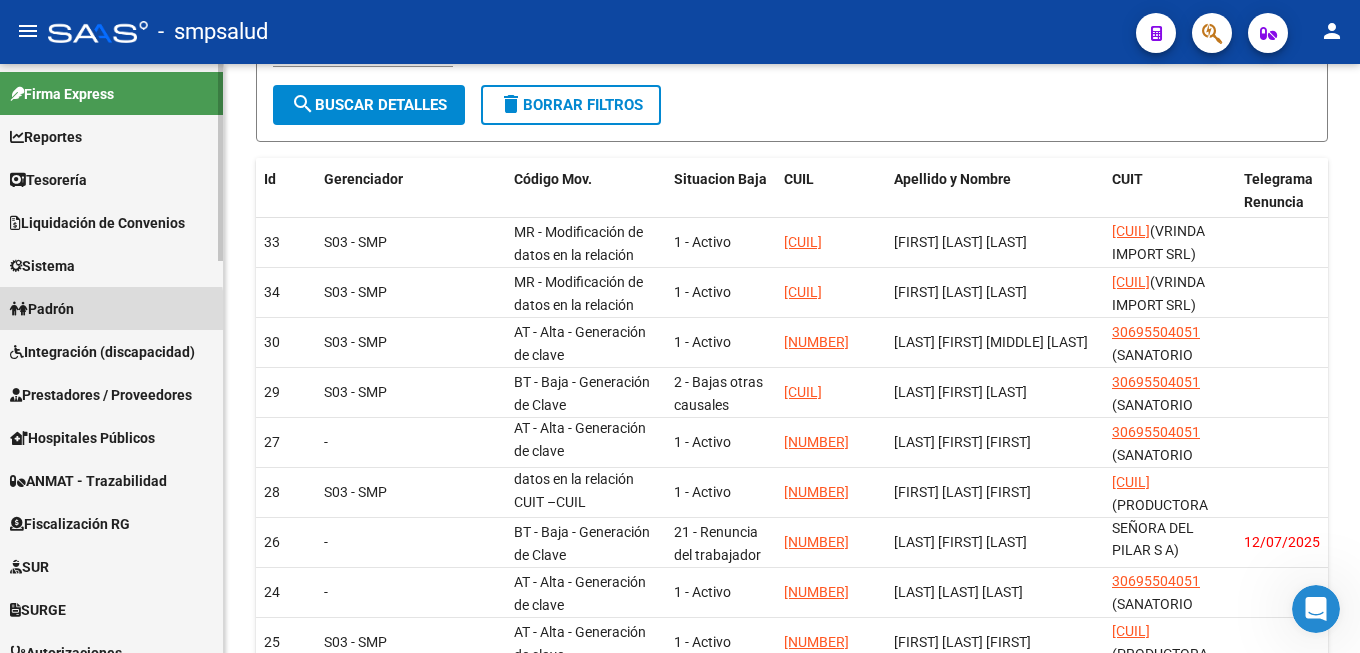 click on "Padrón" at bounding box center [42, 309] 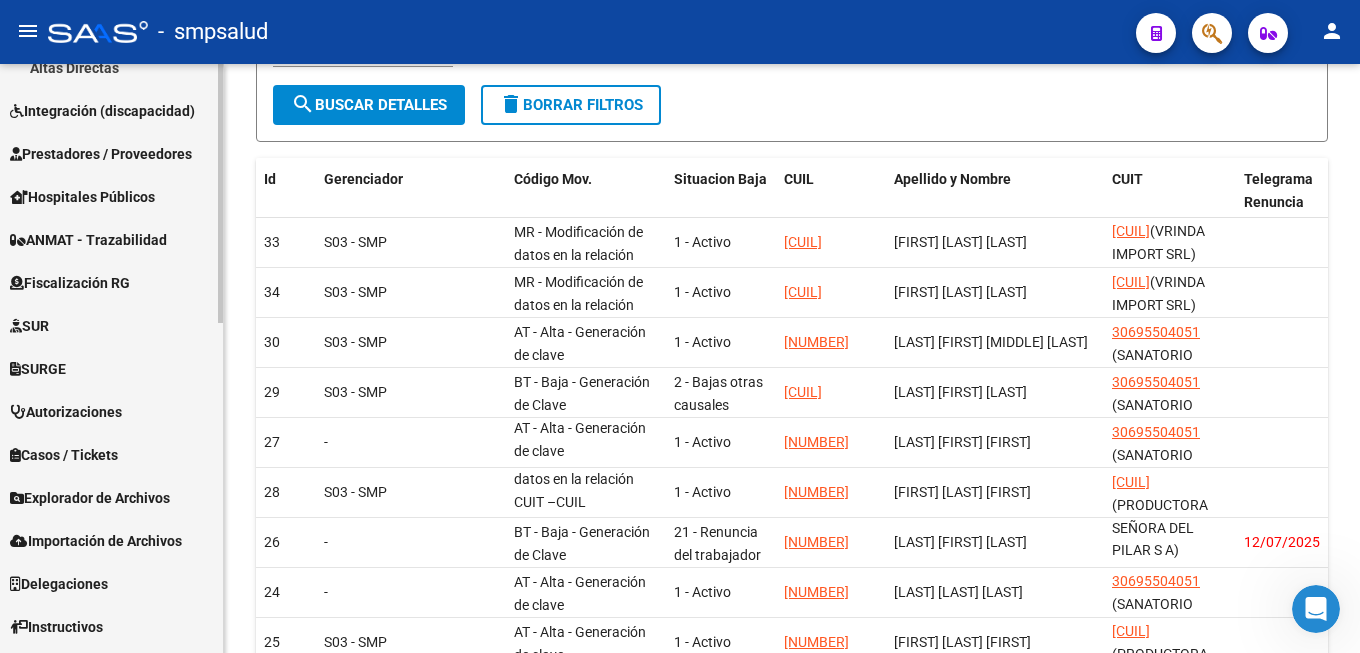 scroll, scrollTop: 752, scrollLeft: 0, axis: vertical 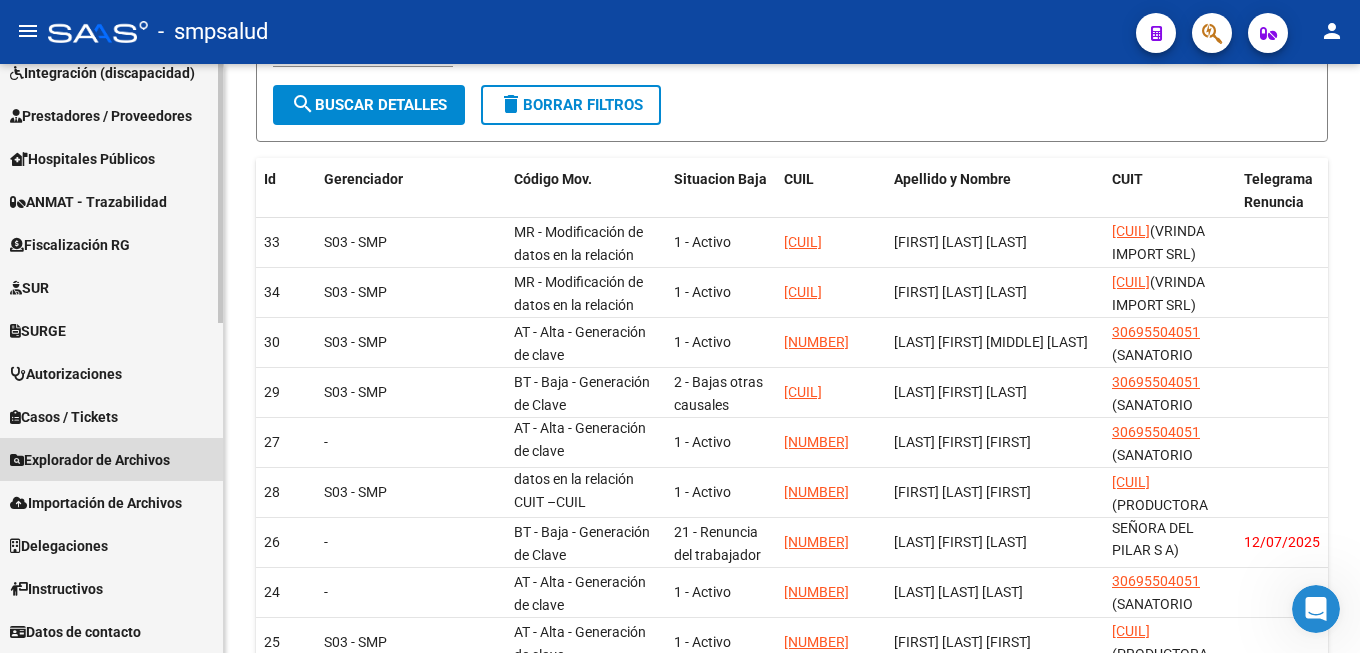 click on "Explorador de Archivos" at bounding box center [90, 460] 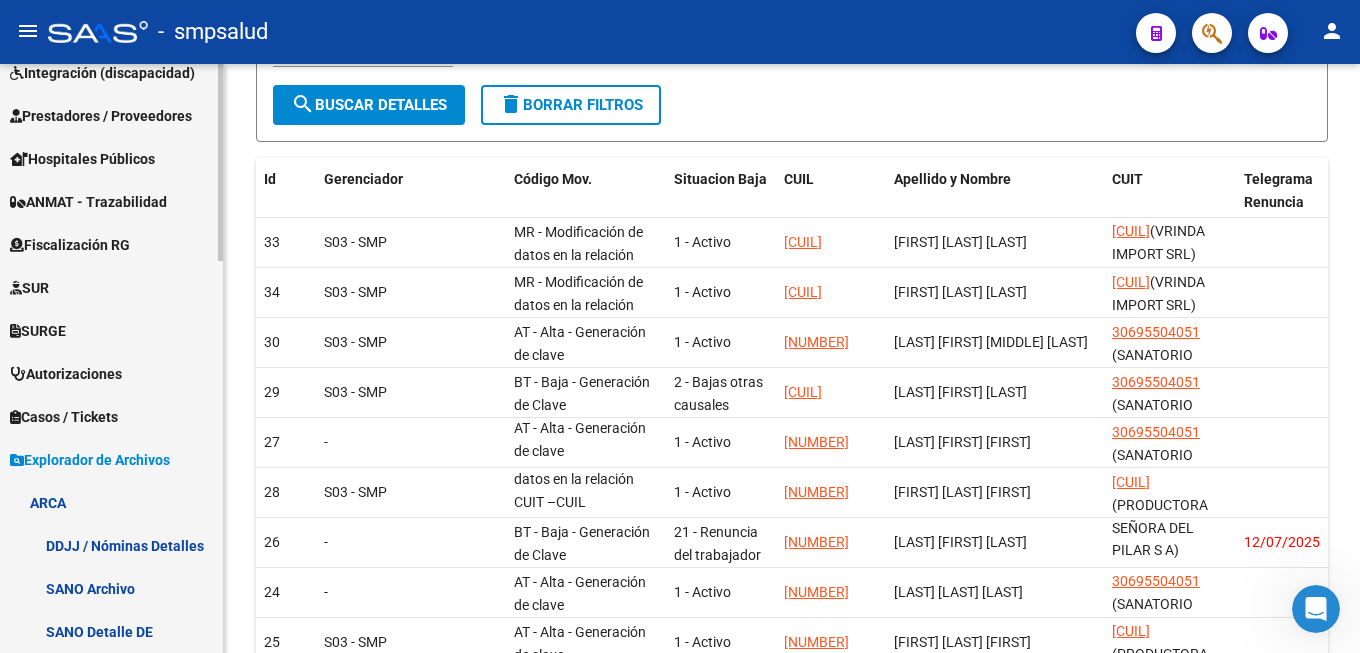 scroll, scrollTop: 381, scrollLeft: 0, axis: vertical 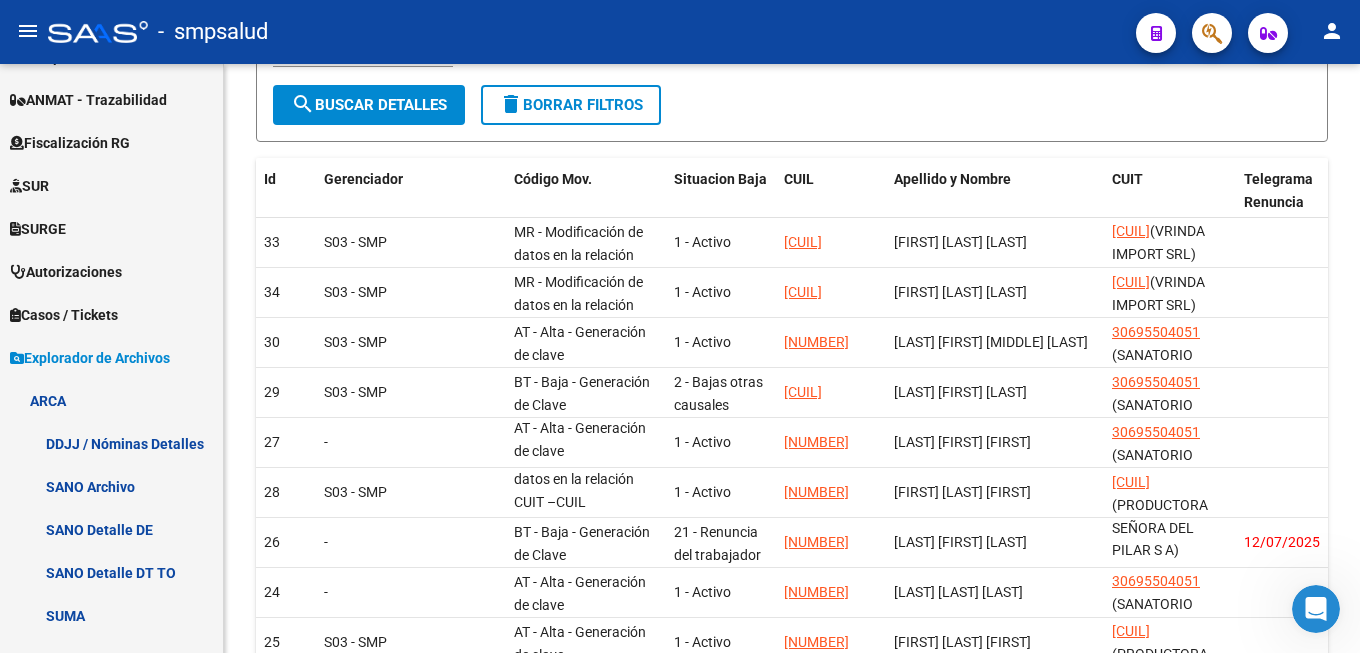 click 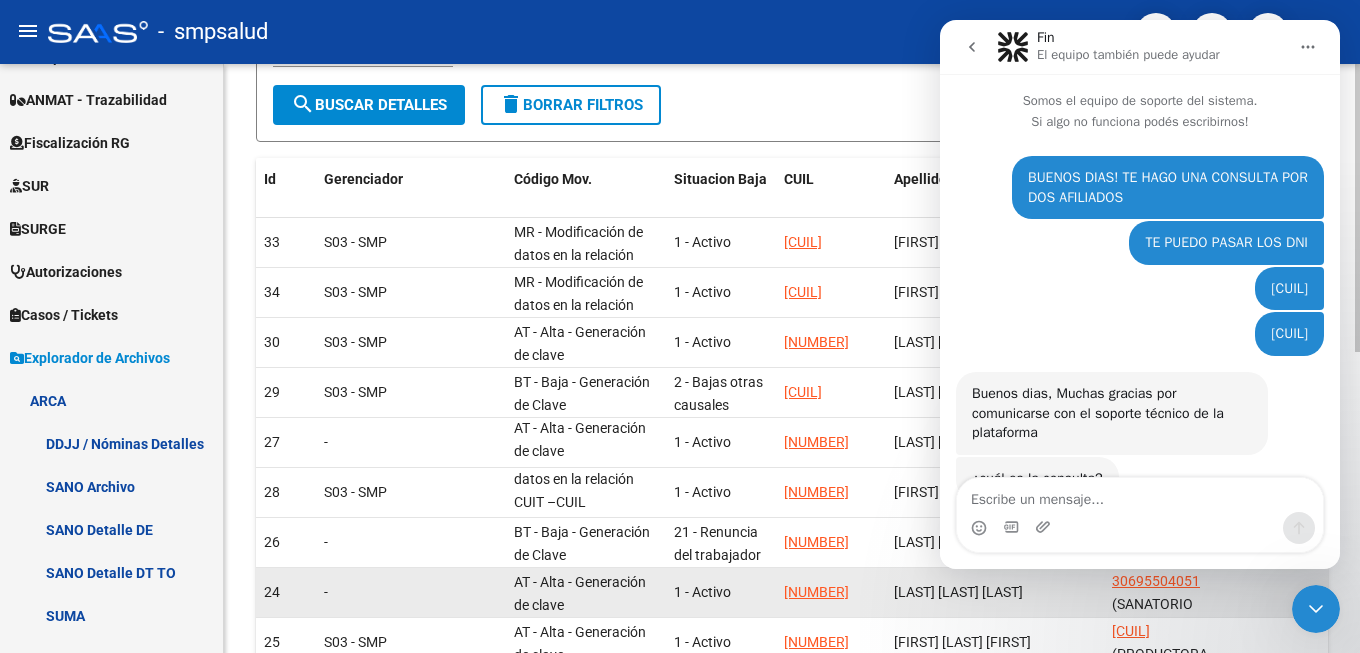 scroll, scrollTop: 1139, scrollLeft: 0, axis: vertical 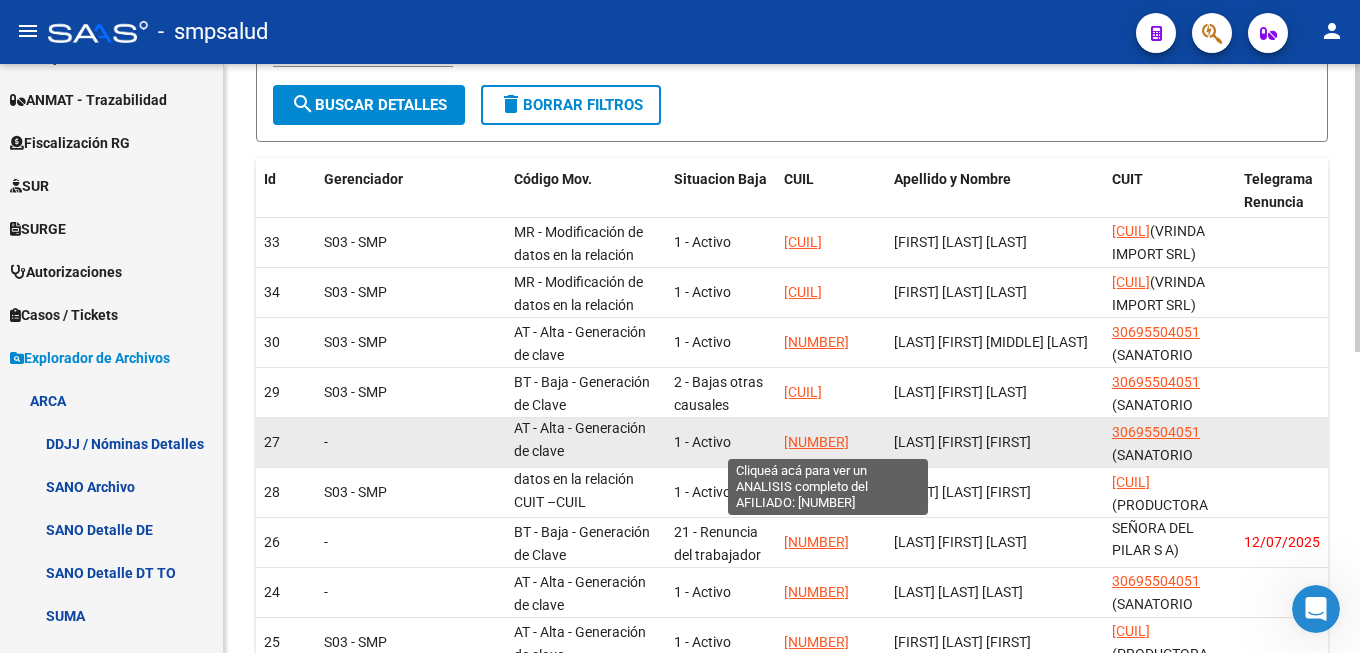 click on "[NUMBER]" 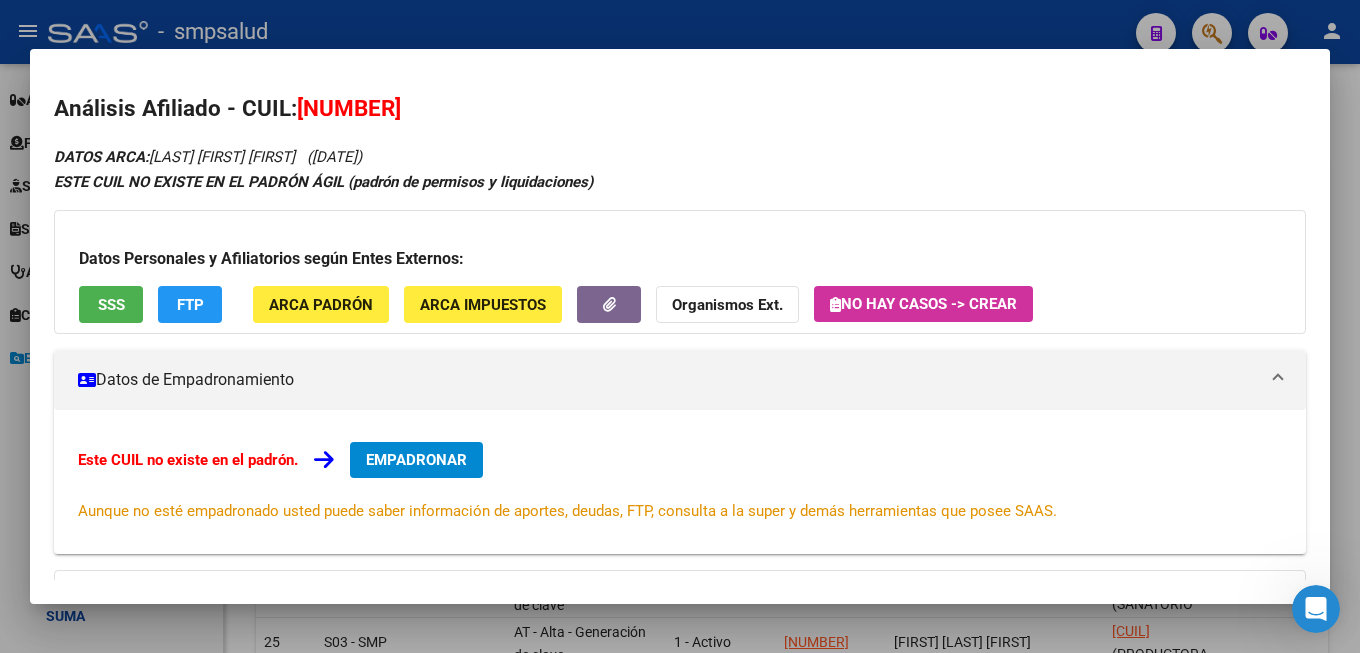 click on "EMPADRONAR" at bounding box center [416, 460] 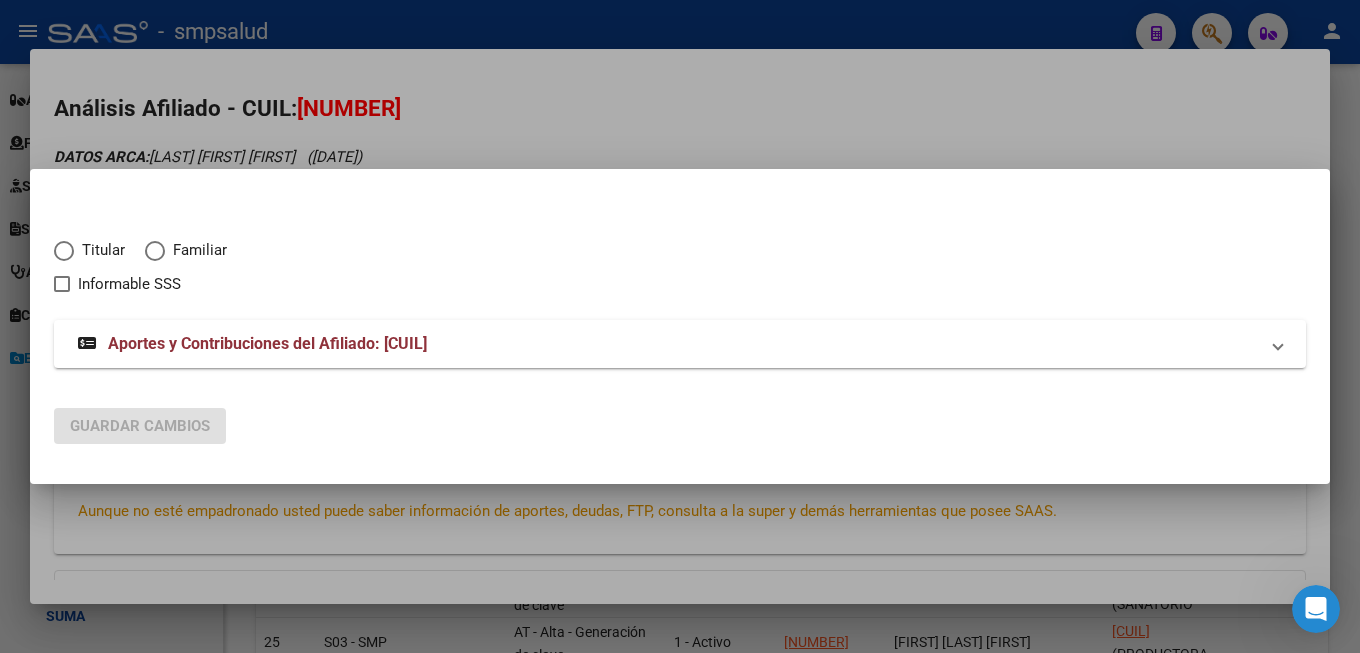 click on "Titular" at bounding box center (99, 250) 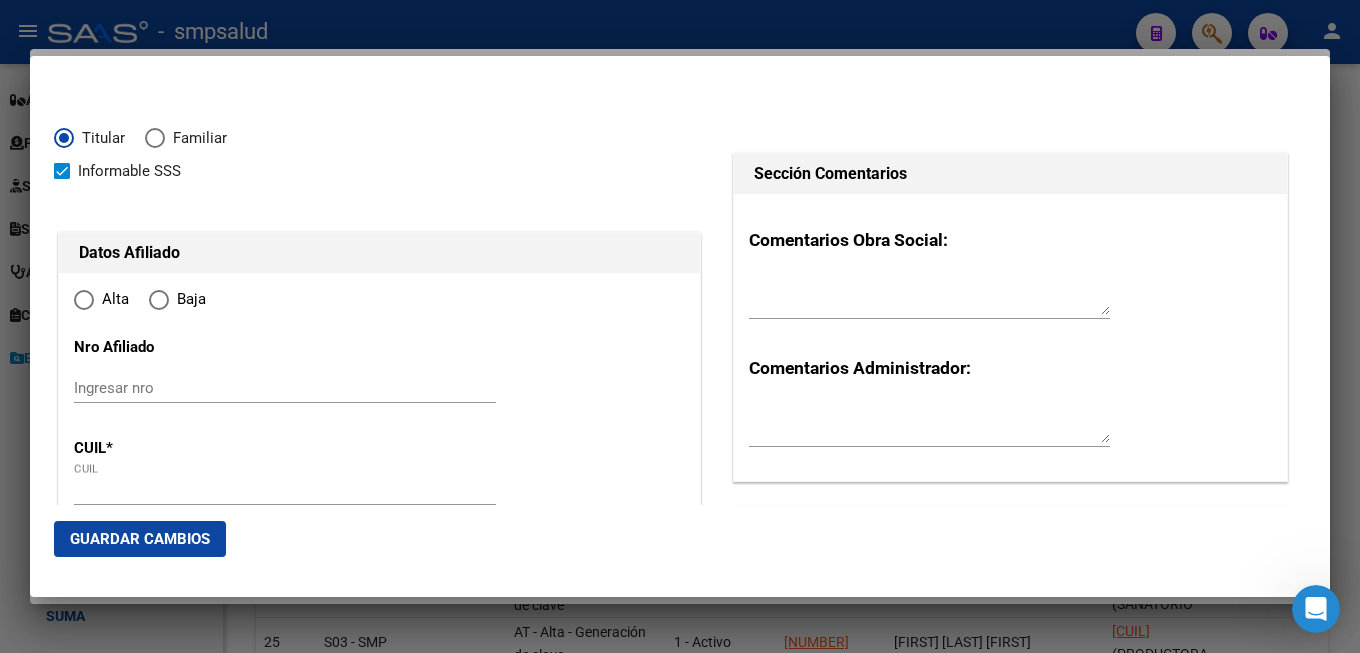 type on "[CUIL]" 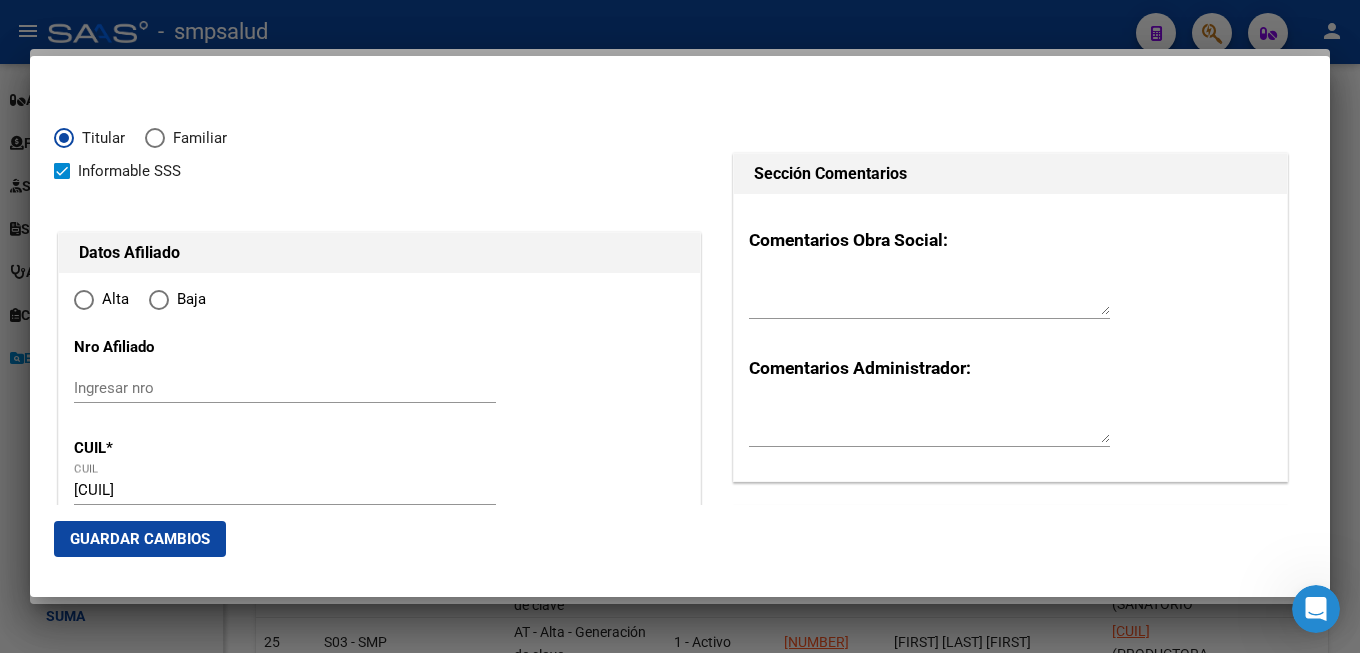 radio on "true" 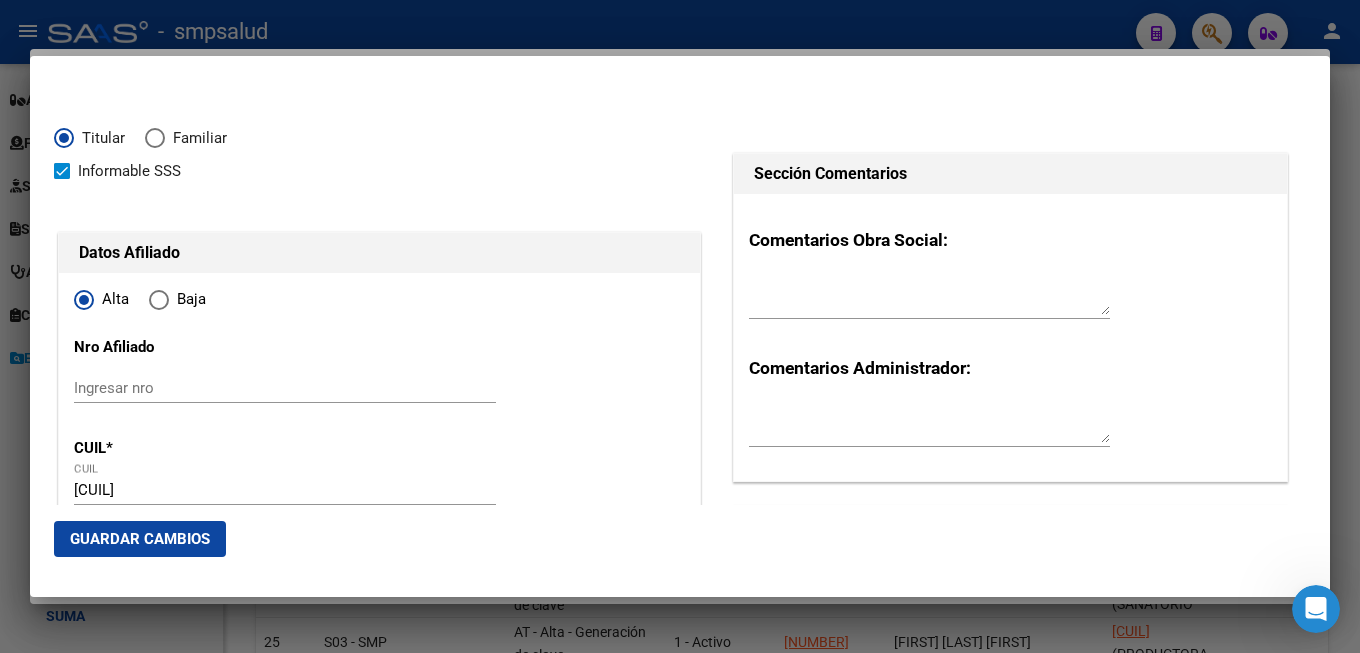 type on "[NUMBER]" 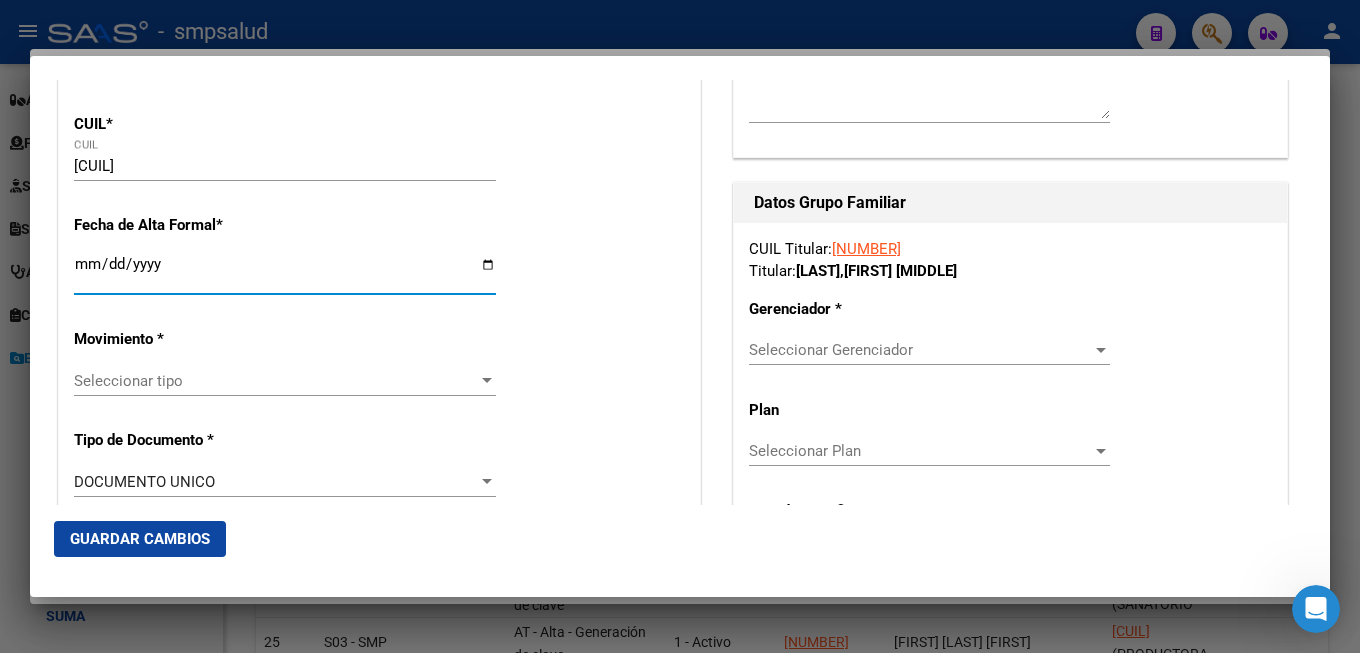 click on "Ingresar fecha" at bounding box center [285, 272] 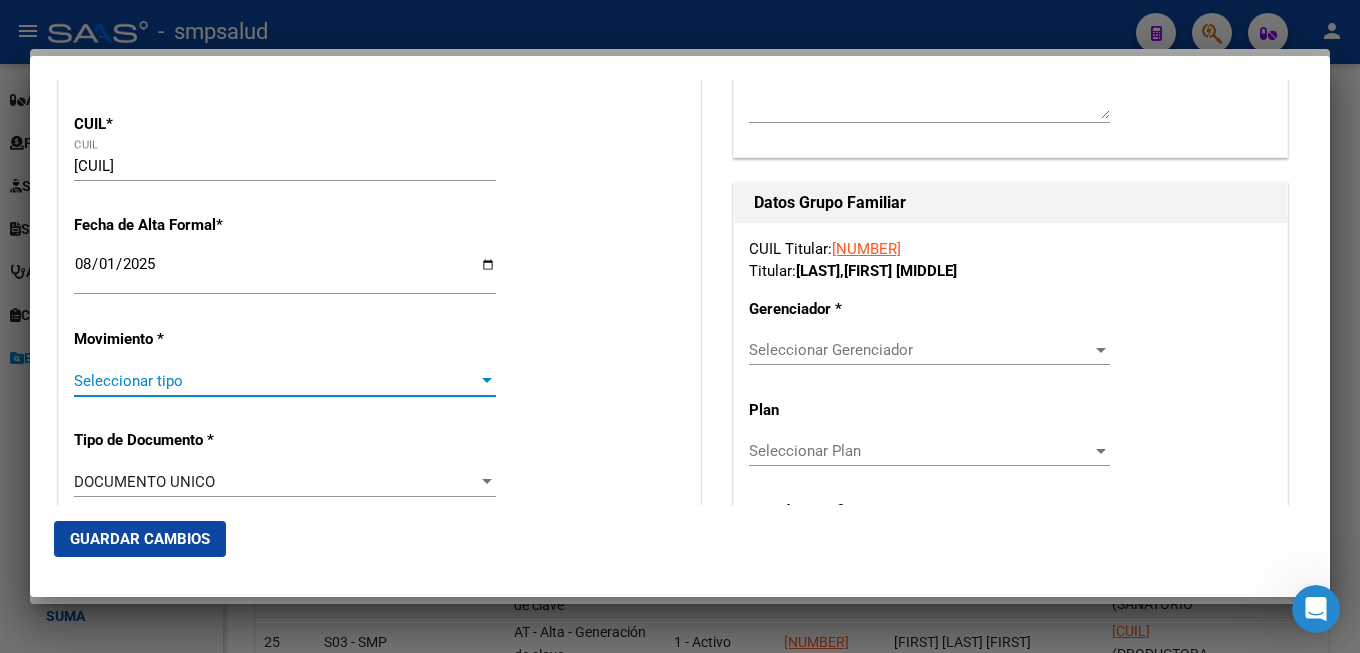 click at bounding box center [487, 381] 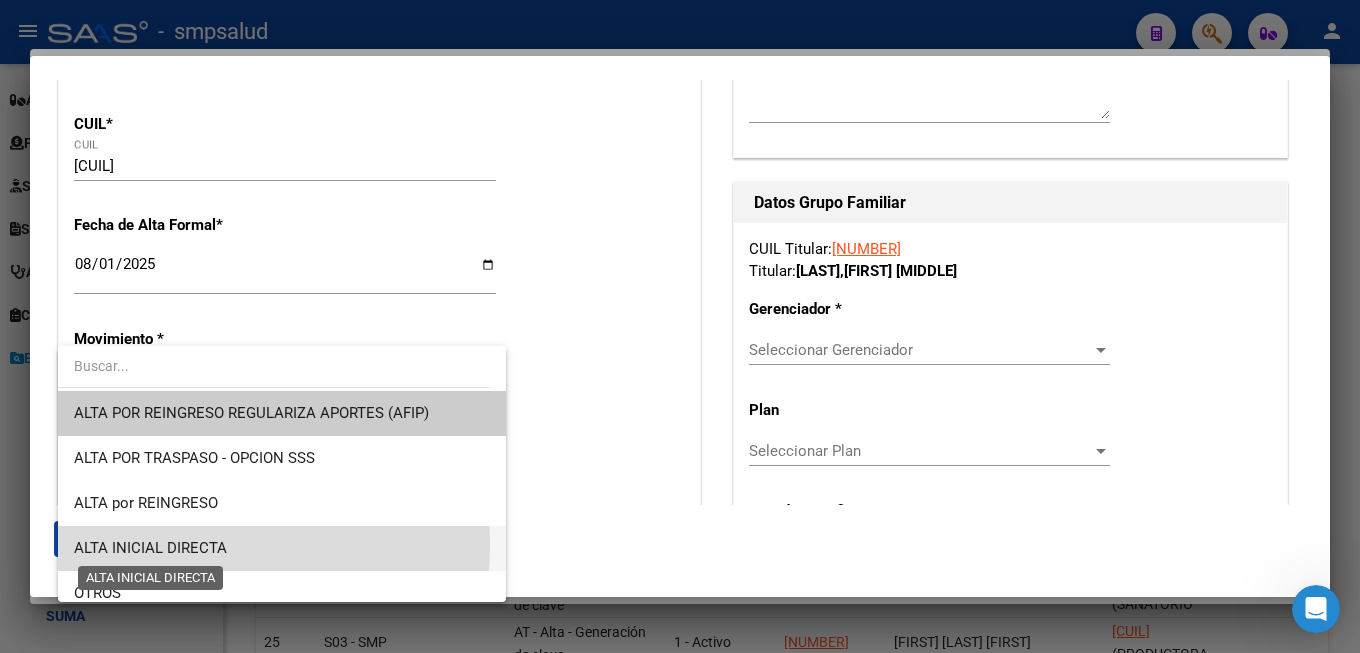 click on "ALTA INICIAL DIRECTA" at bounding box center [150, 548] 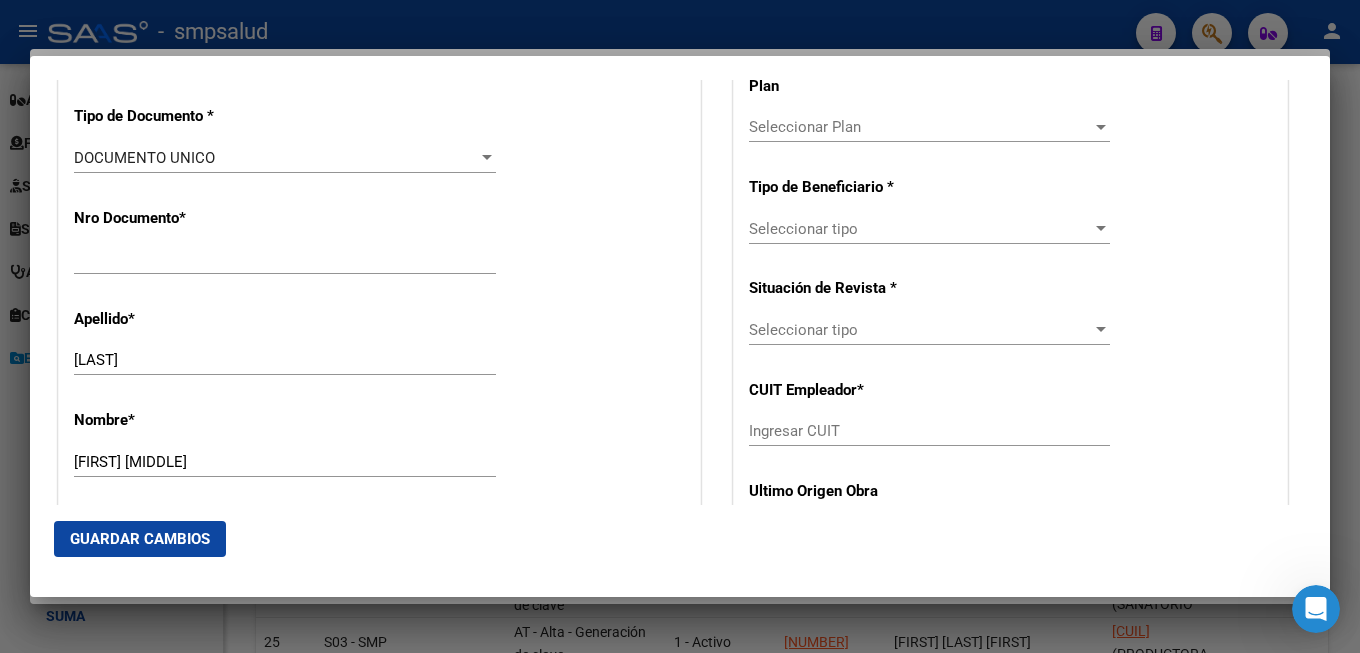 scroll, scrollTop: 1080, scrollLeft: 0, axis: vertical 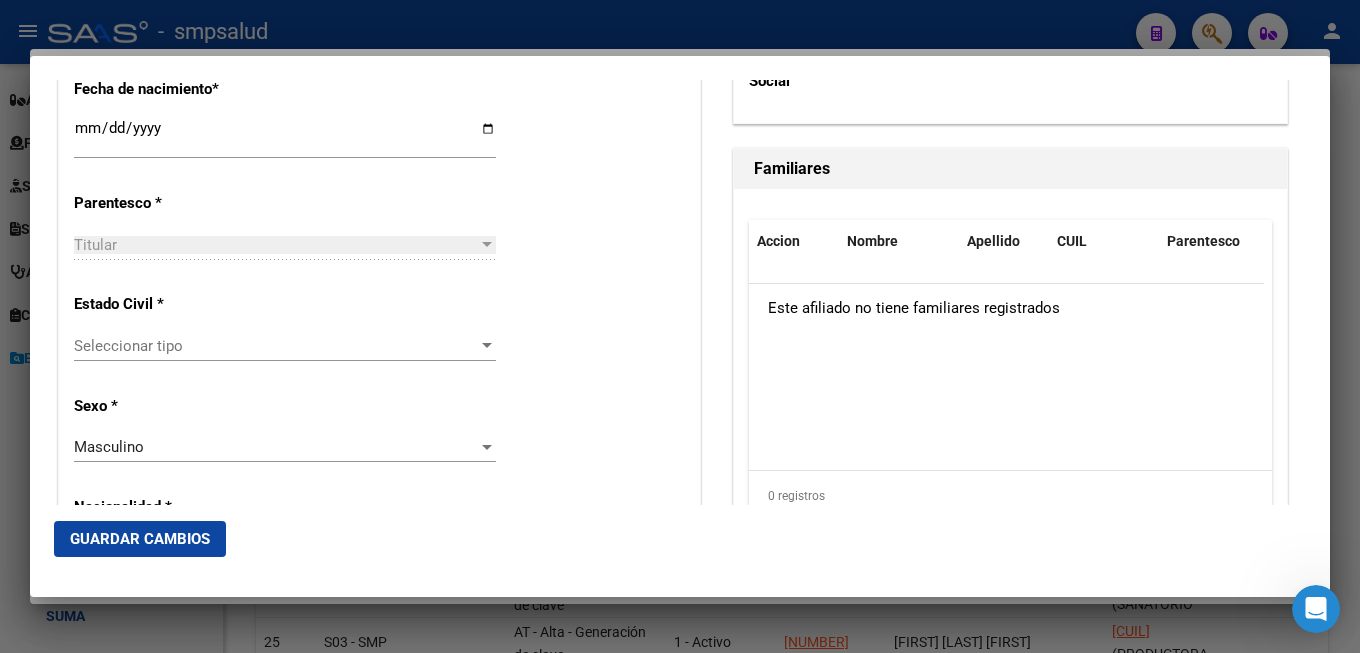 click on "Seleccionar tipo" at bounding box center [276, 346] 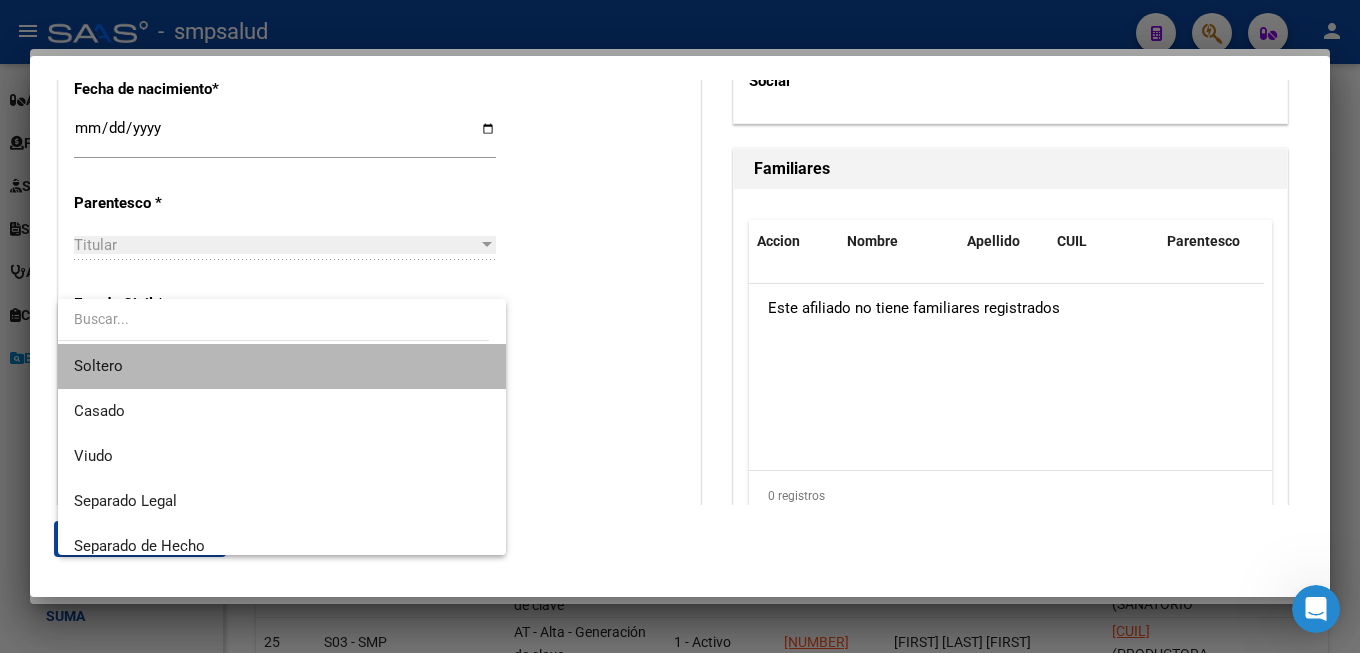 click on "Soltero" at bounding box center (282, 366) 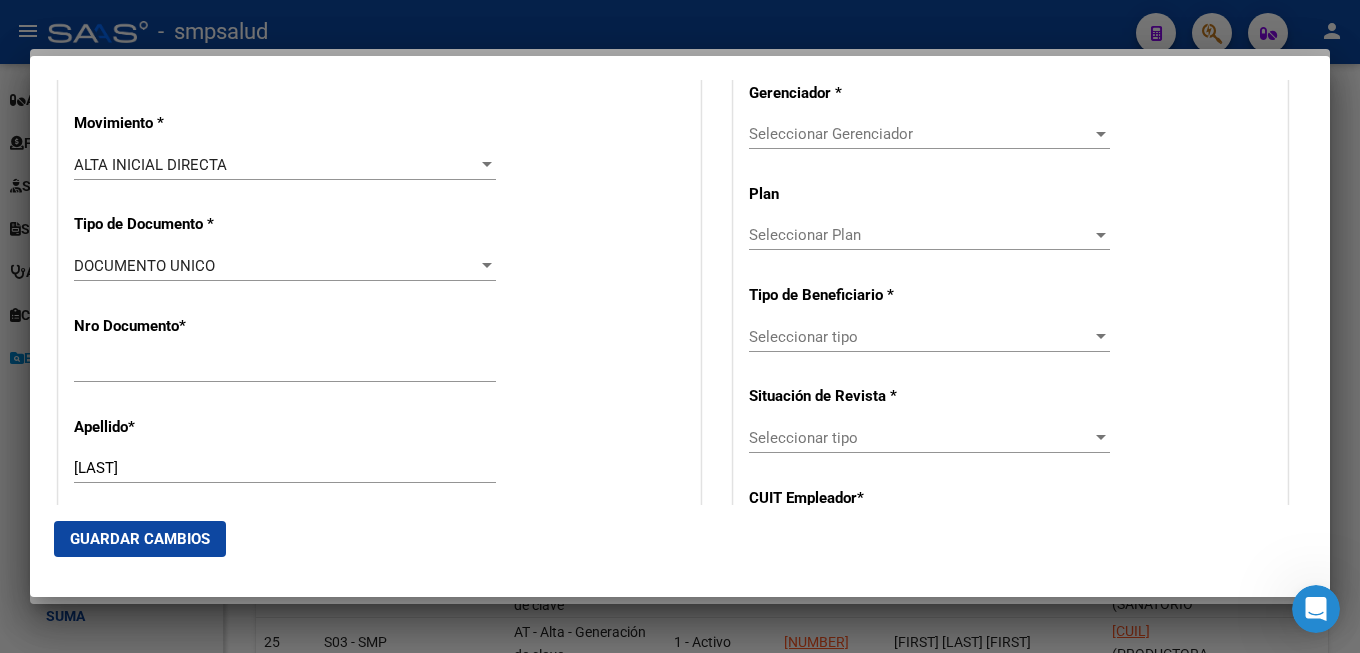 scroll, scrollTop: 324, scrollLeft: 0, axis: vertical 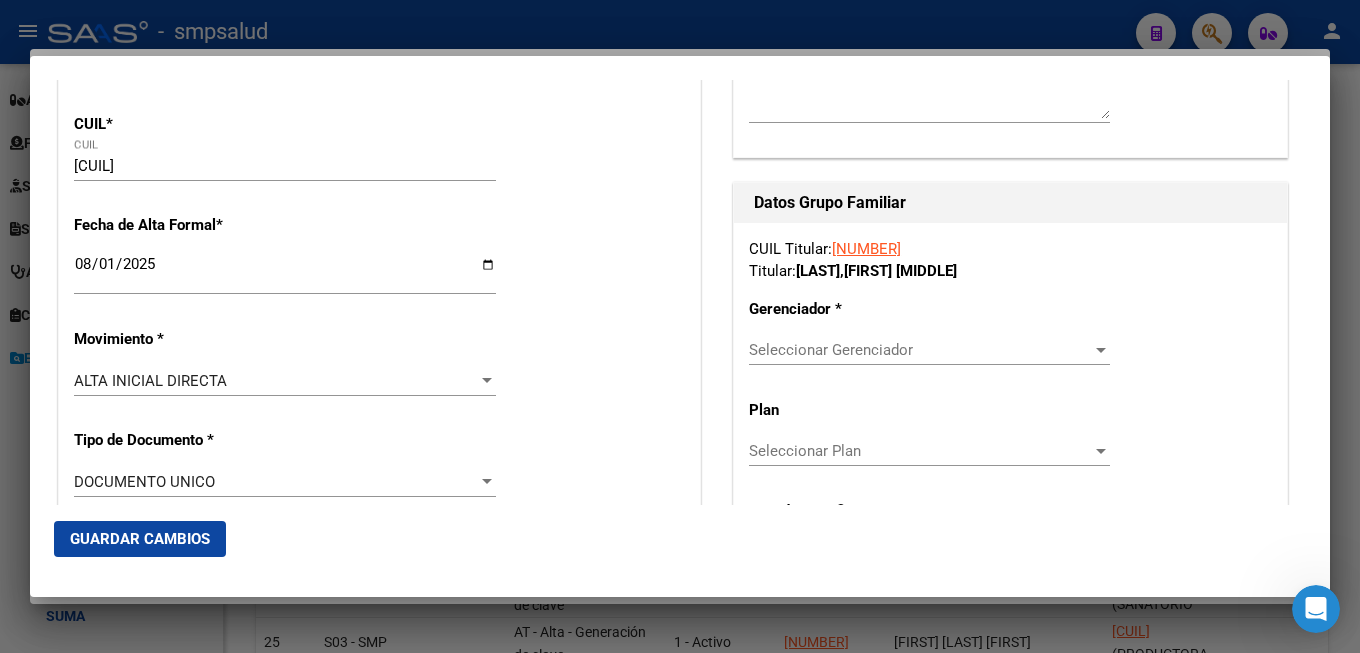 click on "Seleccionar Gerenciador" at bounding box center [920, 350] 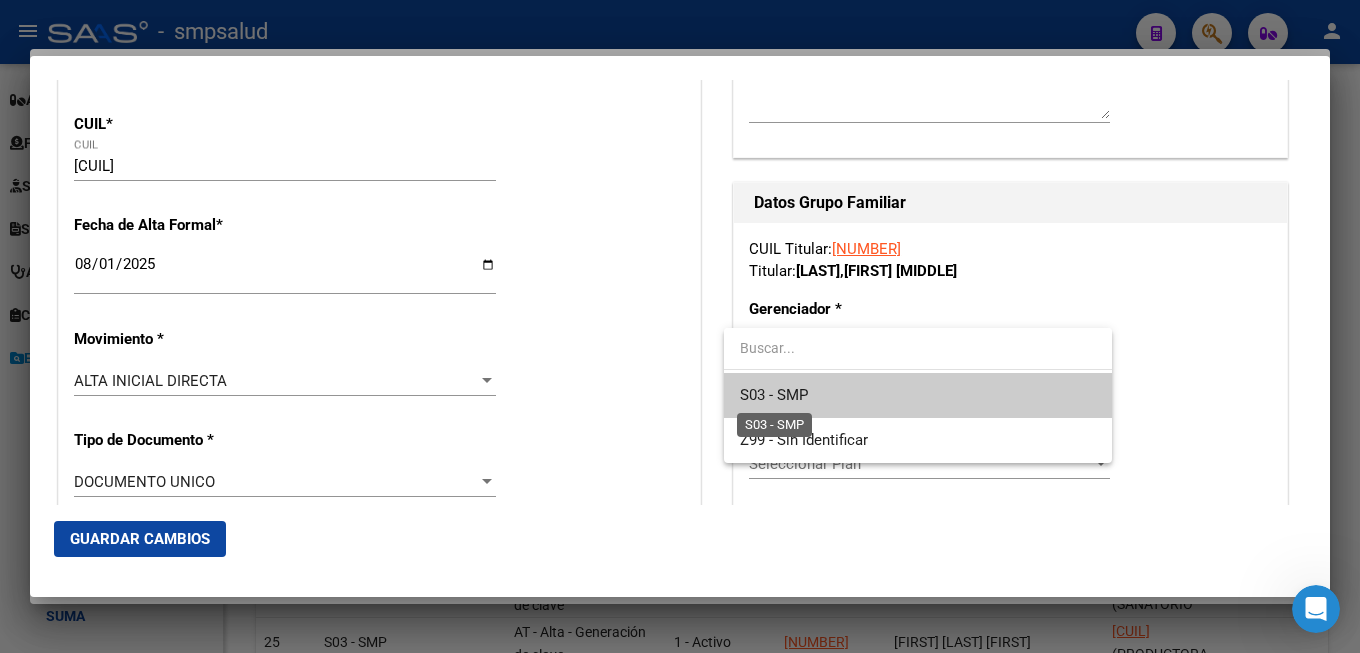 click on "S03 - SMP" at bounding box center [774, 395] 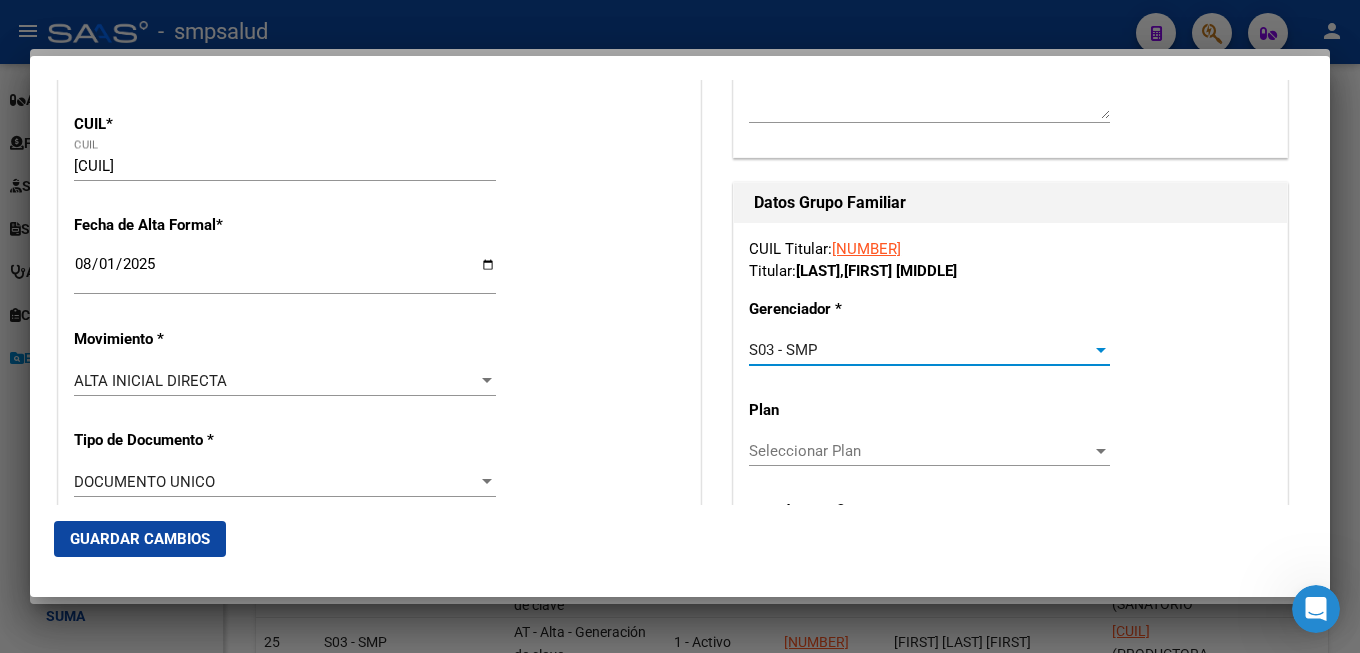 scroll, scrollTop: 648, scrollLeft: 0, axis: vertical 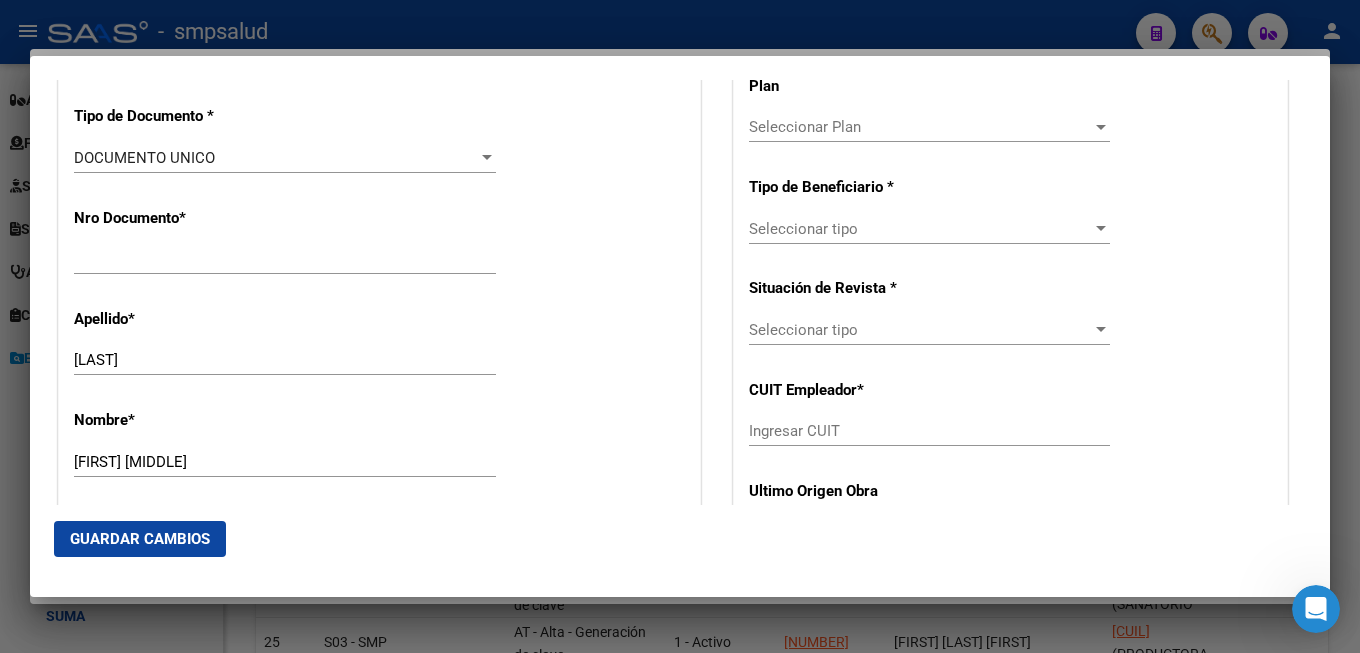 click on "Seleccionar tipo Seleccionar tipo" at bounding box center (929, 229) 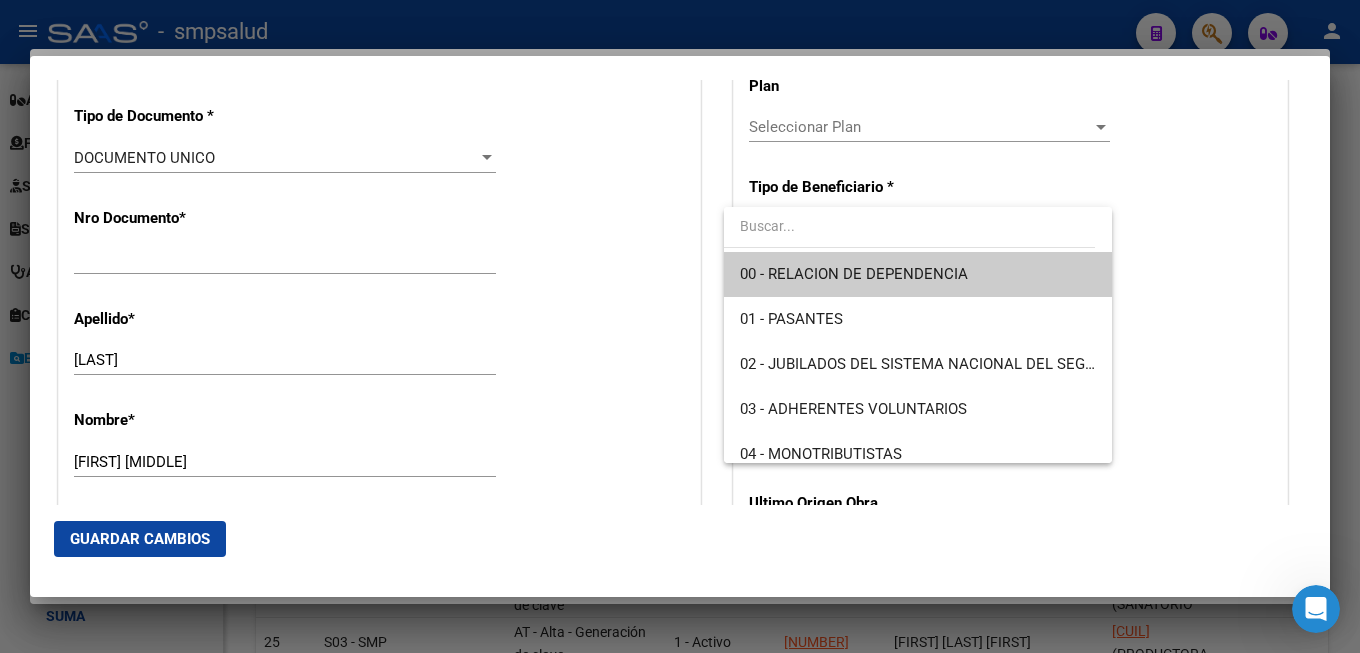 click at bounding box center [680, 326] 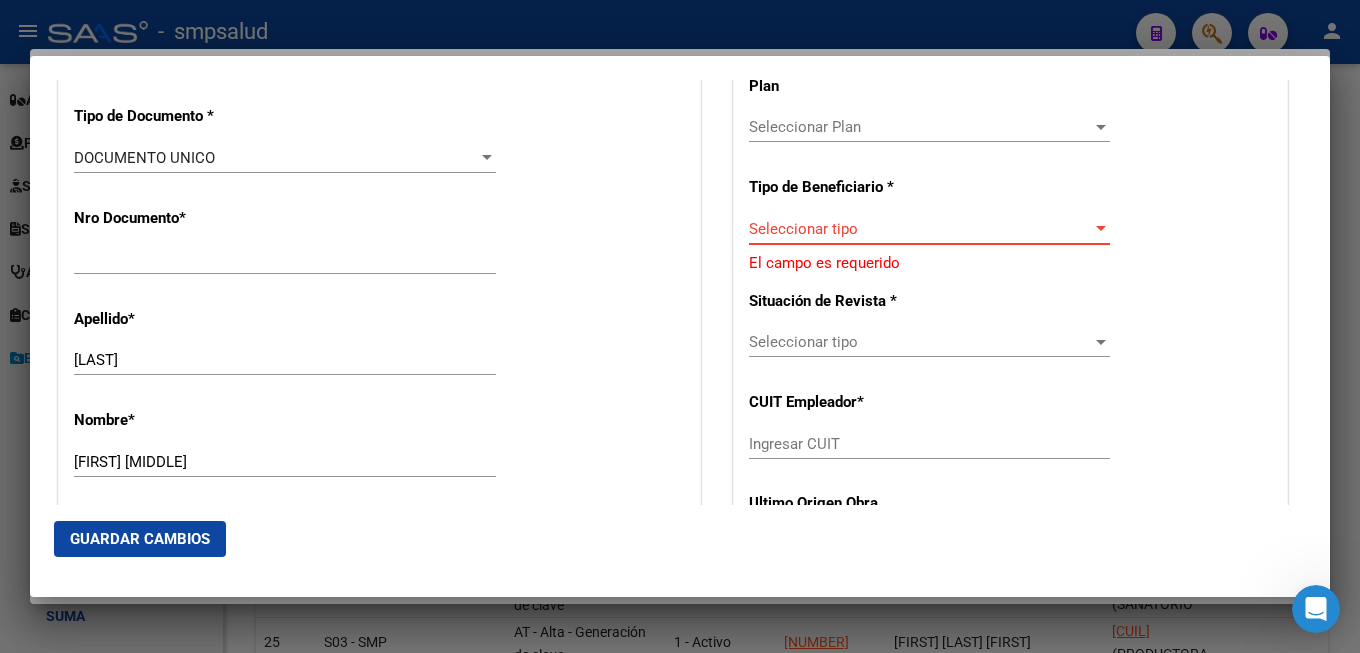 click on "Seleccionar tipo" at bounding box center (920, 229) 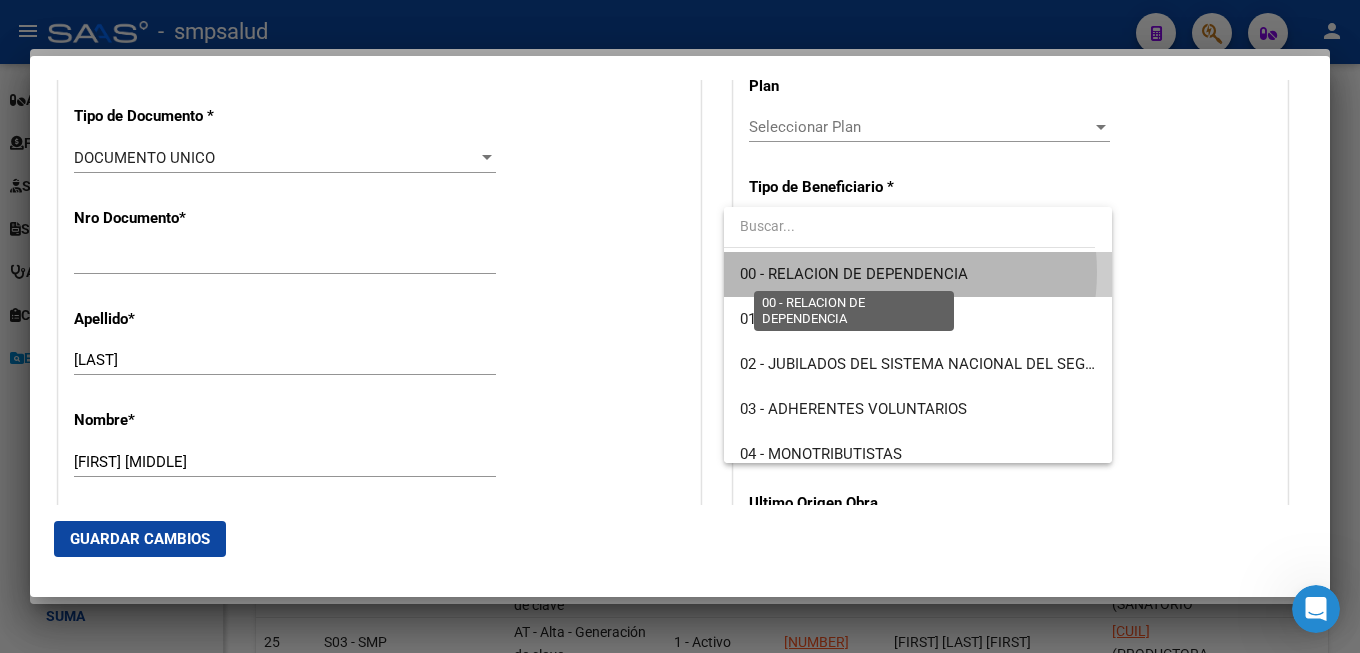 click on "00 - RELACION DE DEPENDENCIA" at bounding box center [854, 274] 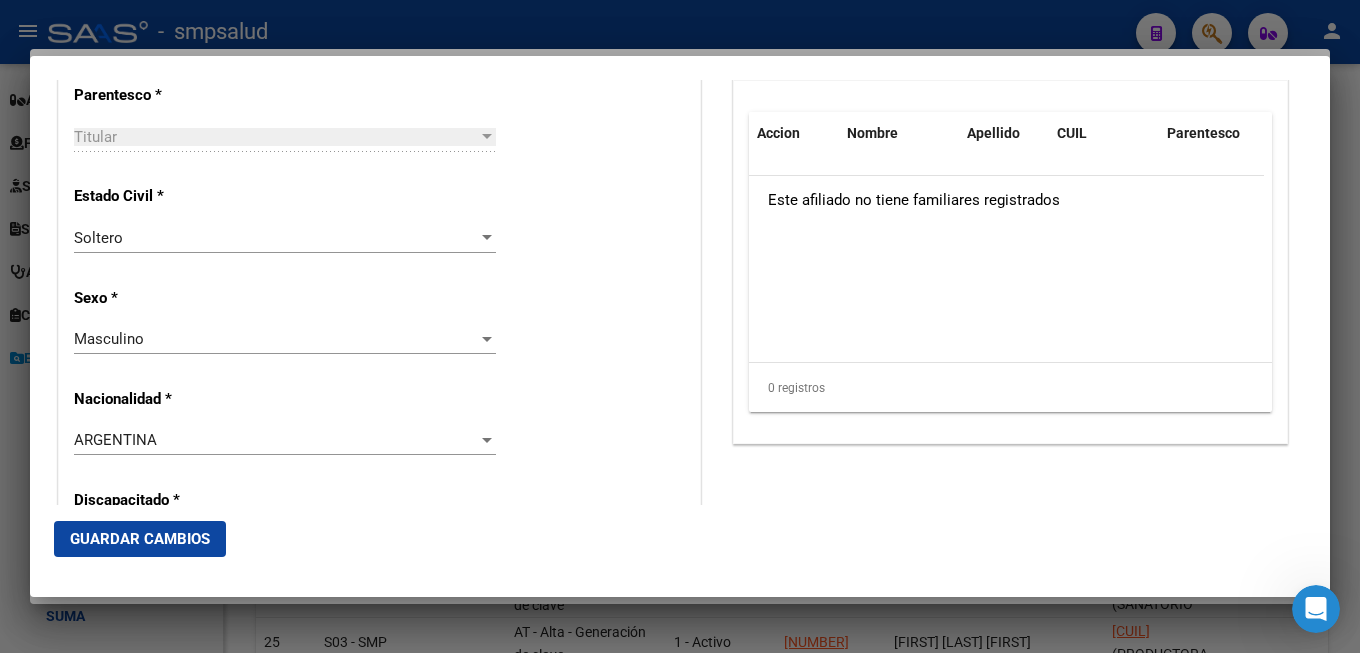 scroll, scrollTop: 1404, scrollLeft: 0, axis: vertical 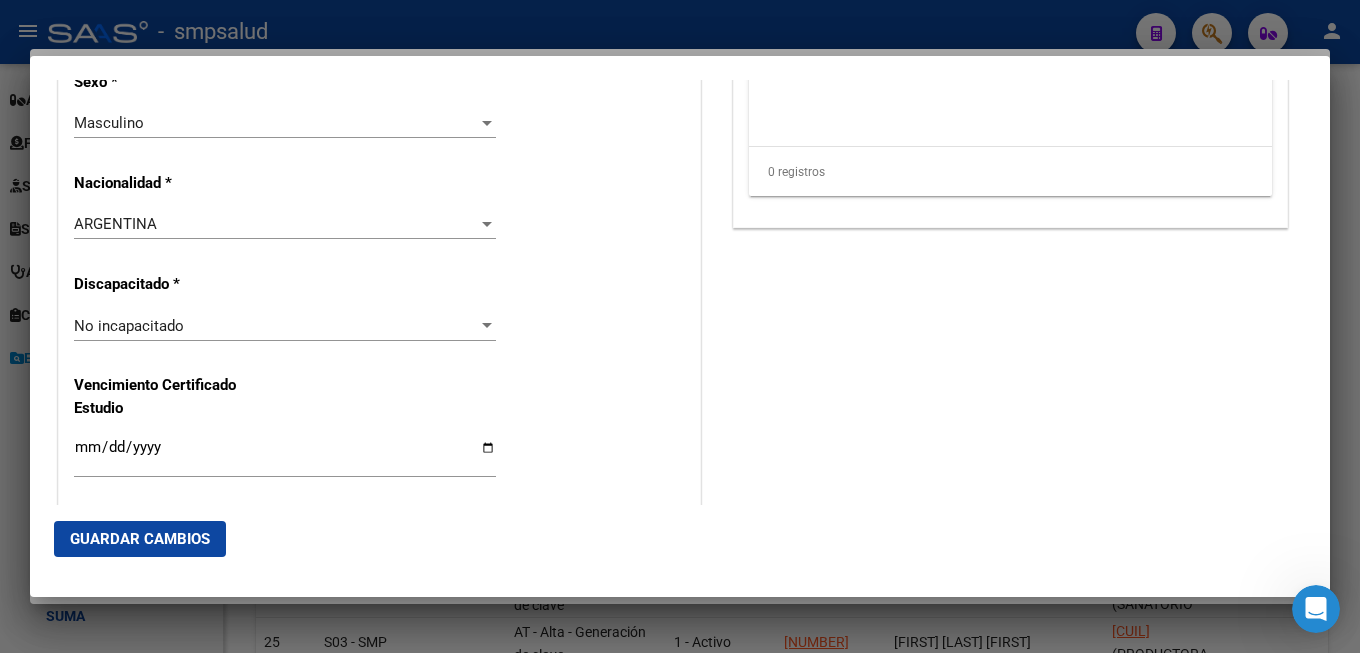 click on "Guardar Cambios" 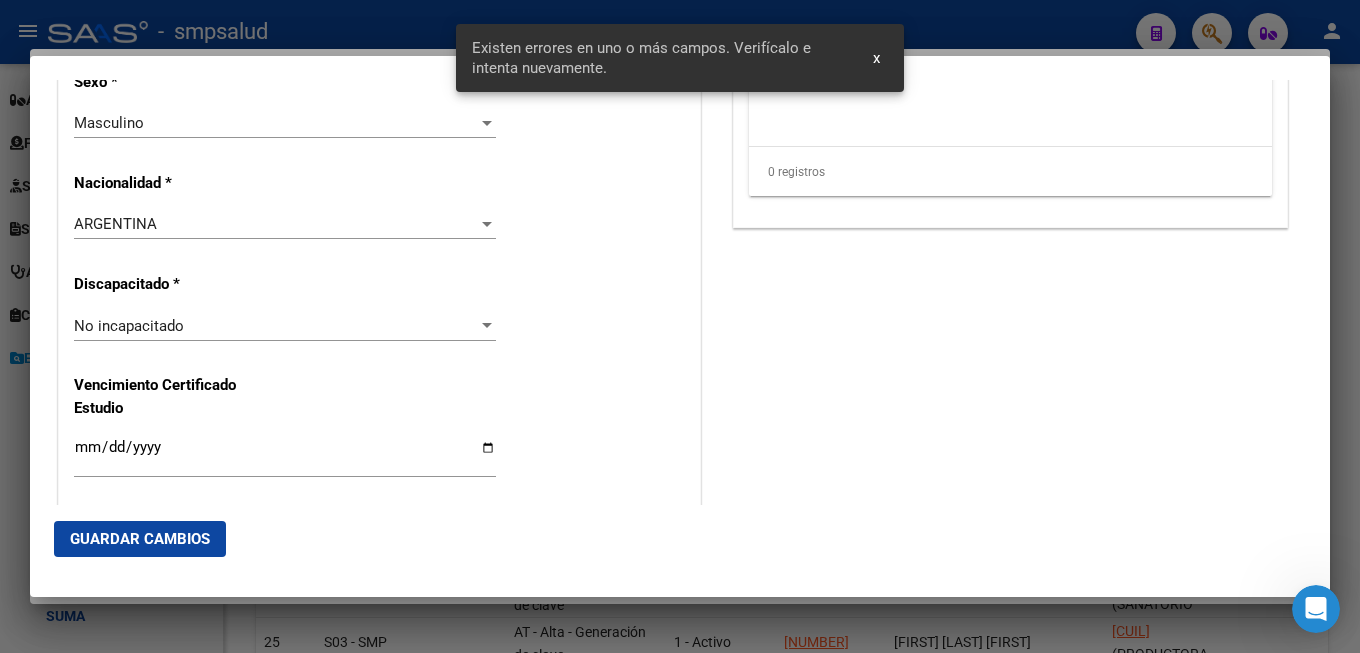 drag, startPoint x: 649, startPoint y: 206, endPoint x: 644, endPoint y: 222, distance: 16.763054 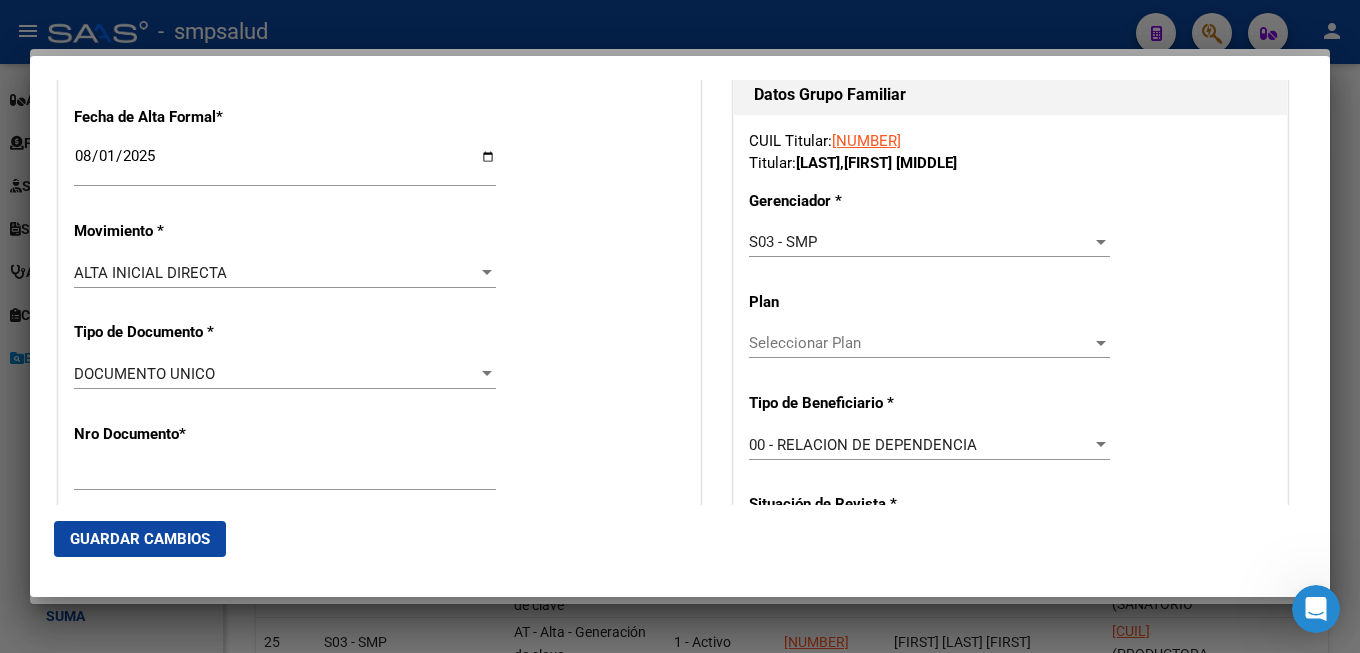 scroll, scrollTop: 648, scrollLeft: 0, axis: vertical 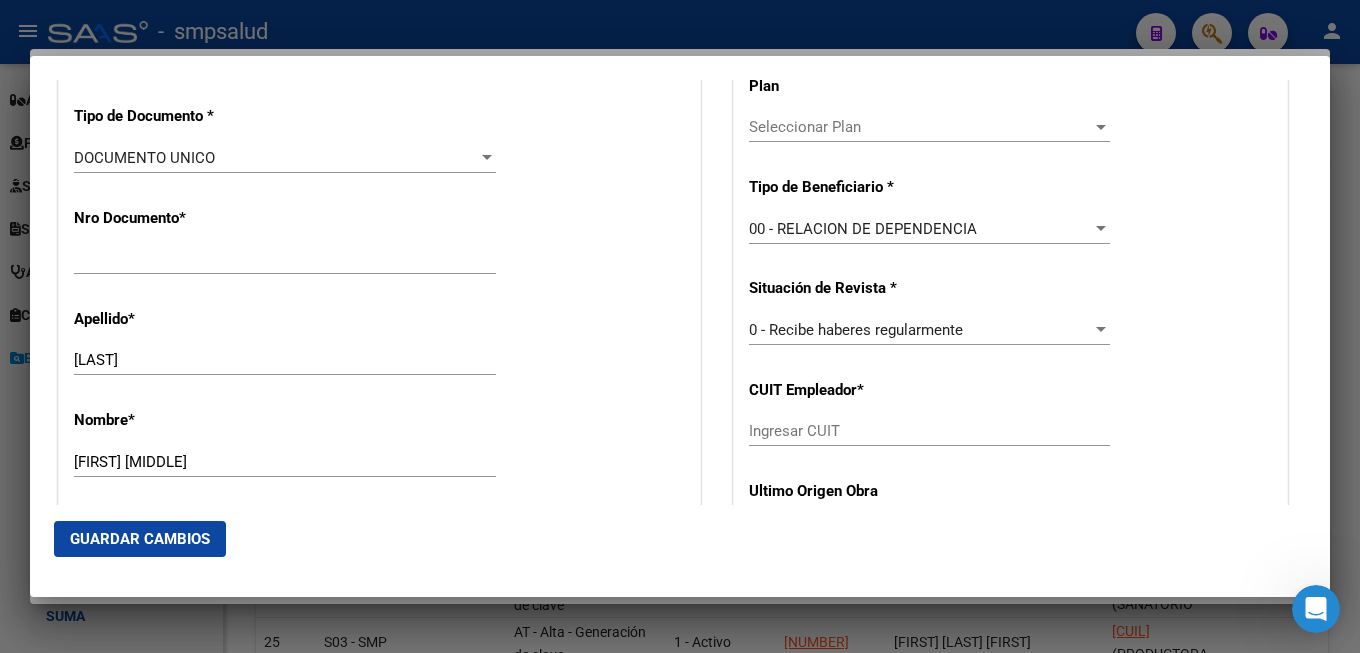 click on "Ingresar CUIT" at bounding box center [929, 431] 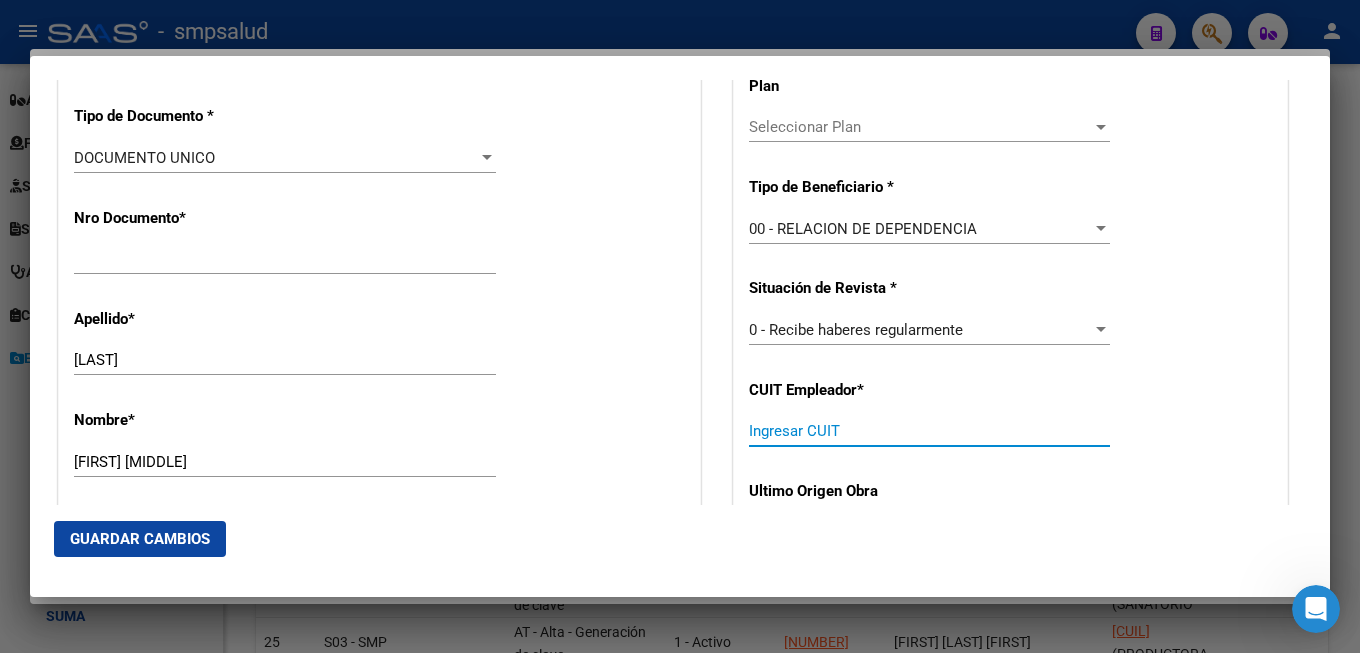 type 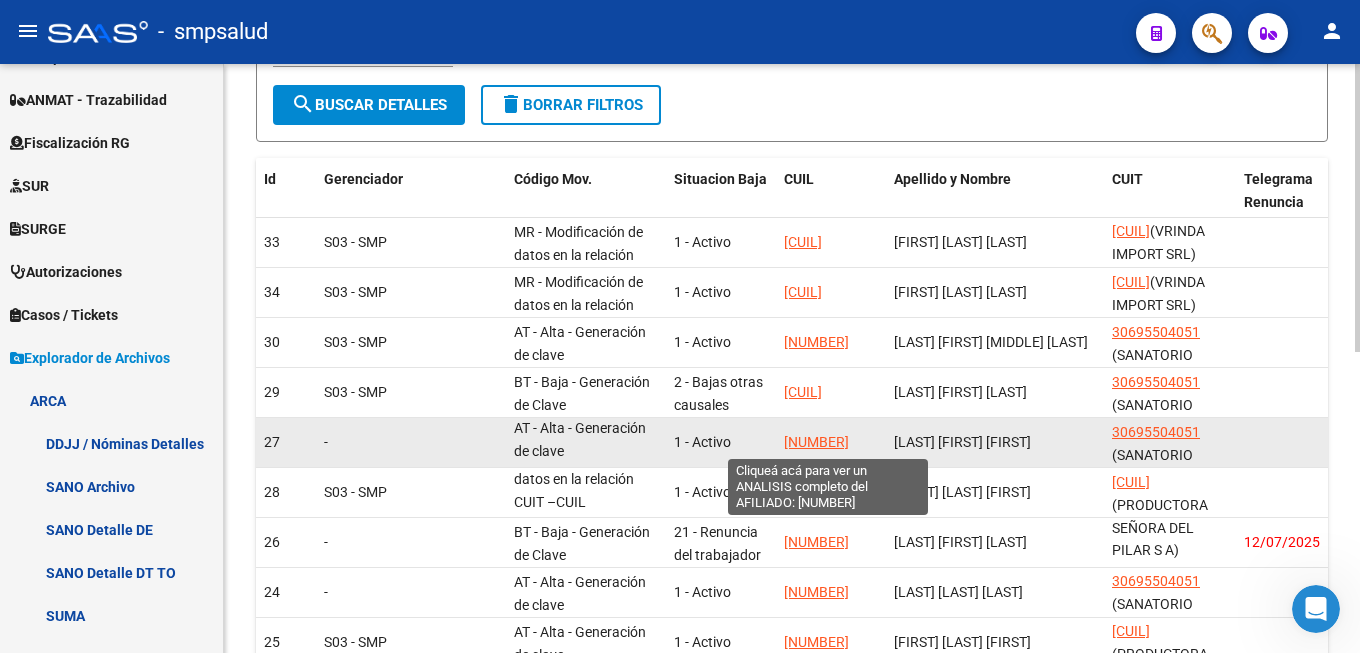 click on "[NUMBER]" 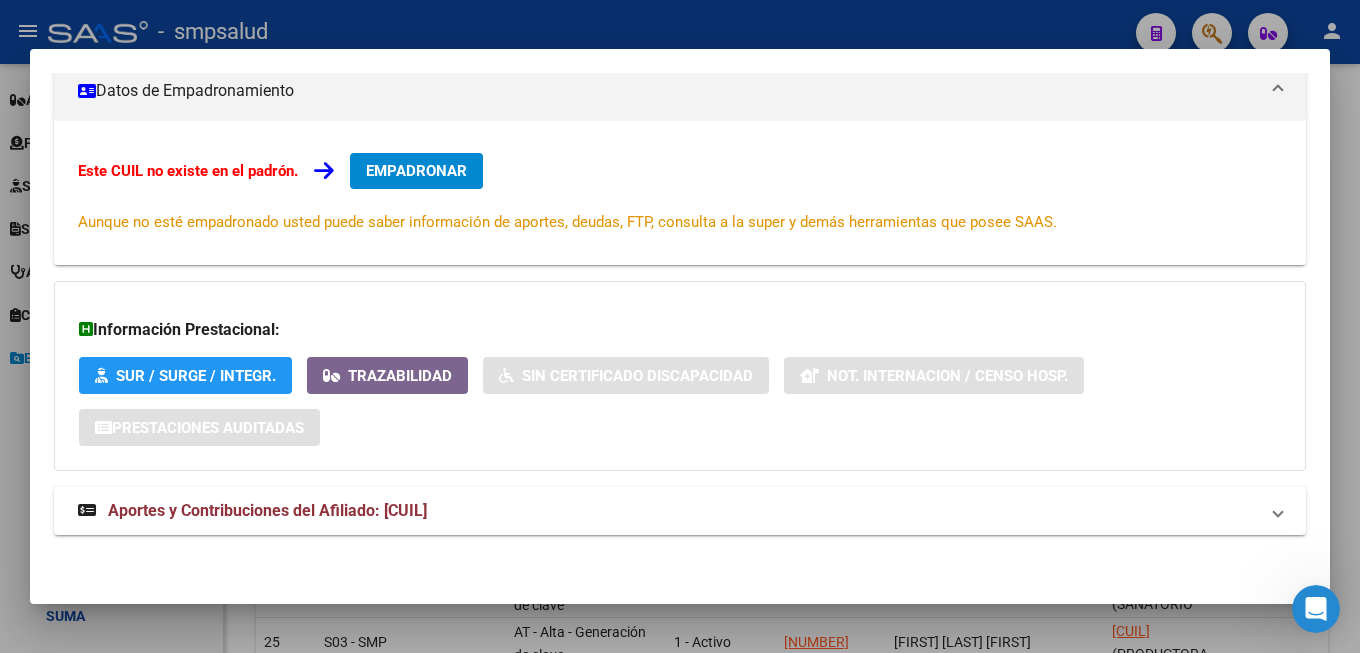 scroll, scrollTop: 0, scrollLeft: 0, axis: both 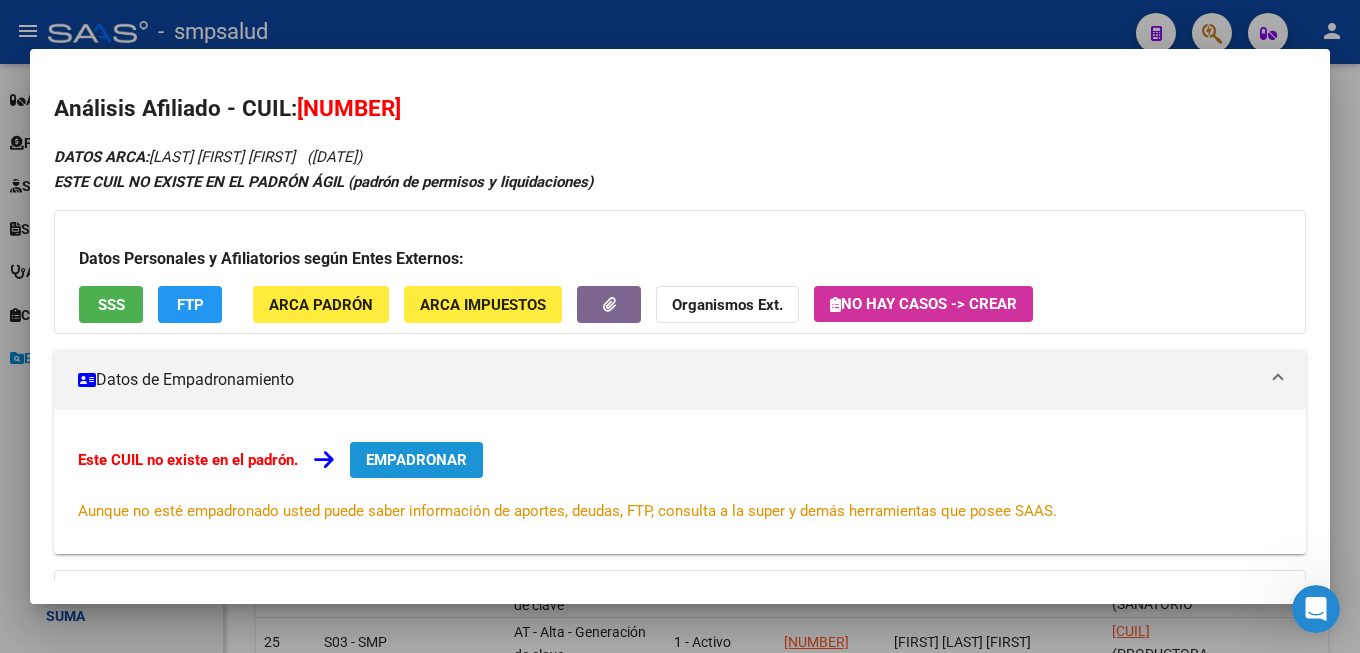 click on "EMPADRONAR" at bounding box center [416, 460] 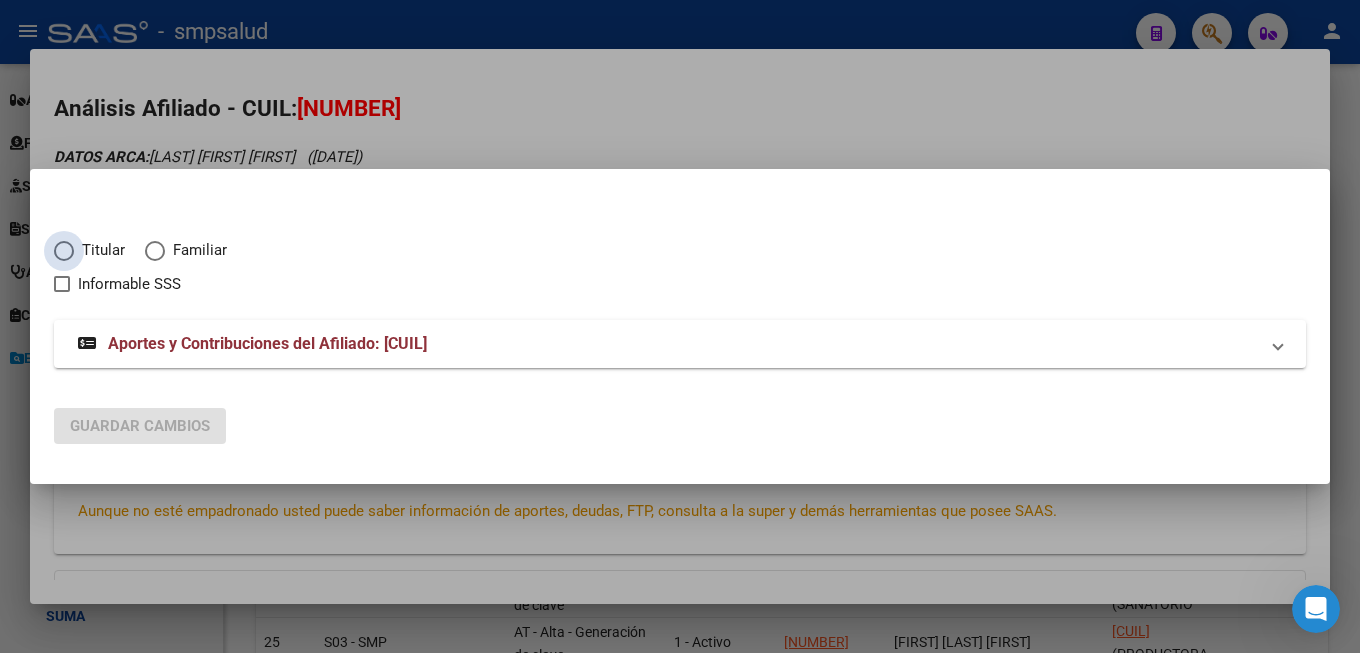 click on "Titular" at bounding box center [99, 250] 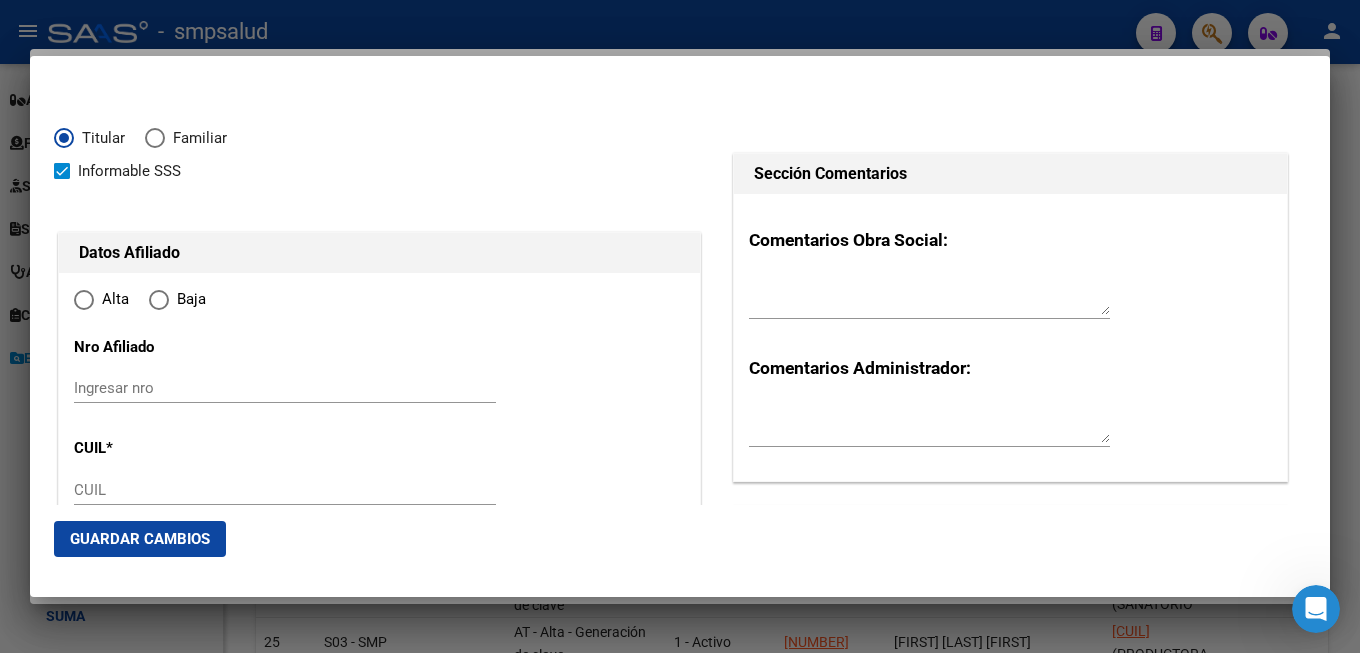 type on "[CUIL]" 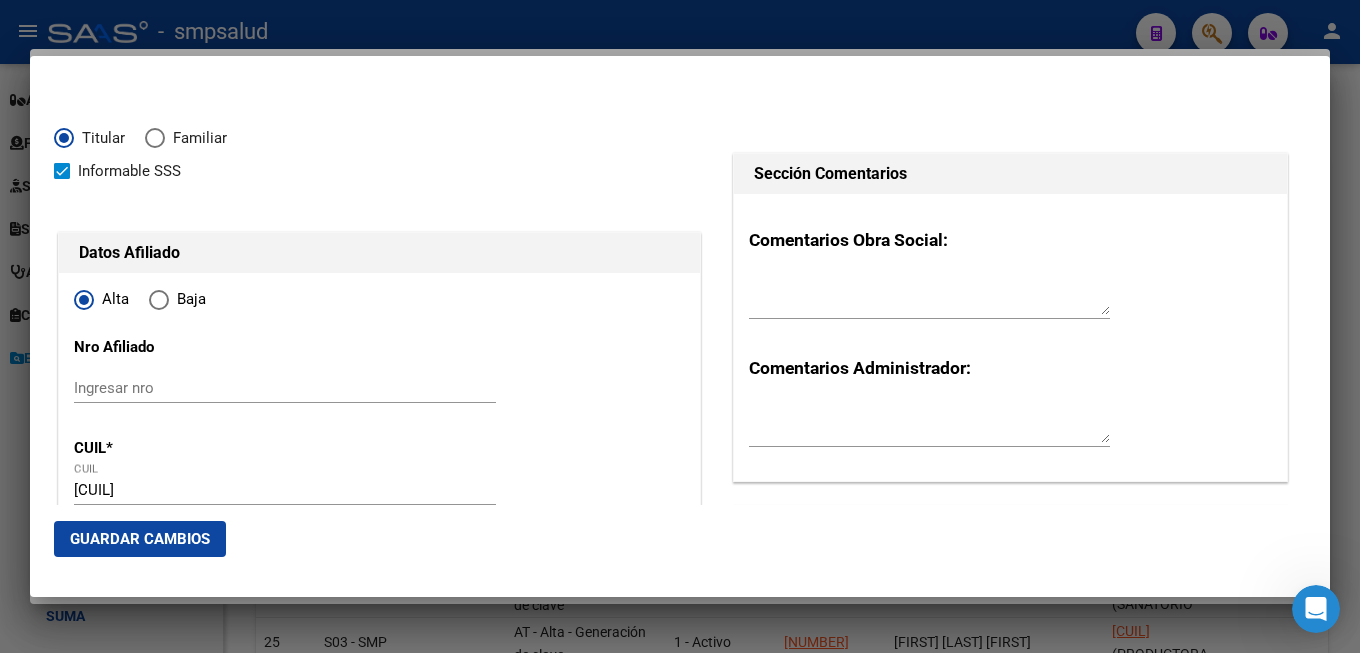 radio on "true" 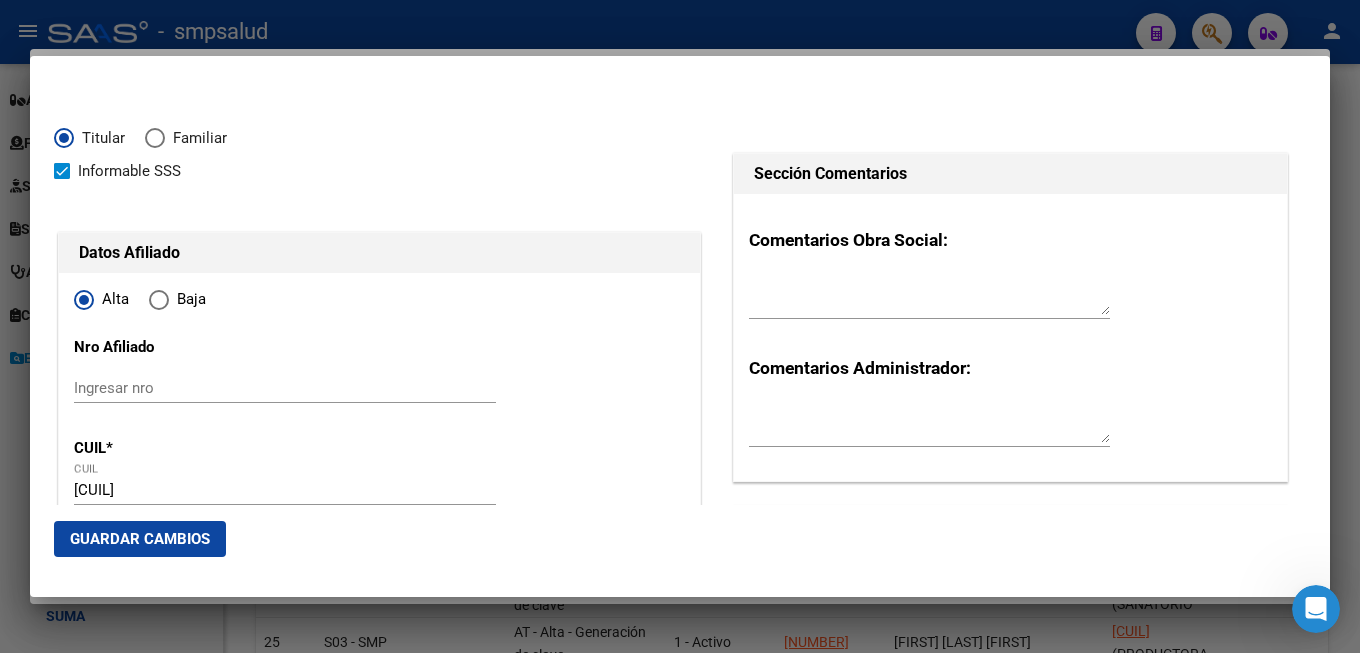type on "[LAST]" 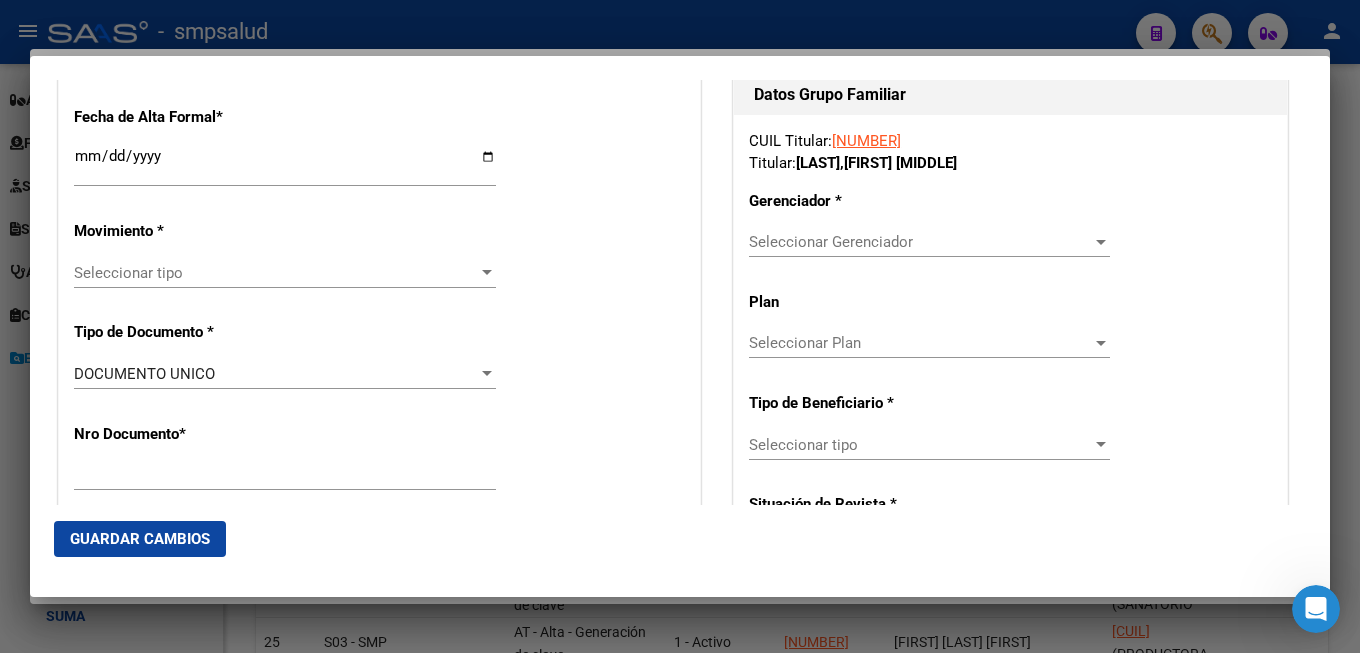 scroll, scrollTop: 756, scrollLeft: 0, axis: vertical 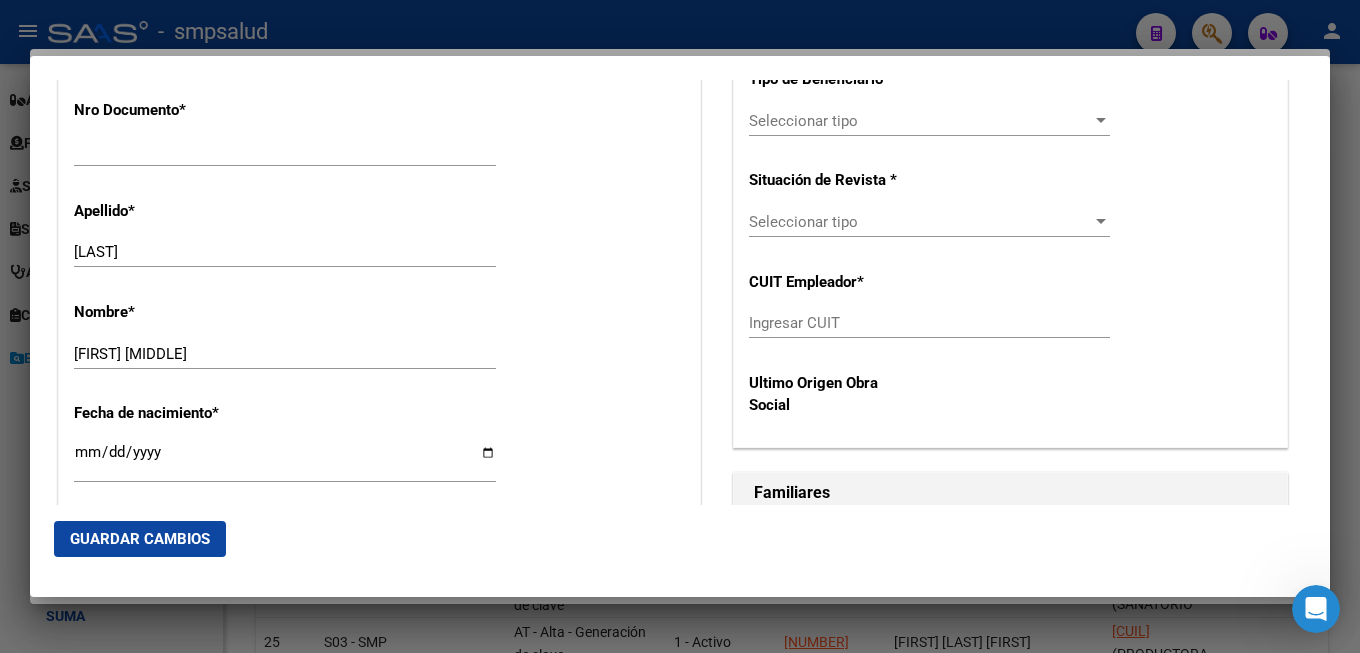 click on "Ingresar CUIT" 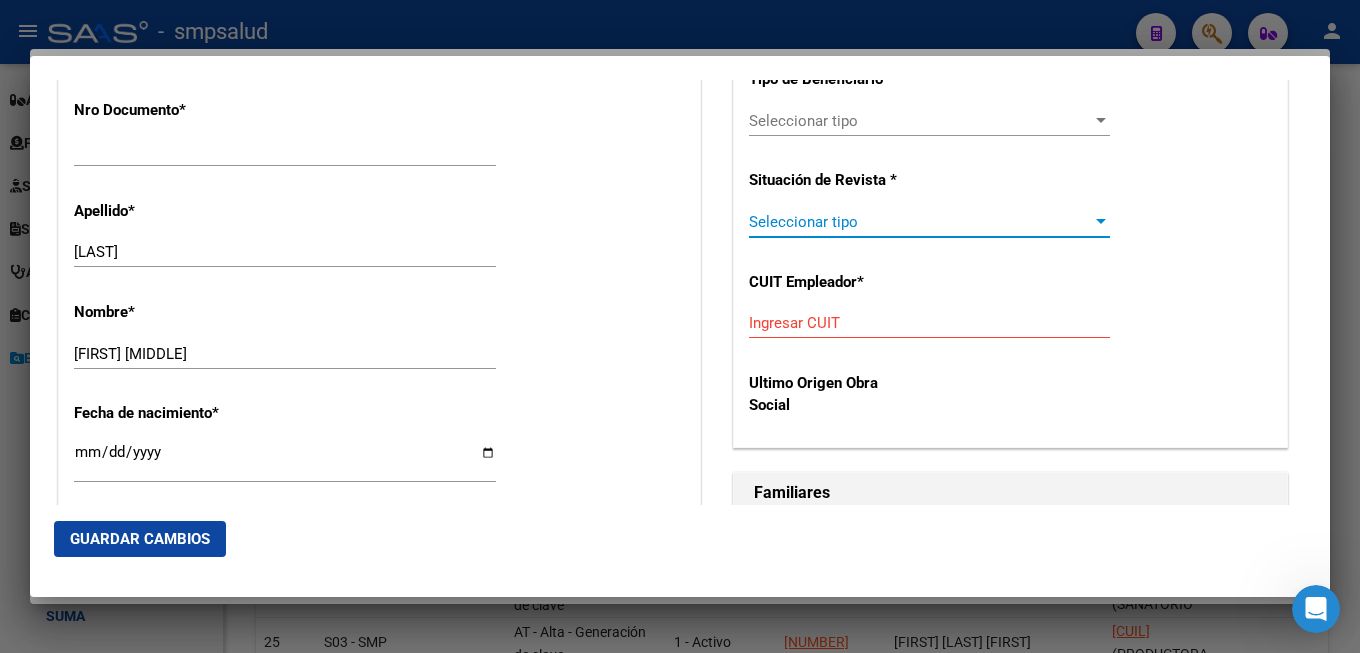 click on "Seleccionar tipo" at bounding box center [920, 222] 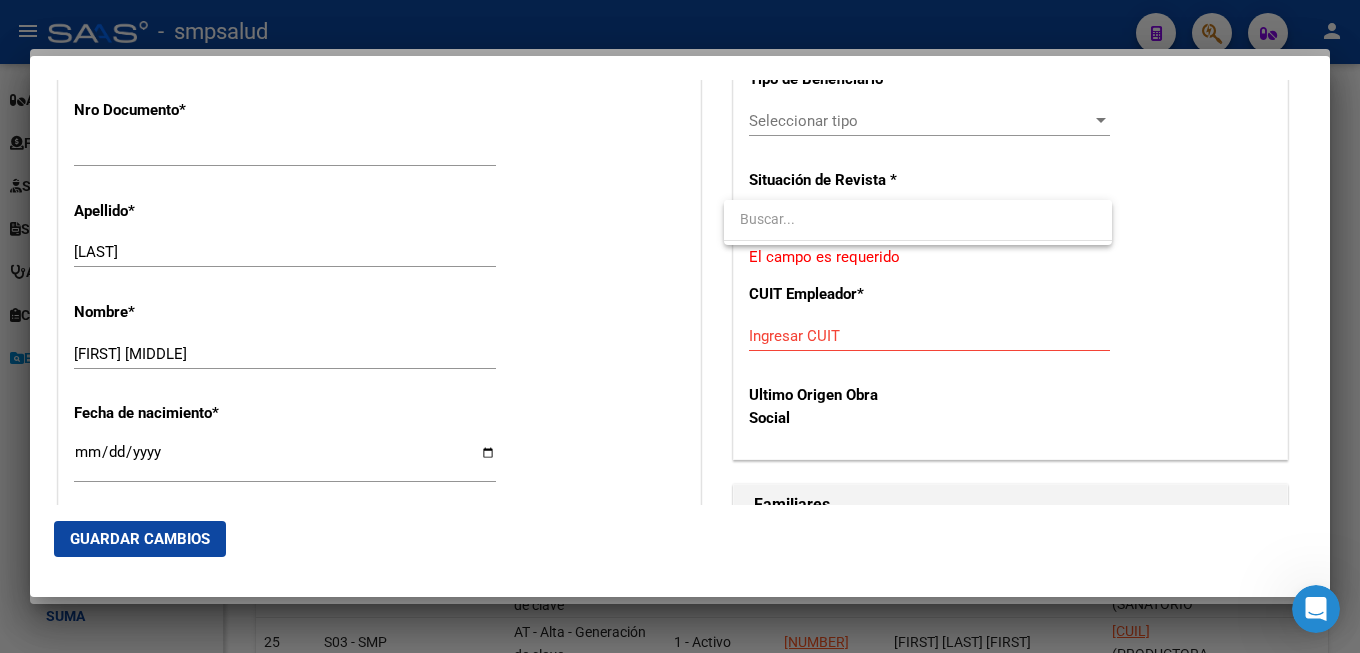 click at bounding box center (680, 326) 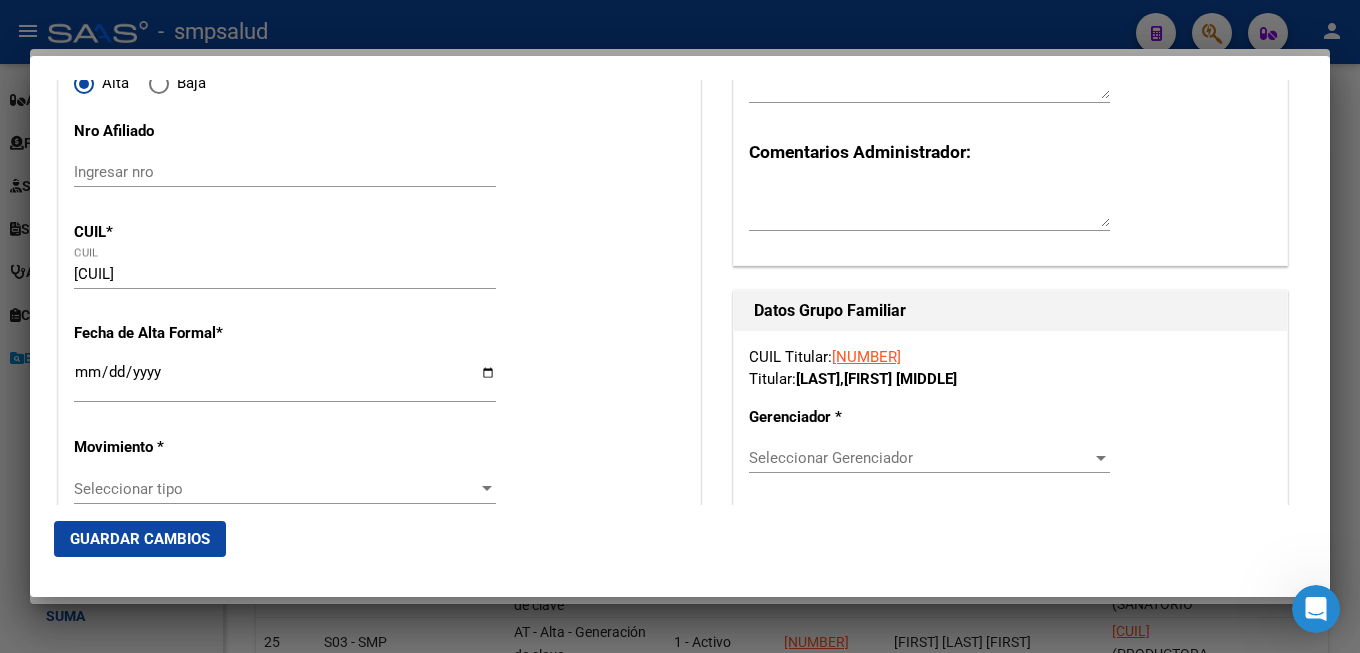 scroll, scrollTop: 432, scrollLeft: 0, axis: vertical 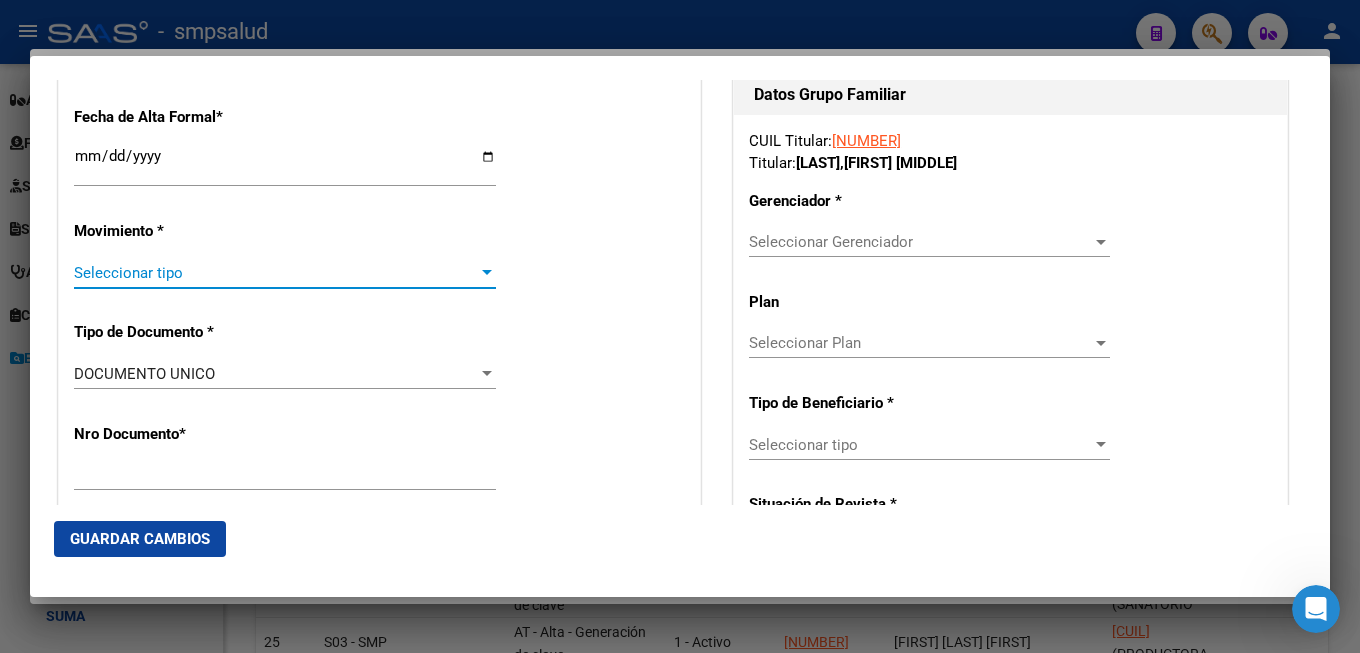 click on "Seleccionar tipo" at bounding box center [276, 273] 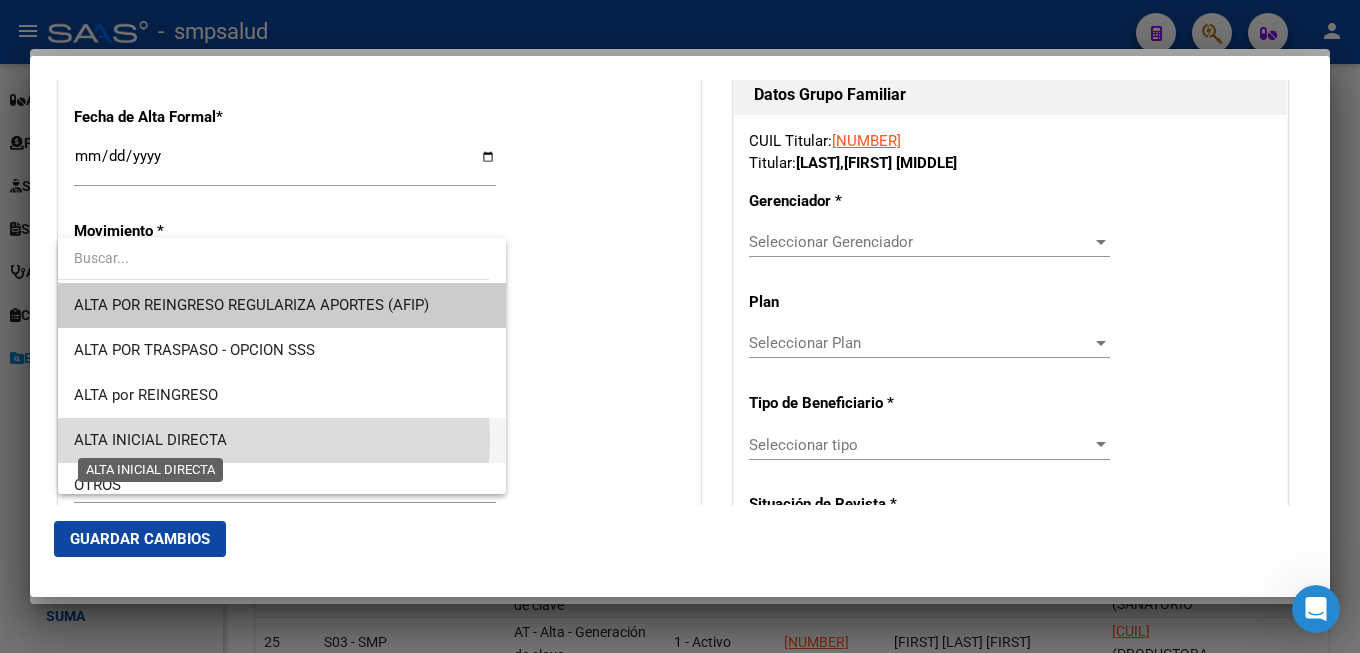 click on "ALTA INICIAL DIRECTA" at bounding box center (150, 440) 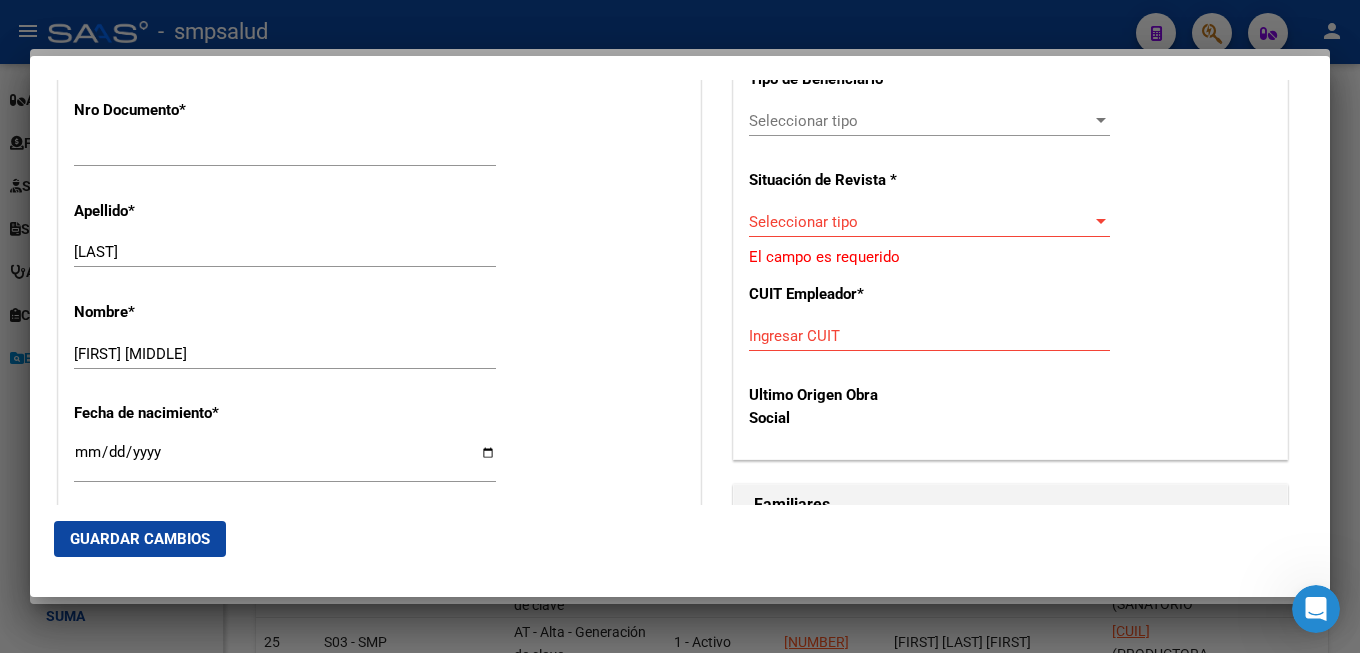 scroll, scrollTop: 1080, scrollLeft: 0, axis: vertical 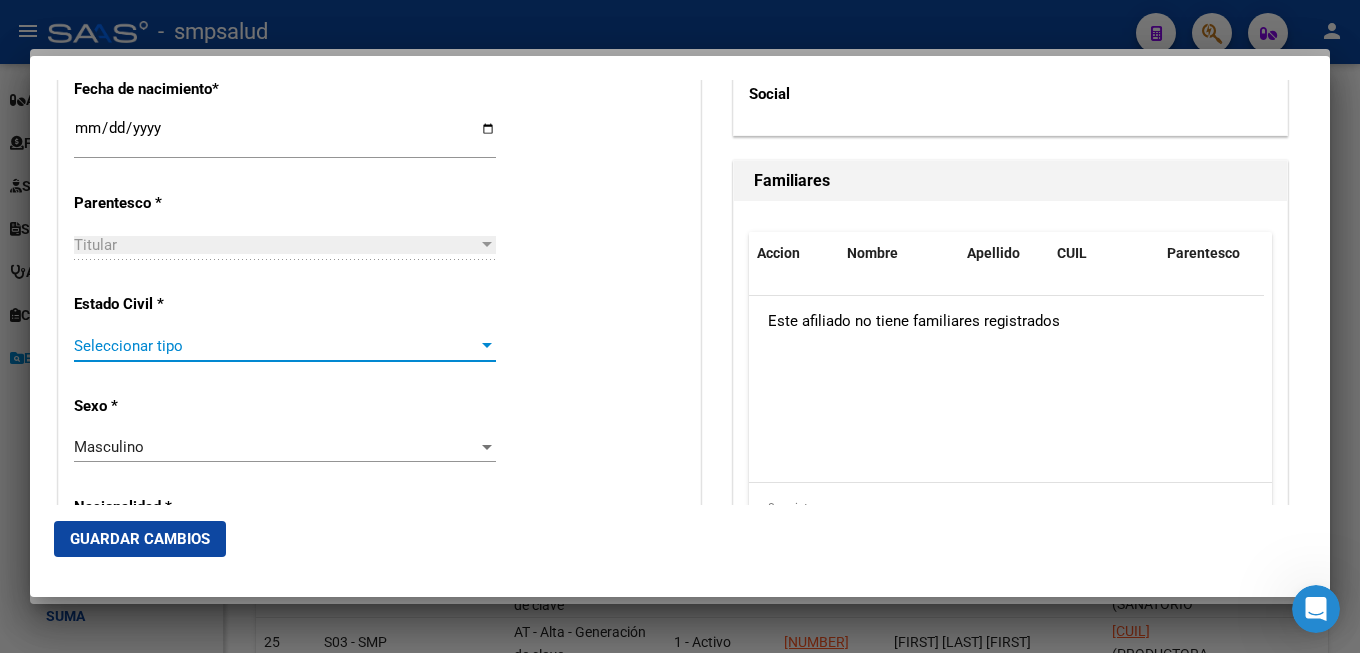 click on "Seleccionar tipo" at bounding box center (276, 346) 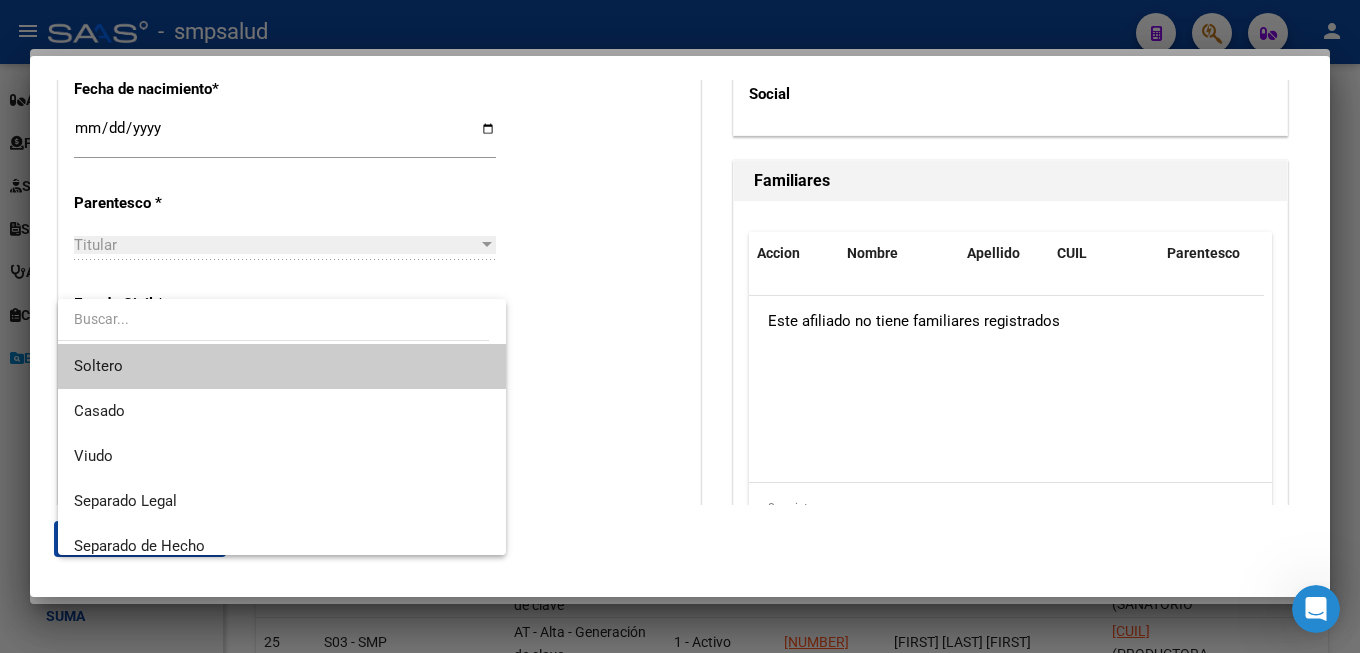 click on "Soltero" at bounding box center (282, 366) 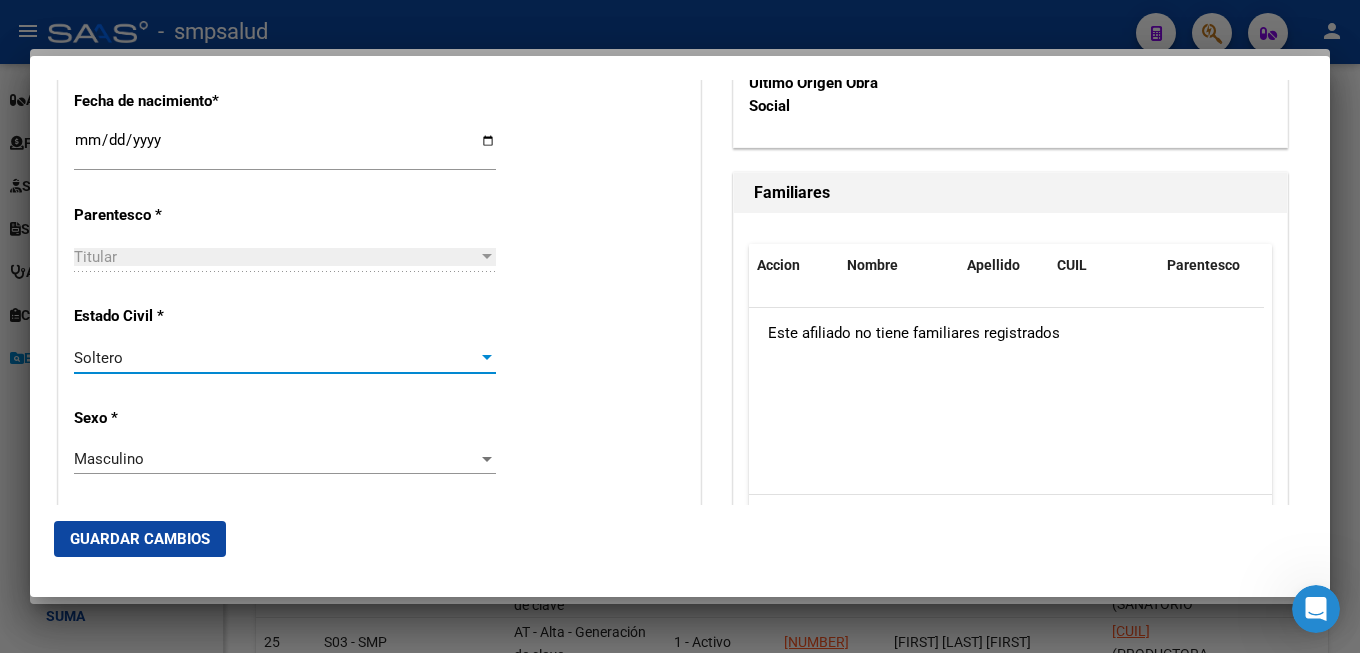 scroll, scrollTop: 420, scrollLeft: 0, axis: vertical 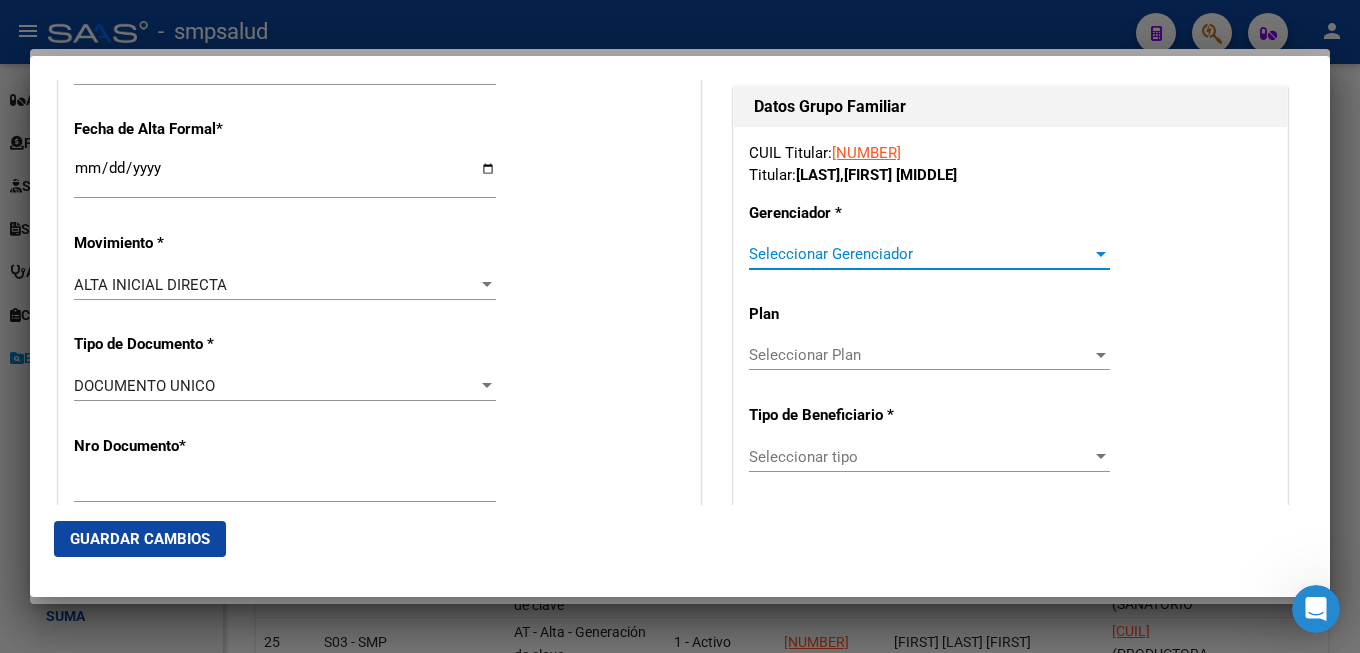 click on "Seleccionar Gerenciador" at bounding box center (920, 254) 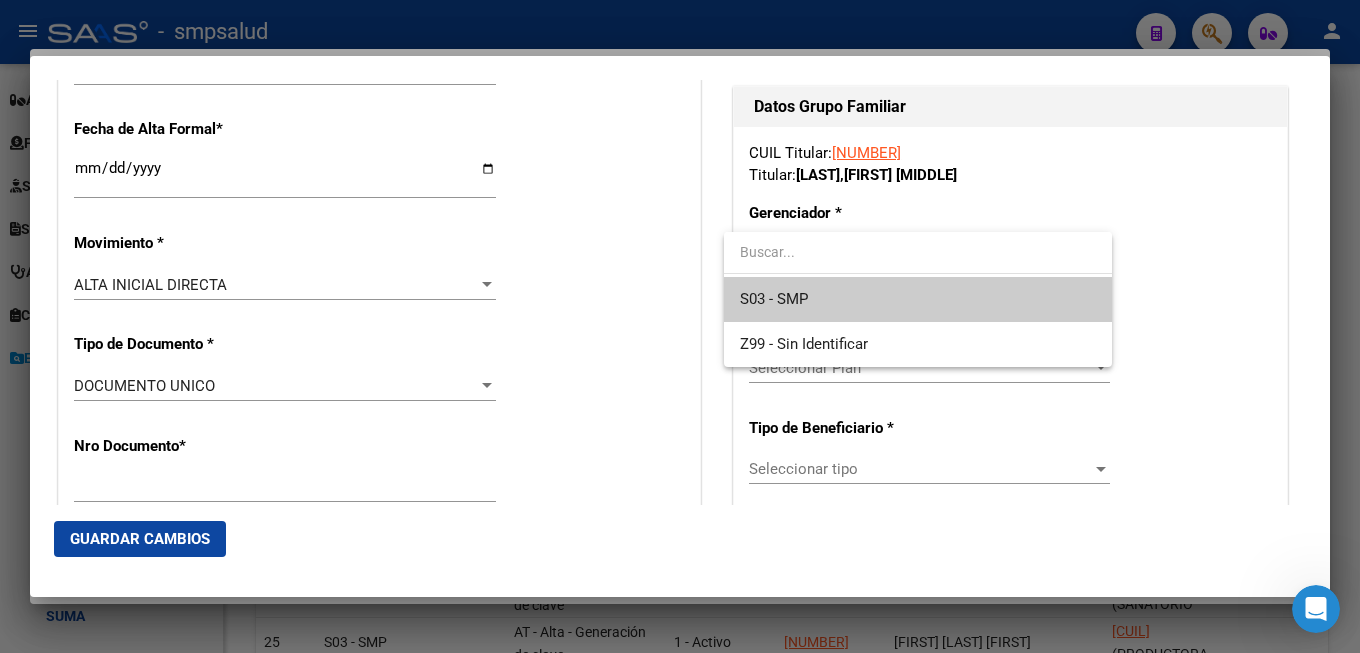 click on "S03 - SMP" at bounding box center [918, 299] 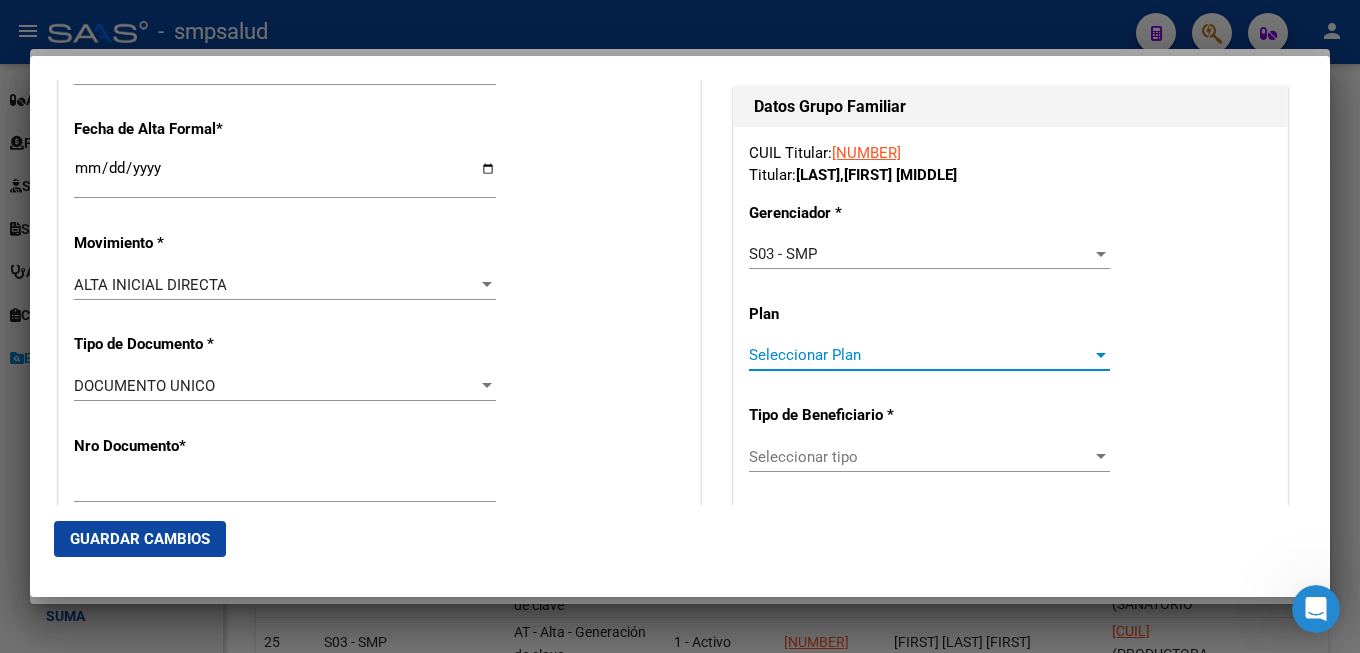 click on "Seleccionar Plan" at bounding box center [920, 355] 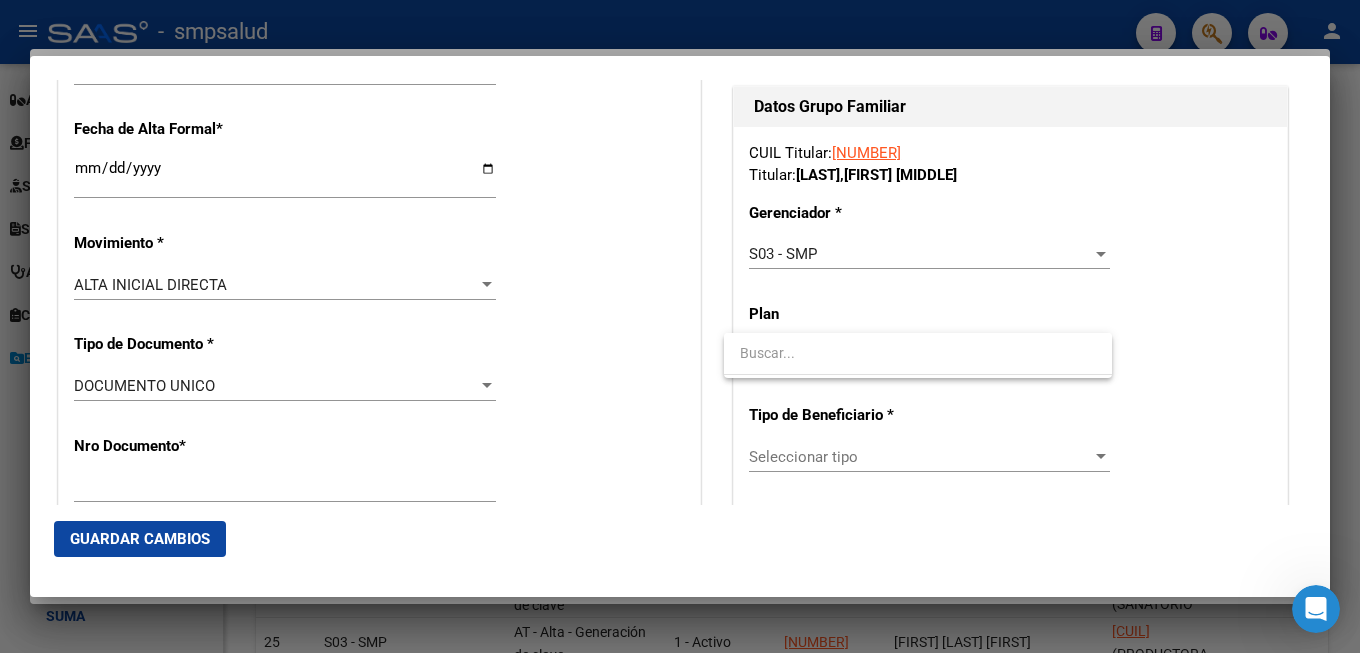 click at bounding box center [918, 353] 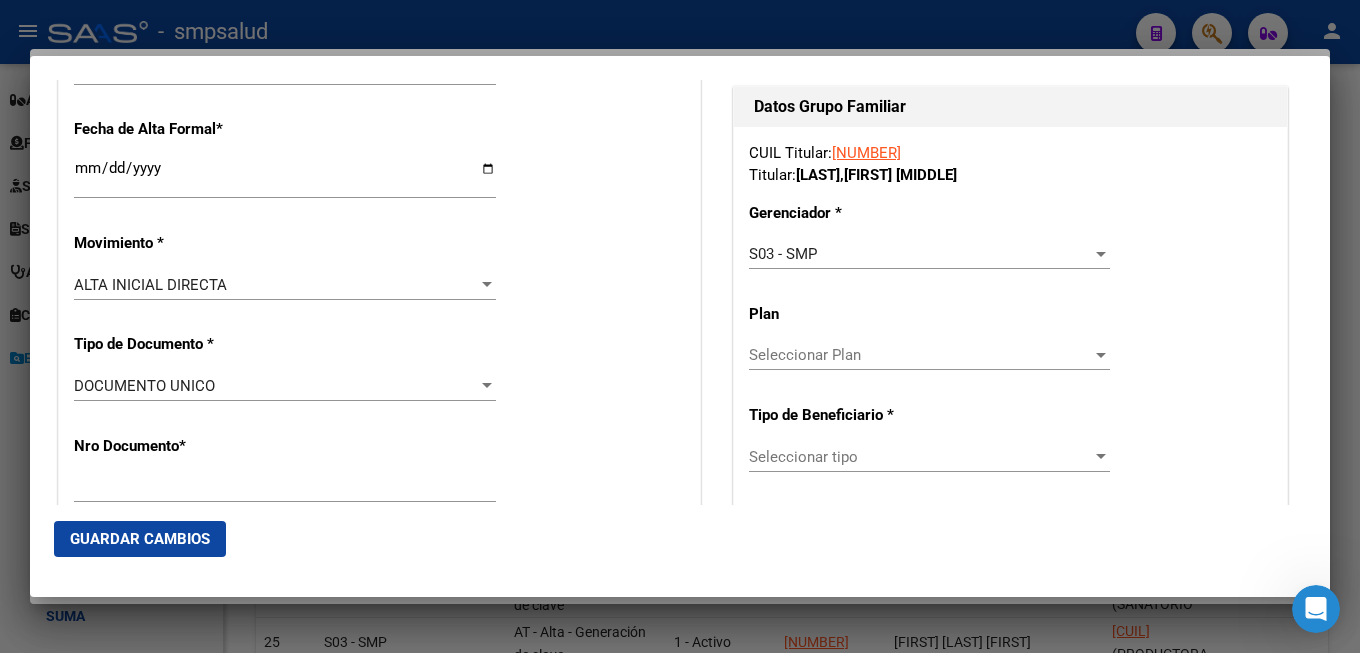 click on "Seleccionar tipo" at bounding box center (920, 457) 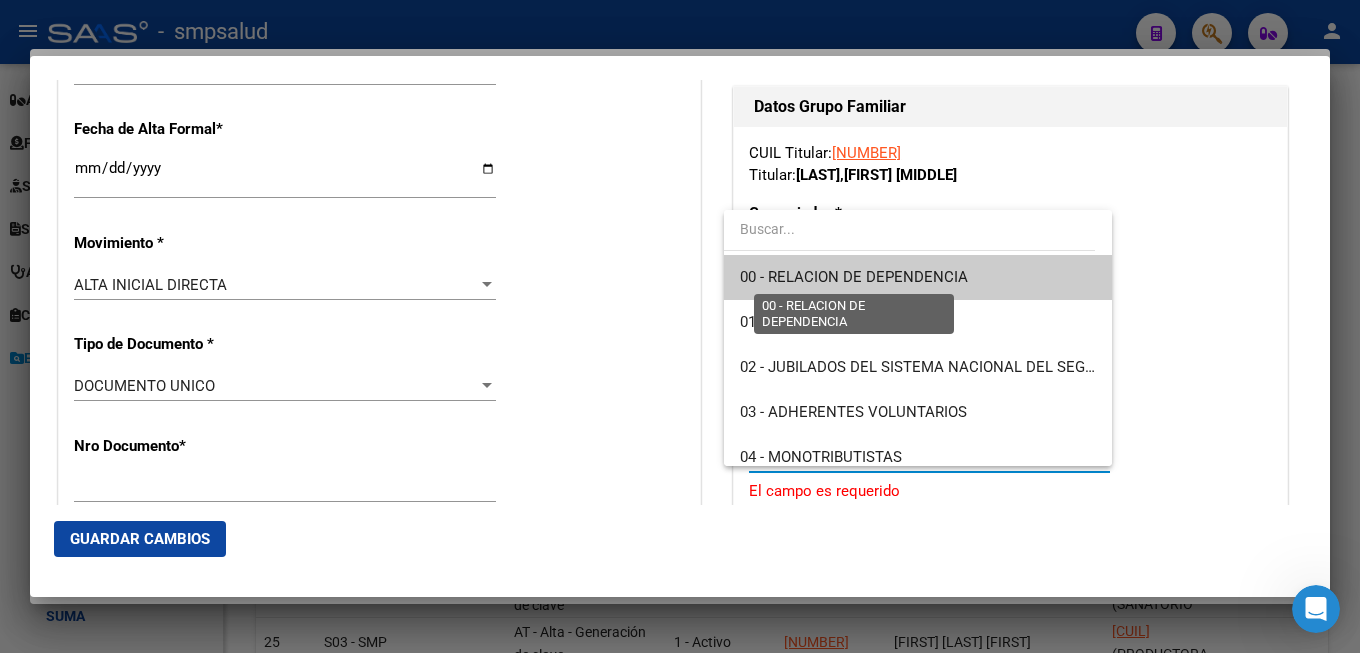 click on "00 - RELACION DE DEPENDENCIA" at bounding box center (854, 277) 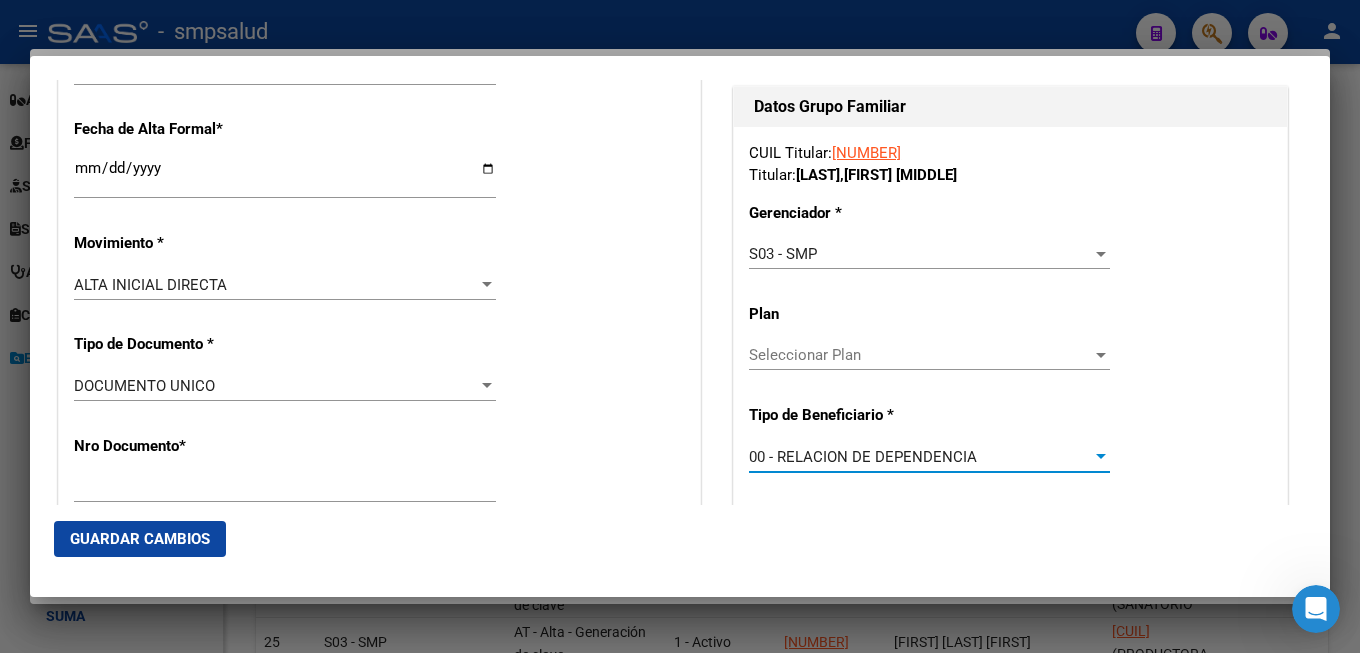 scroll, scrollTop: 744, scrollLeft: 0, axis: vertical 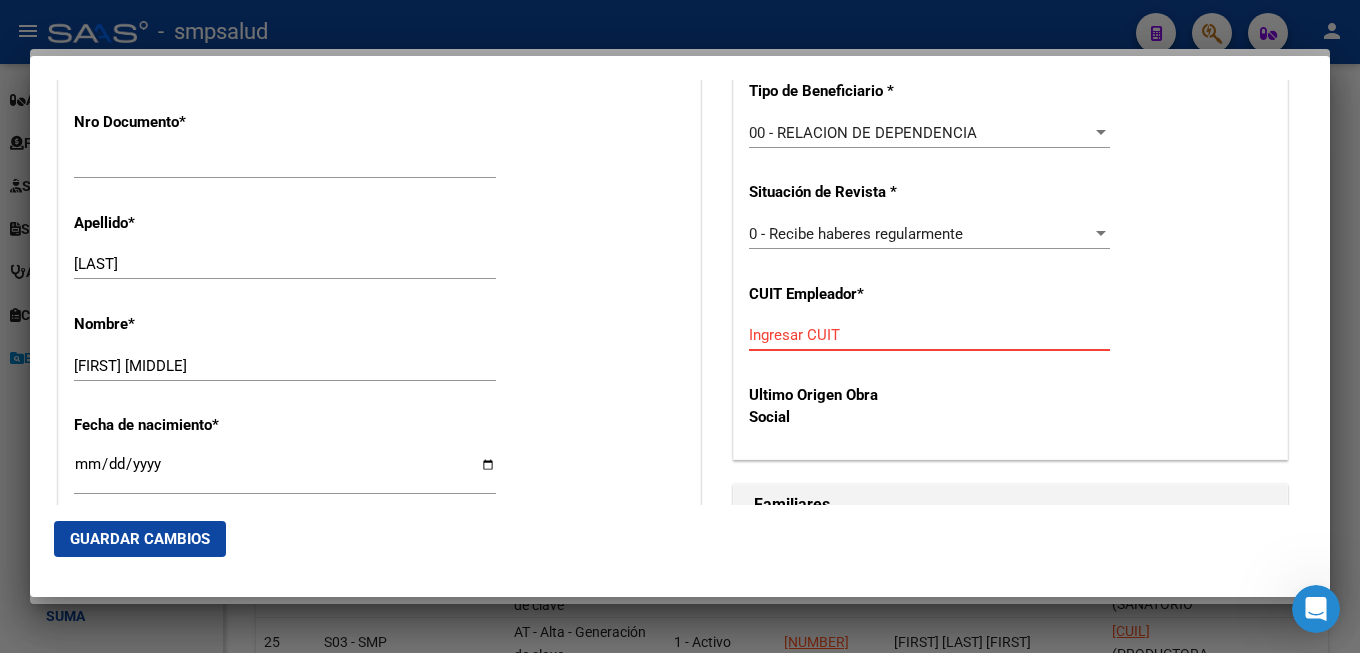 click on "Ingresar CUIT" at bounding box center [929, 335] 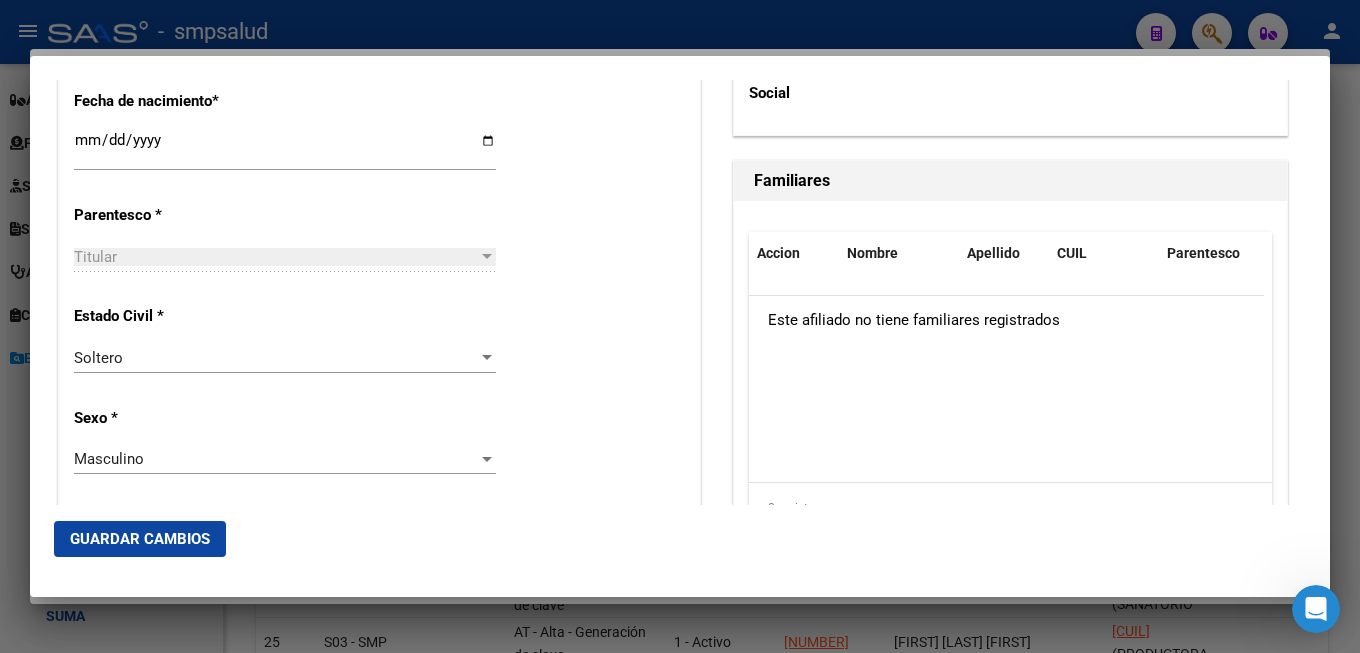 scroll, scrollTop: 1176, scrollLeft: 0, axis: vertical 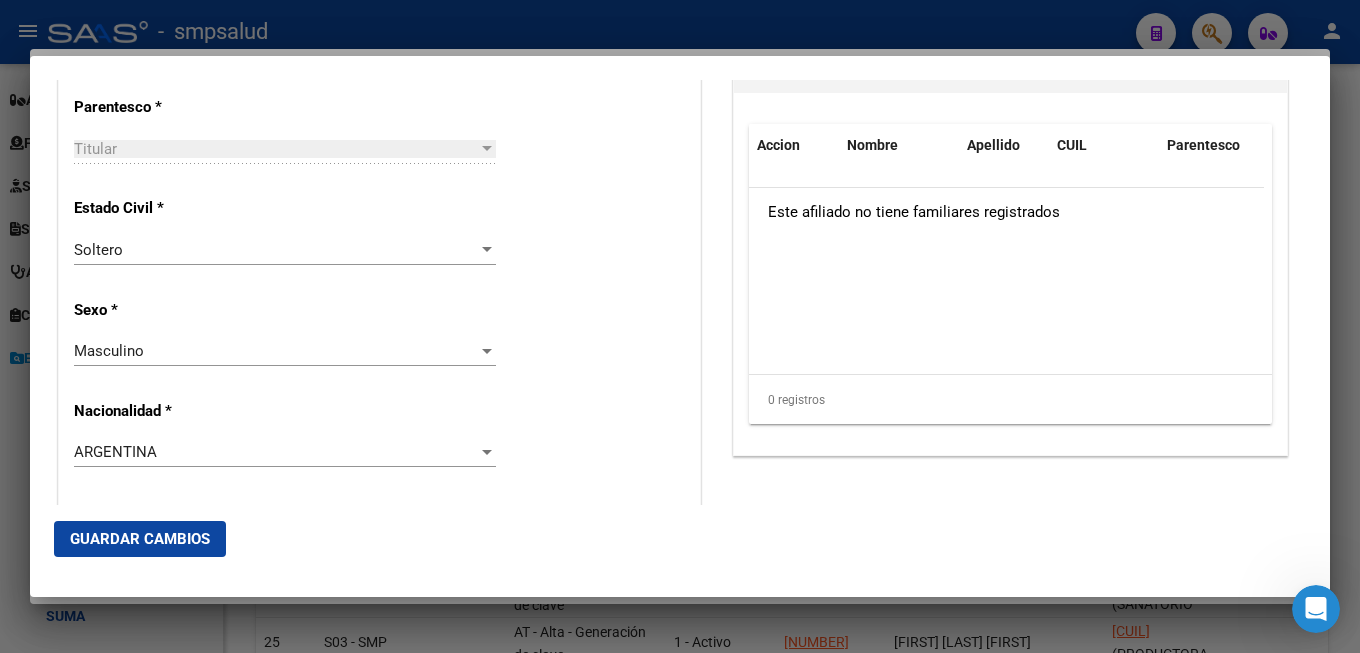 type on "30-69550405-1" 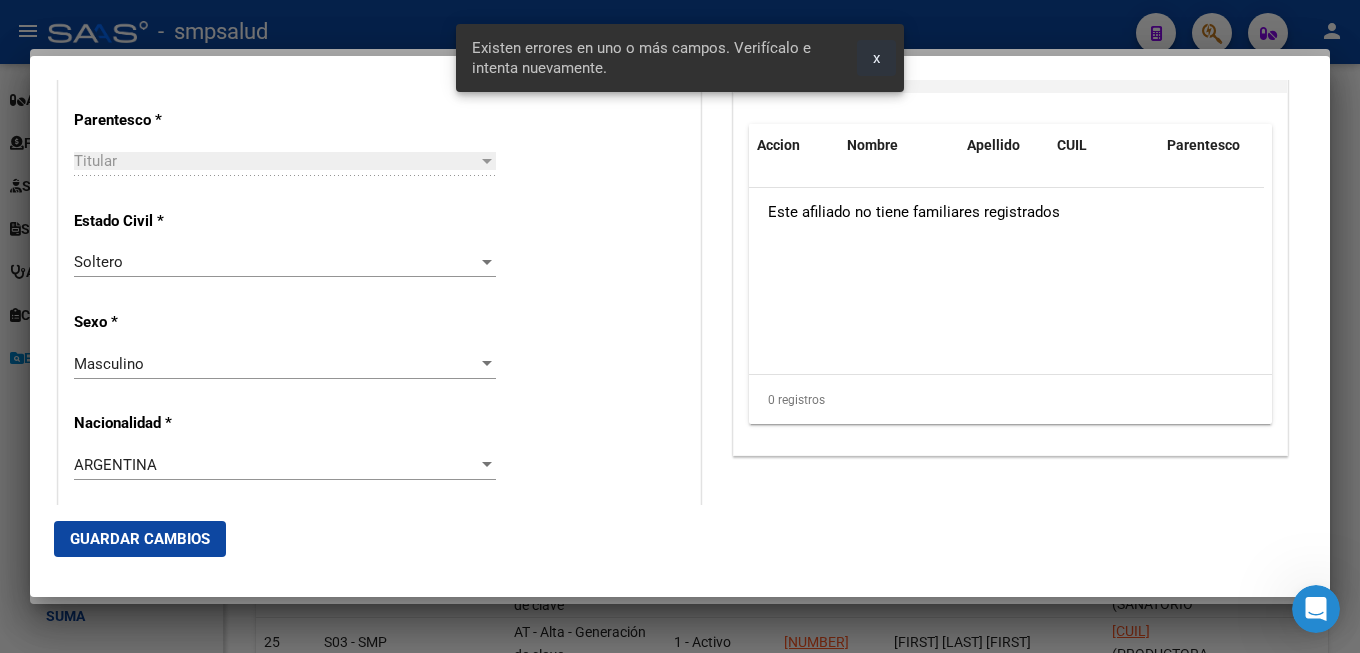 click on "x" at bounding box center (876, 58) 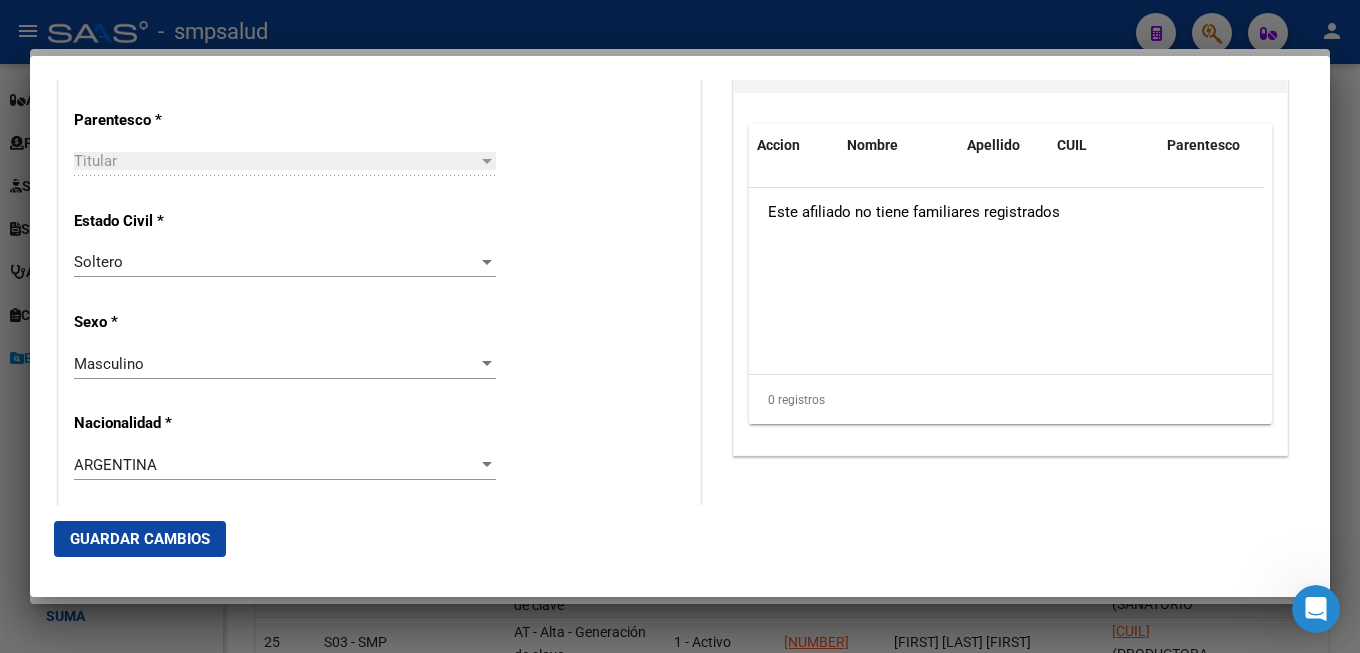 scroll, scrollTop: 420, scrollLeft: 0, axis: vertical 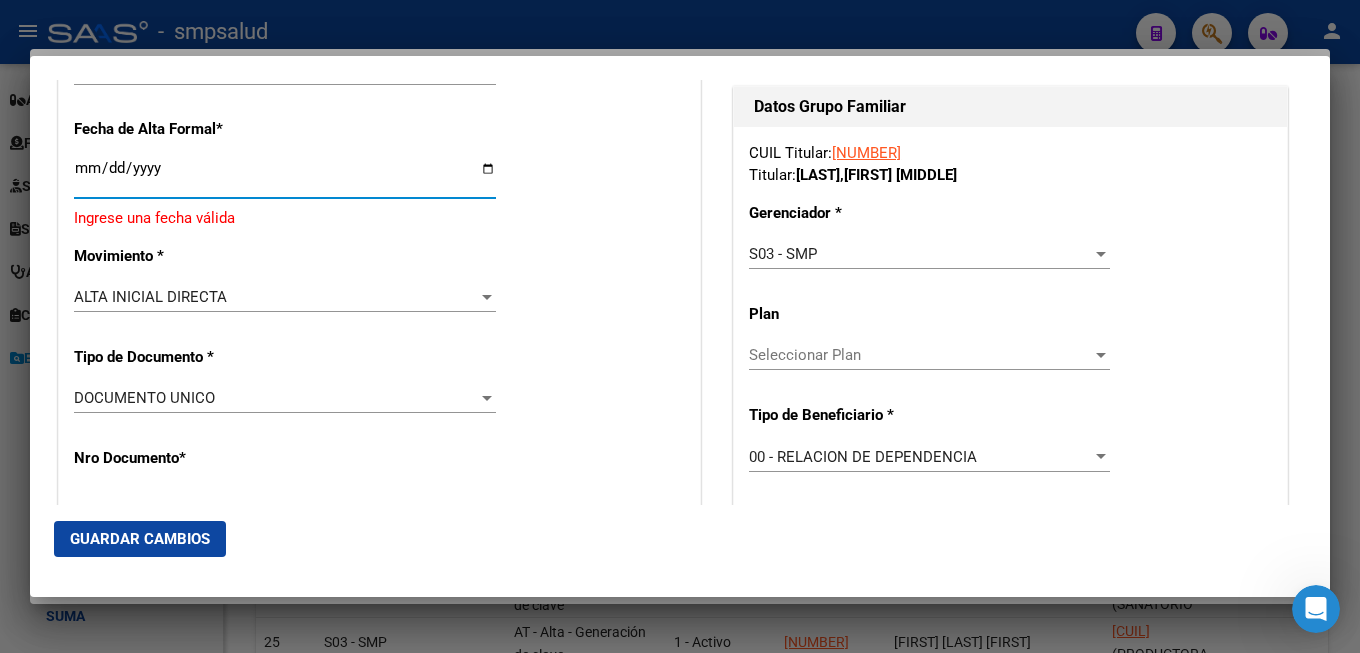 drag, startPoint x: 475, startPoint y: 166, endPoint x: 378, endPoint y: 199, distance: 102.45975 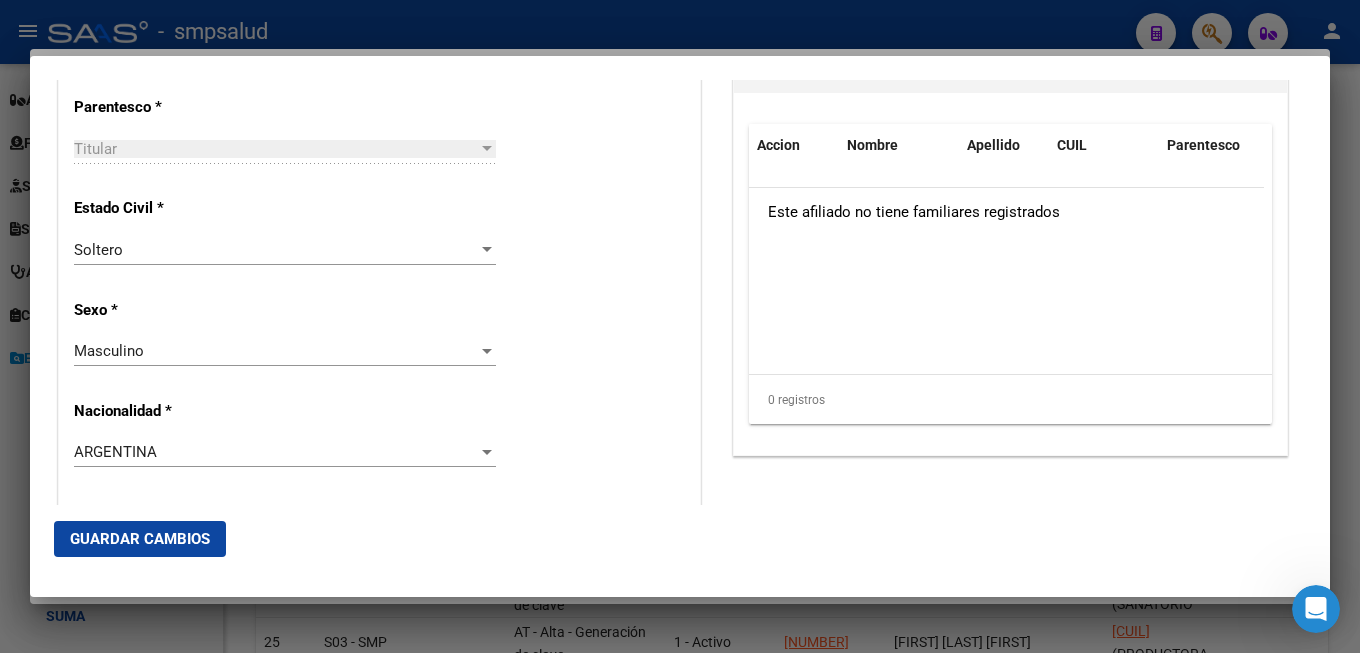 scroll, scrollTop: 1284, scrollLeft: 0, axis: vertical 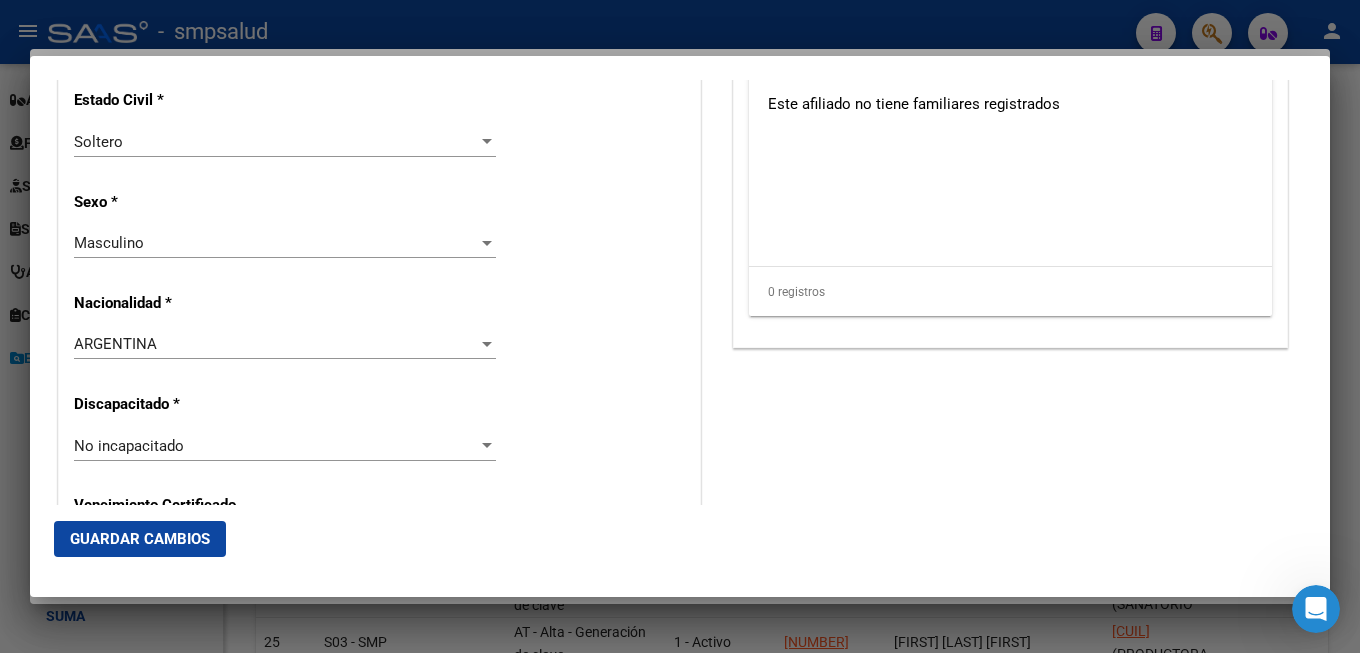 click on "Guardar Cambios" 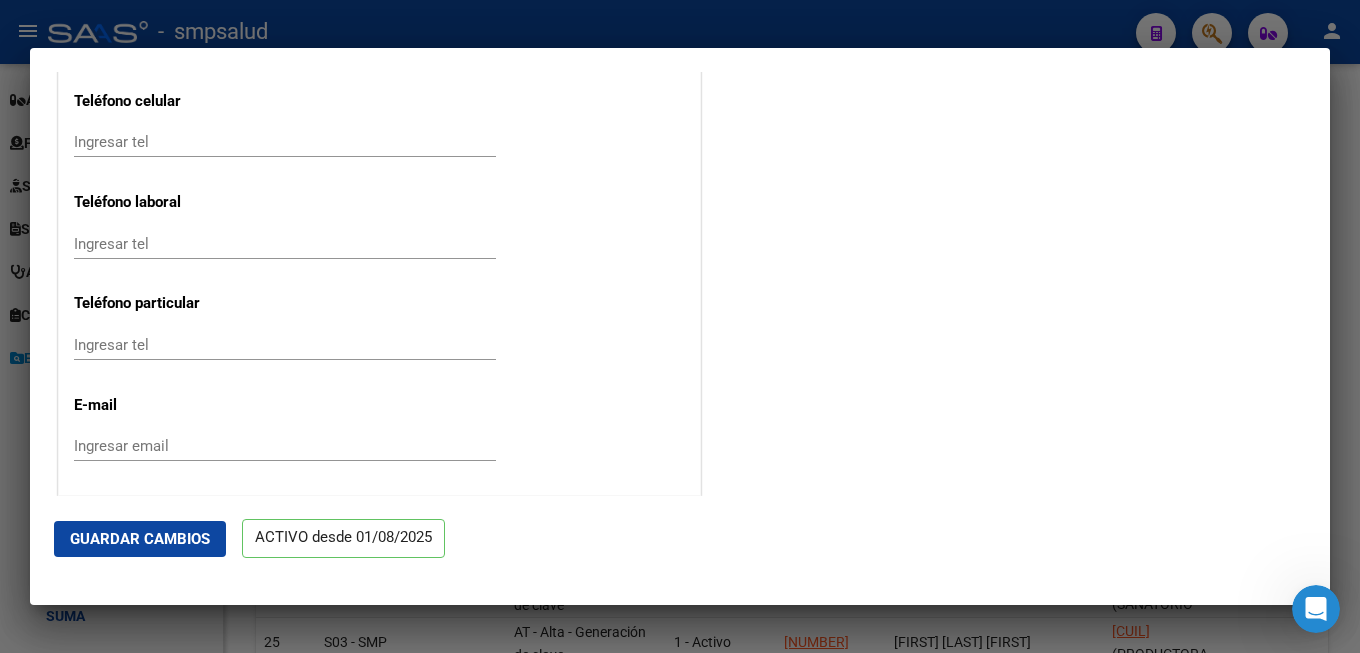 scroll, scrollTop: 2052, scrollLeft: 0, axis: vertical 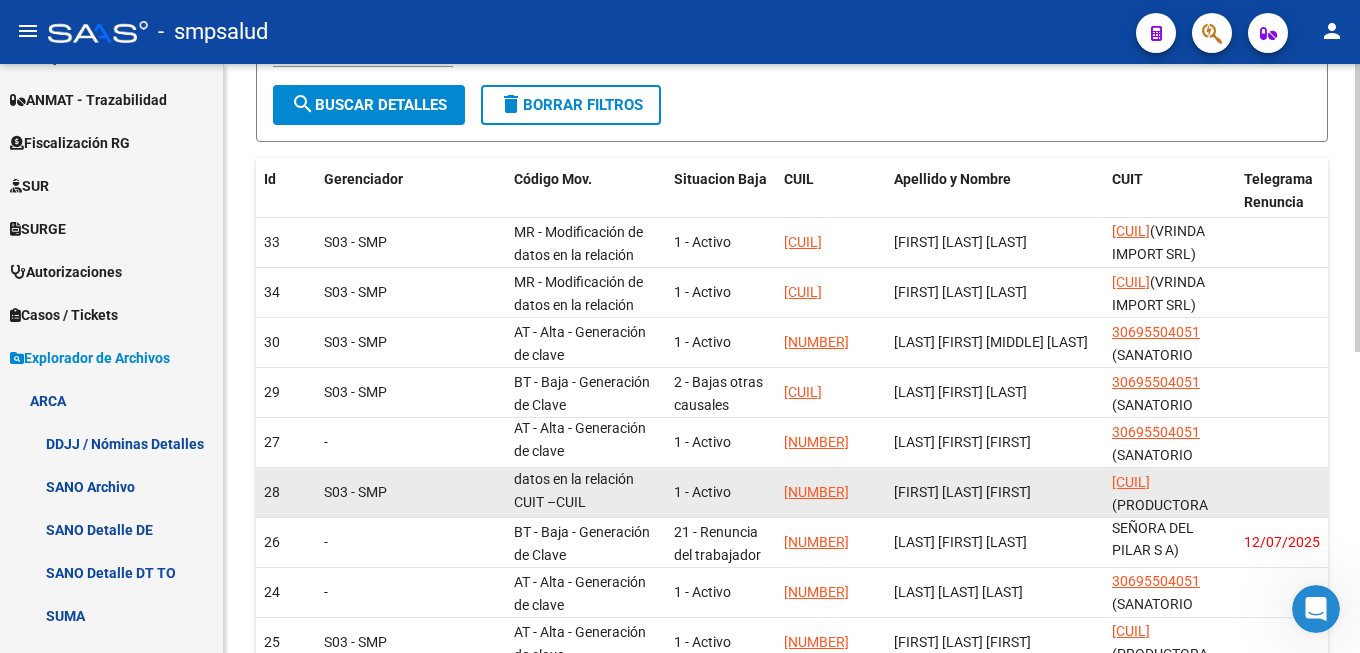 click on "S03 - SMP" 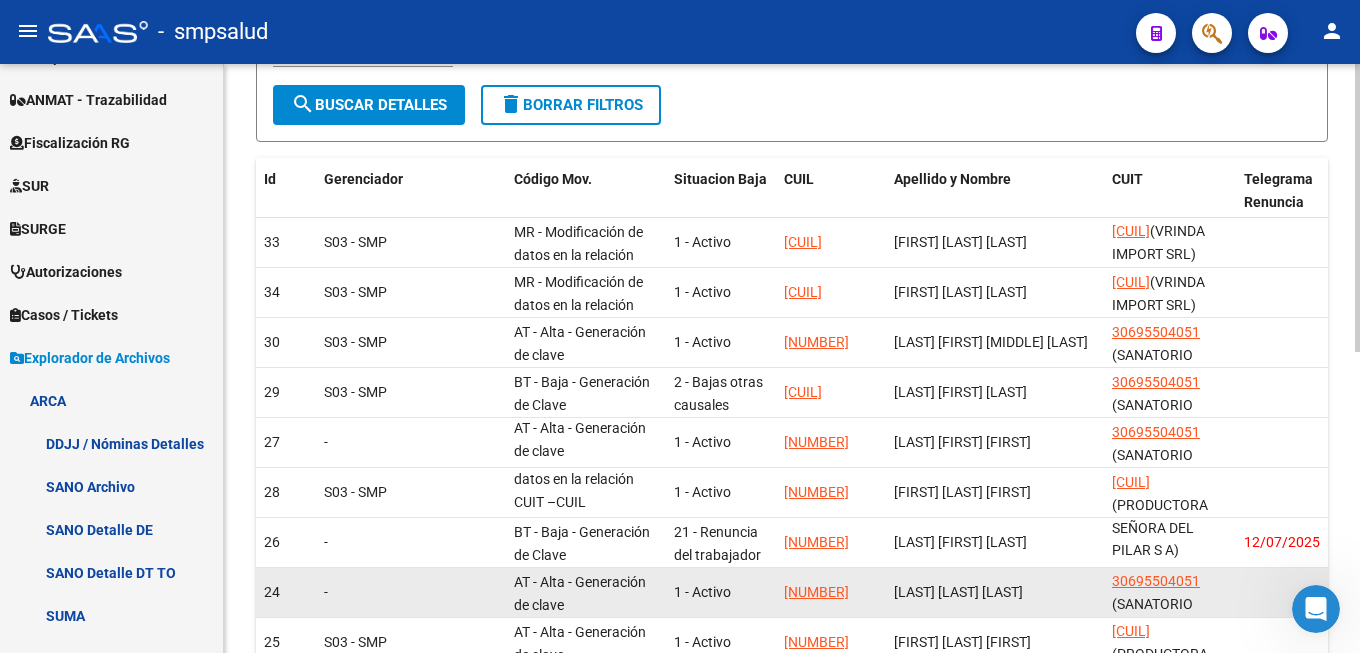 scroll, scrollTop: 513, scrollLeft: 0, axis: vertical 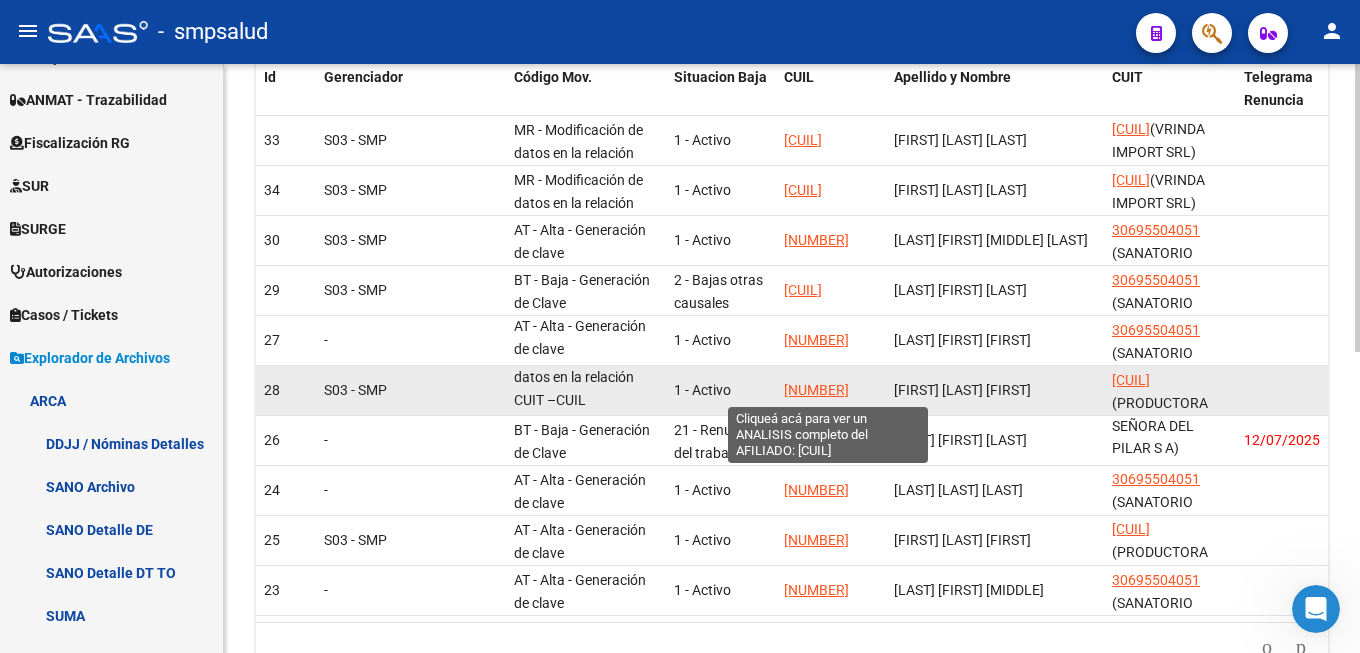 click on "[NUMBER]" 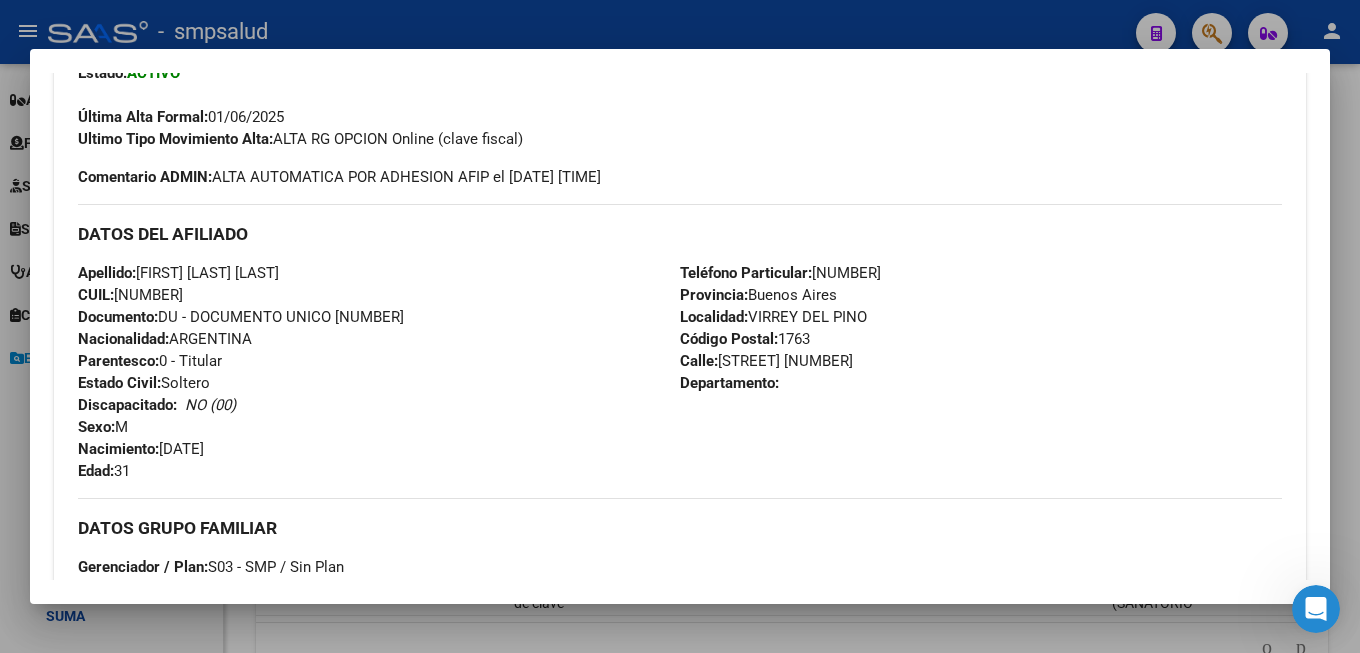 scroll, scrollTop: 964, scrollLeft: 0, axis: vertical 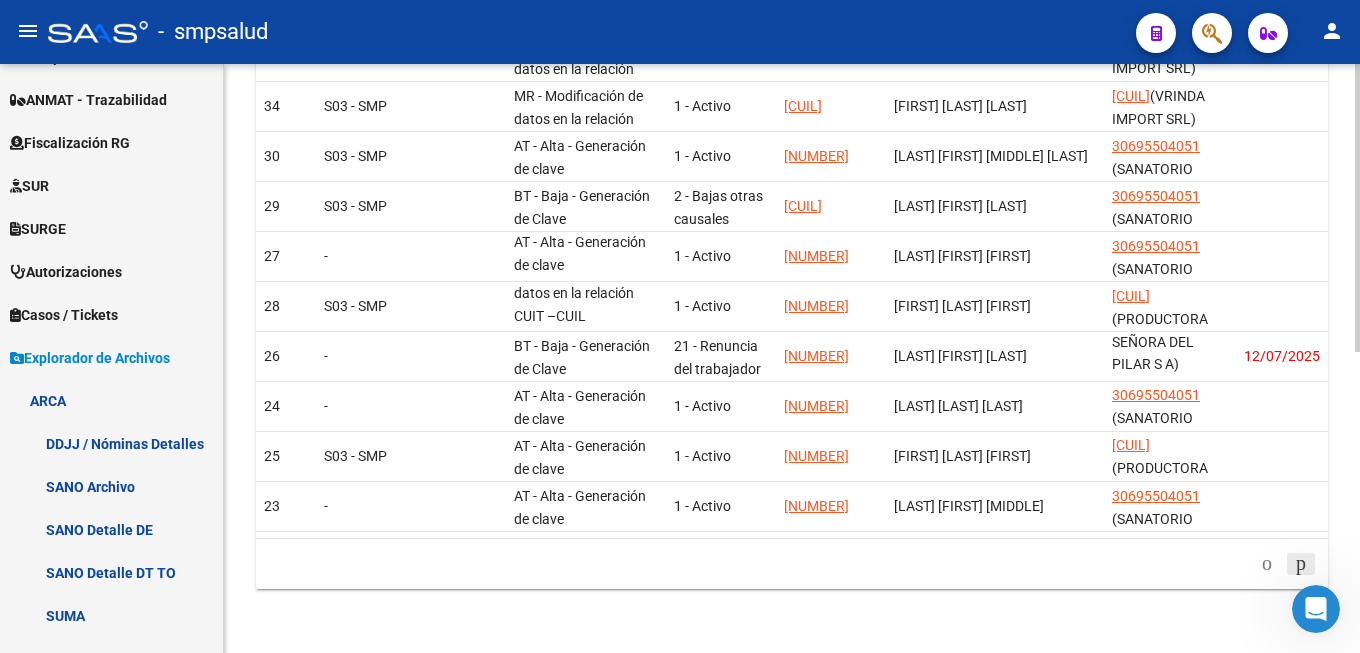 click 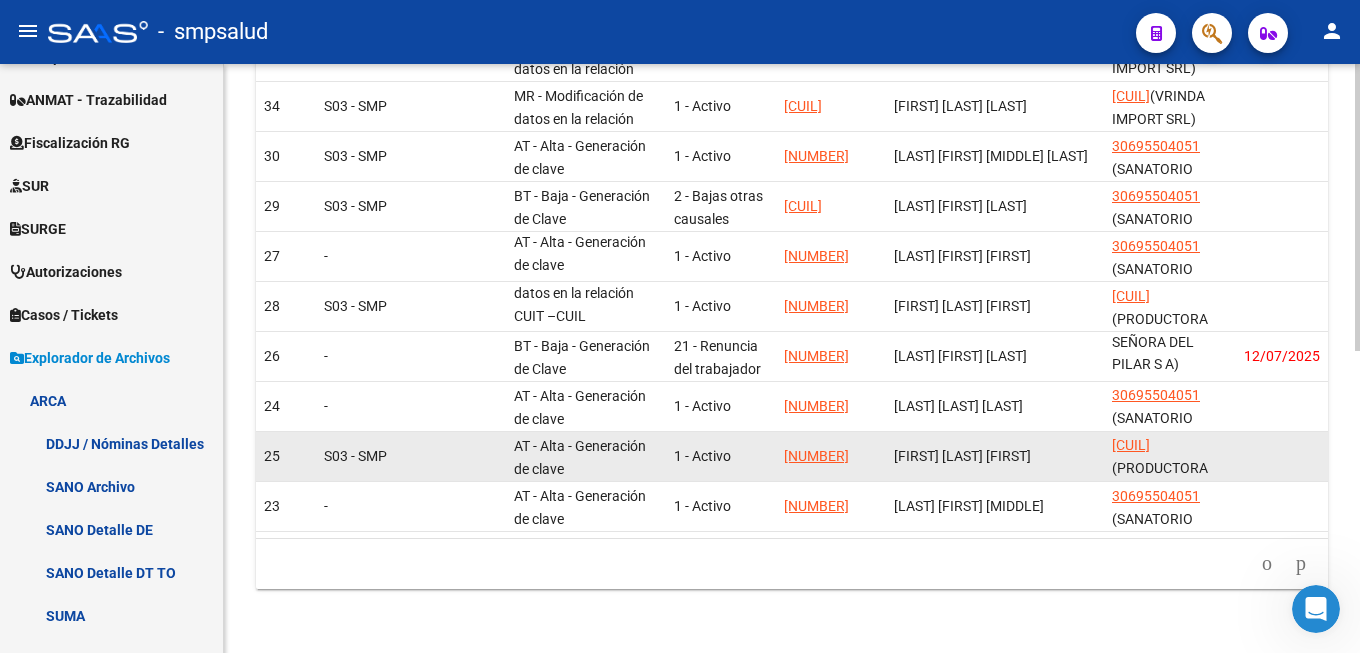 scroll, scrollTop: 314, scrollLeft: 0, axis: vertical 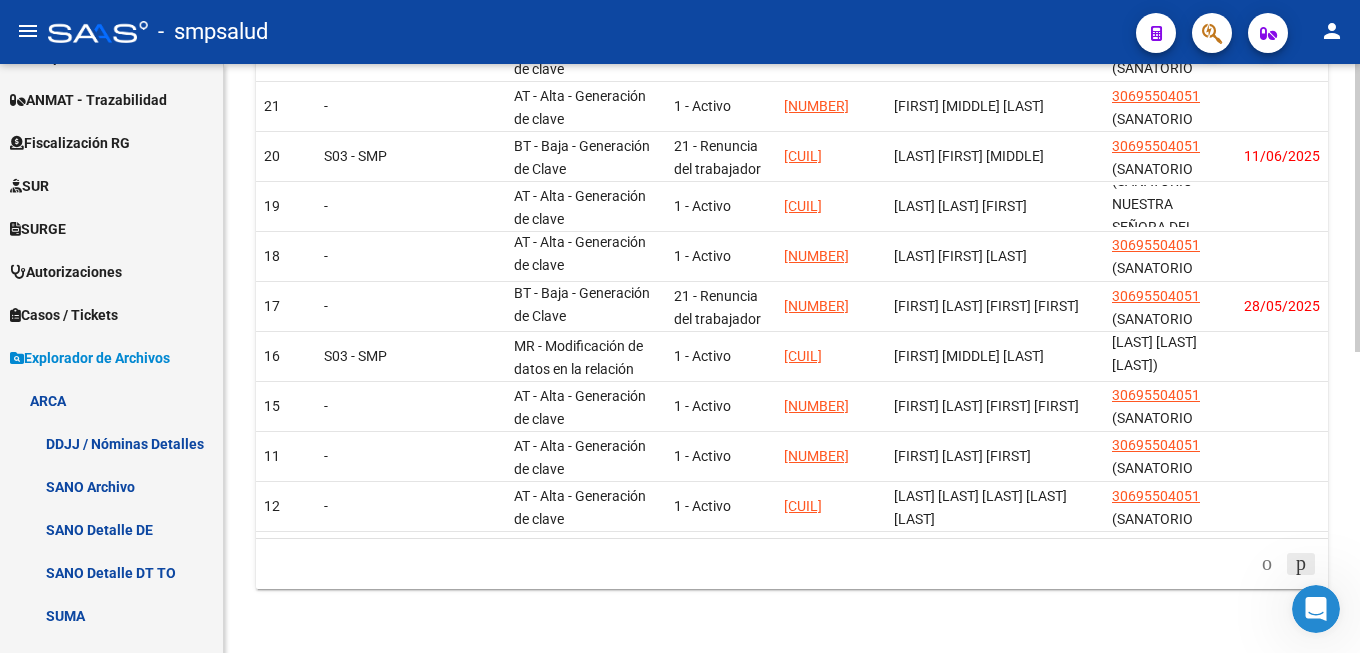 click 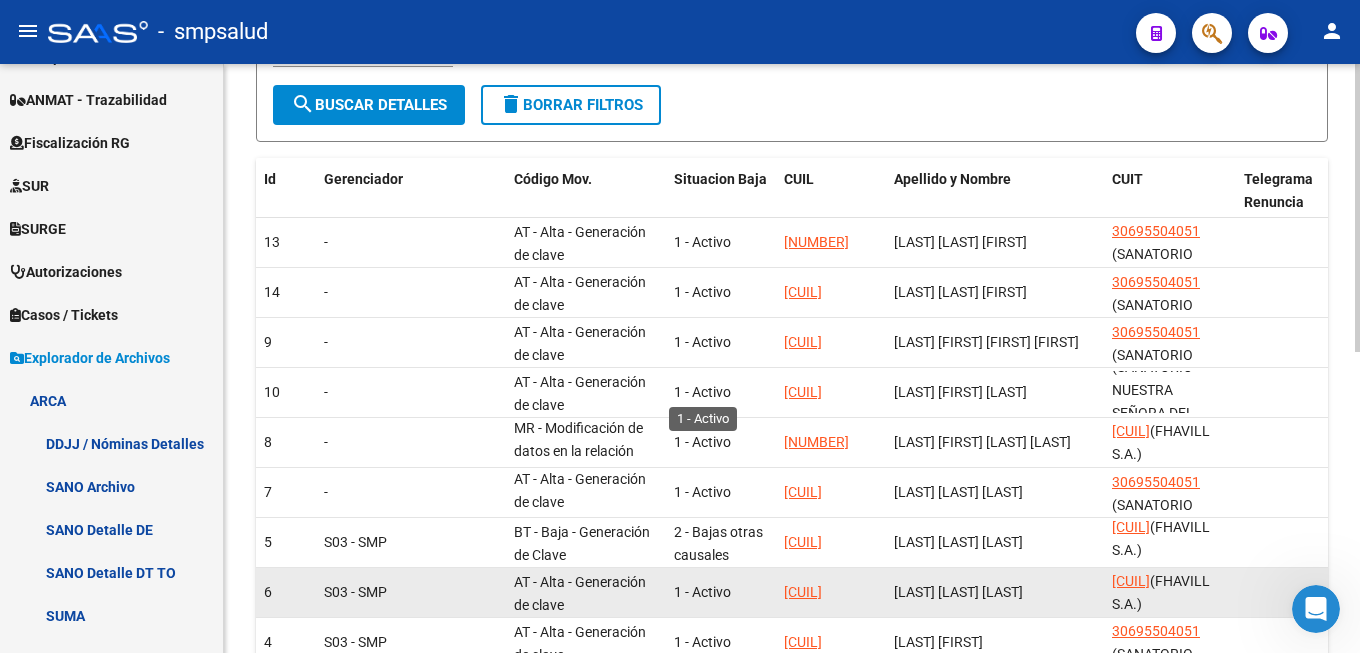 scroll, scrollTop: 615, scrollLeft: 0, axis: vertical 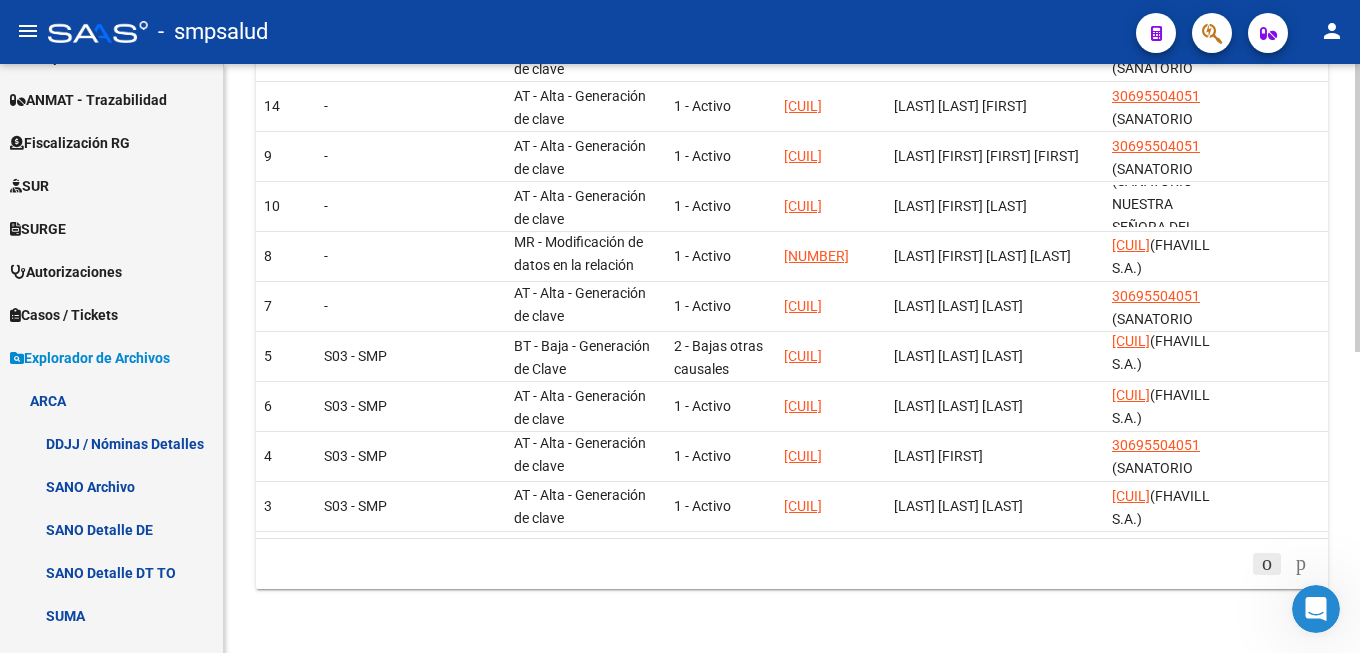 click 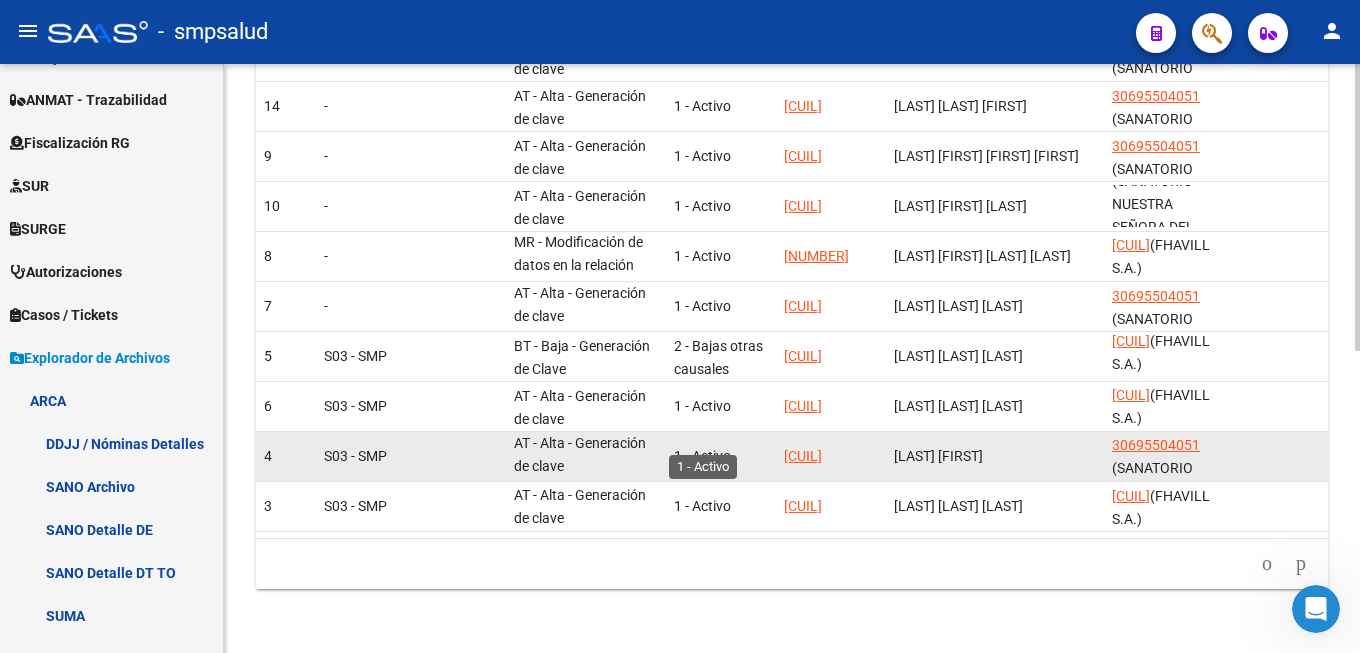 scroll, scrollTop: 615, scrollLeft: 0, axis: vertical 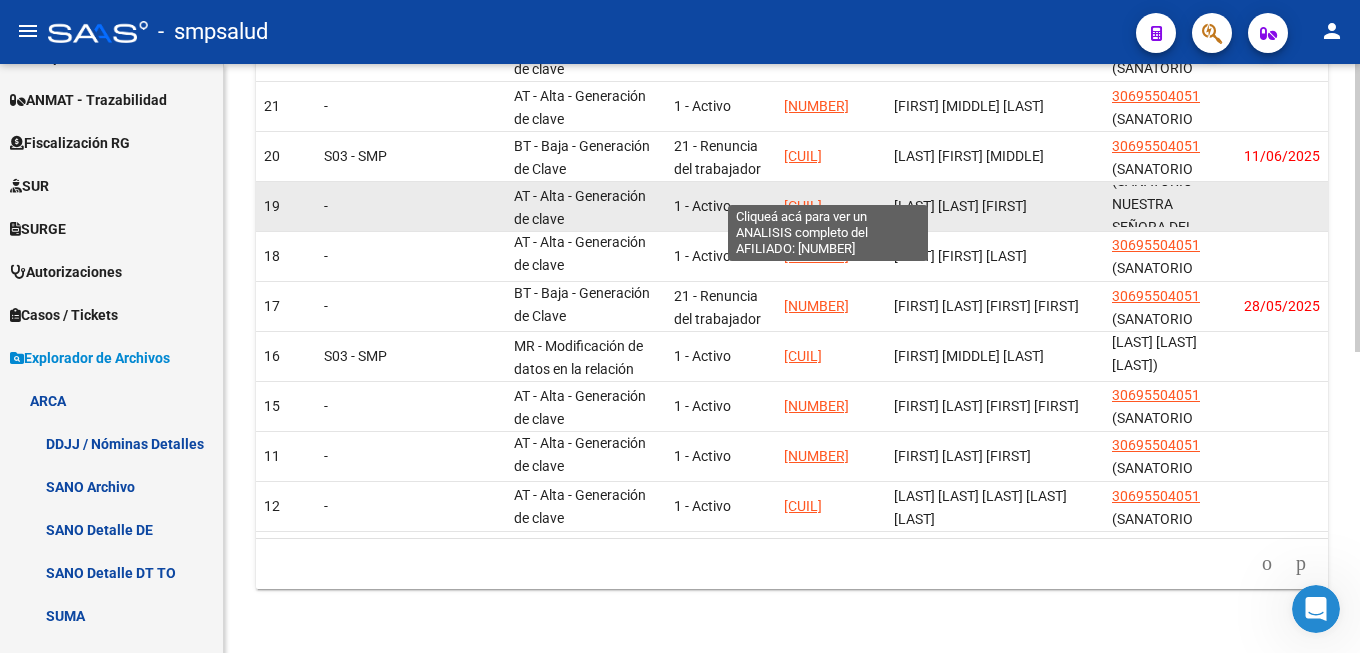click on "[CUIL]" 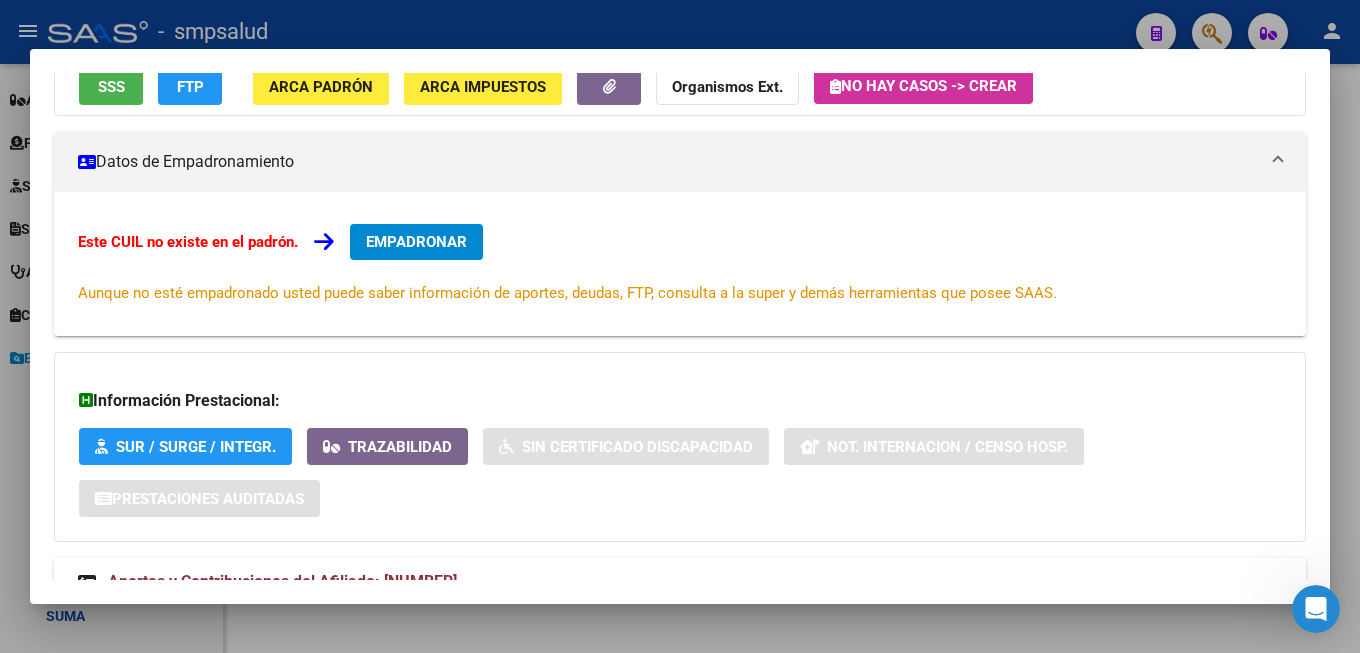 scroll, scrollTop: 245, scrollLeft: 0, axis: vertical 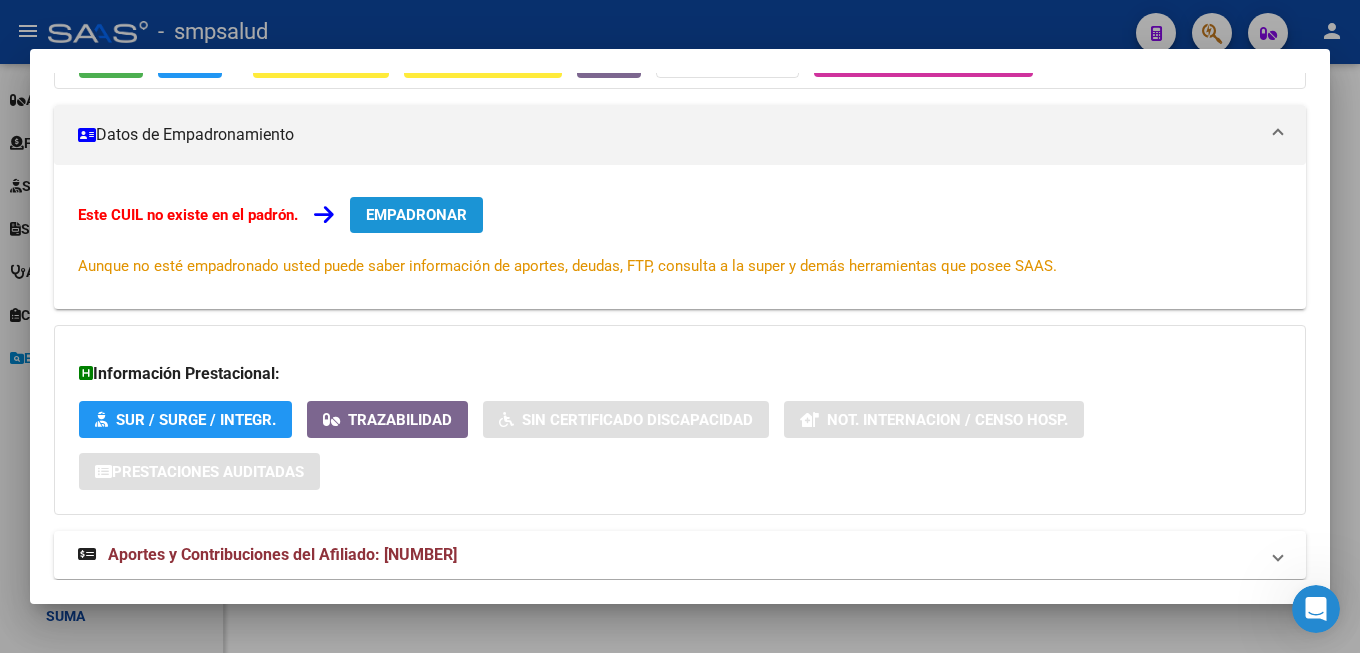 click on "EMPADRONAR" at bounding box center (416, 215) 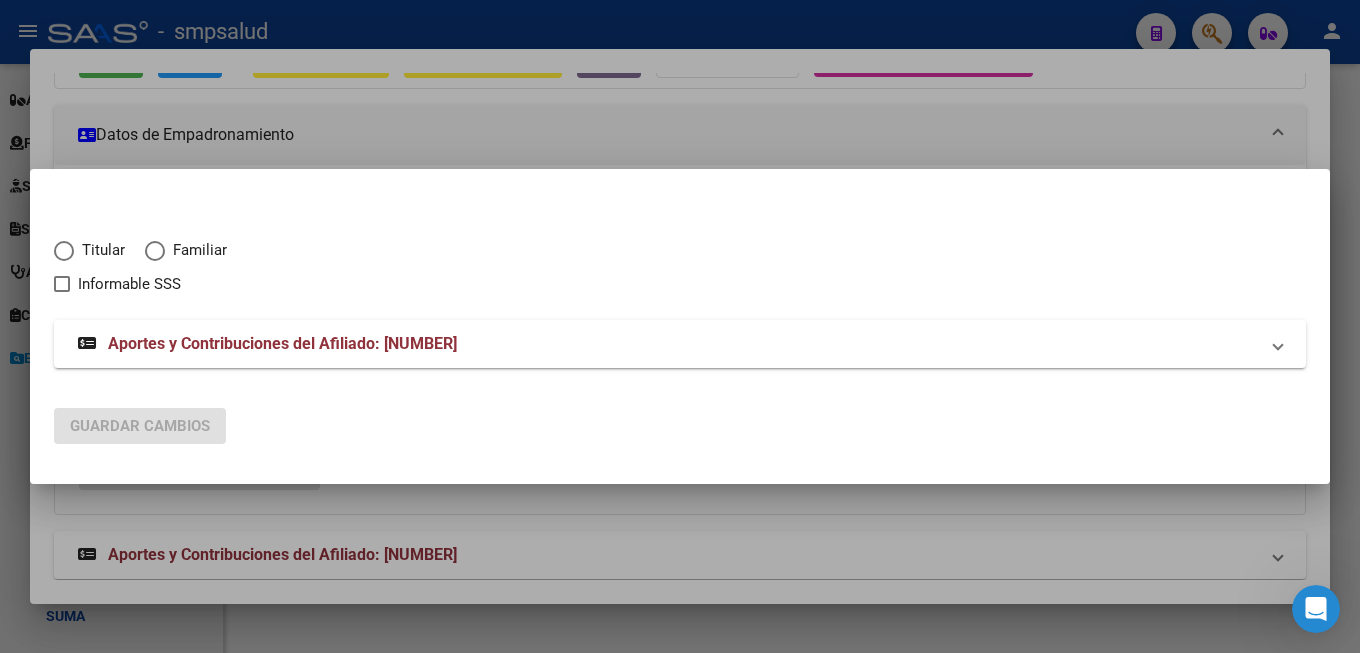 click on "Titular" at bounding box center [99, 250] 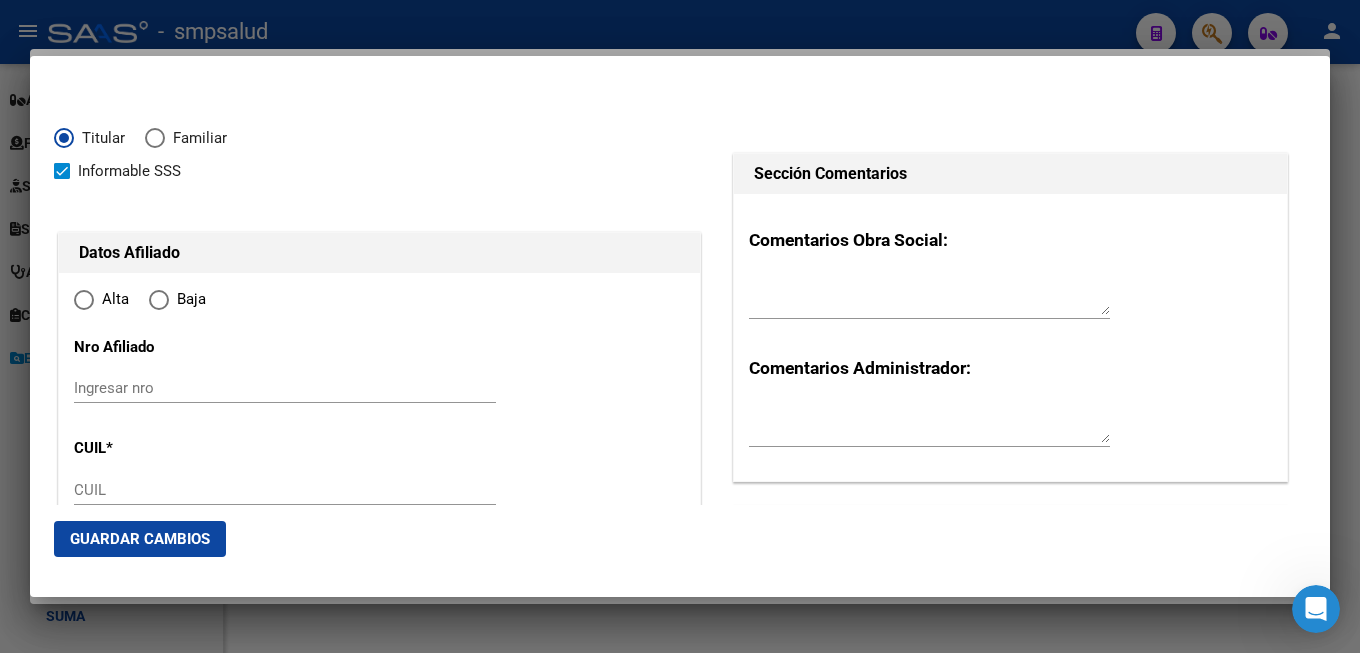 type on "[CUIL]" 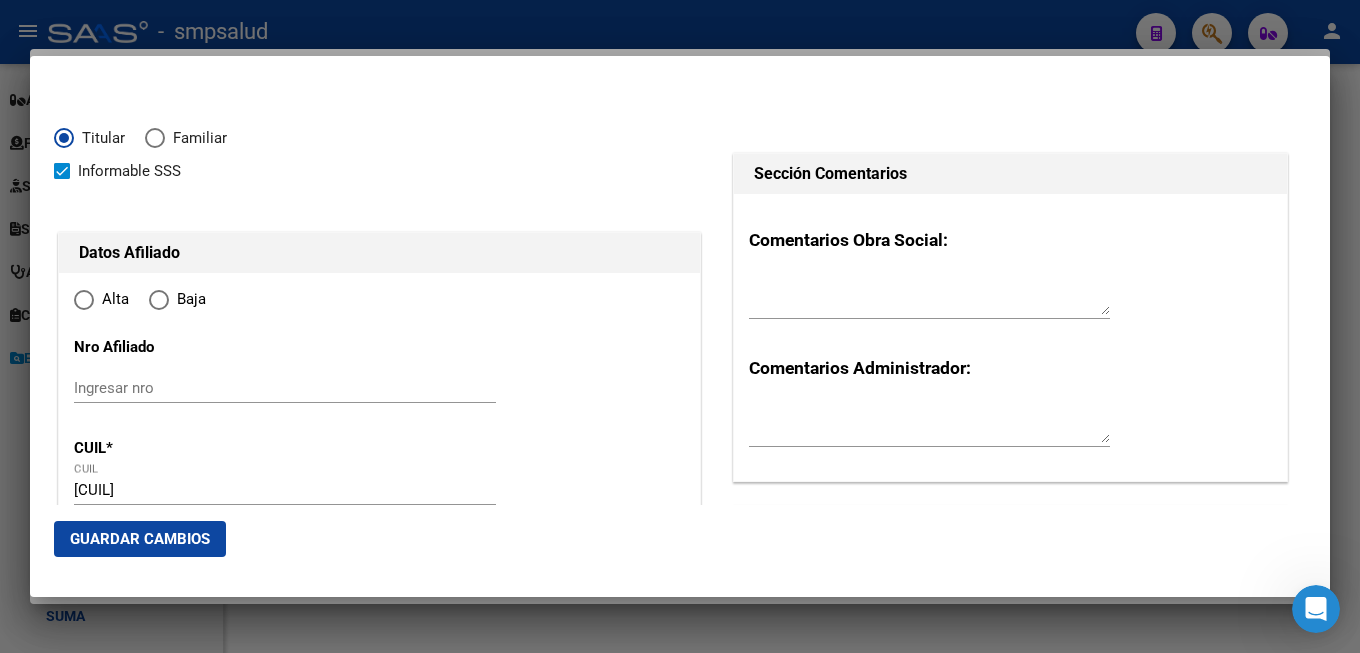 radio on "true" 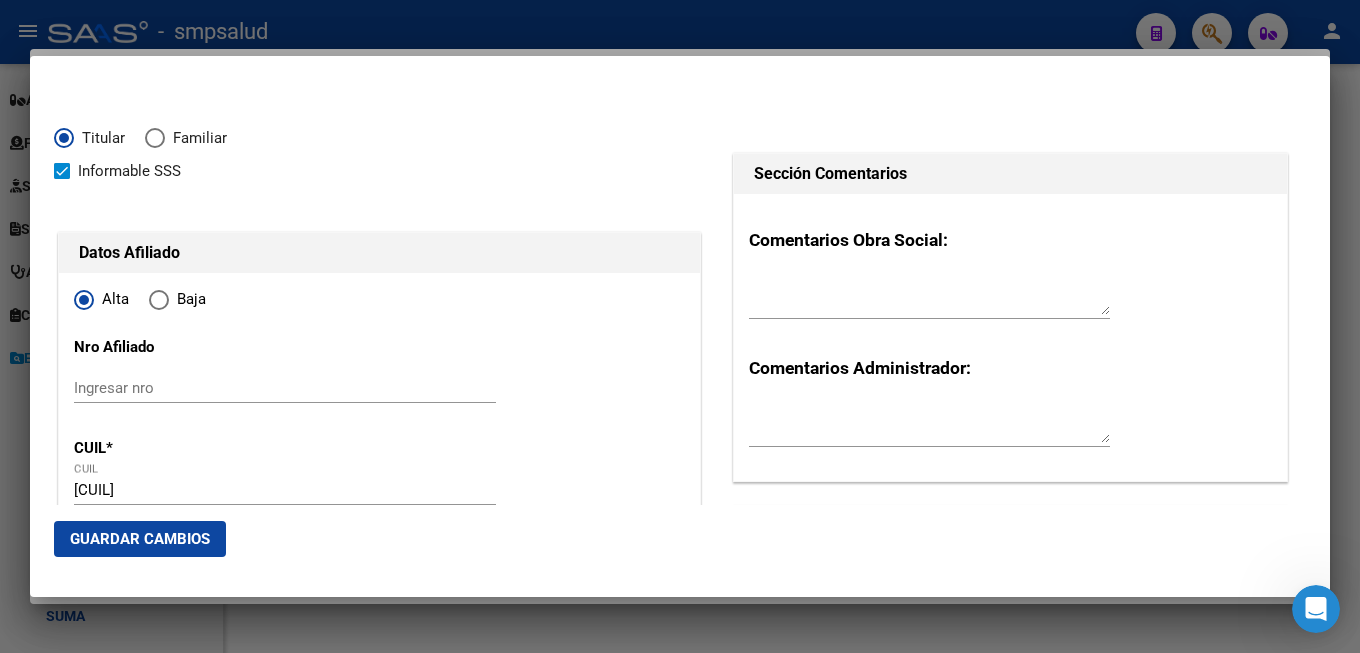 type on "[NUMBER]" 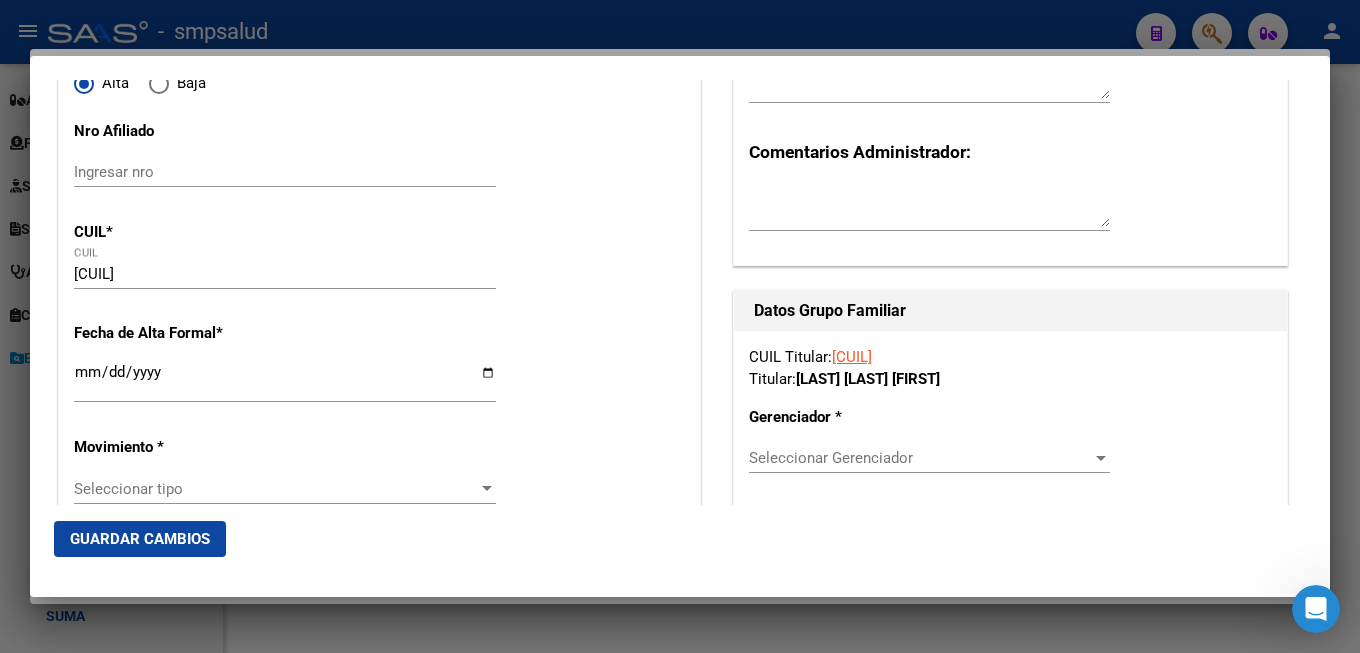 click on "Ingresar fecha" 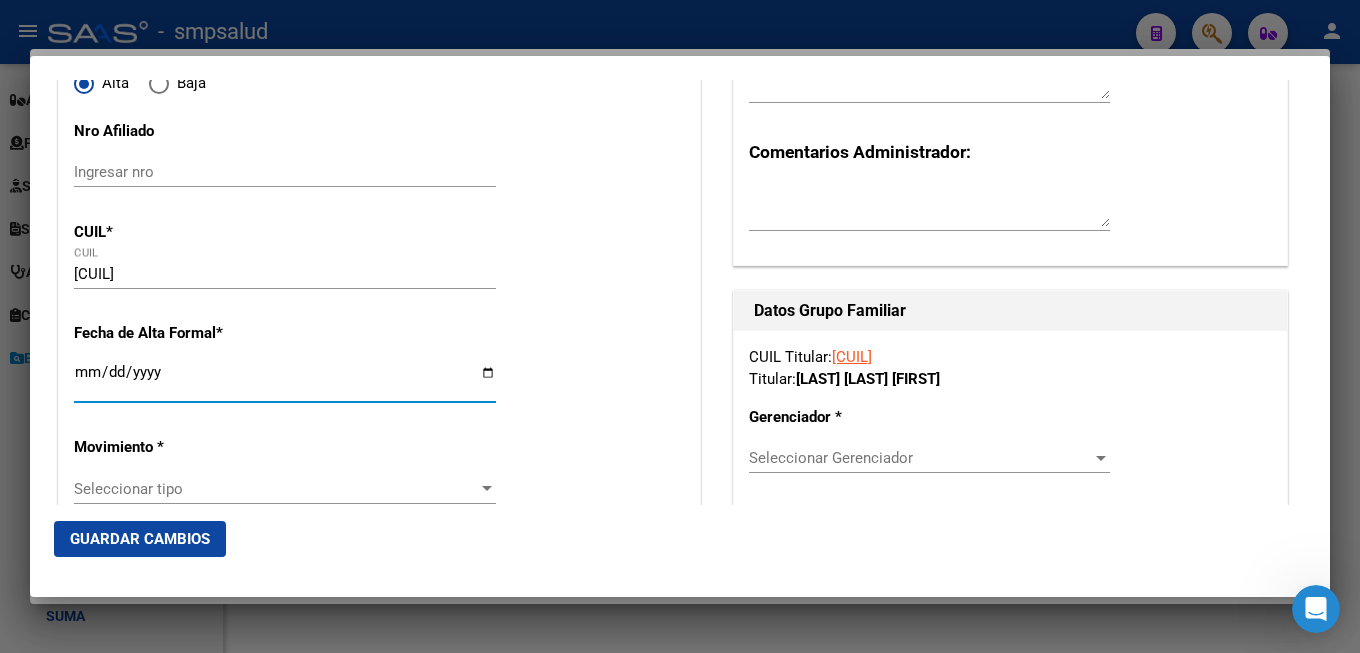 click on "Ingresar fecha" at bounding box center [285, 380] 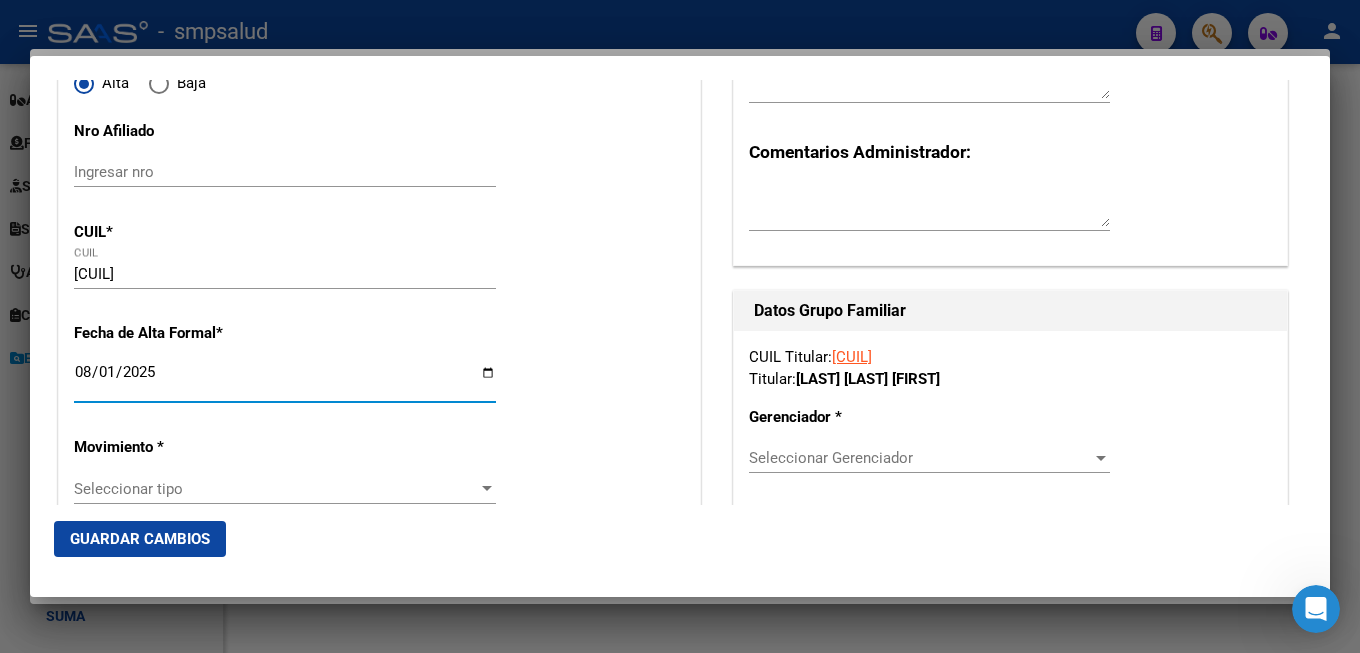 click on "Seleccionar tipo" at bounding box center (276, 489) 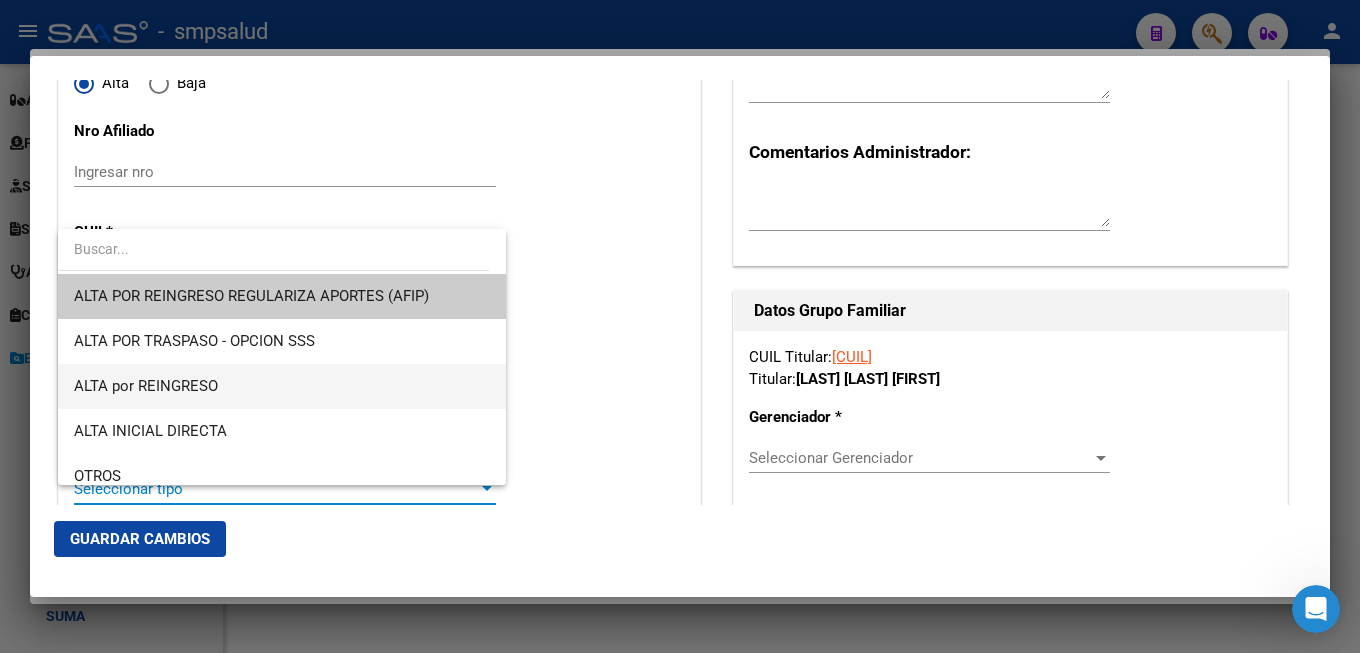 click on "ALTA por REINGRESO" at bounding box center (282, 386) 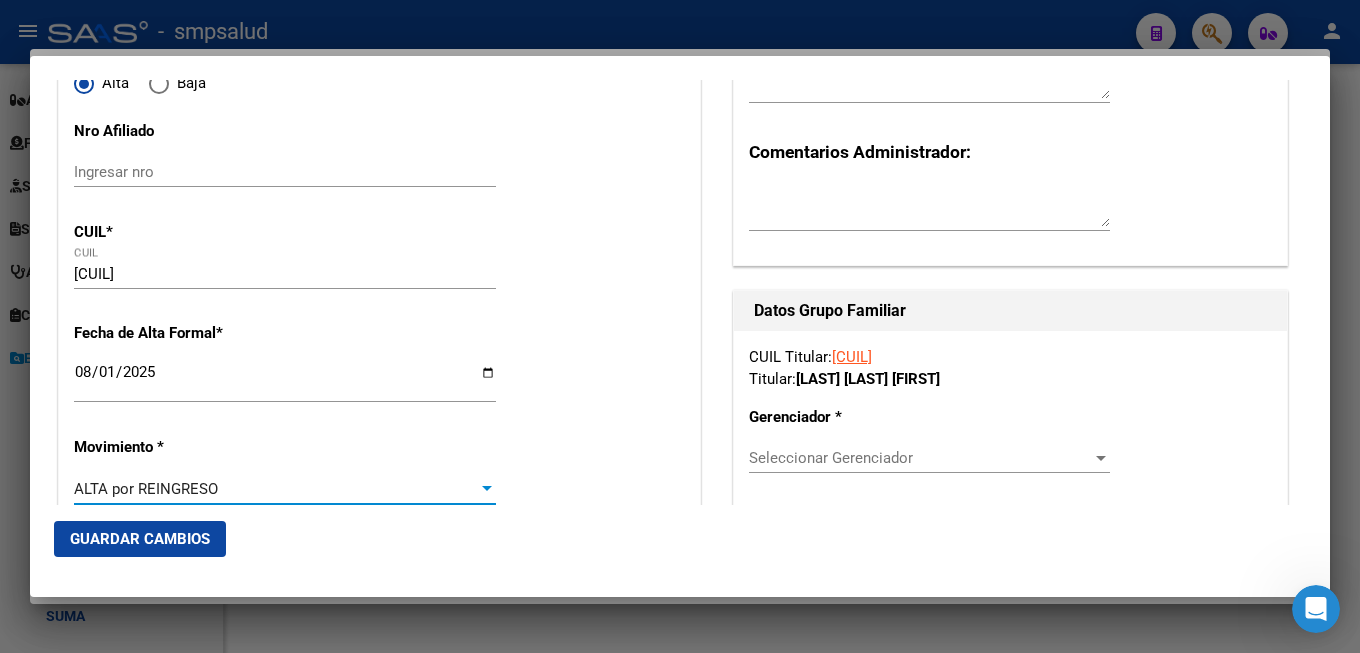 click on "ALTA por REINGRESO" at bounding box center (276, 489) 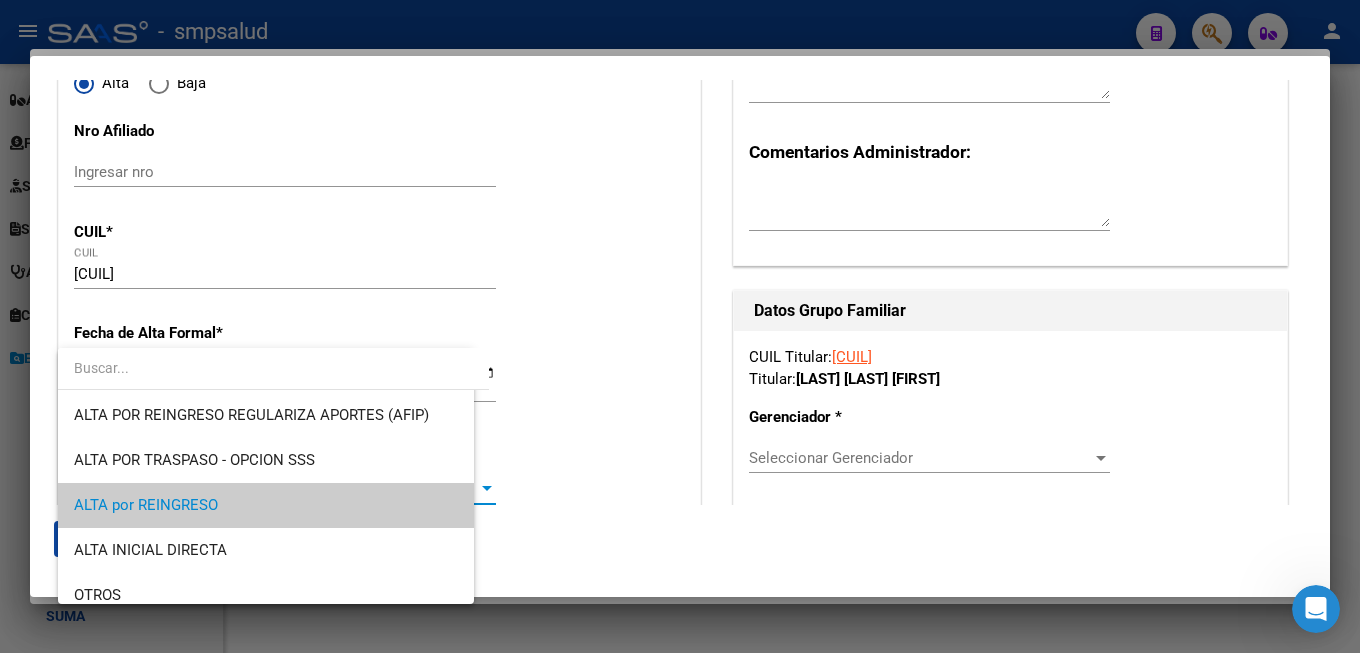 scroll, scrollTop: 29, scrollLeft: 0, axis: vertical 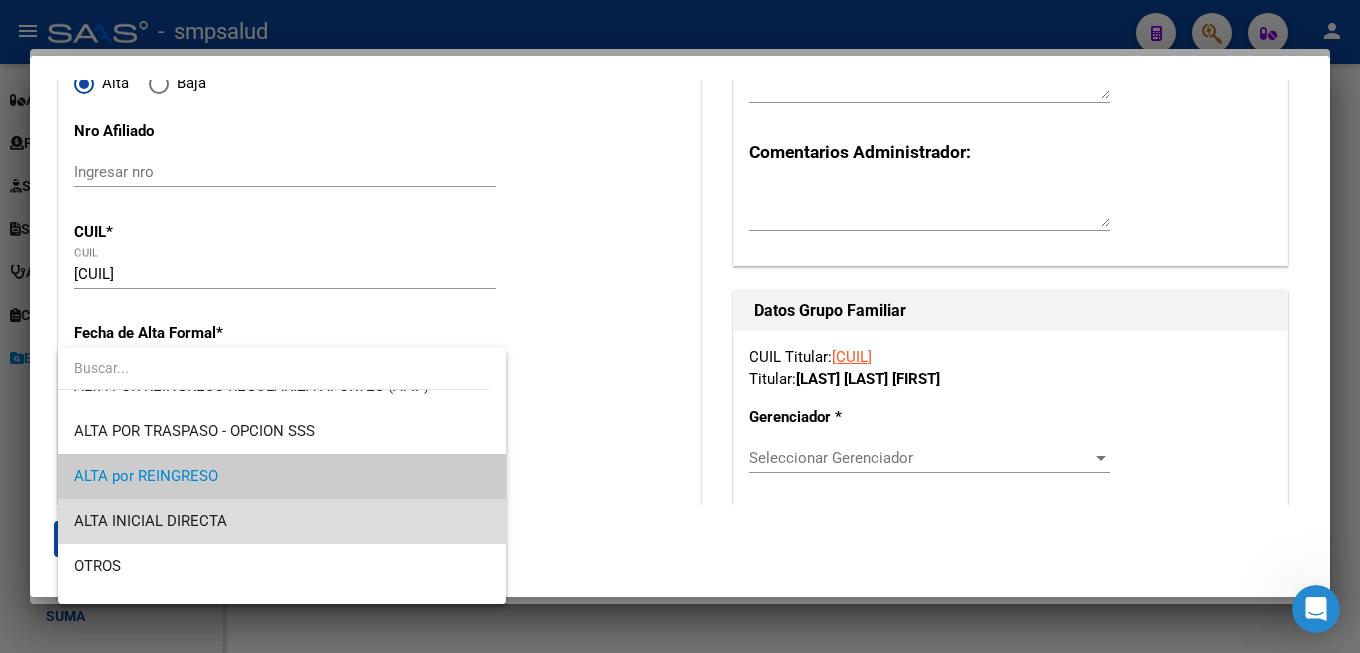 click on "ALTA INICIAL DIRECTA" at bounding box center (282, 521) 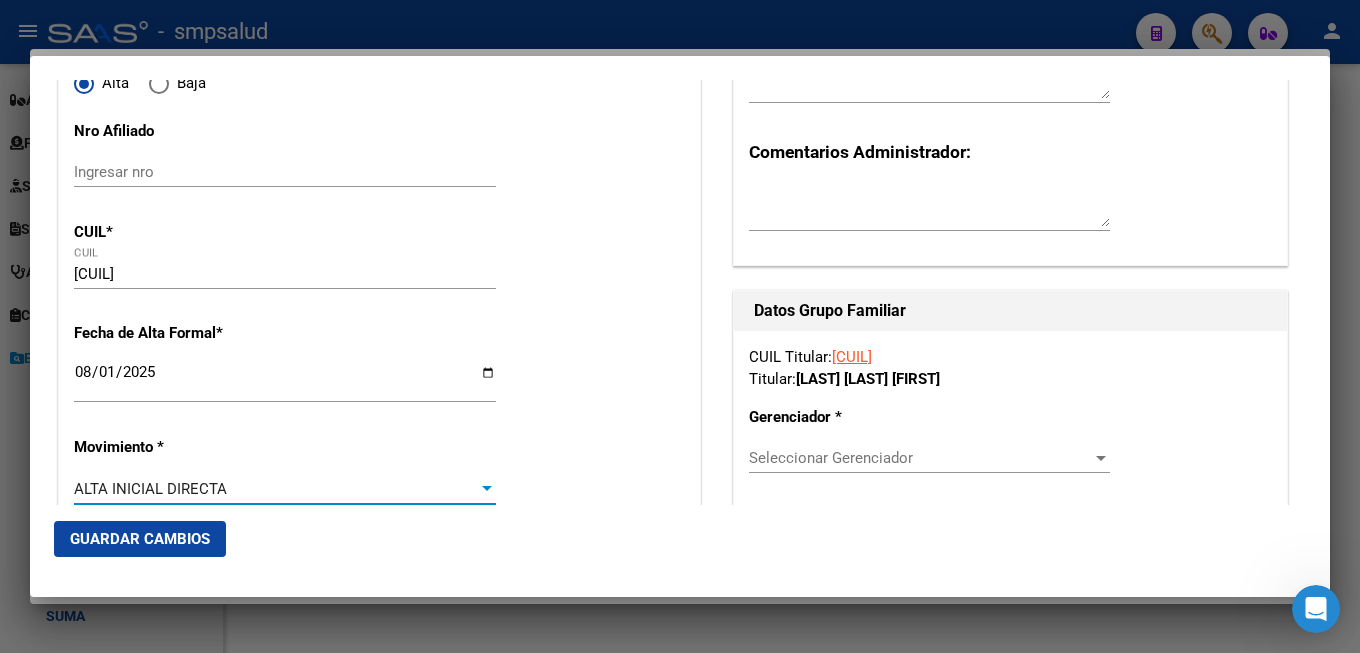 scroll, scrollTop: 432, scrollLeft: 0, axis: vertical 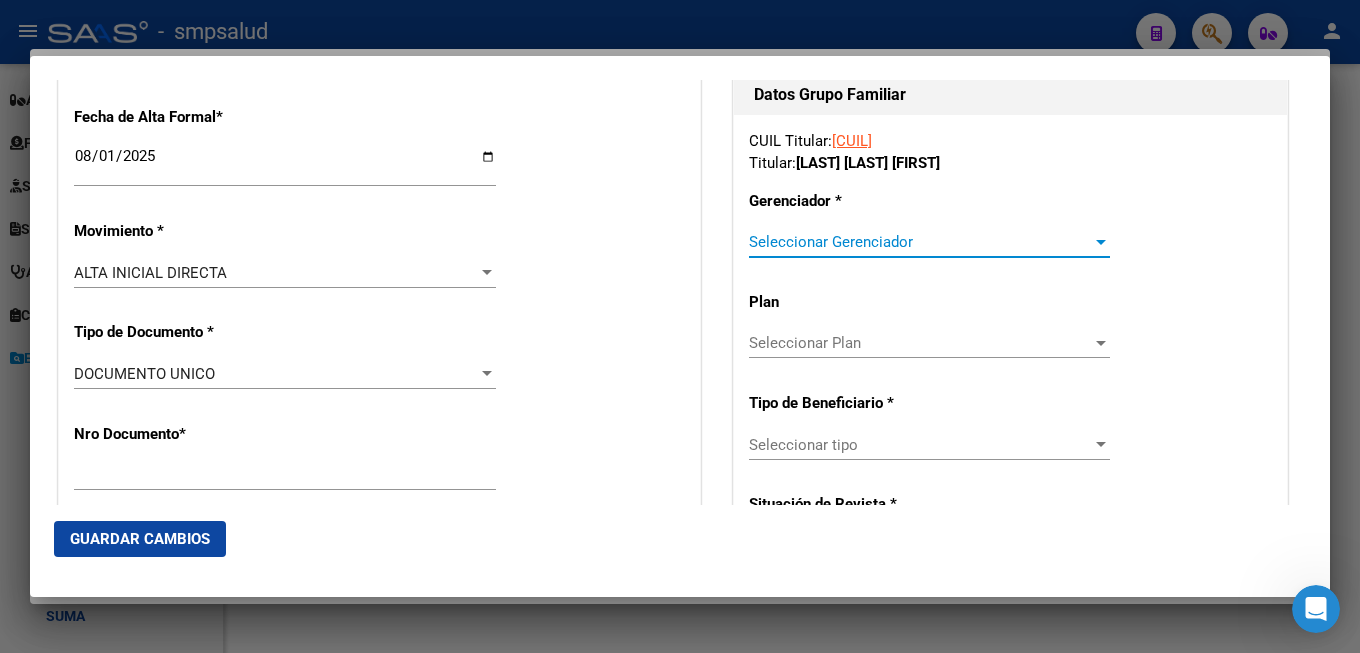 click on "Seleccionar Gerenciador" at bounding box center (920, 242) 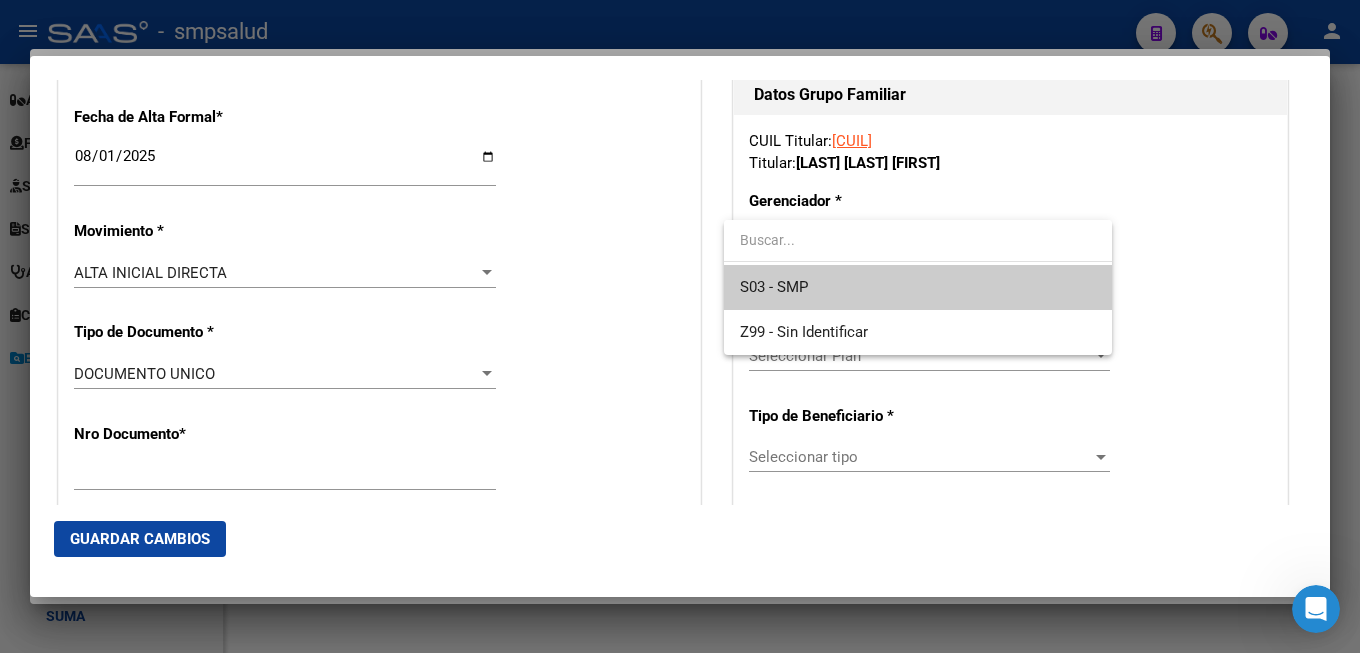 click on "S03 - SMP" at bounding box center [918, 287] 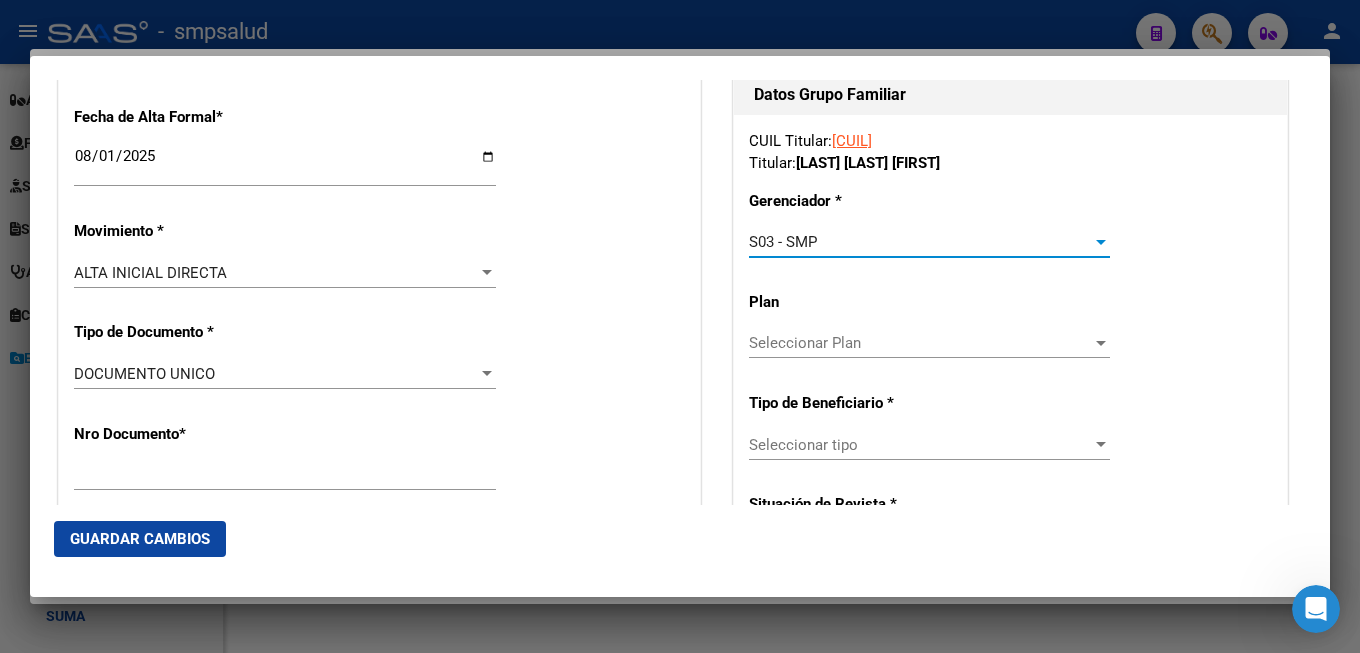 click on "Seleccionar tipo" at bounding box center (920, 445) 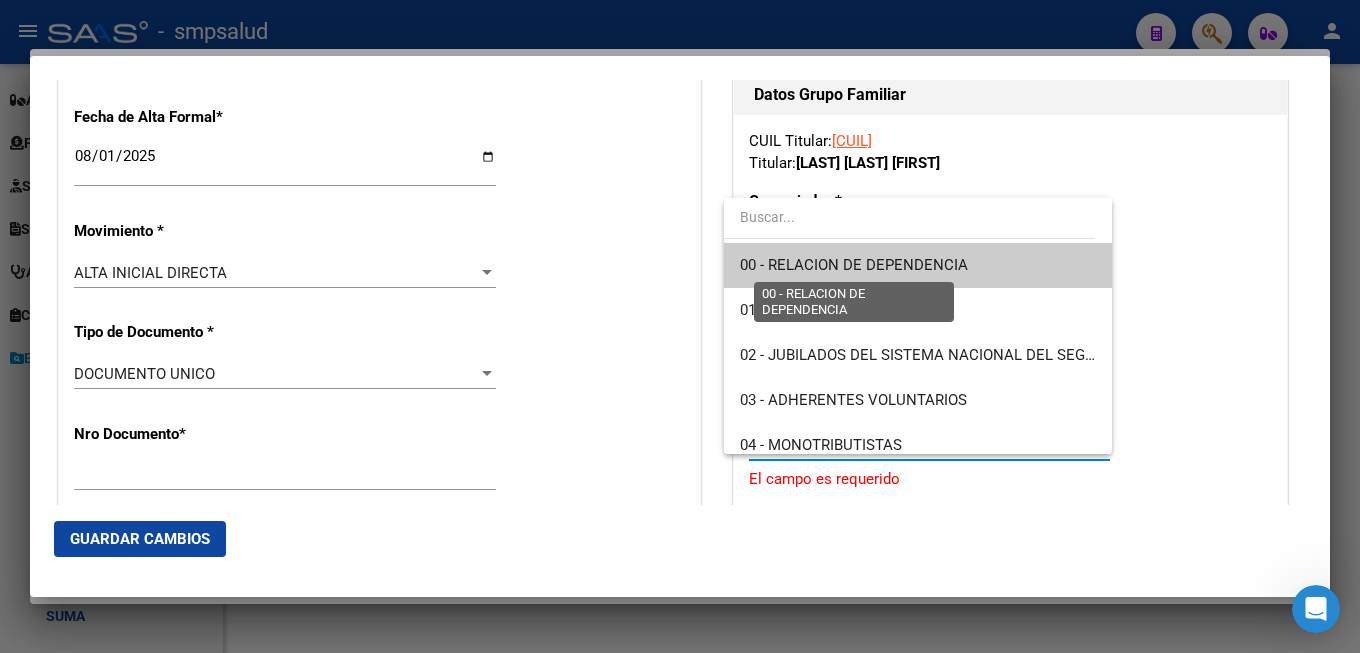 click on "00 - RELACION DE DEPENDENCIA" at bounding box center (854, 265) 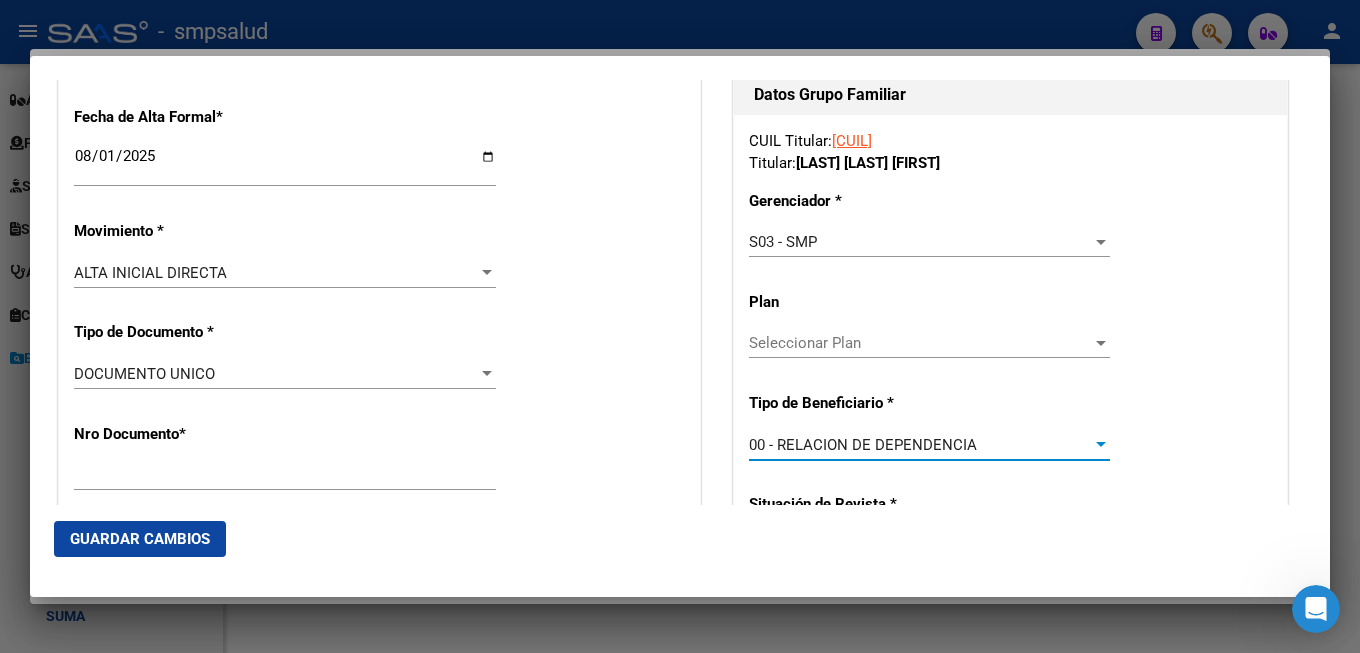 scroll, scrollTop: 756, scrollLeft: 0, axis: vertical 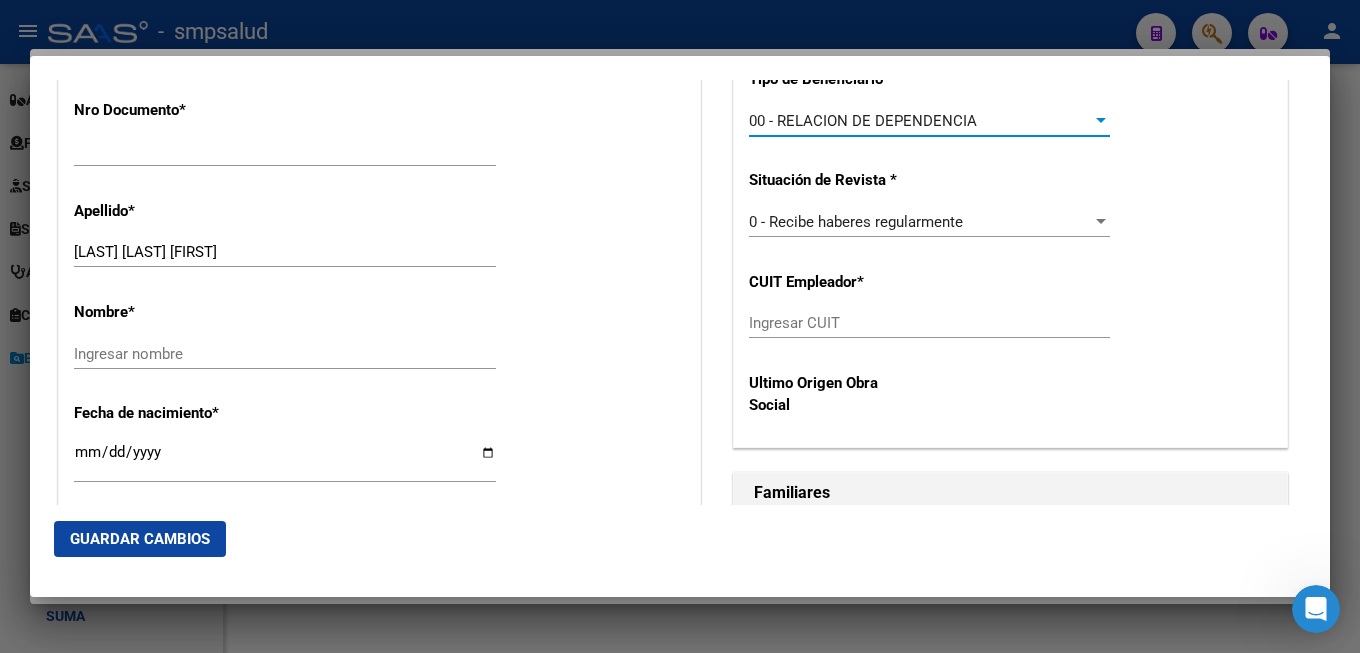 type on "30-69550405-1" 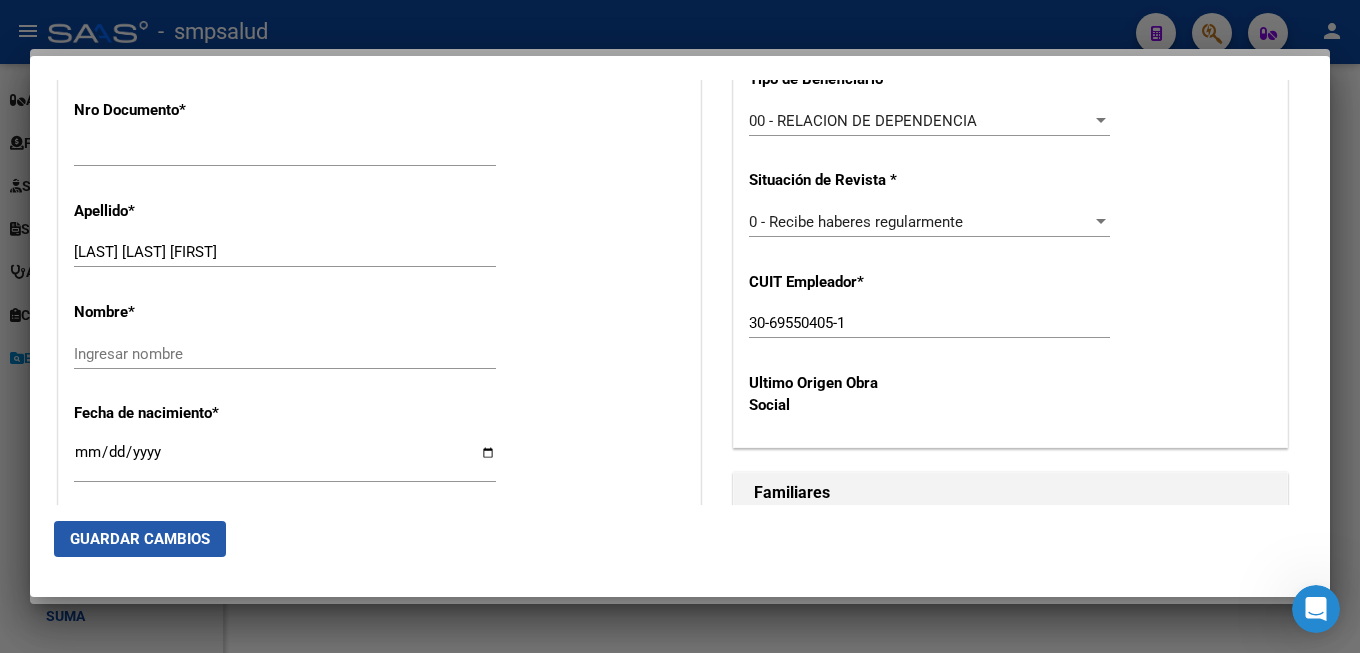 click on "Guardar Cambios" 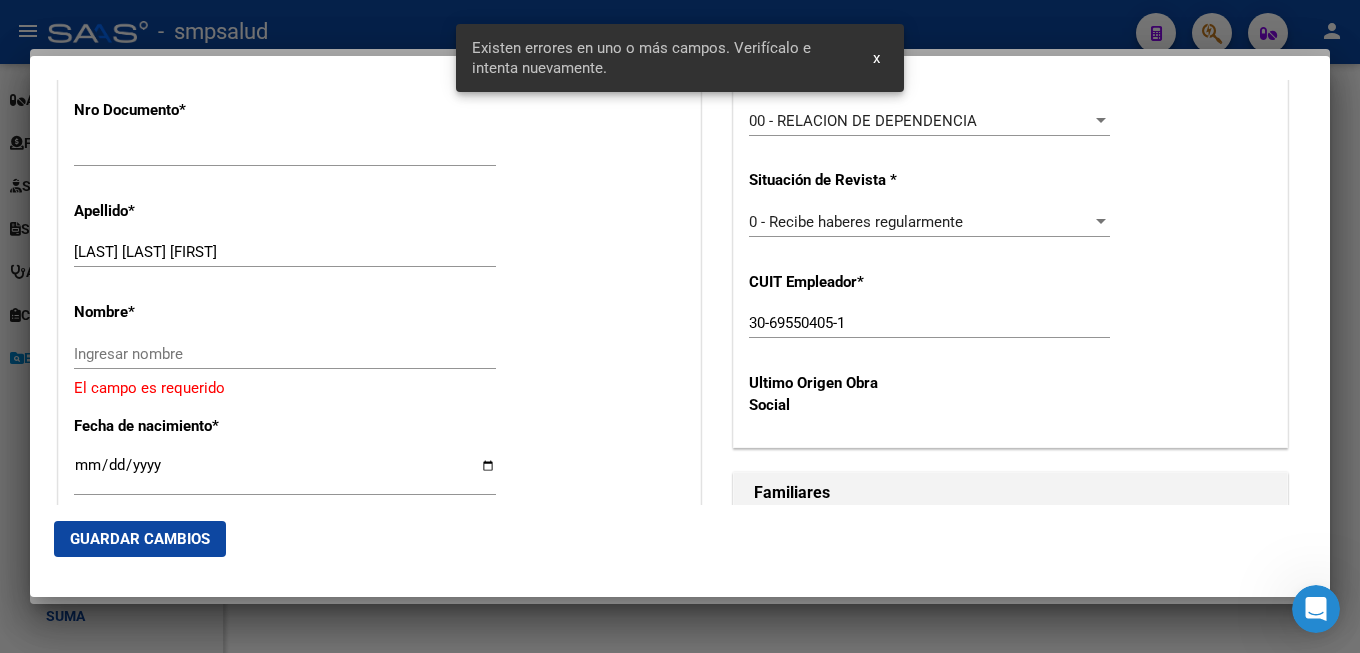 click on "Nombre  *   Ingresar nombre   El campo es requerido" at bounding box center (379, 343) 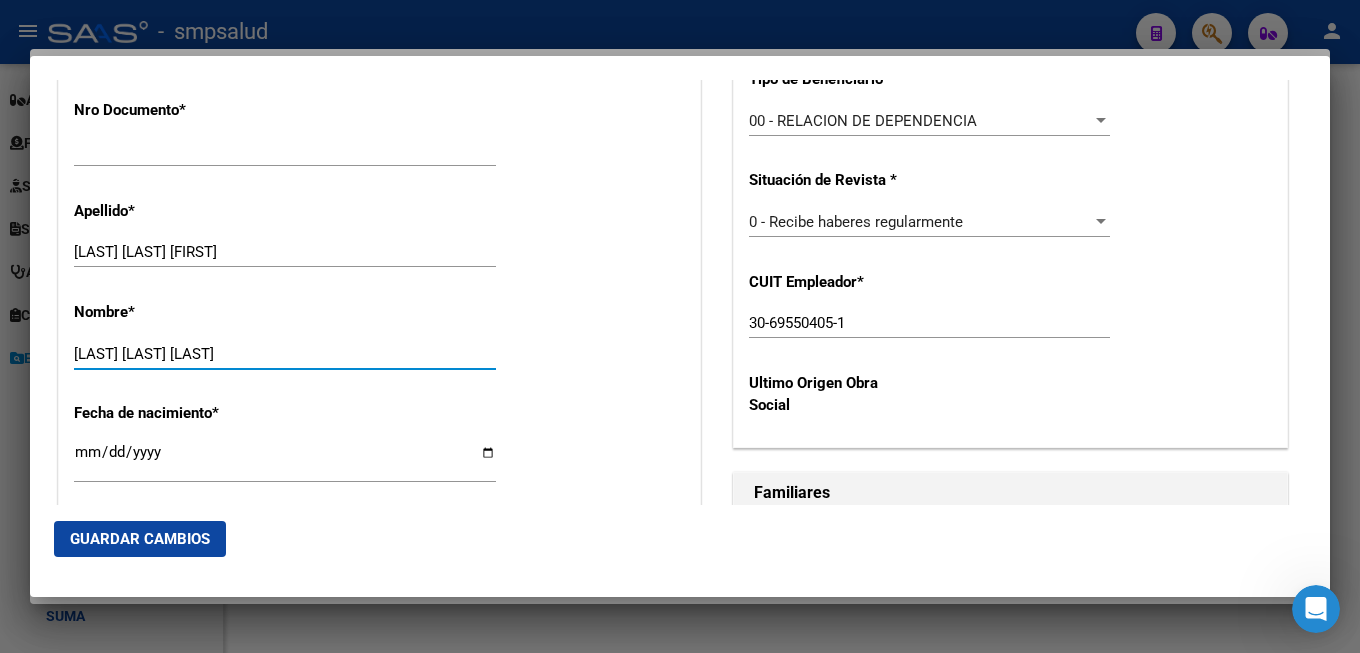 type on "[LAST] [LAST] [LAST]" 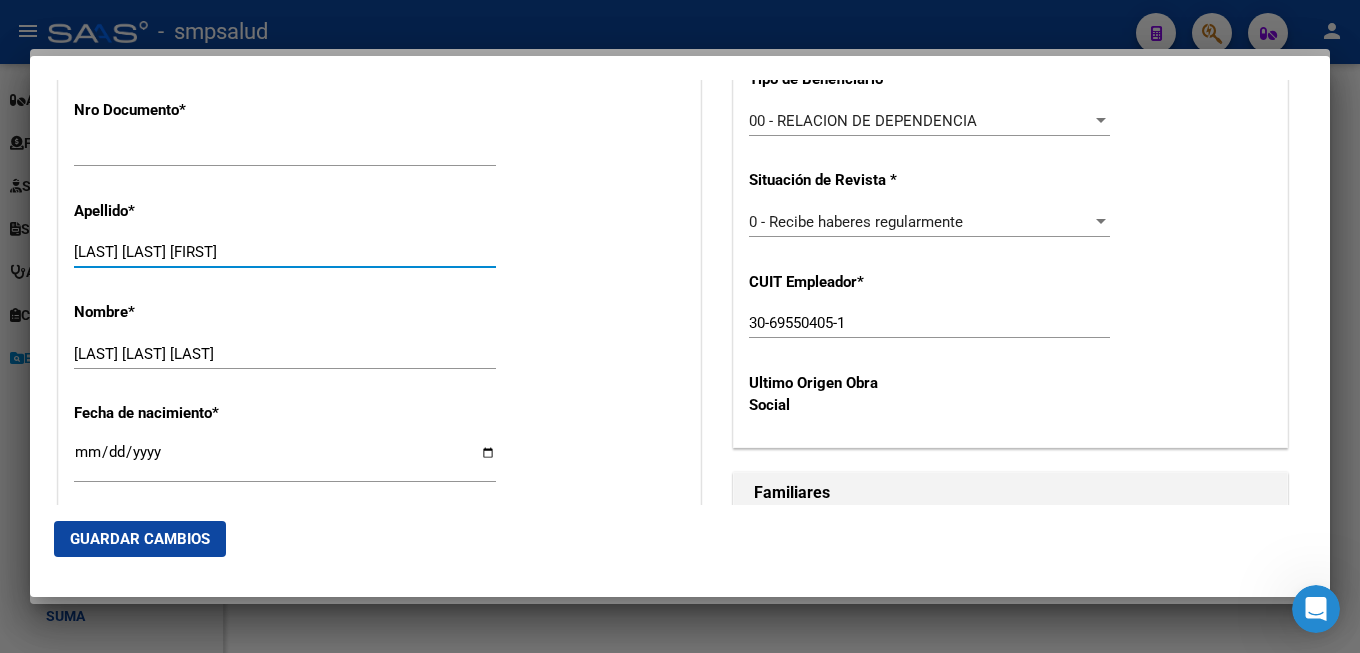 drag, startPoint x: 153, startPoint y: 232, endPoint x: 260, endPoint y: 229, distance: 107.042046 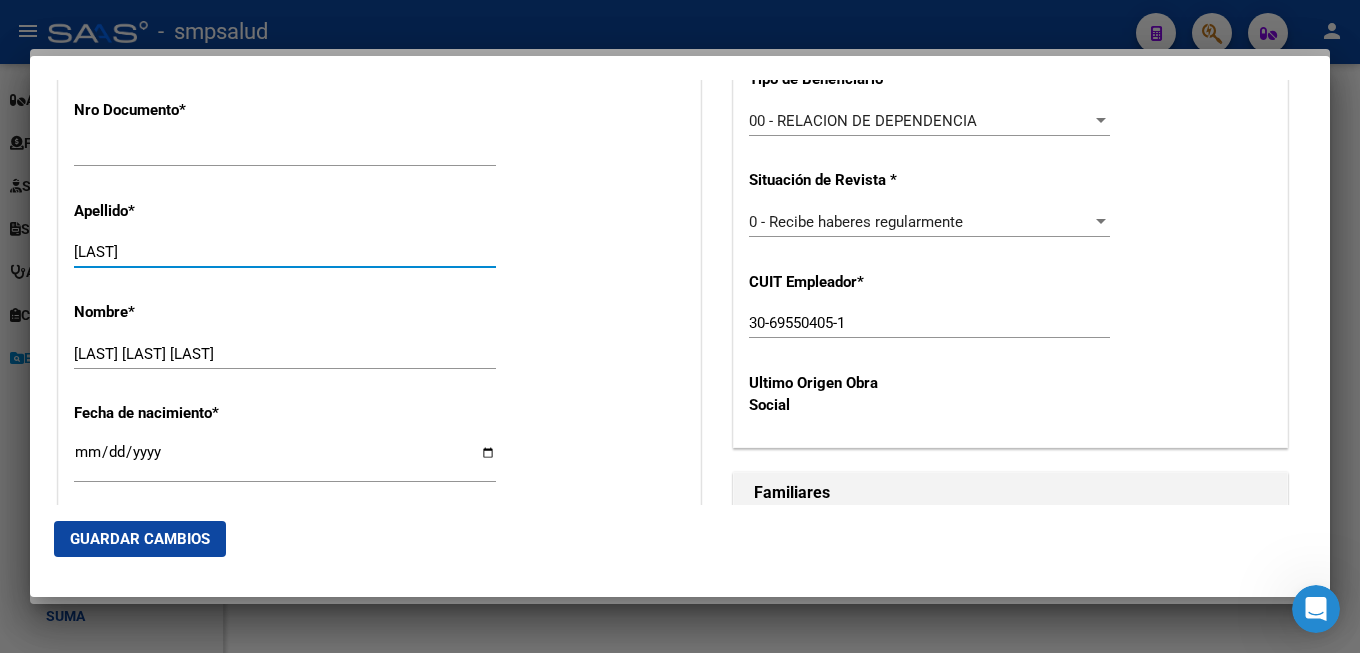 type on "[LAST]" 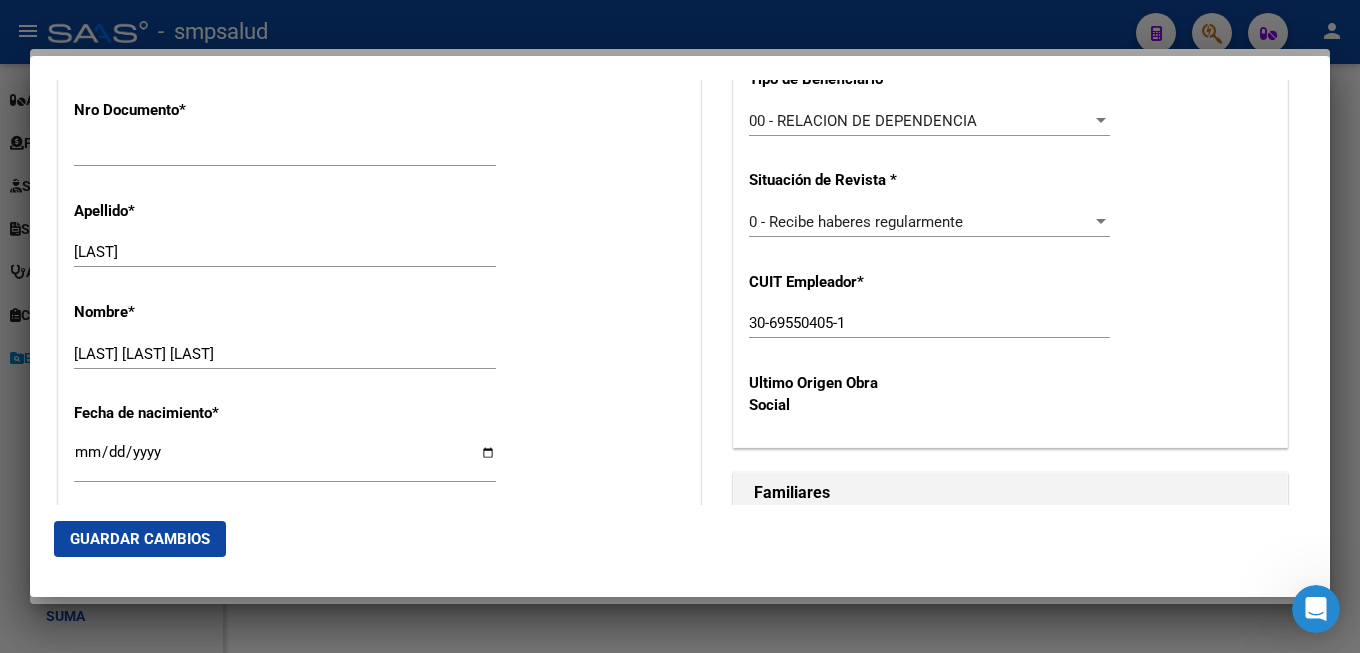 click on "Alta   Baja Nro Afiliado    Ingresar nro  CUIL  *   [CUIL] CUIL  ARCA Padrón Fecha de Alta Formal  *   [DATE] Ingresar fecha   Movimiento * ALTA INICIAL DIRECTA Seleccionar tipo  Tipo de Documento * DOCUMENTO UNICO Seleccionar tipo Nro Documento  *   [NUMBER] Ingresar nro  Apellido  *   [LAST] Ingresar apellido  Nombre  *   [LAST] [LAST] Ingresar nombre  Fecha de nacimiento  *   [DATE] Ingresar fecha   Parentesco * Titular Seleccionar parentesco  Estado Civil * Seleccionar tipo Seleccionar tipo El campo es requerido  Sexo * Femenino Seleccionar sexo  Nacionalidad * ARGENTINA Seleccionar tipo  Discapacitado * No incapacitado Seleccionar tipo Vencimiento Certificado Estudio    Ingresar fecha   Tipo domicilio * Domicilio Completo Seleccionar tipo domicilio  Provincia * Buenos Aires Seleccionar provincia Localidad  *   I. CASANOVA Ingresar el nombre  Codigo Postal  *   [POSTAL_CODE] Ingresar el codigo  Calle  *   LUIS VIALE Ingresar calle  Numero  *   [NUMBER] Ingresar nro  Piso    Ingresar piso" at bounding box center [379, 951] 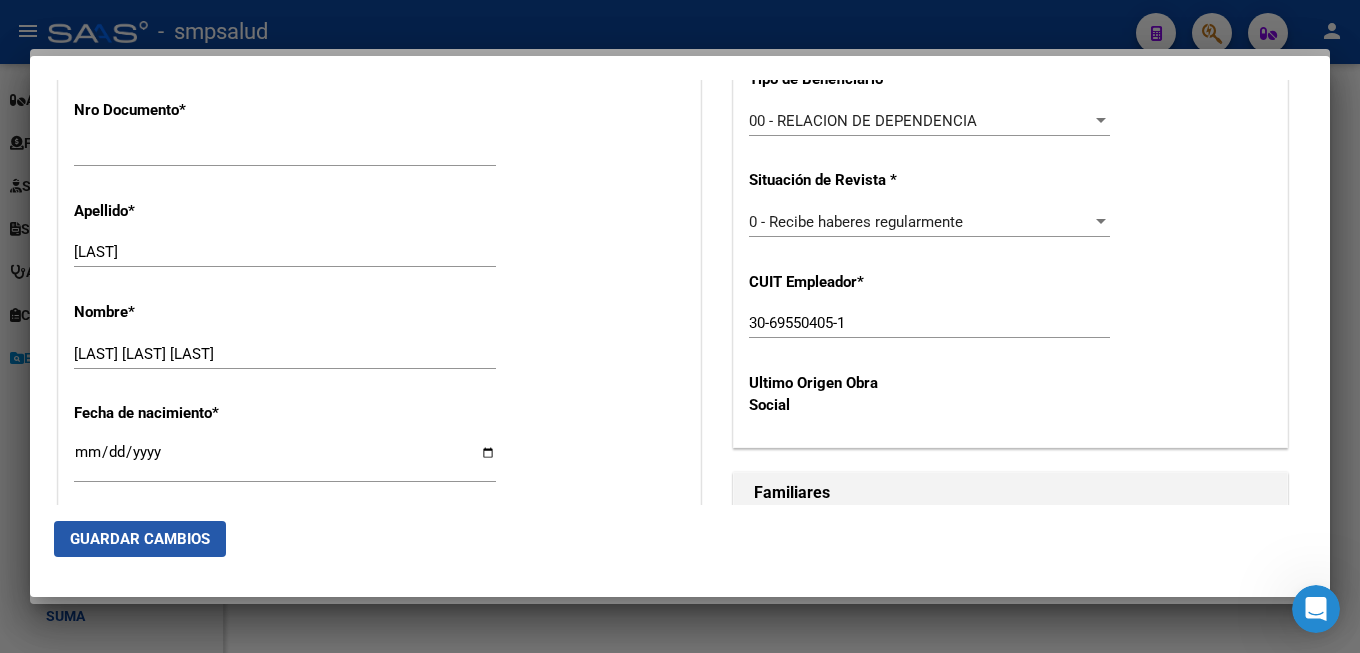 click on "Guardar Cambios" 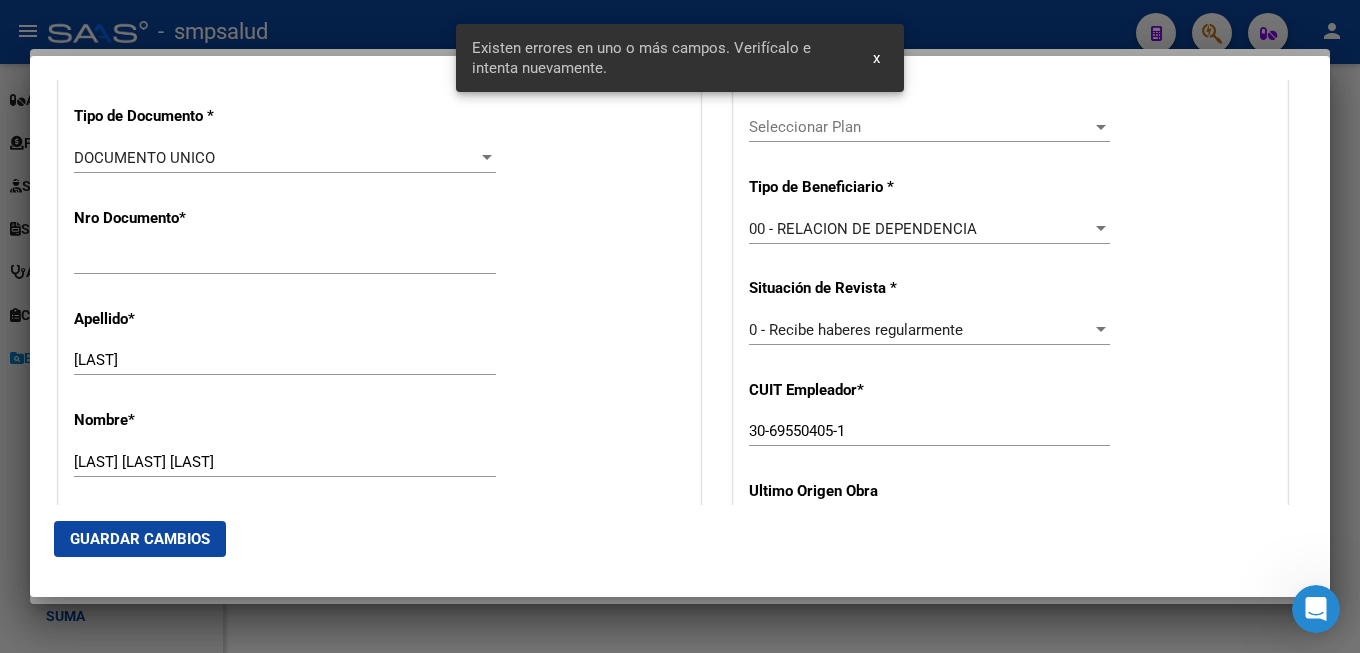 click on "Apellido  *   [LAST] Ingresar apellido" at bounding box center [379, 343] 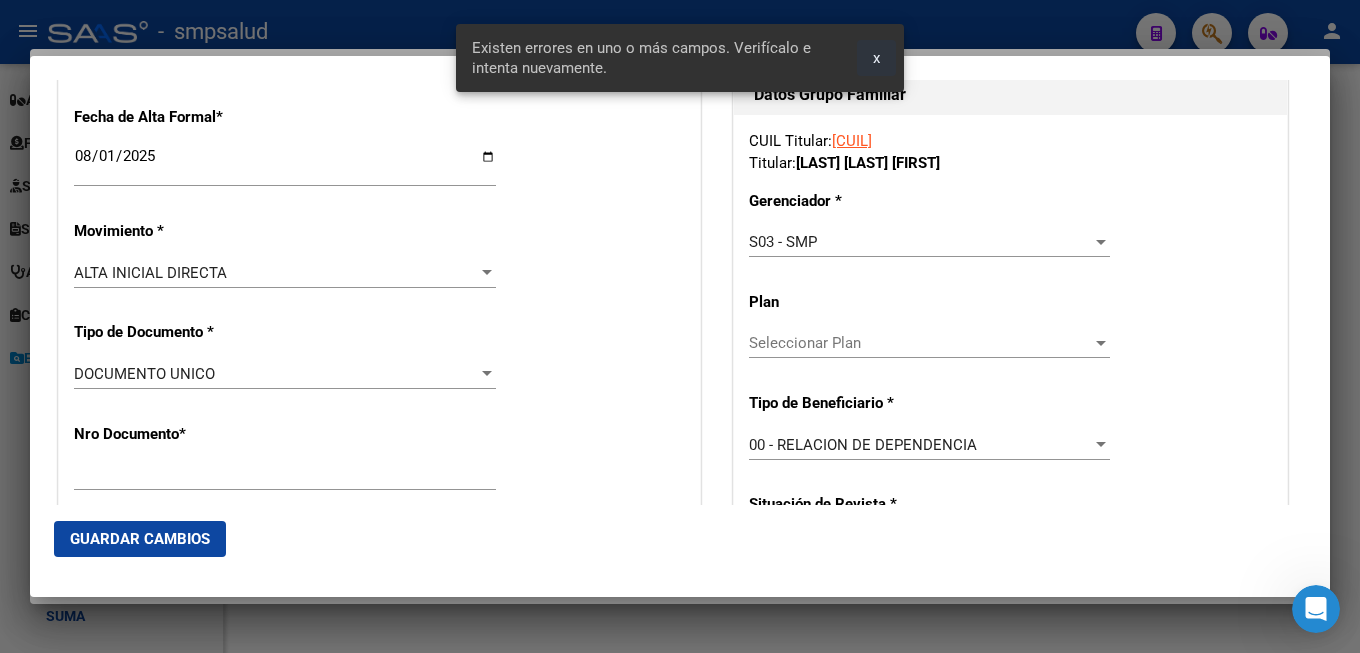 click on "x" at bounding box center (876, 58) 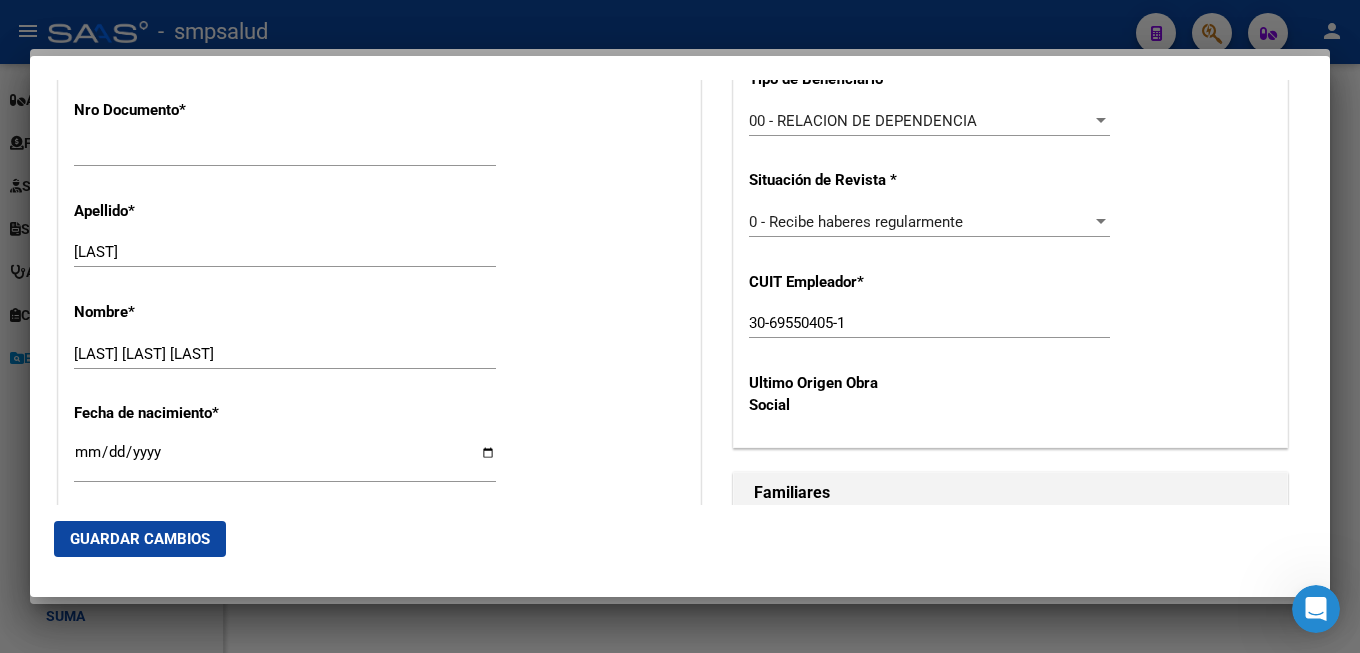 scroll, scrollTop: 1188, scrollLeft: 0, axis: vertical 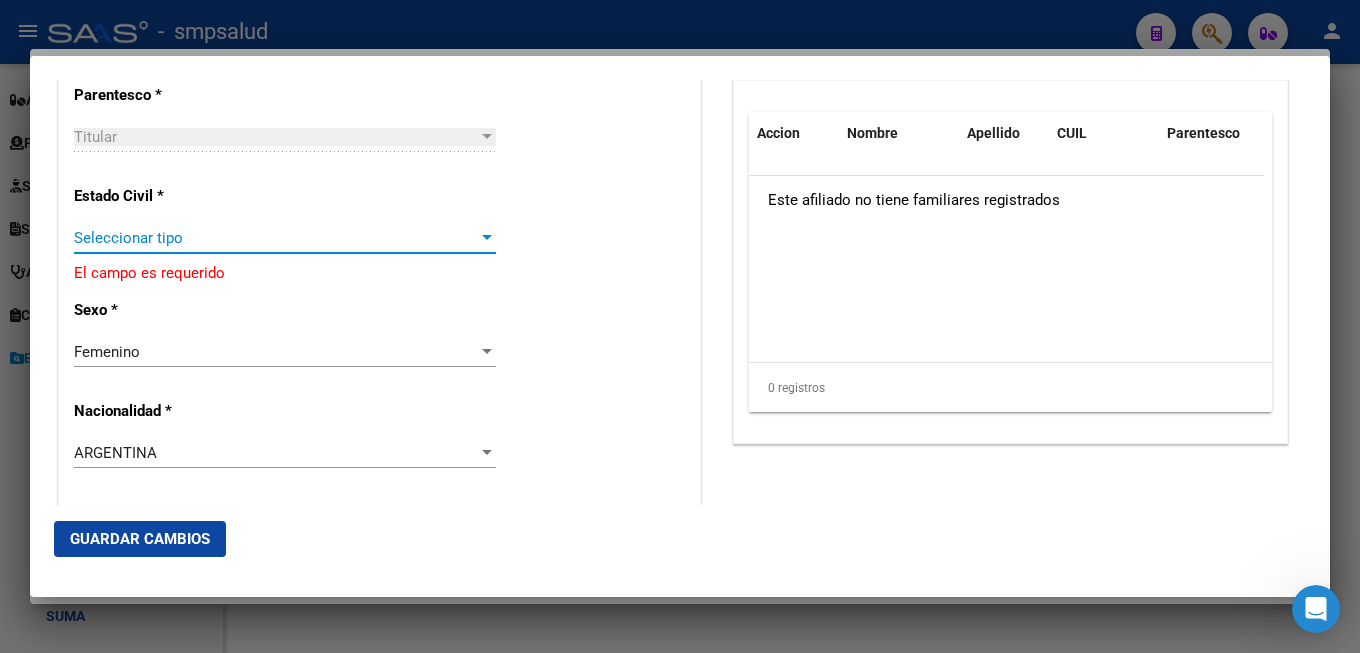 click at bounding box center [487, 238] 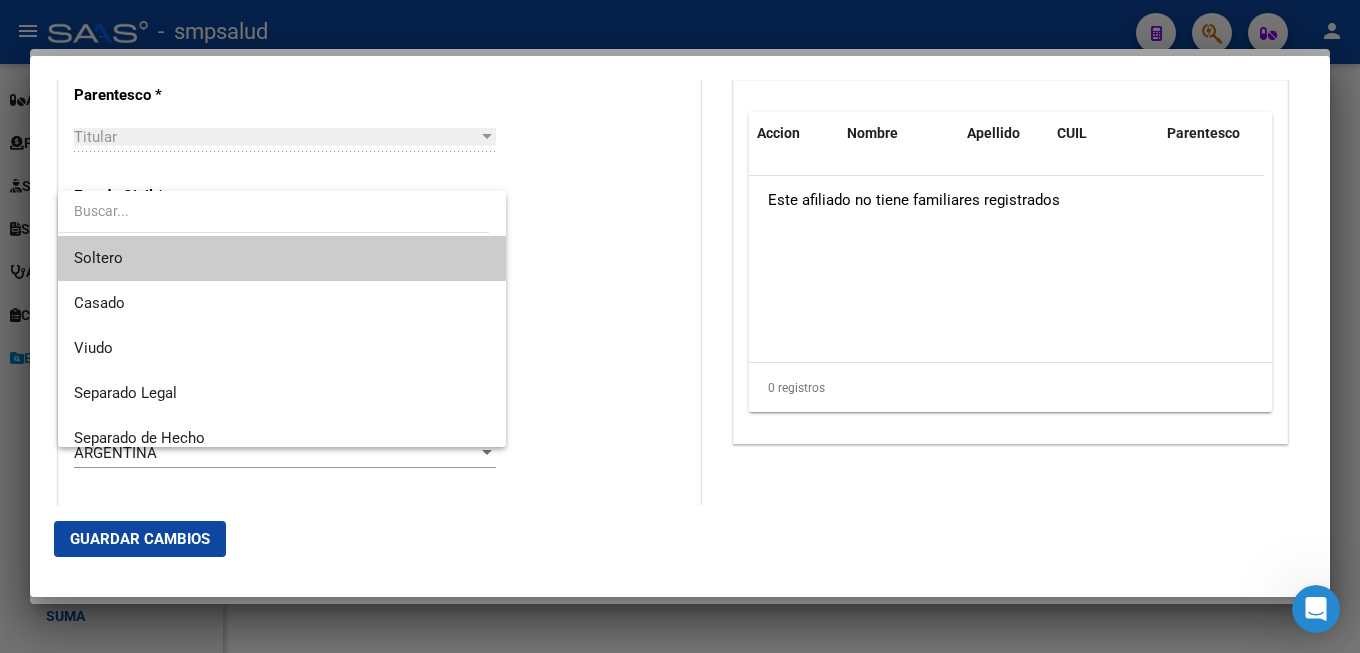 click on "Soltero" at bounding box center (98, 258) 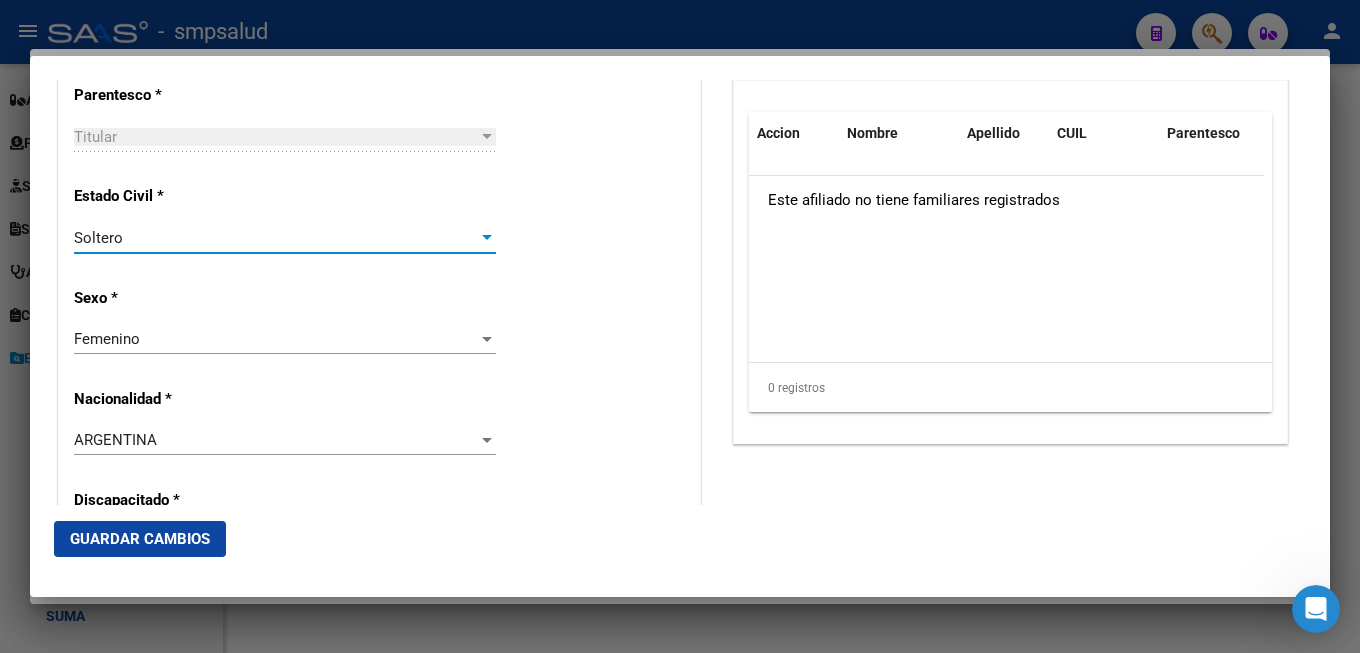 drag, startPoint x: 159, startPoint y: 537, endPoint x: 275, endPoint y: 507, distance: 119.81653 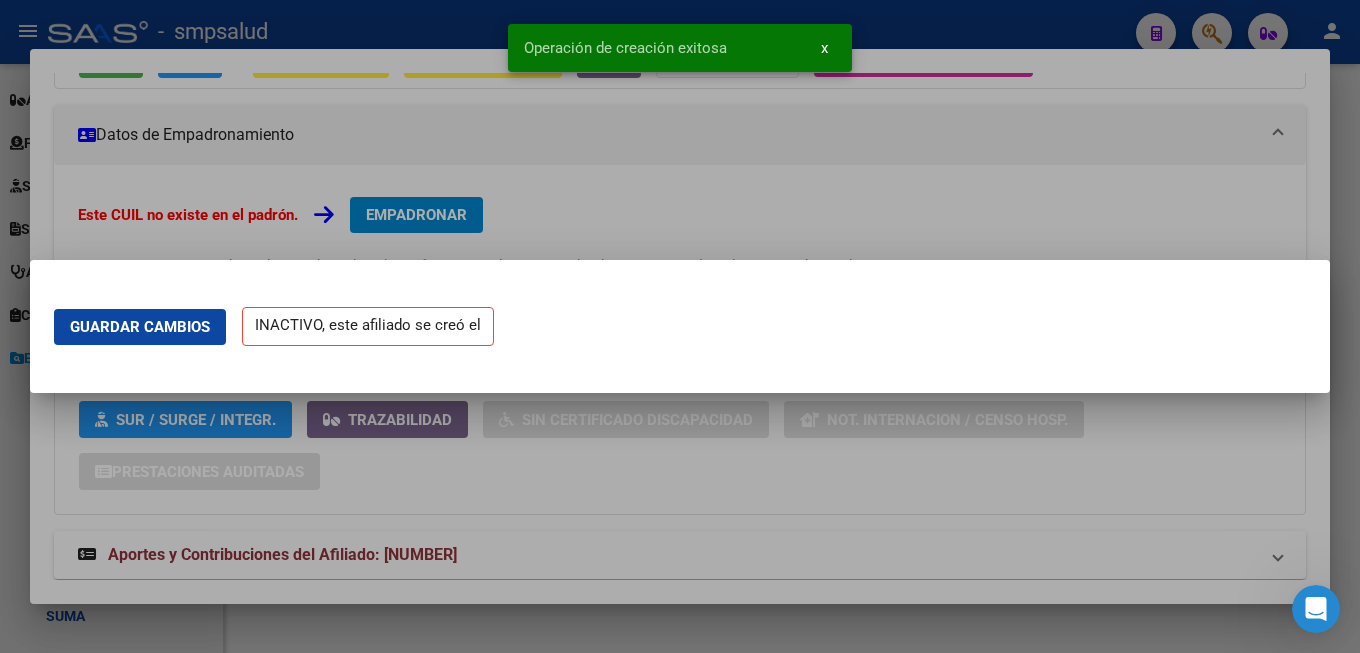 scroll, scrollTop: 0, scrollLeft: 0, axis: both 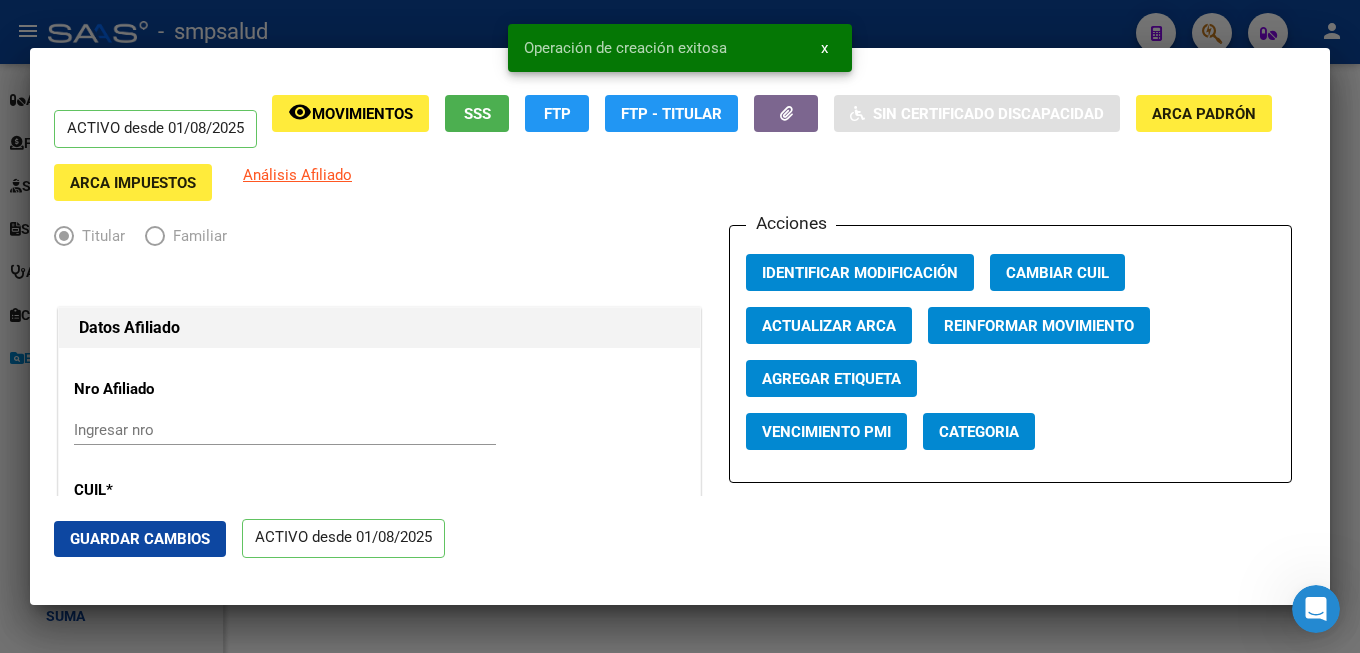 drag, startPoint x: 825, startPoint y: 48, endPoint x: 806, endPoint y: 43, distance: 19.646883 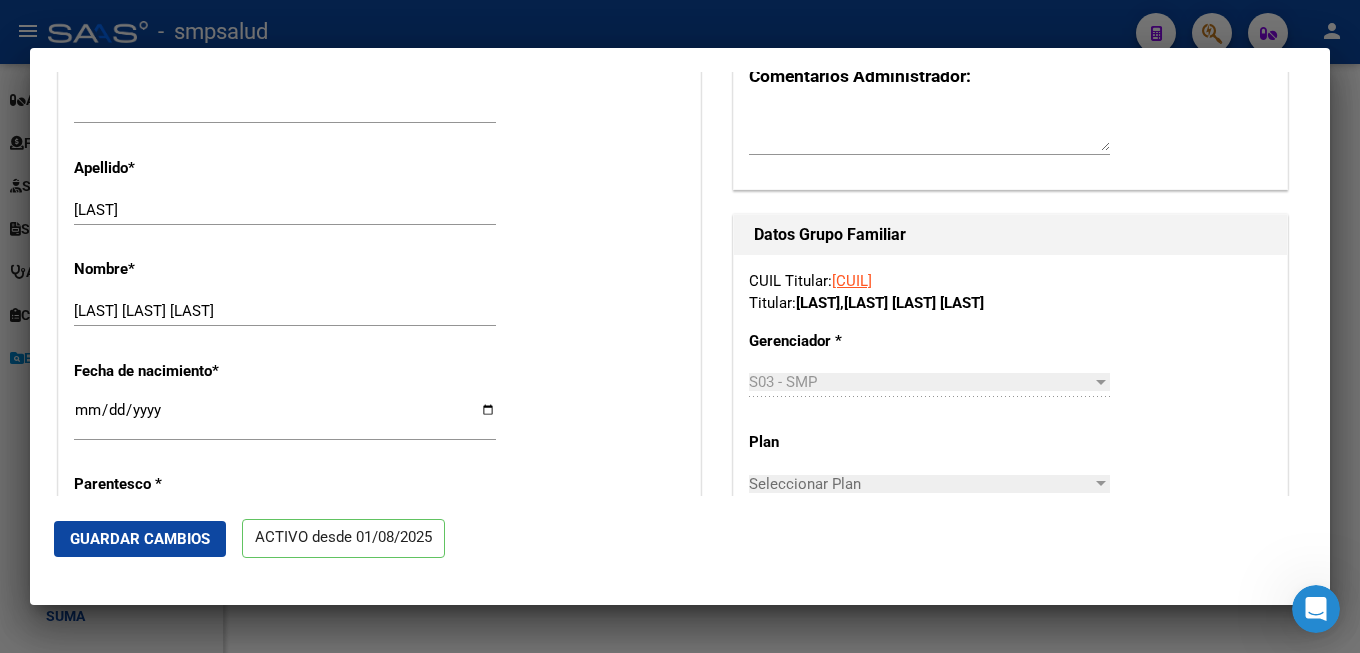 scroll, scrollTop: 0, scrollLeft: 0, axis: both 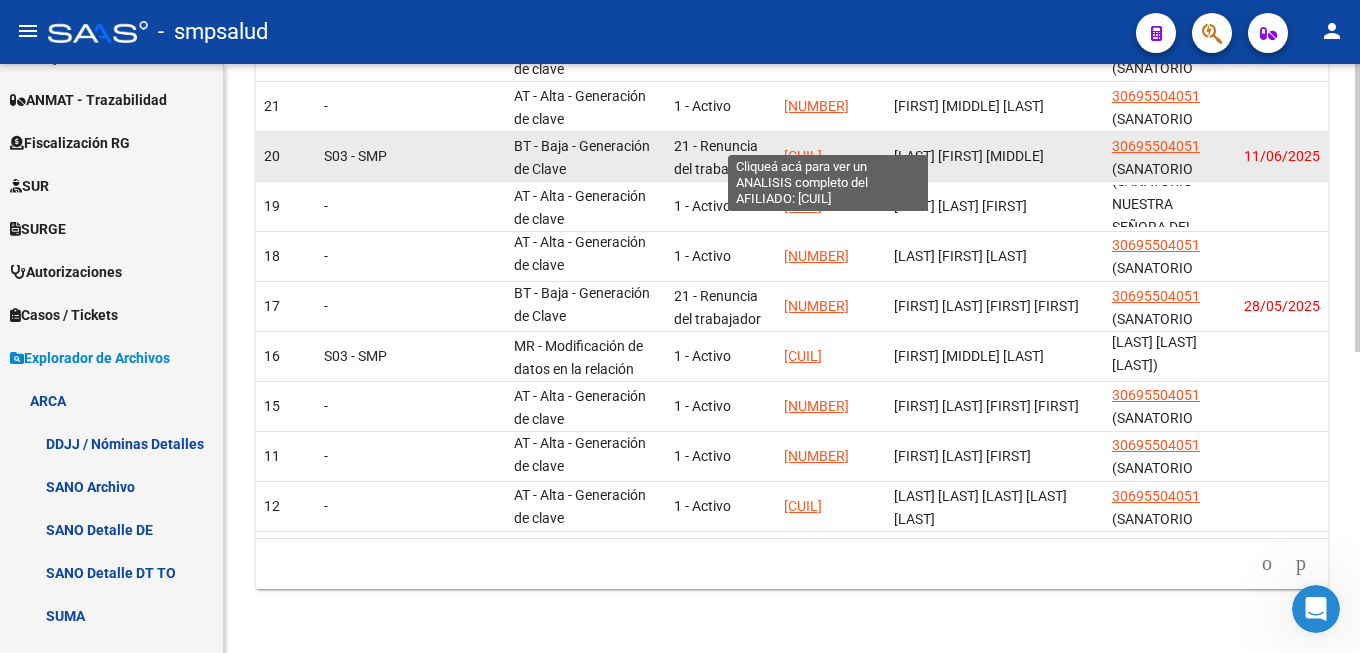 click on "[CUIL]" 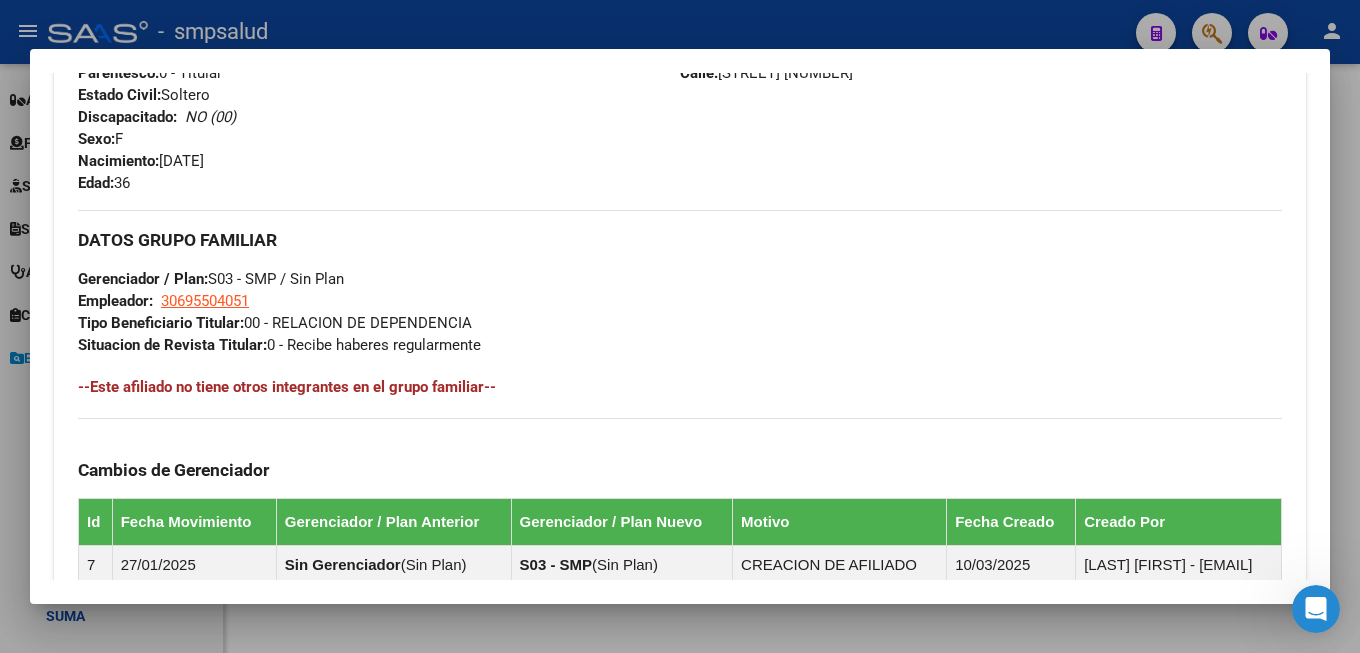 scroll, scrollTop: 1277, scrollLeft: 0, axis: vertical 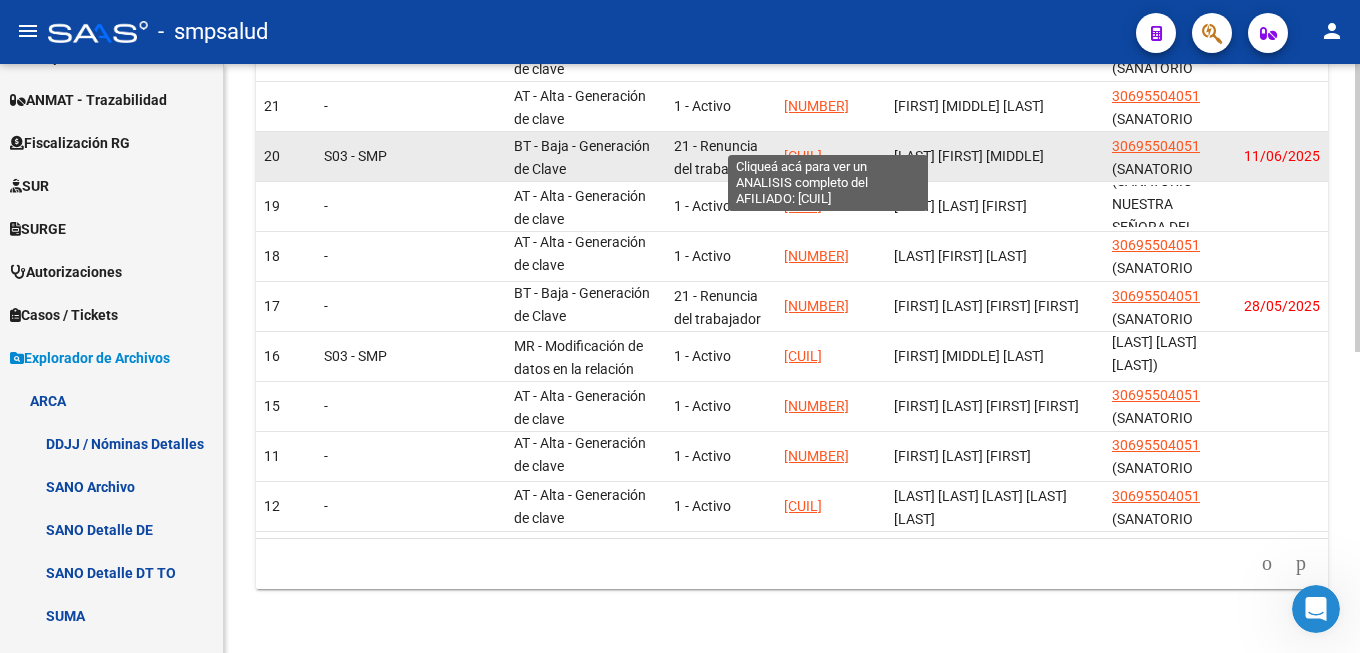 click on "[CUIL]" 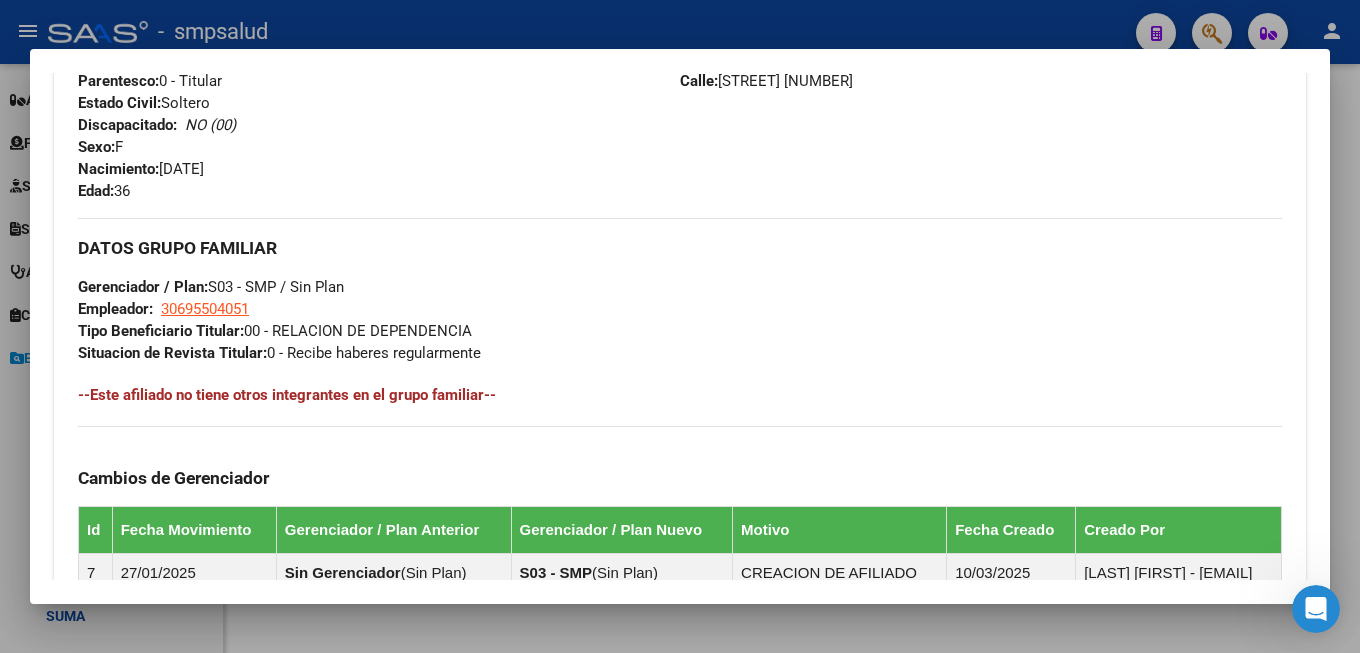 scroll, scrollTop: 1277, scrollLeft: 0, axis: vertical 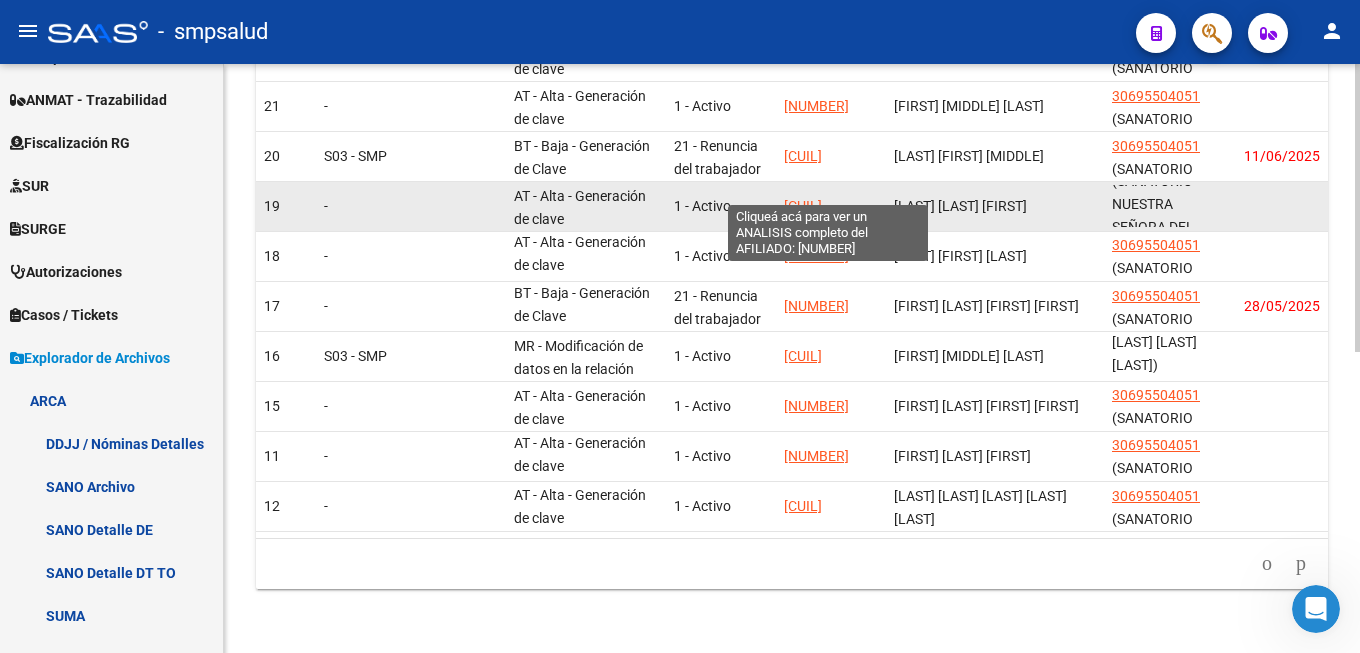 click on "[CUIL]" 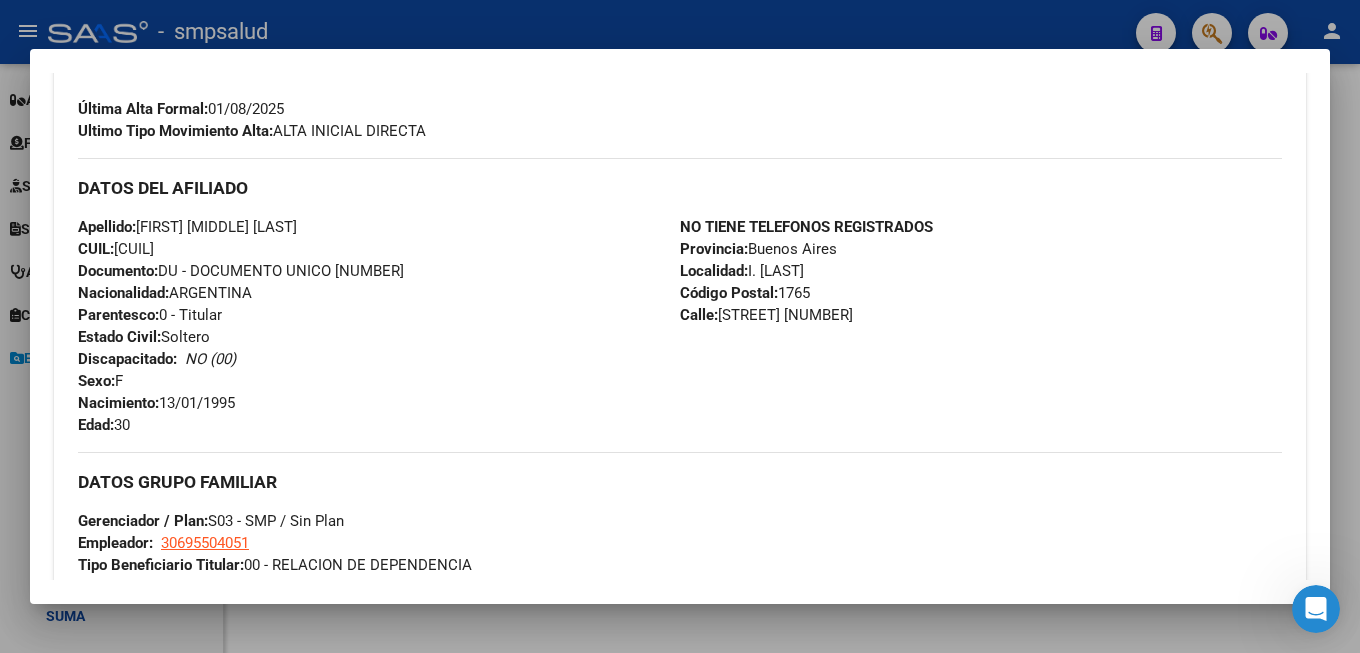 scroll, scrollTop: 972, scrollLeft: 0, axis: vertical 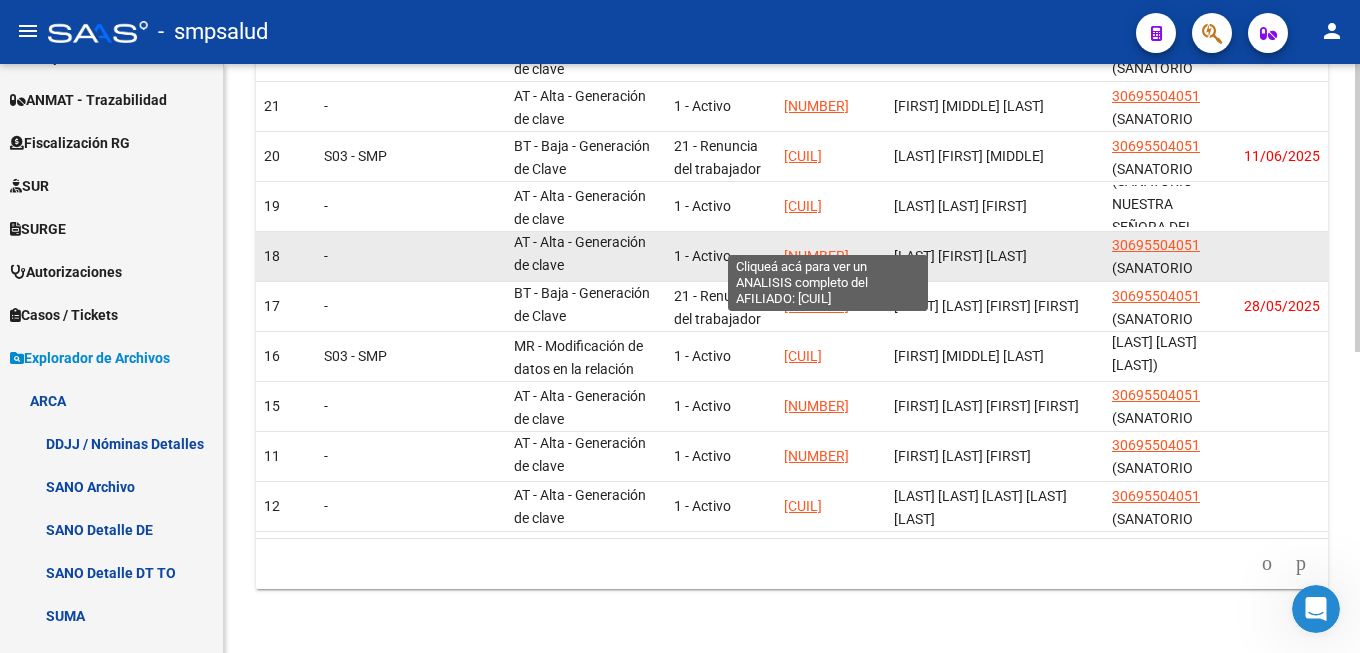 click on "[NUMBER]" 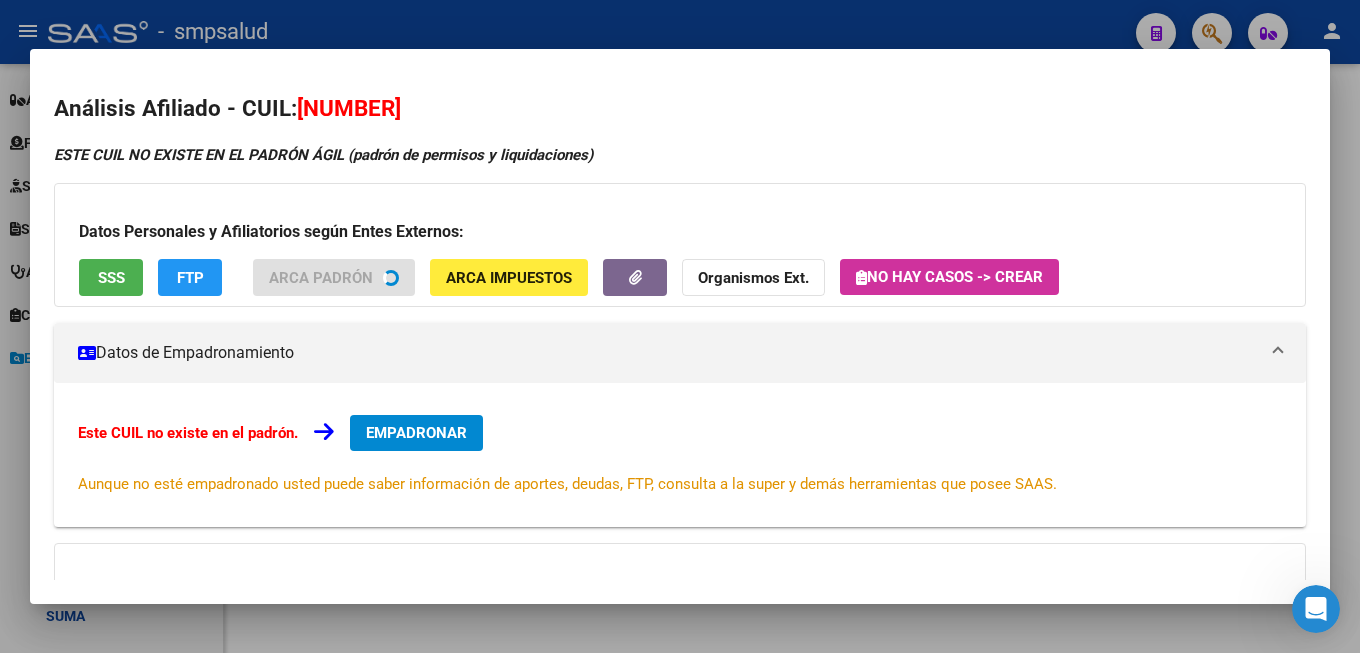 scroll, scrollTop: 108, scrollLeft: 0, axis: vertical 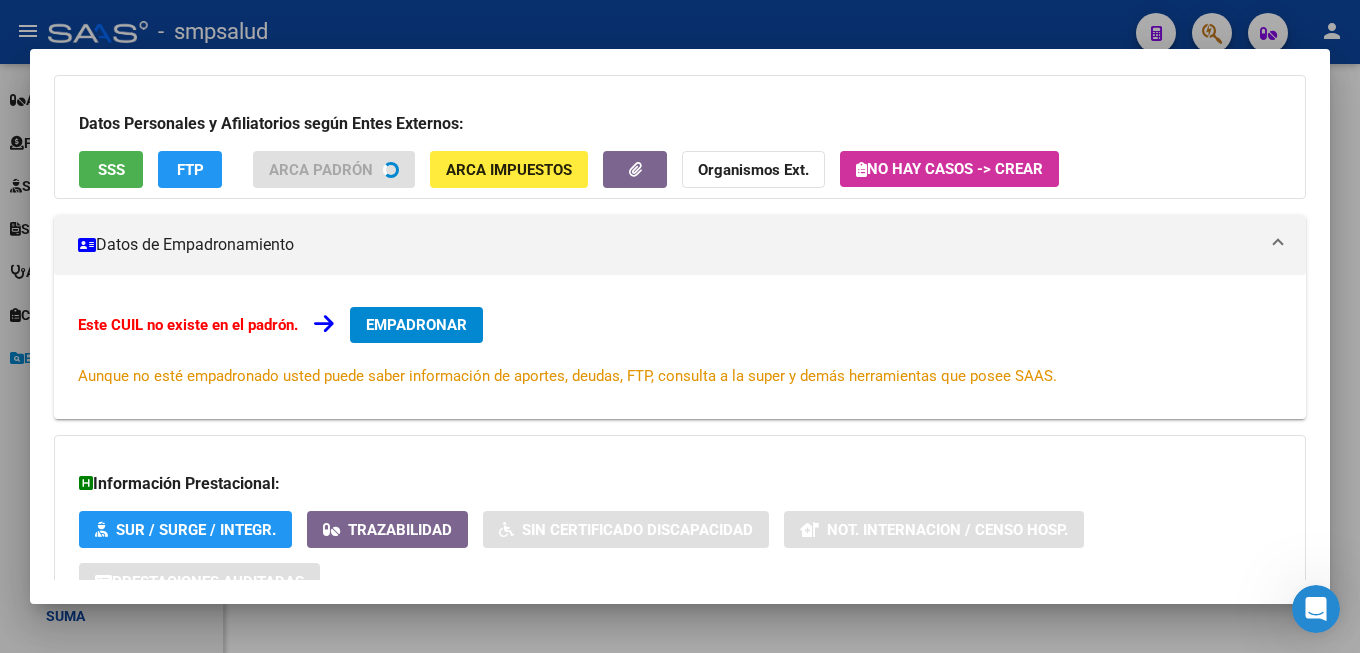 click on "EMPADRONAR" at bounding box center [416, 325] 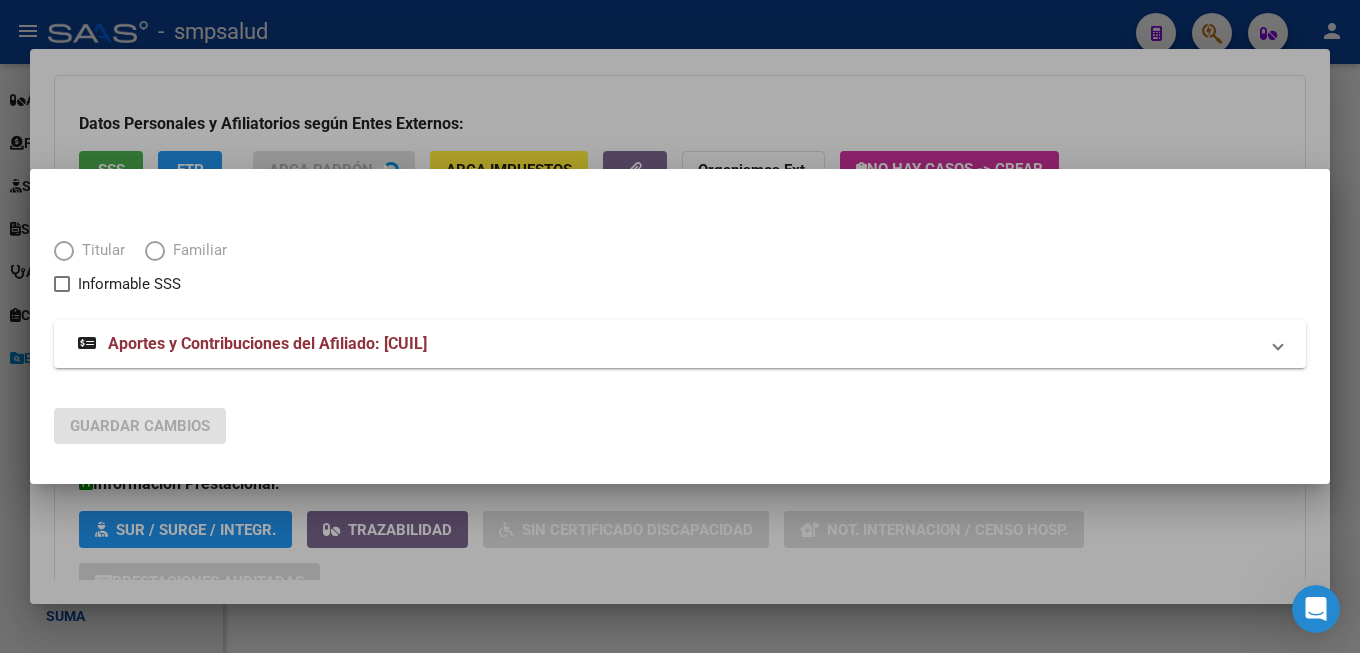 scroll, scrollTop: 135, scrollLeft: 0, axis: vertical 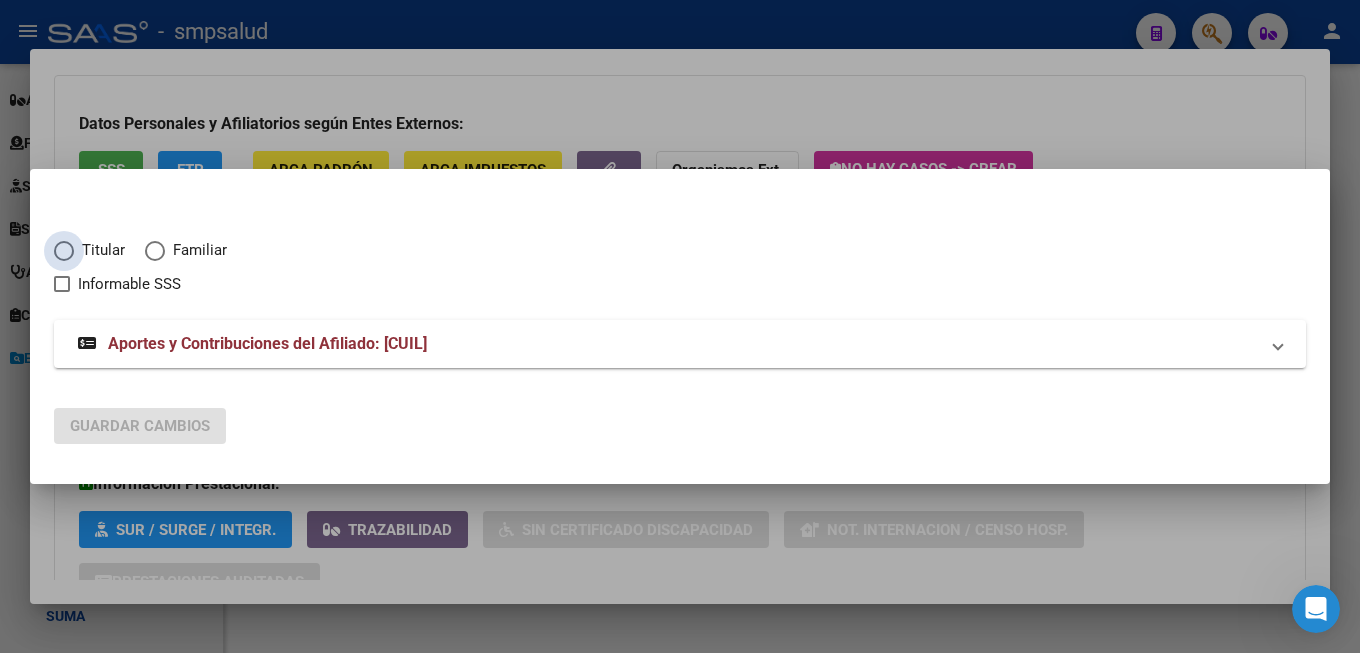 click at bounding box center [64, 251] 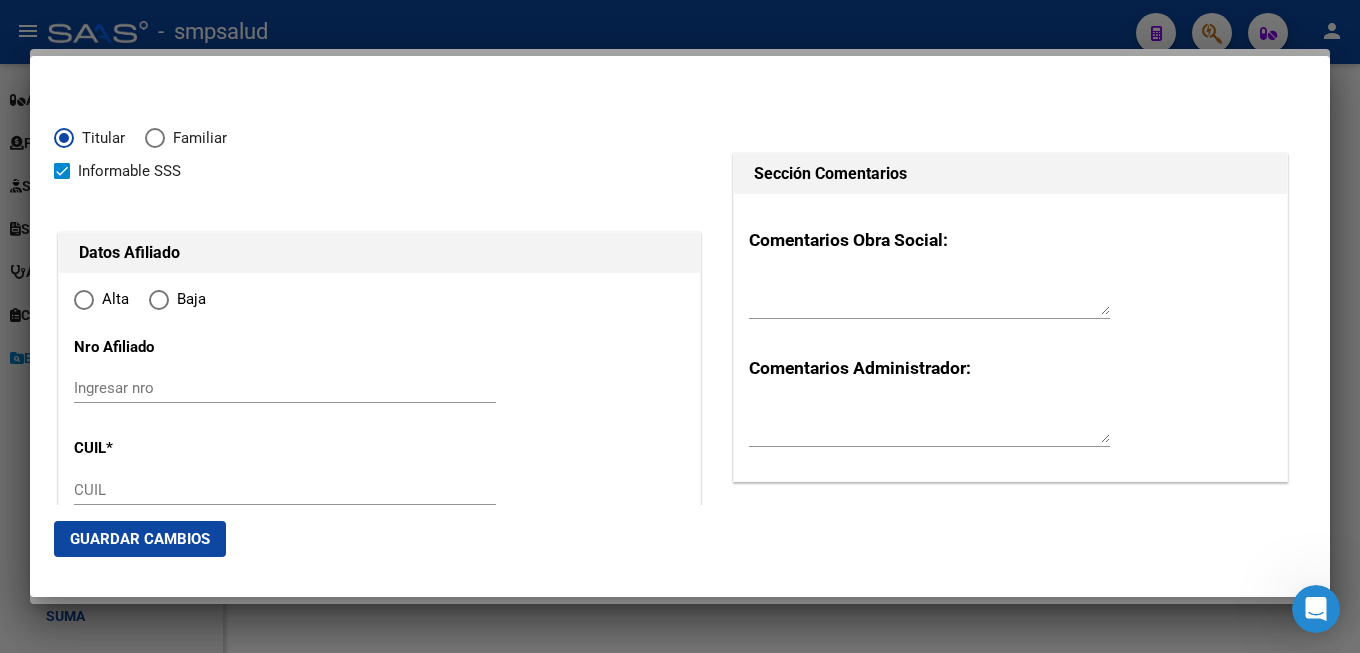 type on "[CUIL]" 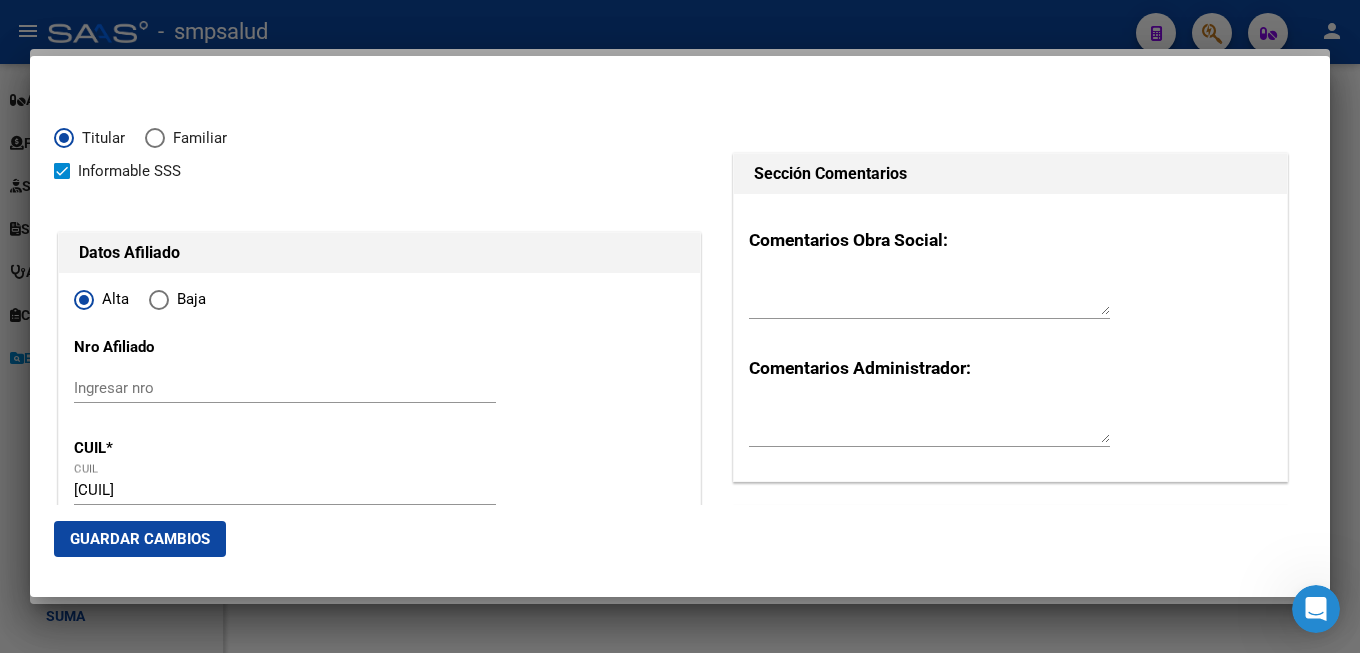 radio on "true" 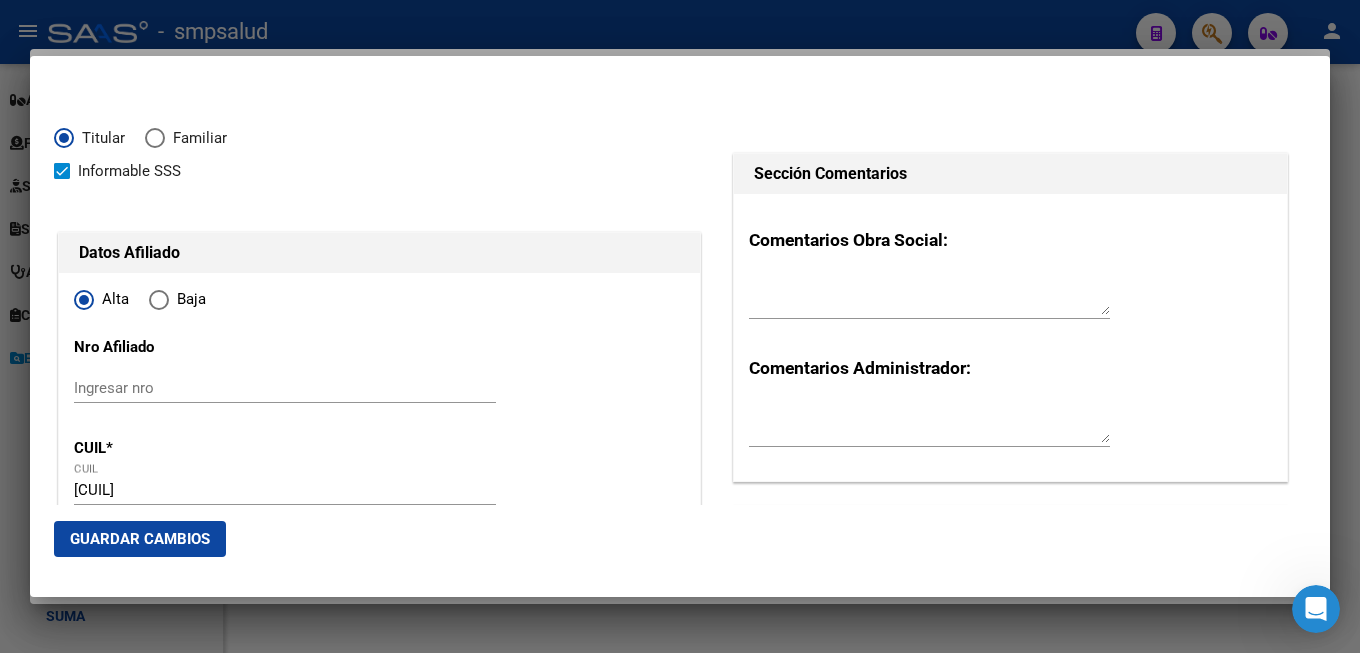 scroll, scrollTop: 324, scrollLeft: 0, axis: vertical 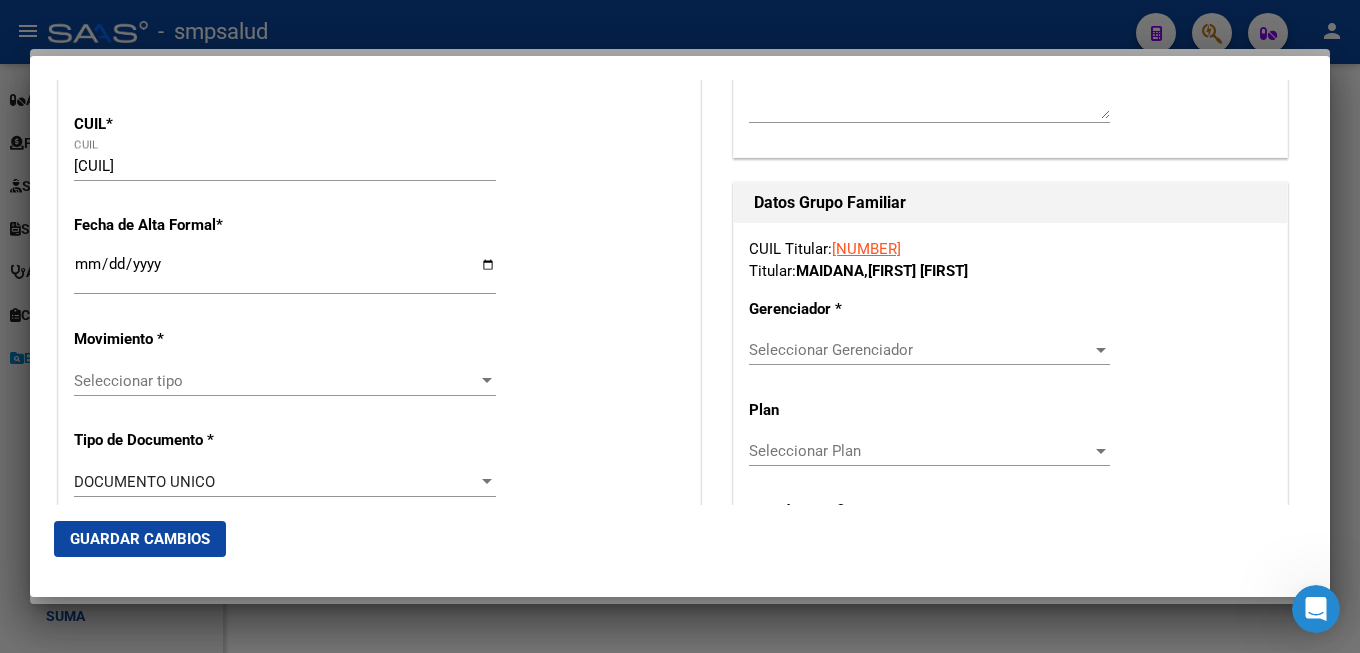 click on "Ingresar fecha" at bounding box center (285, 272) 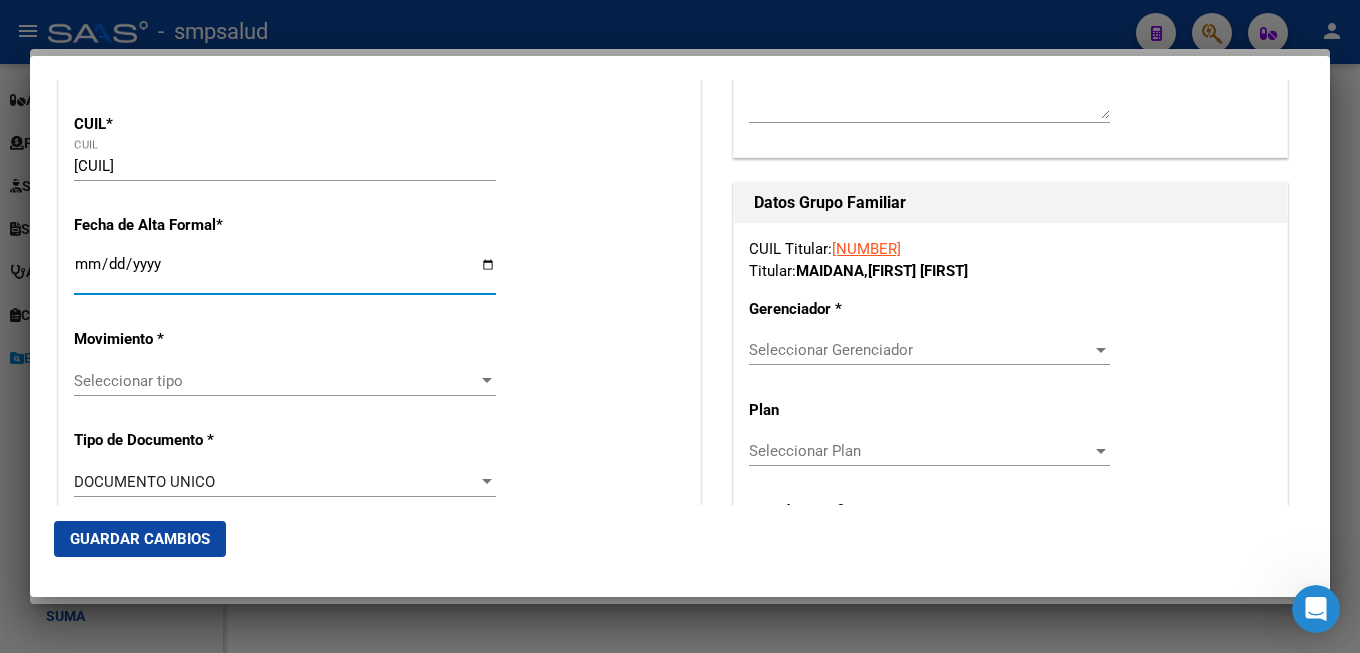 type on "2025-08-01" 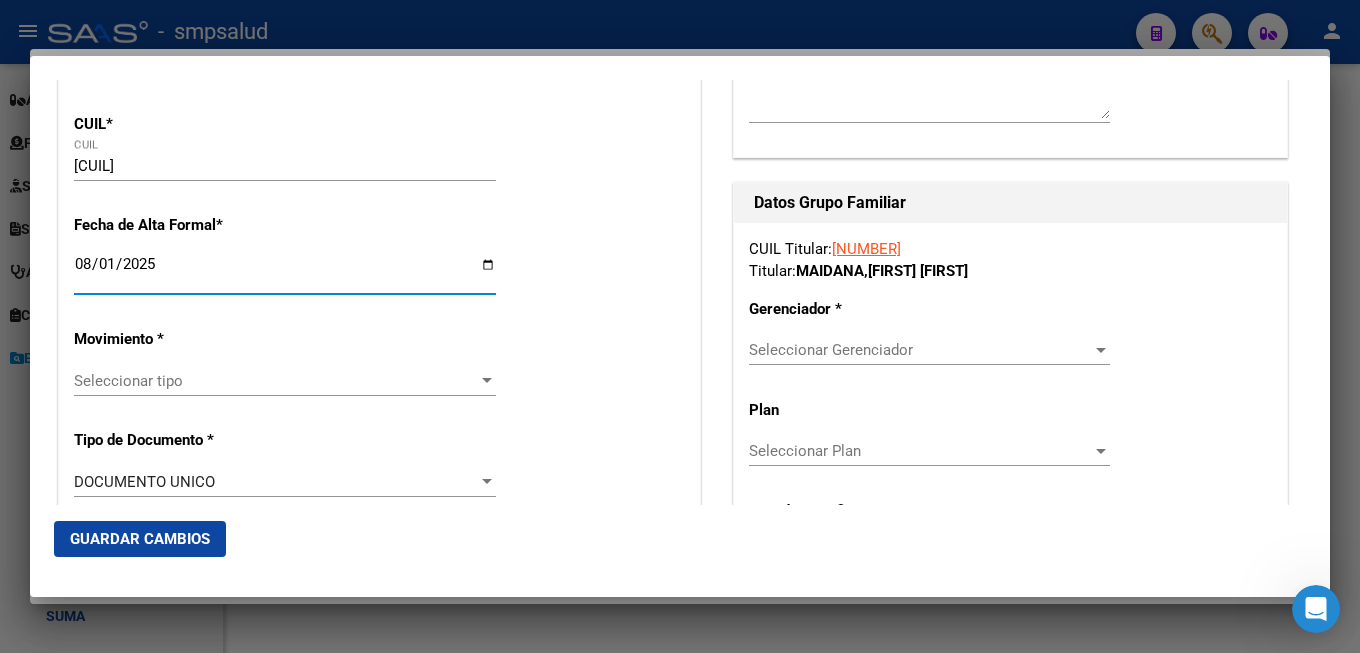 click on "Seleccionar tipo" at bounding box center (276, 381) 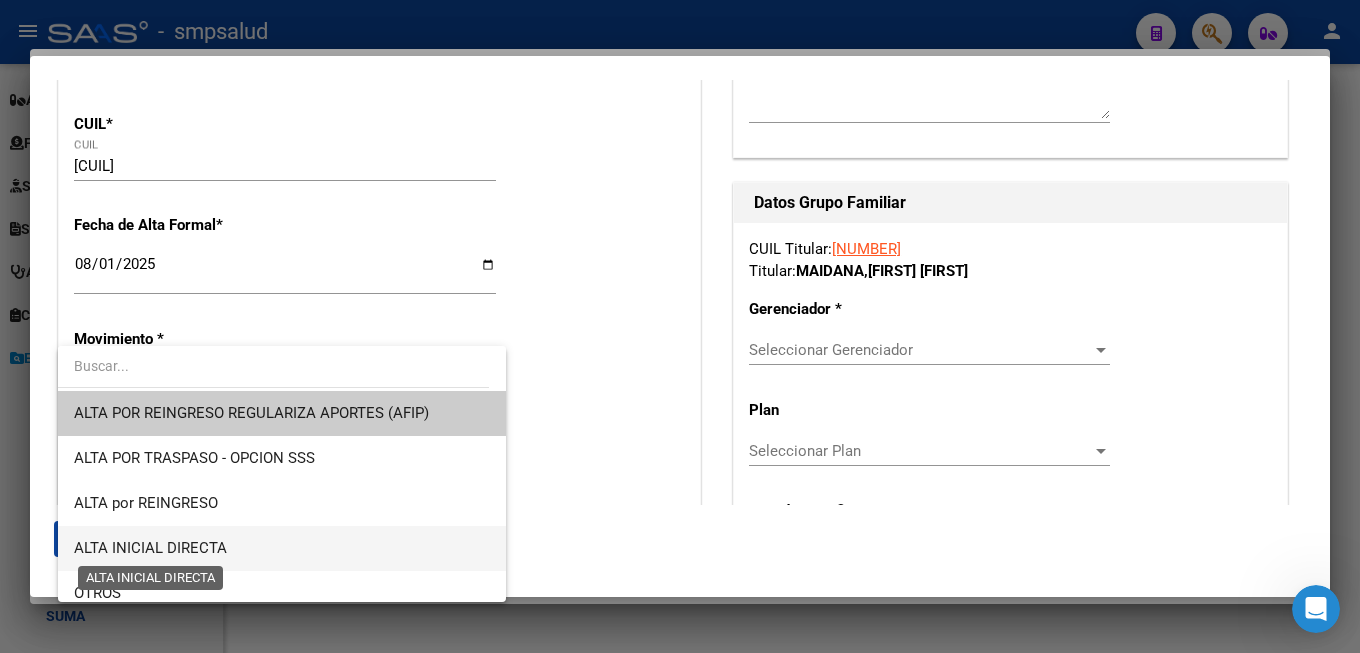 click on "ALTA INICIAL DIRECTA" at bounding box center [150, 548] 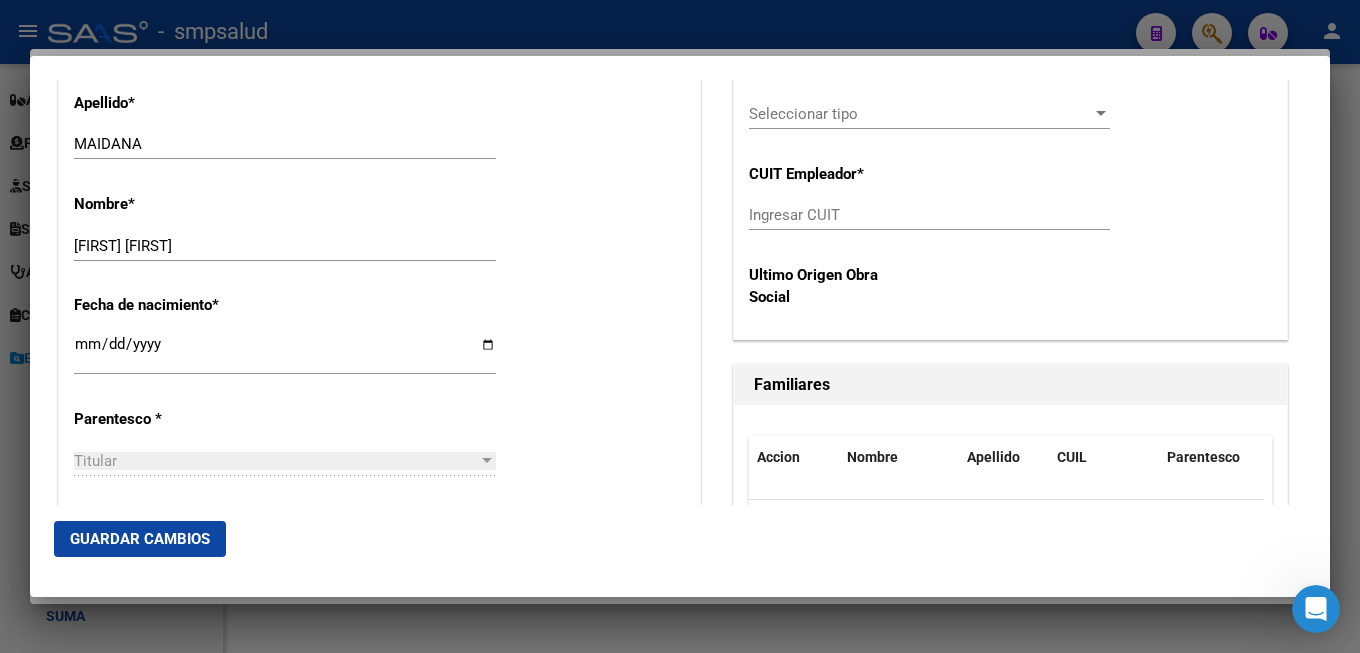 scroll, scrollTop: 1080, scrollLeft: 0, axis: vertical 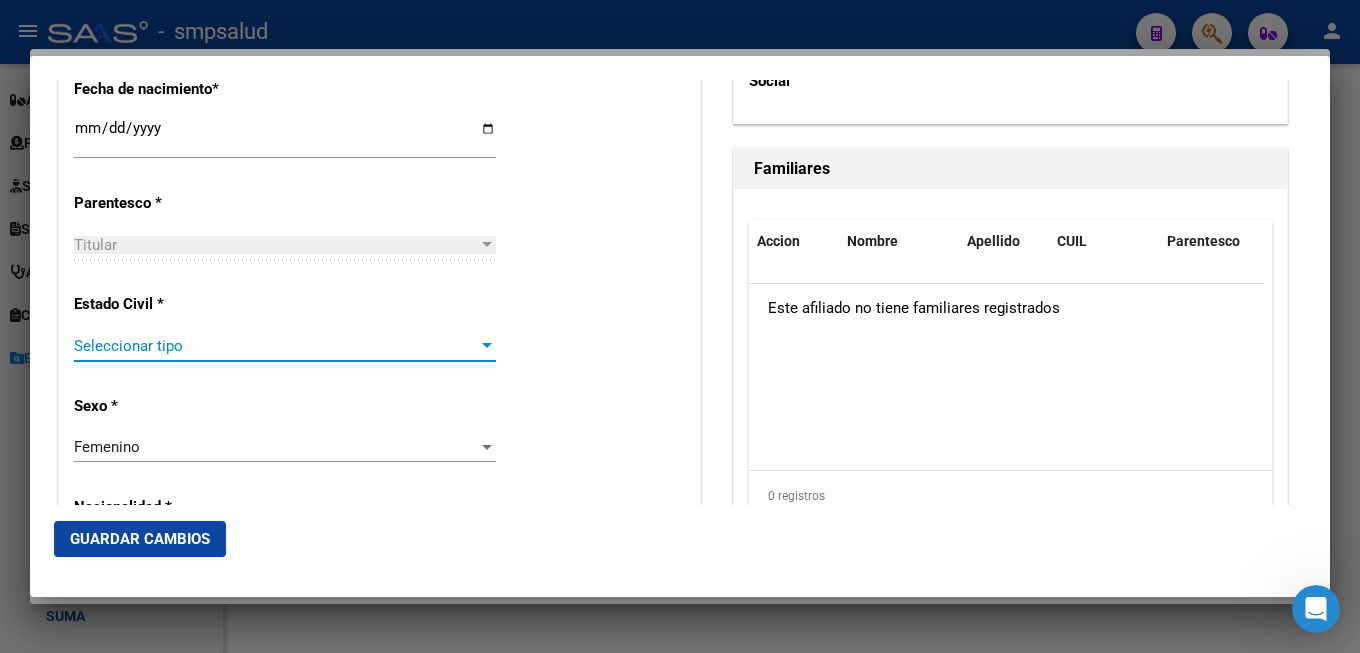 click on "Seleccionar tipo" at bounding box center [276, 346] 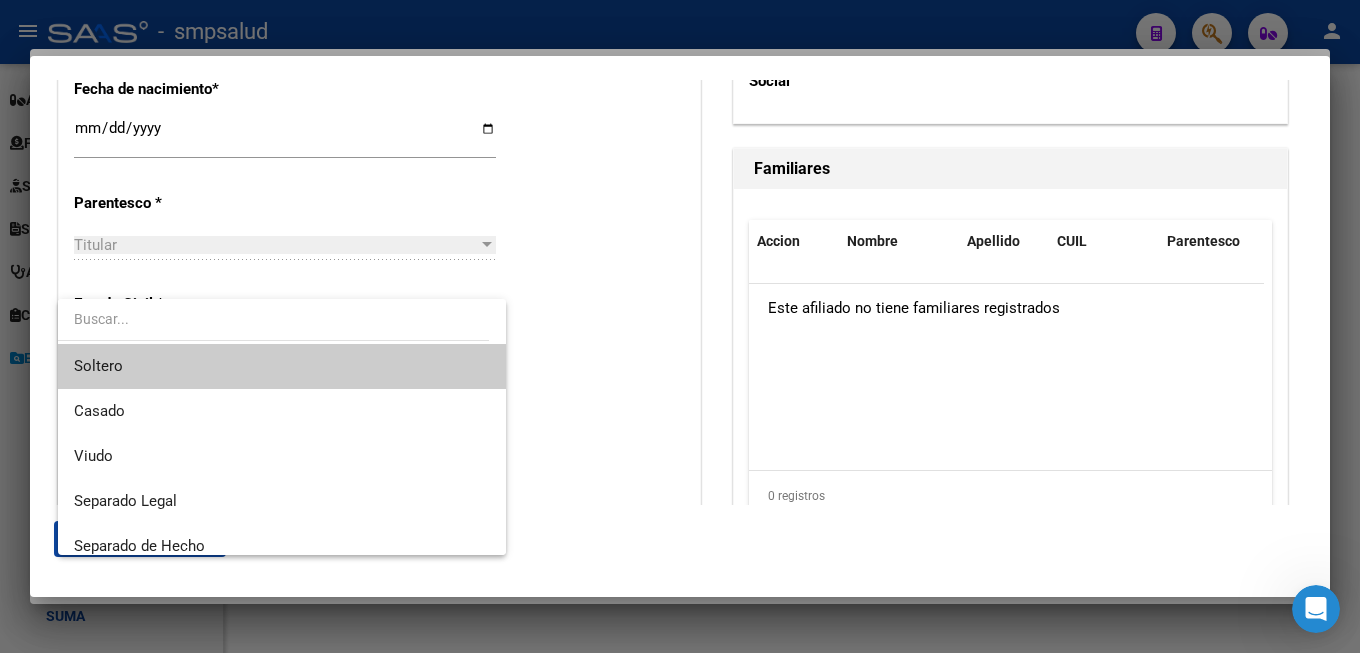 click on "Soltero" at bounding box center [282, 366] 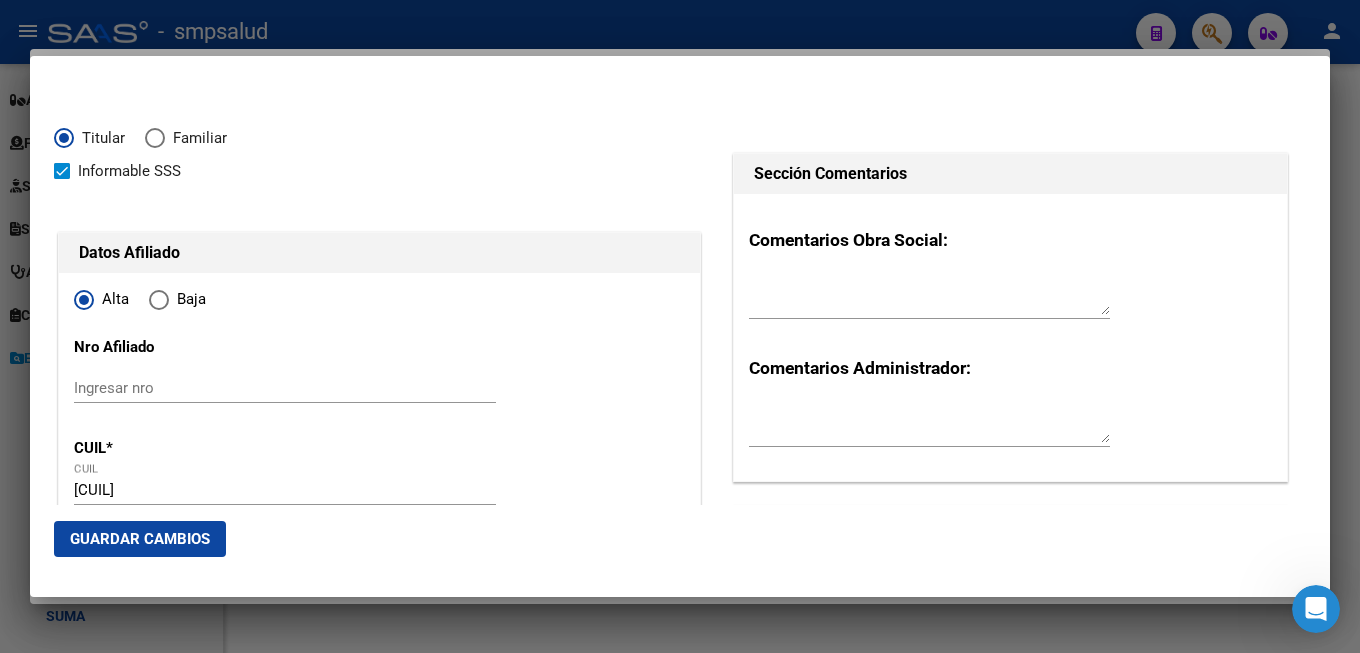 scroll, scrollTop: 432, scrollLeft: 0, axis: vertical 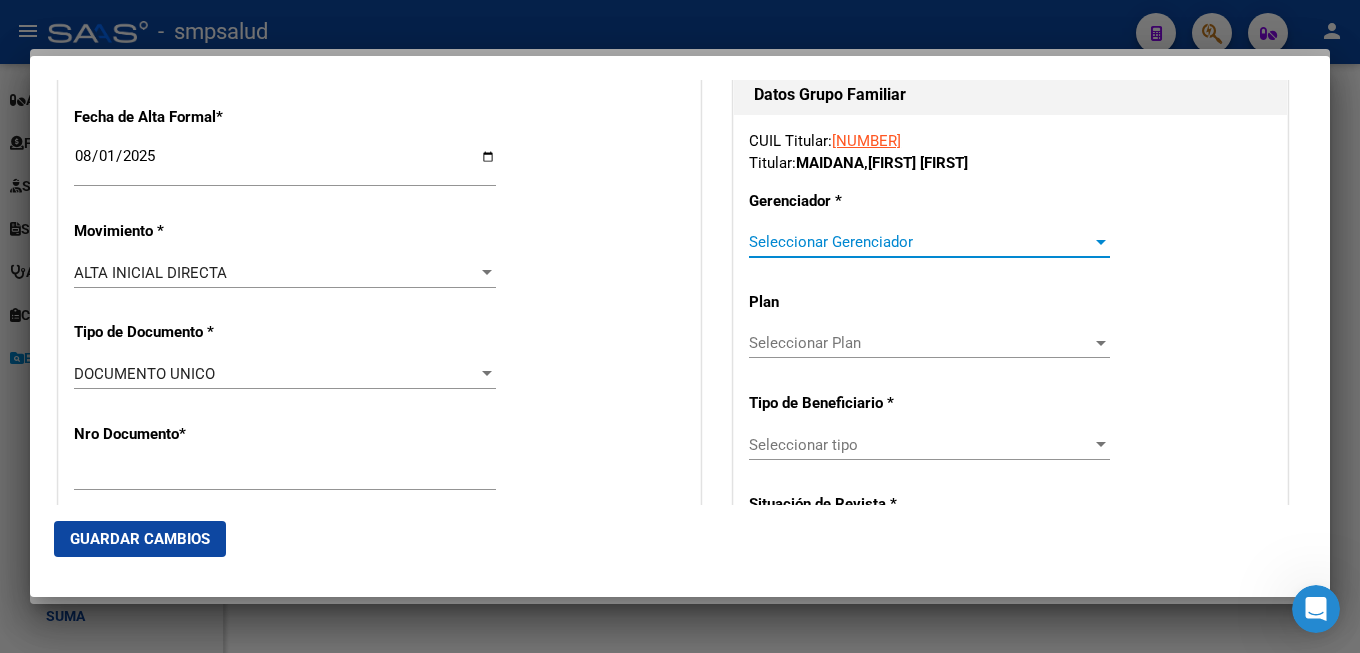 click on "Seleccionar Gerenciador" at bounding box center [920, 242] 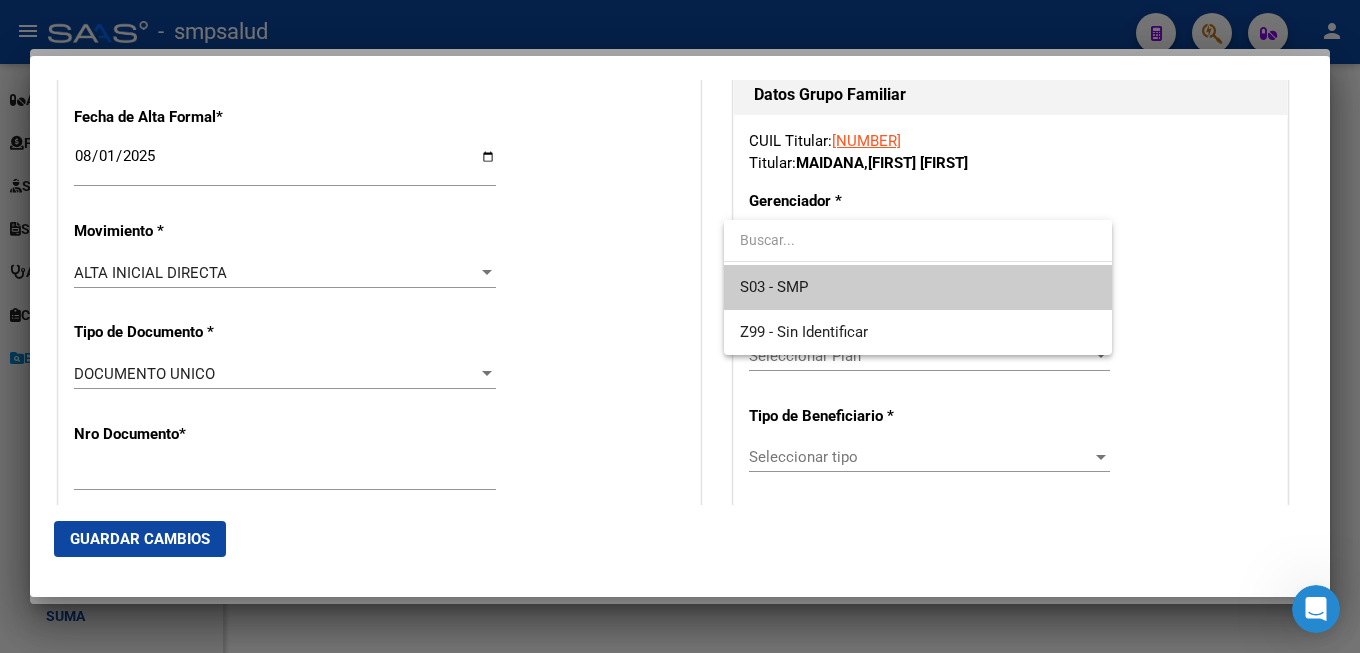 click on "S03 - SMP" at bounding box center (918, 287) 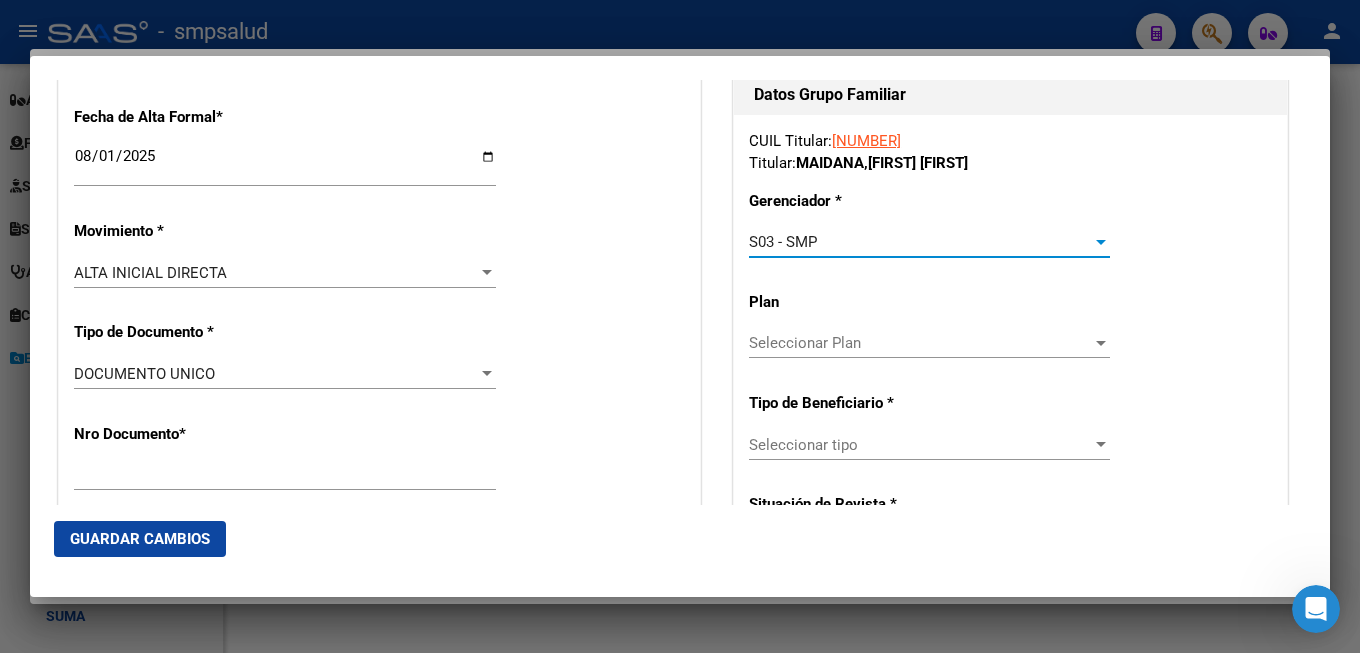click on "Seleccionar Plan" at bounding box center (920, 343) 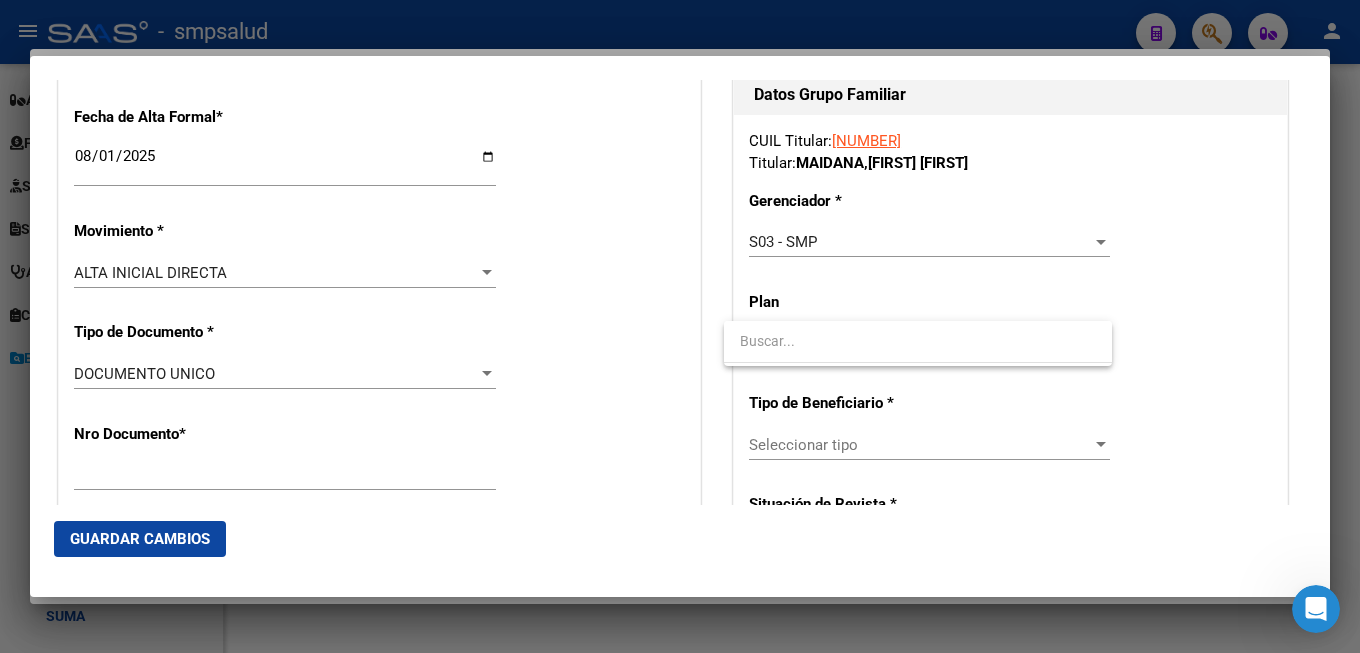 click at bounding box center (918, 341) 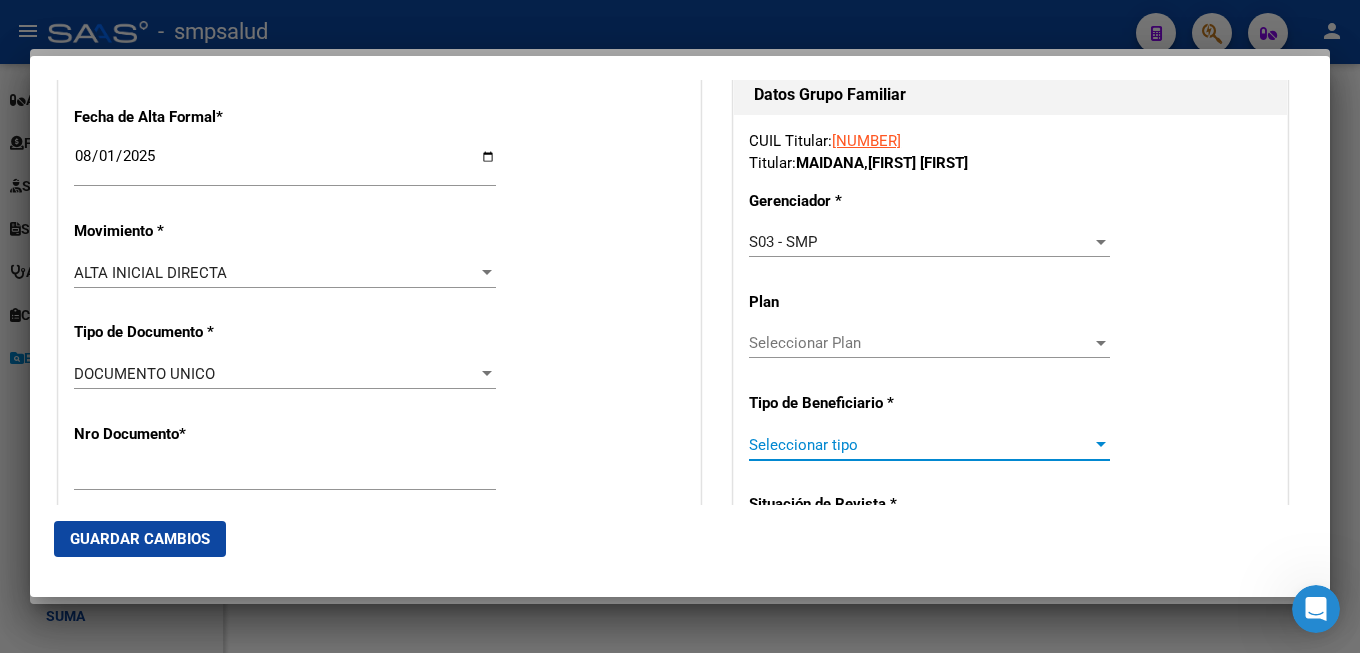 click on "Seleccionar tipo" at bounding box center (920, 445) 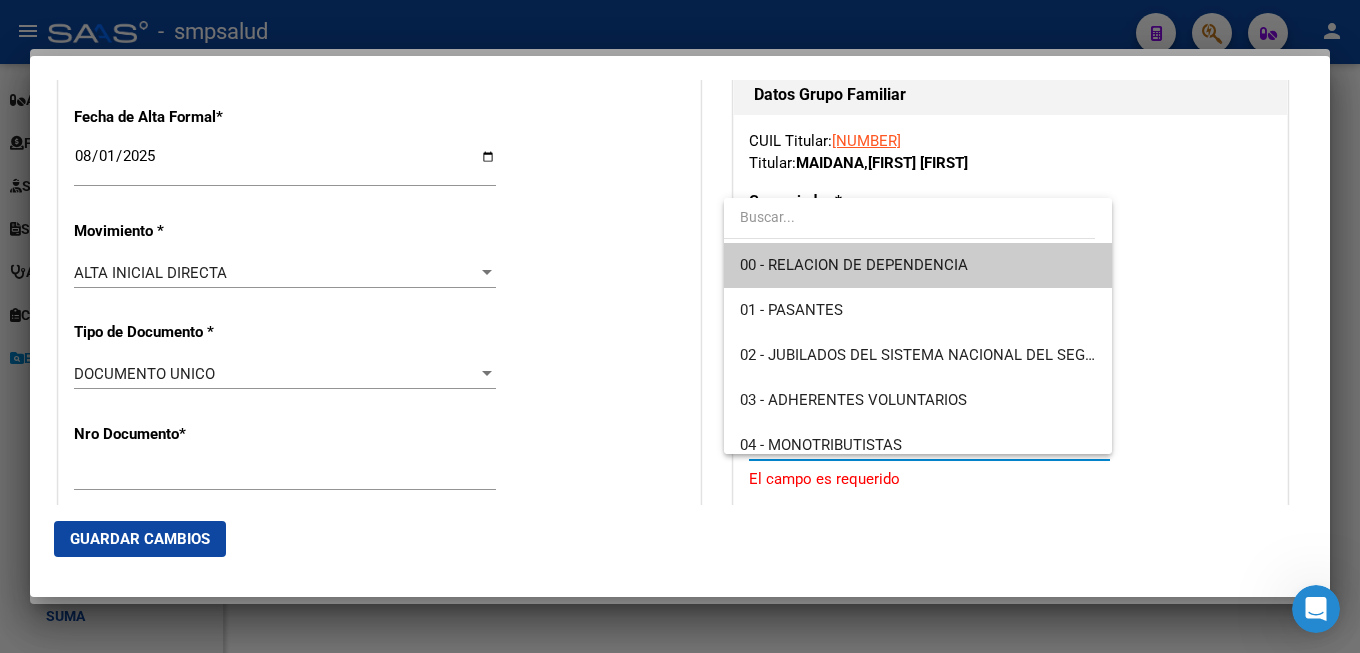 click on "00 - RELACION DE DEPENDENCIA" at bounding box center (918, 265) 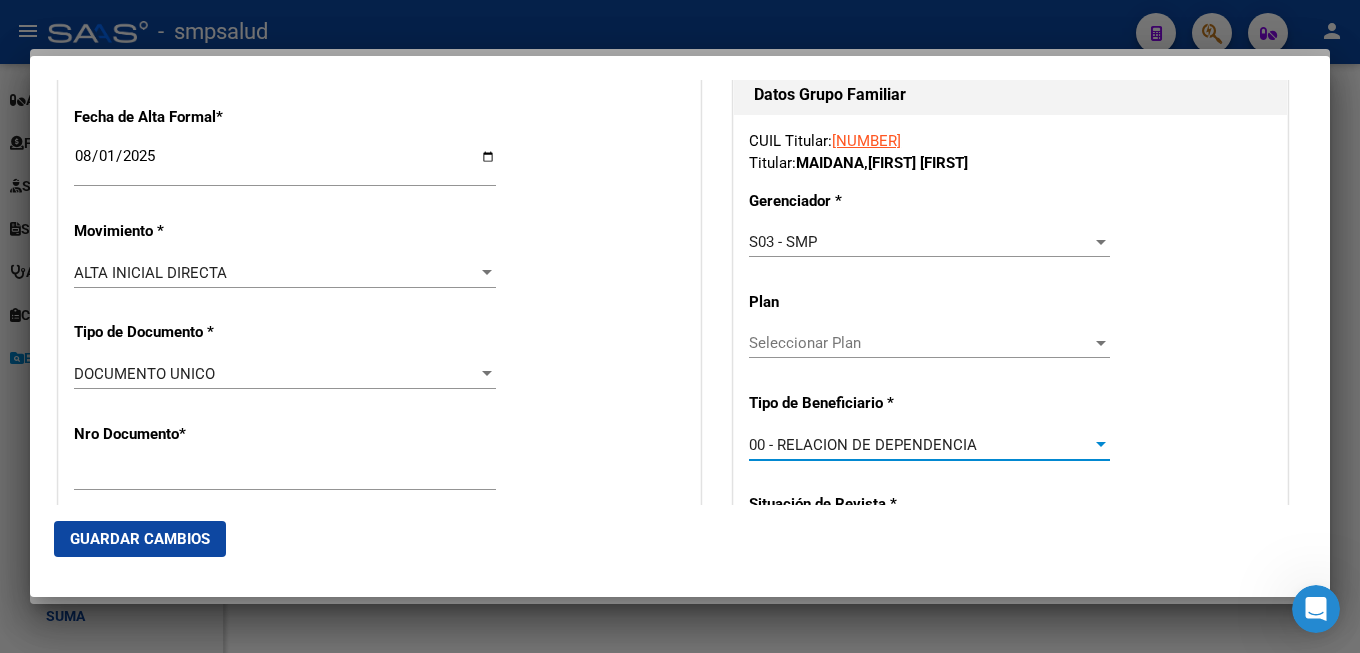 type on "30-69550405-1" 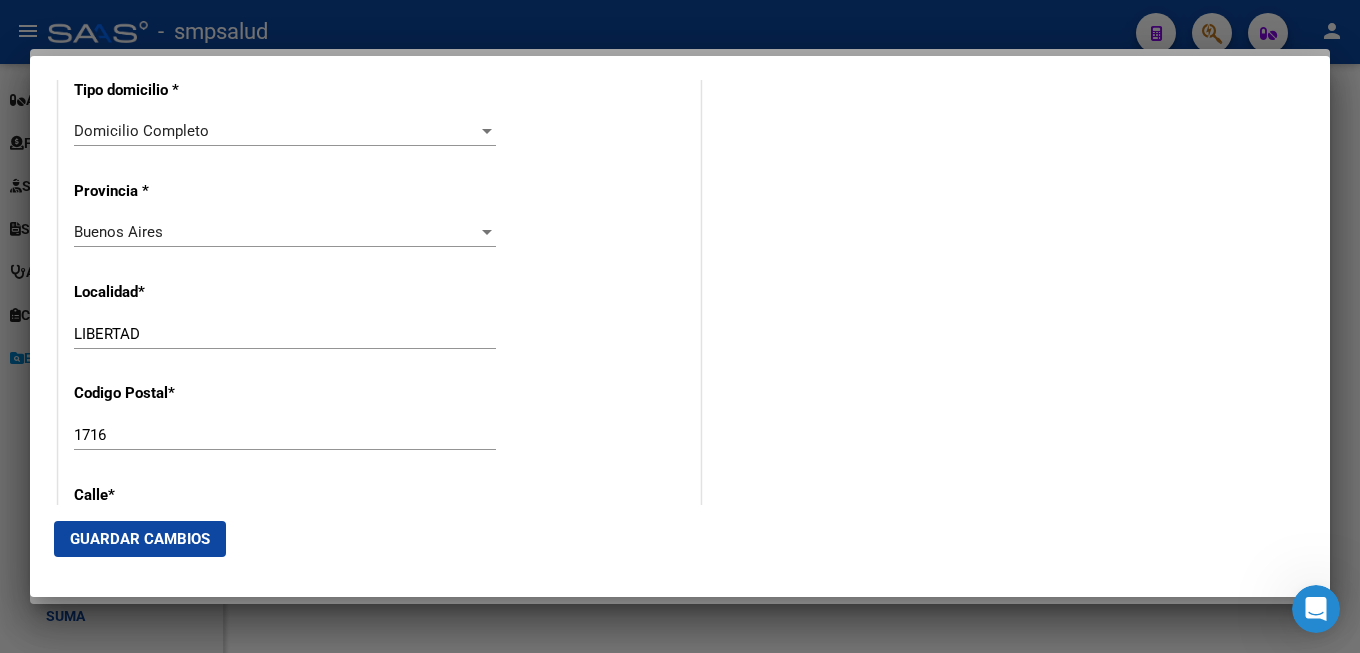 scroll, scrollTop: 1944, scrollLeft: 0, axis: vertical 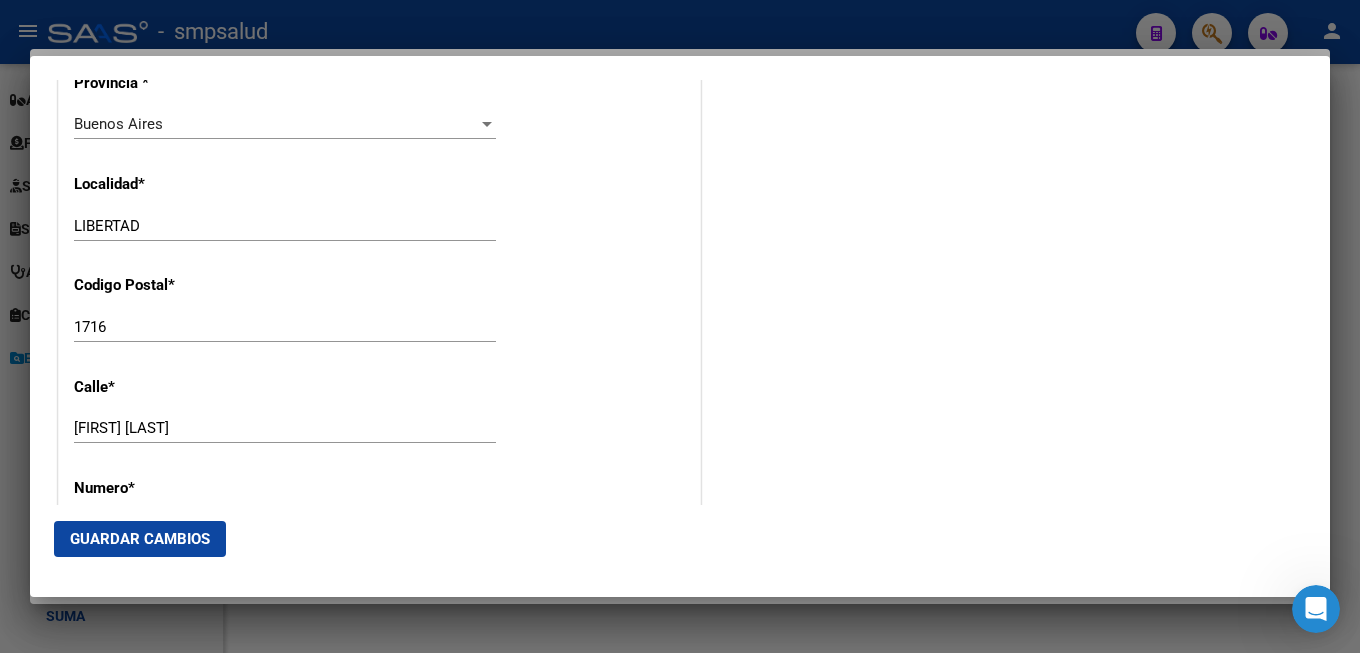 click on "Guardar Cambios" 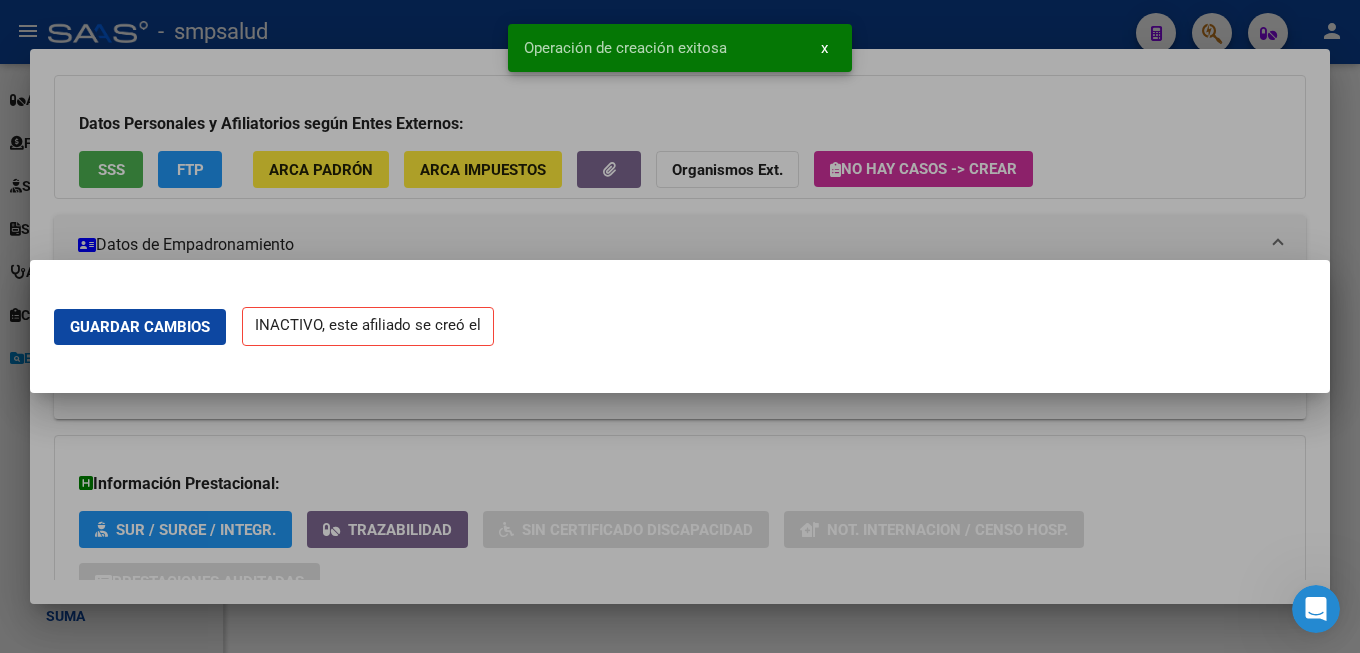 scroll, scrollTop: 0, scrollLeft: 0, axis: both 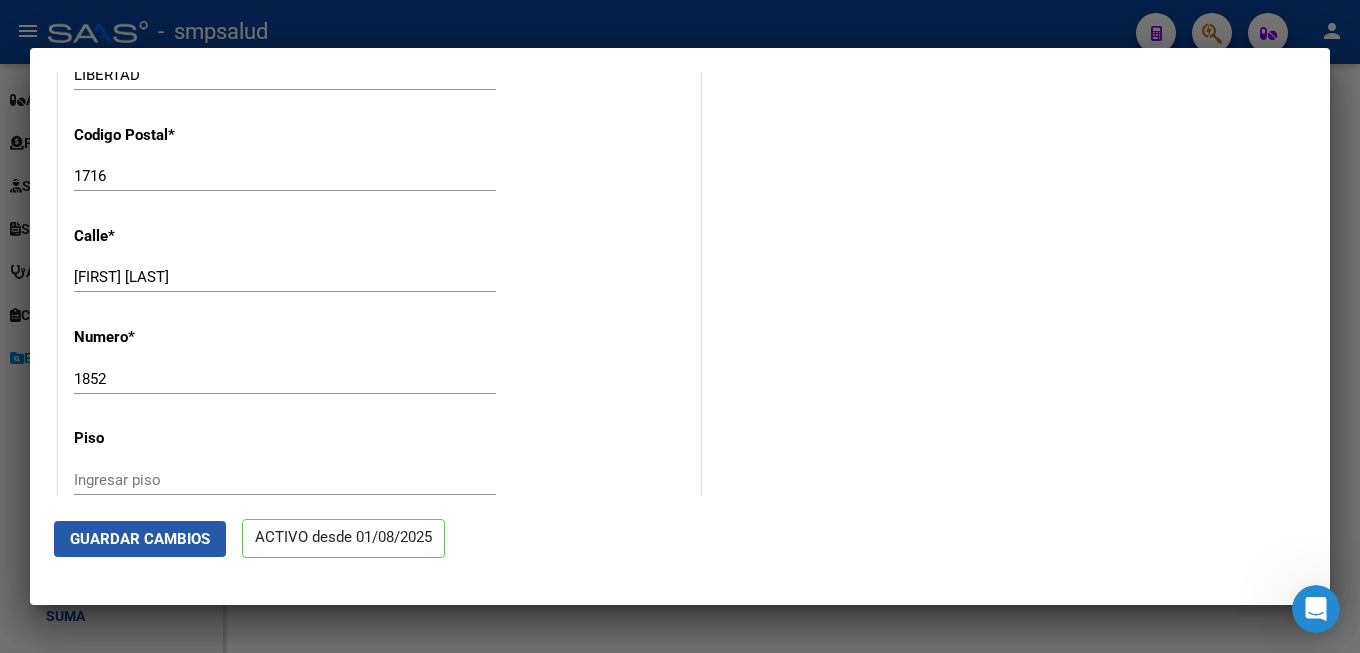 click on "Guardar Cambios" 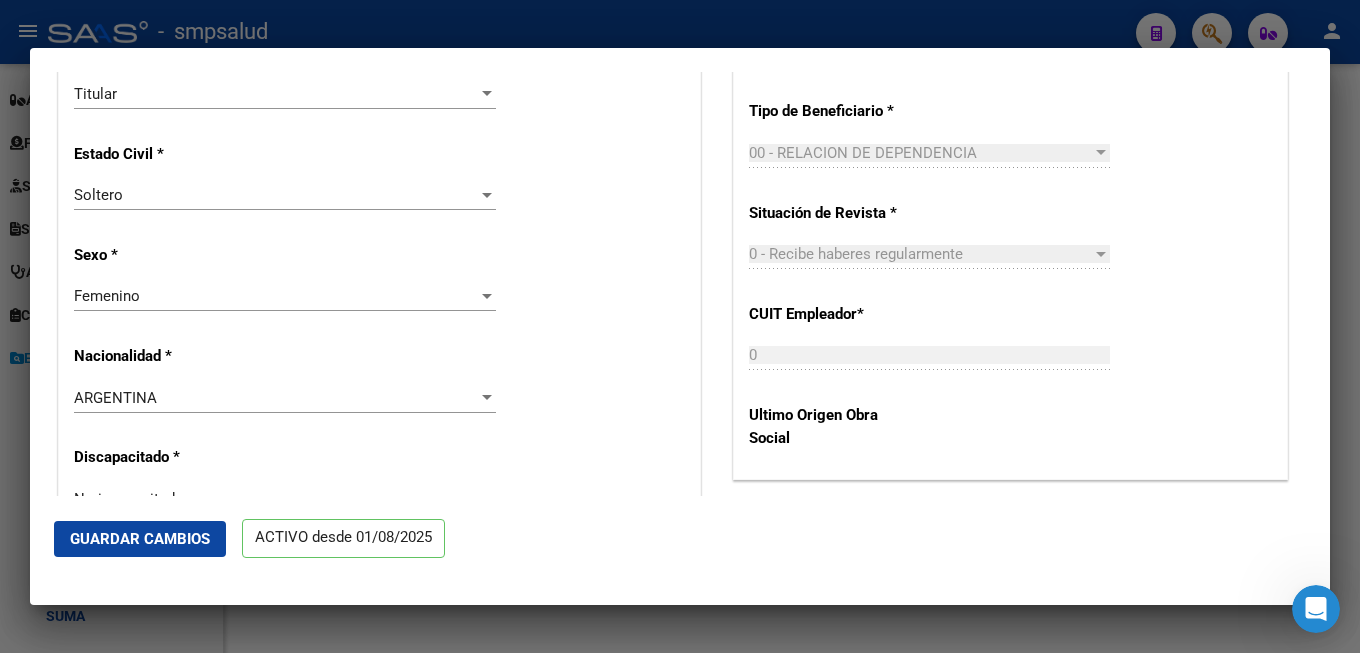 scroll, scrollTop: 756, scrollLeft: 0, axis: vertical 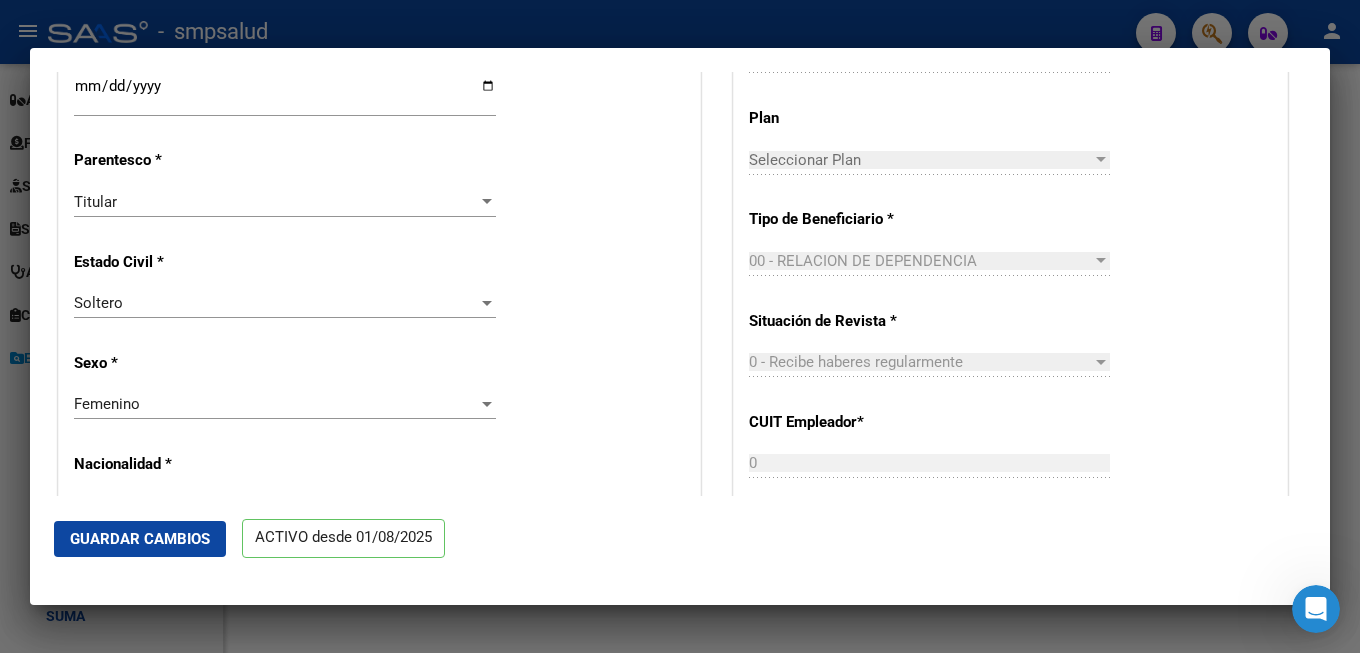 click on "0 - Recibe haberes regularmente" at bounding box center (856, 362) 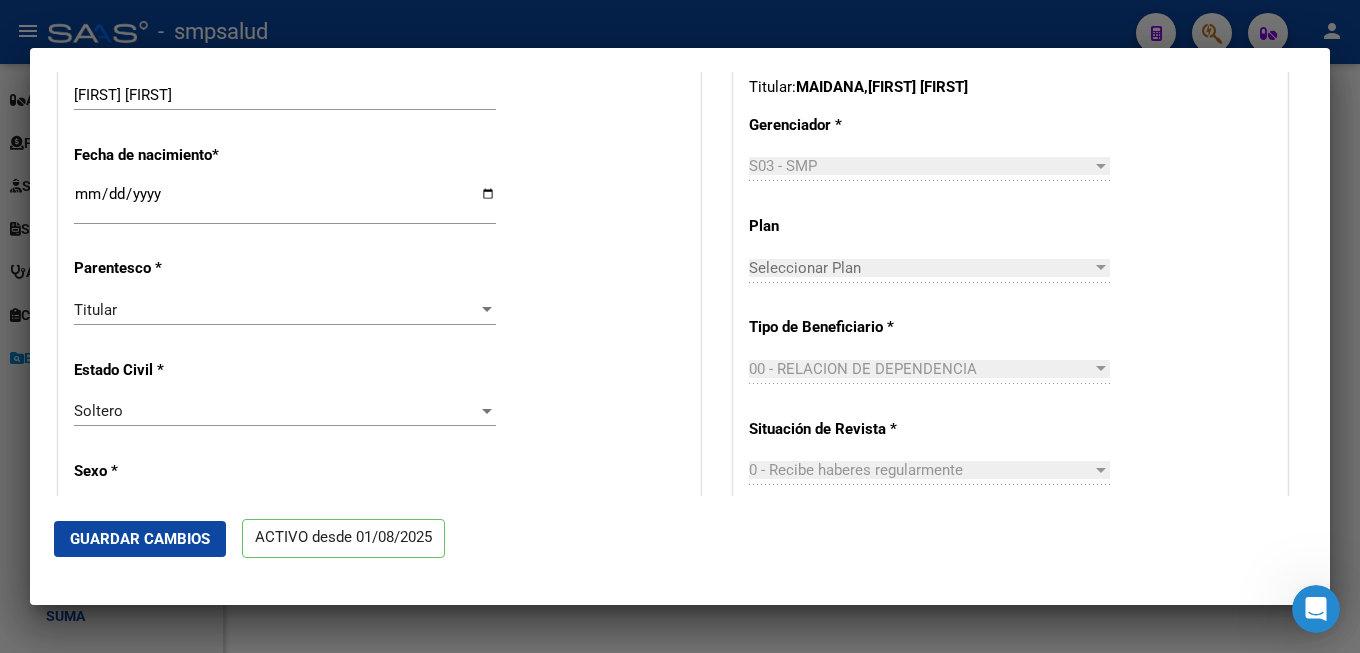 scroll, scrollTop: 540, scrollLeft: 0, axis: vertical 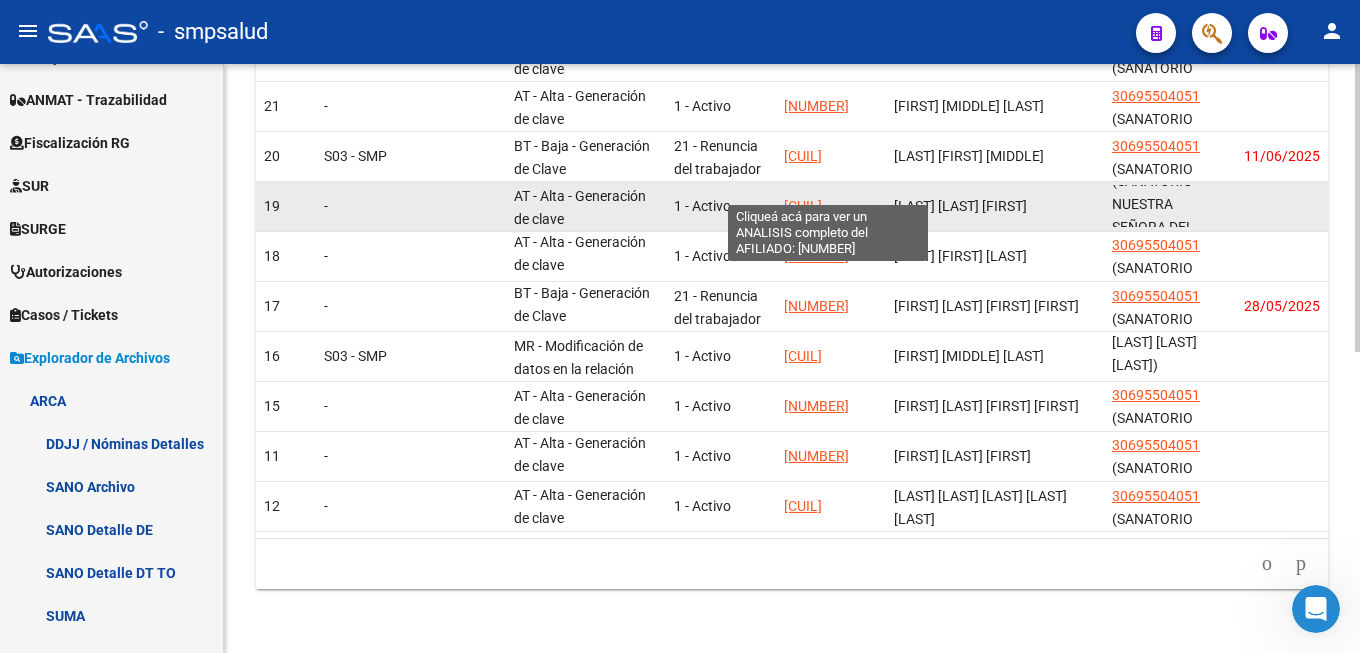 click on "[CUIL]" 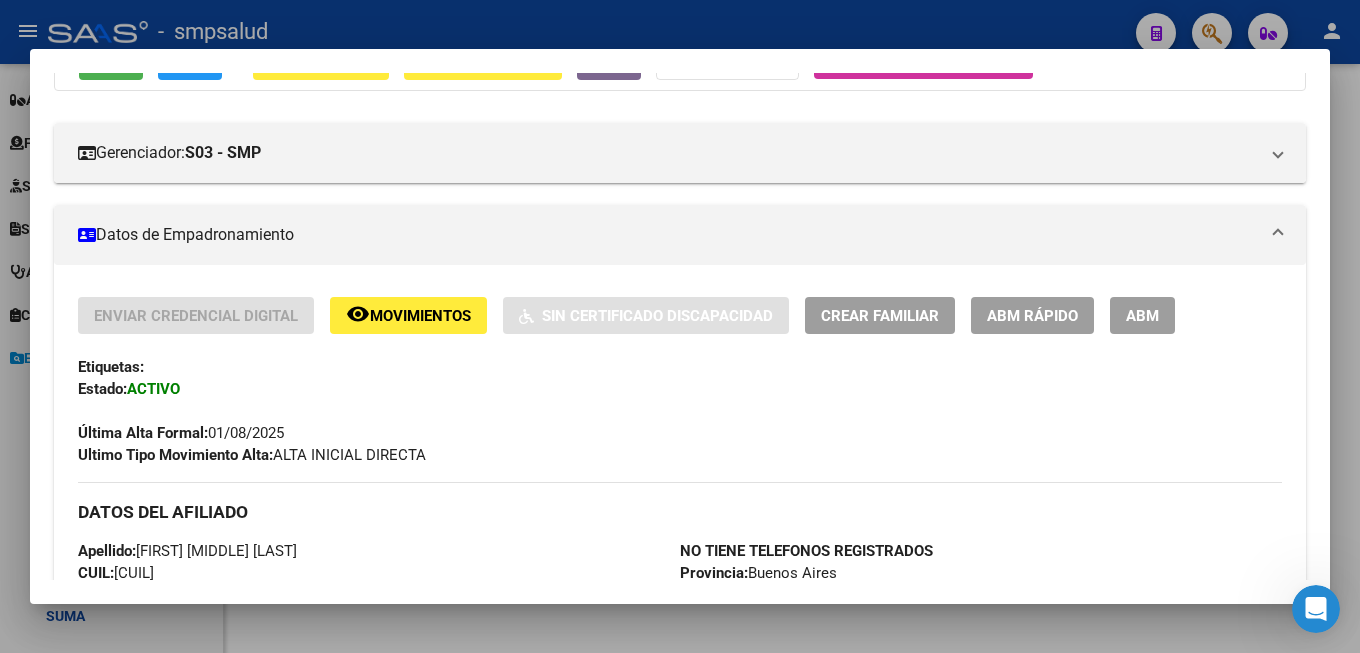 scroll, scrollTop: 540, scrollLeft: 0, axis: vertical 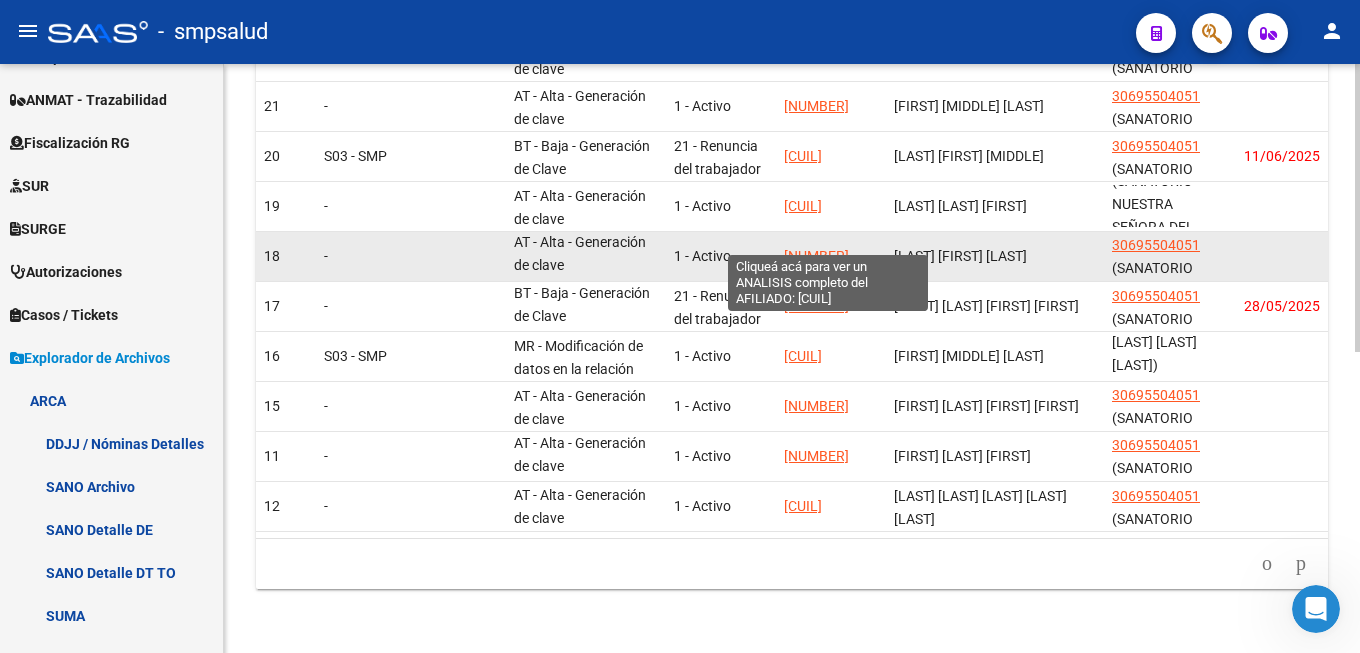 click on "[NUMBER]" 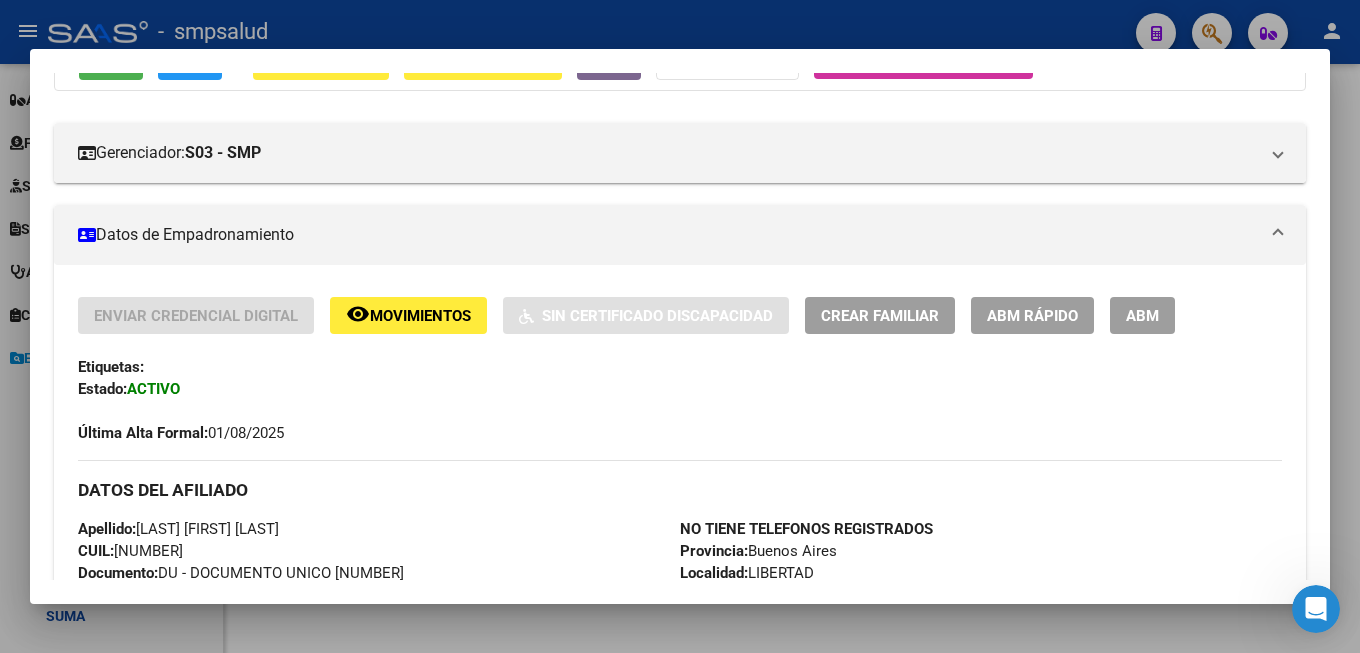 scroll, scrollTop: 324, scrollLeft: 0, axis: vertical 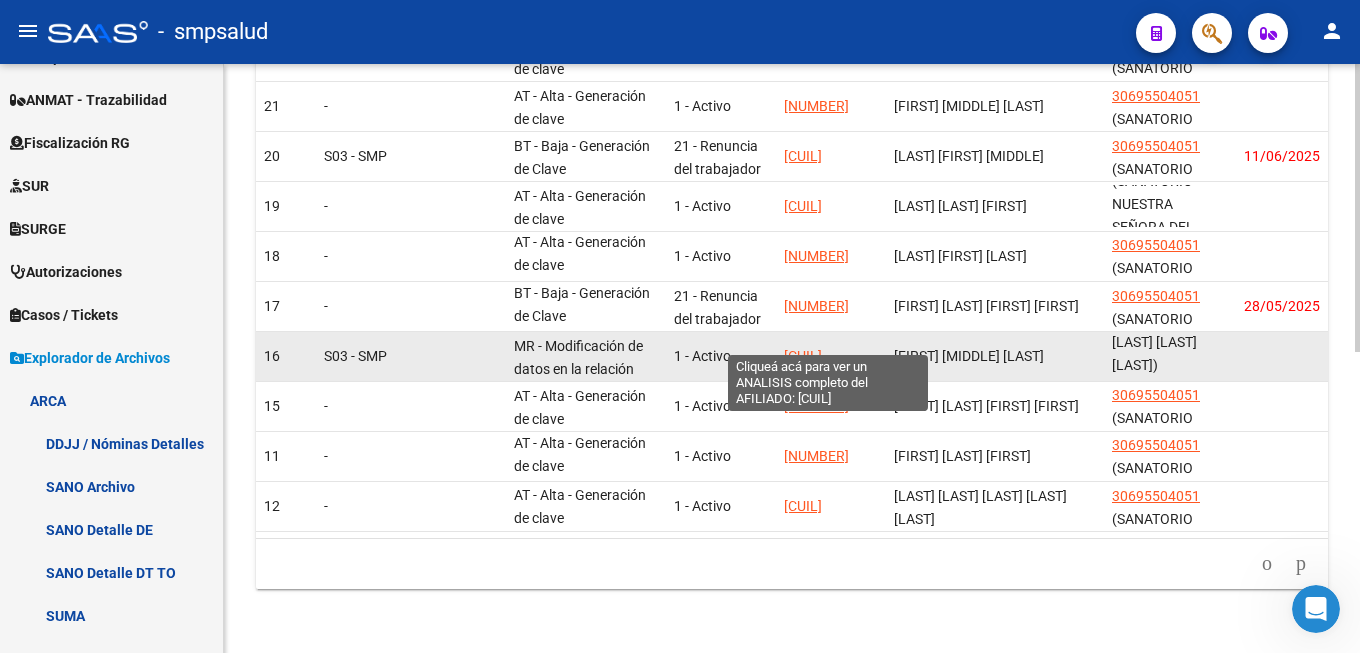 click on "[CUIL]" 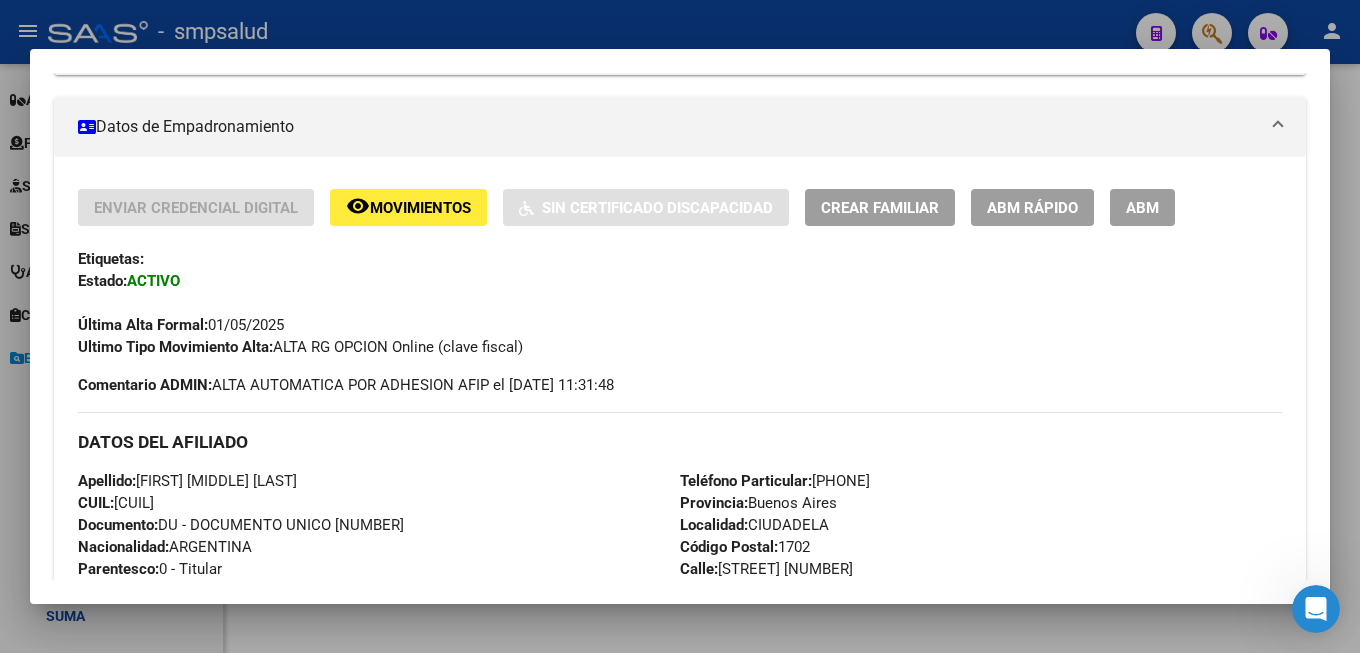 scroll, scrollTop: 432, scrollLeft: 0, axis: vertical 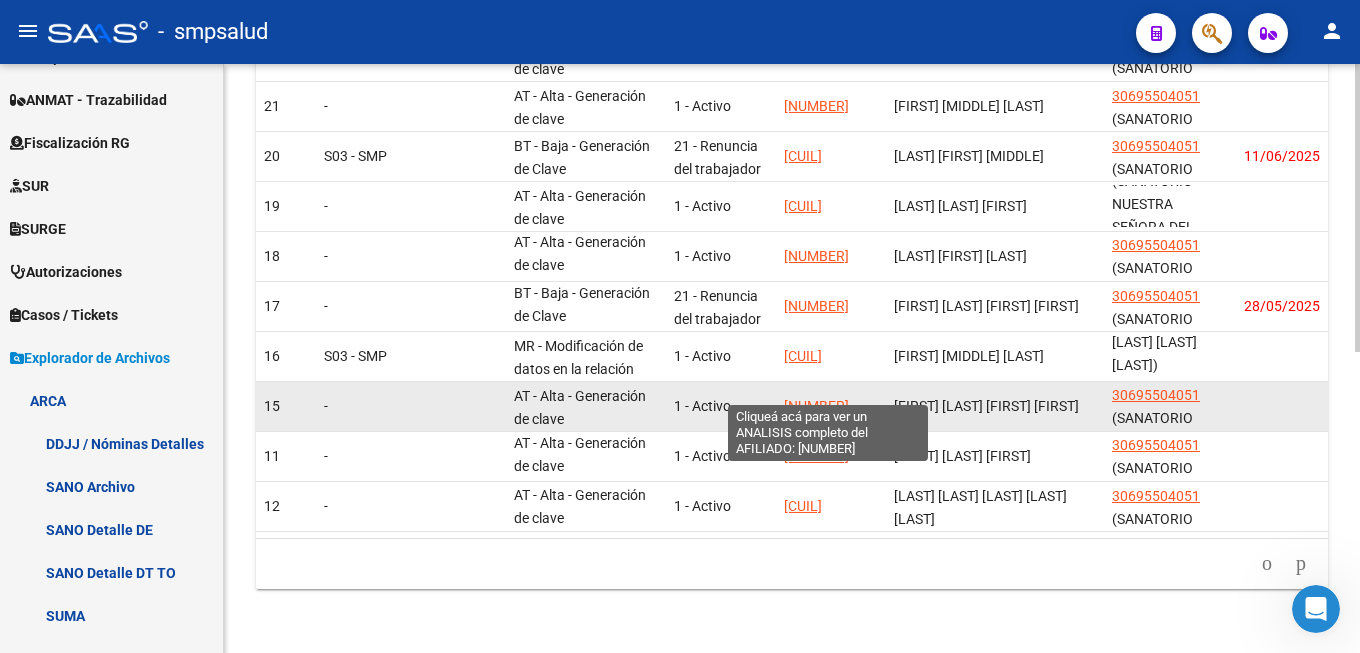 click on "[NUMBER]" 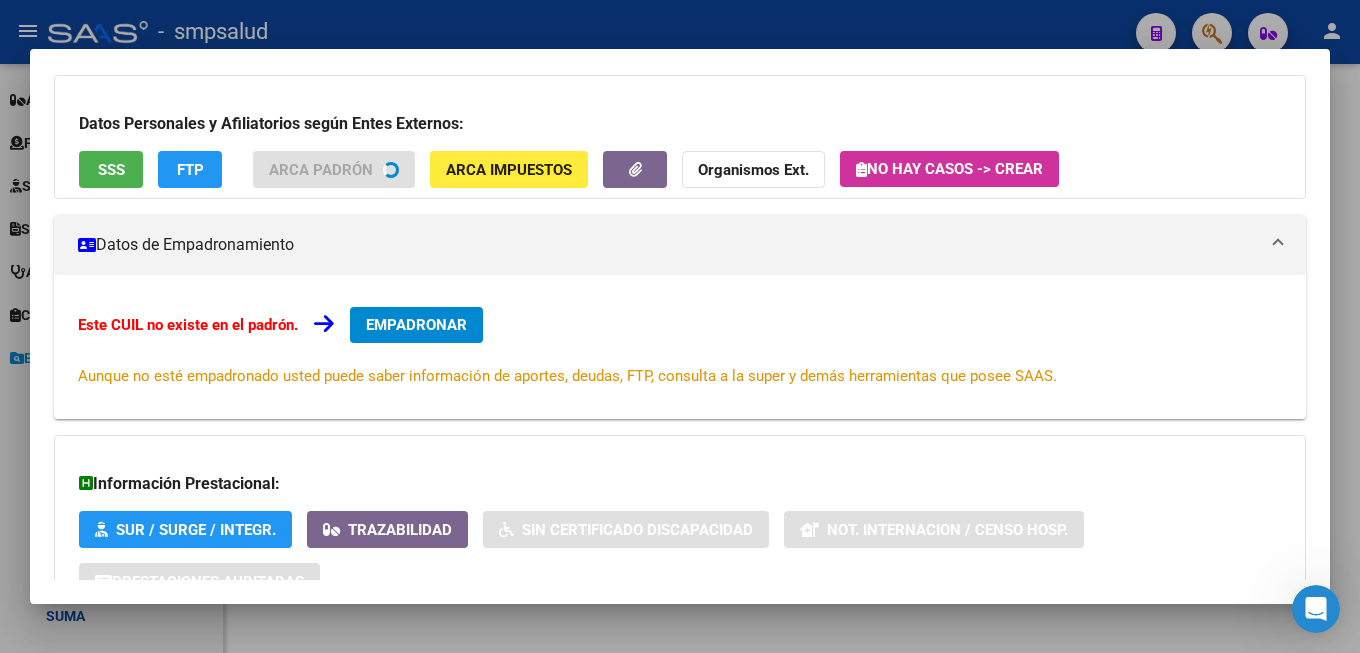 scroll, scrollTop: 289, scrollLeft: 0, axis: vertical 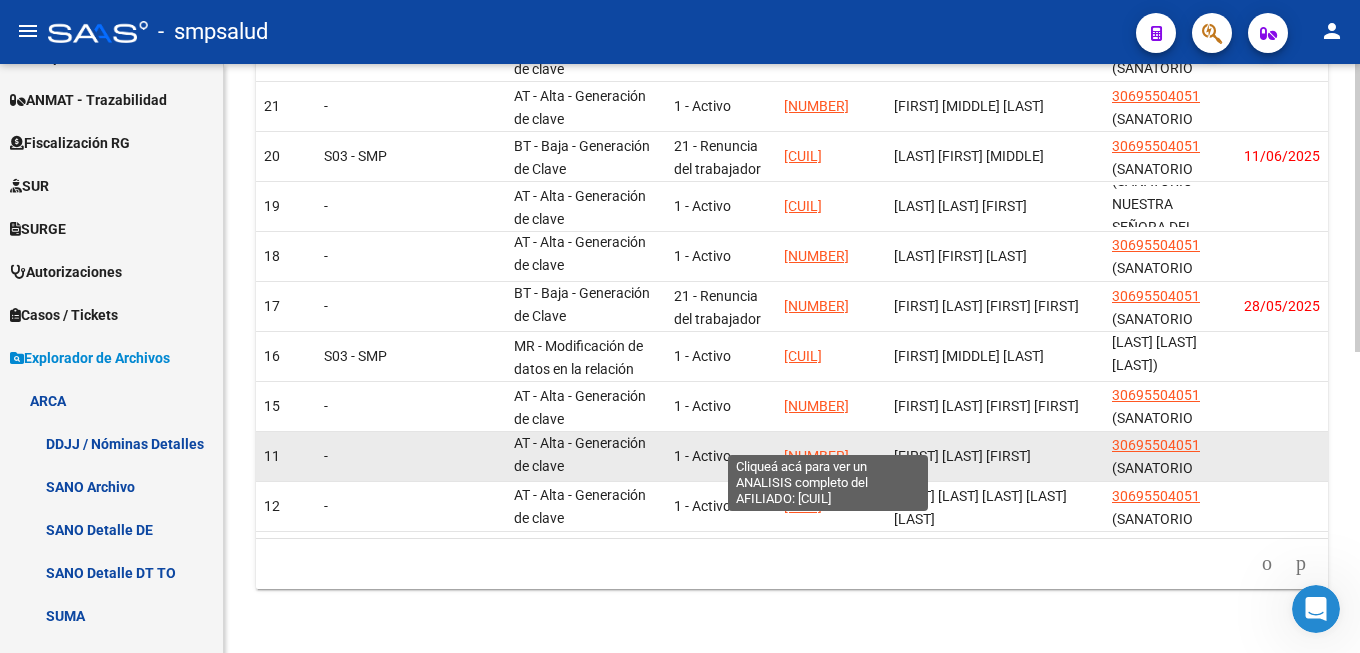 click on "[NUMBER]" 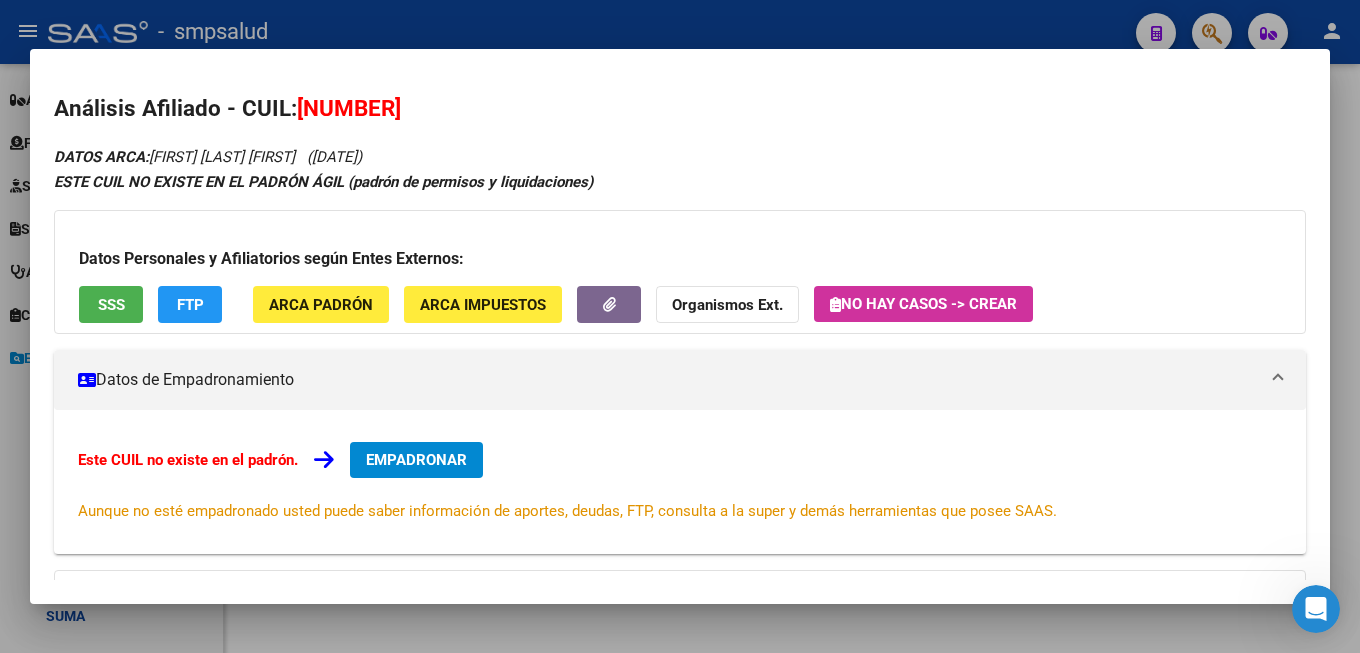 scroll, scrollTop: 108, scrollLeft: 0, axis: vertical 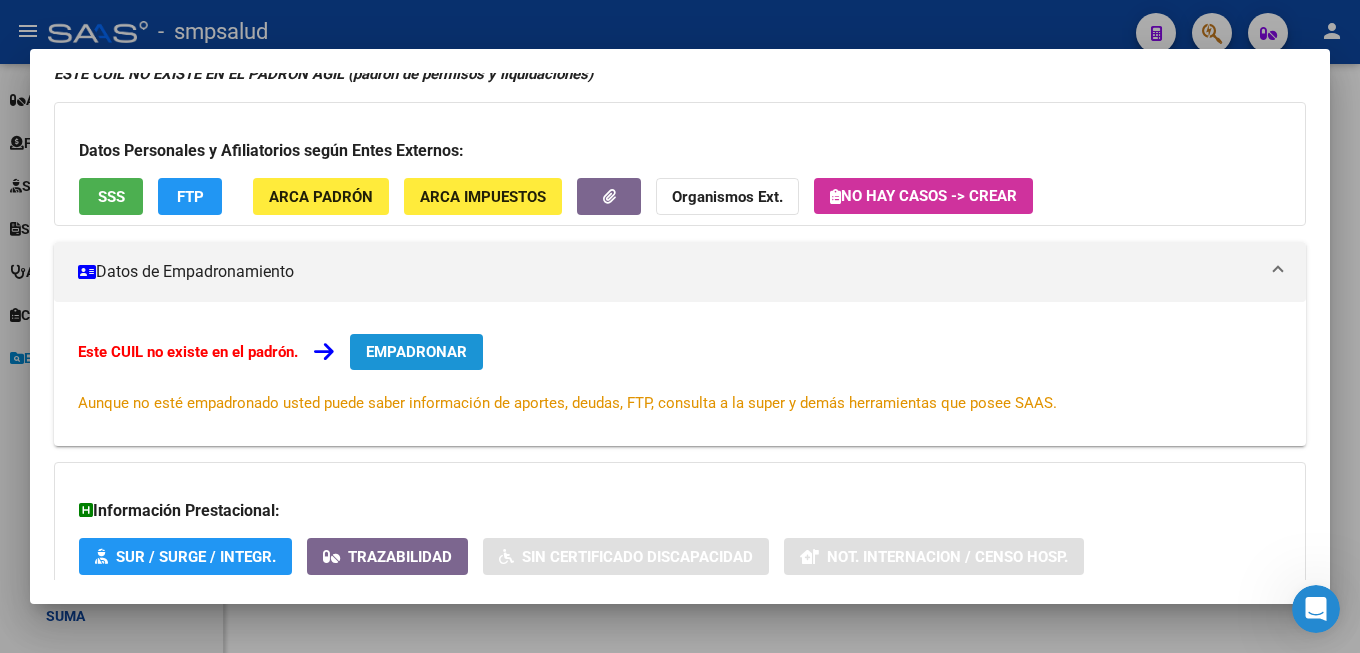 click on "EMPADRONAR" at bounding box center [416, 352] 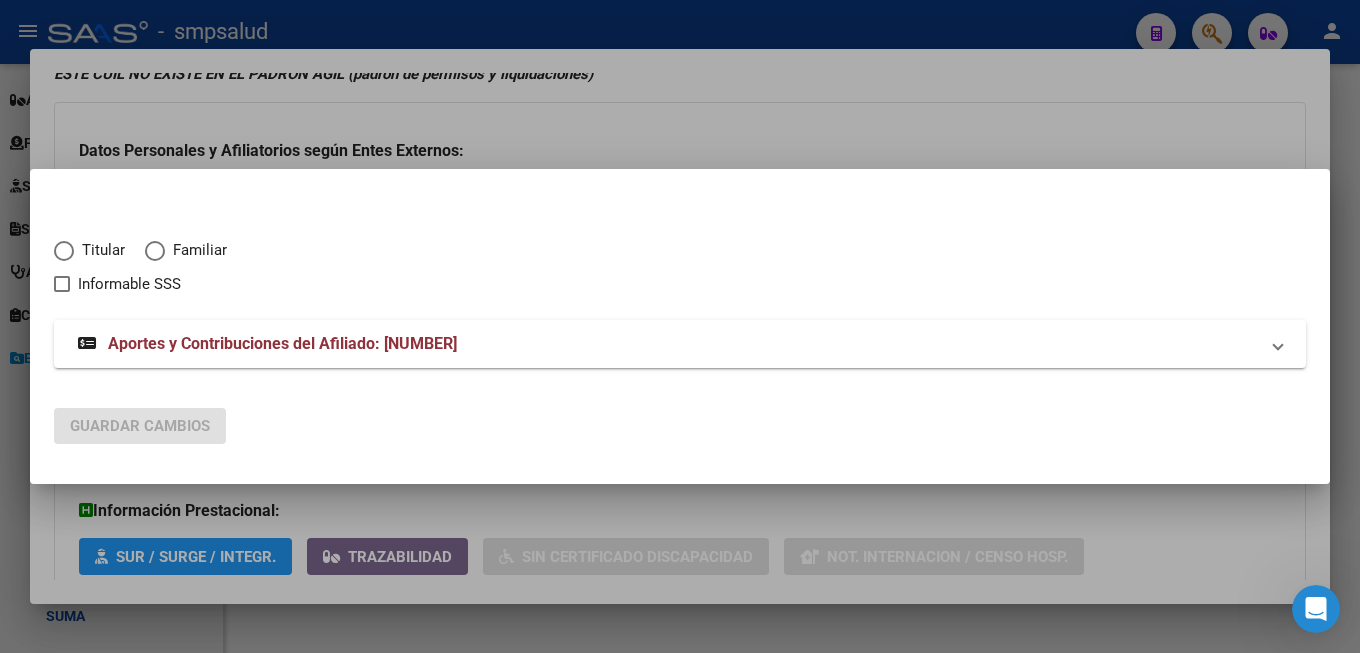 click on "Titular   Familiar    Informable SSS" at bounding box center [680, 255] 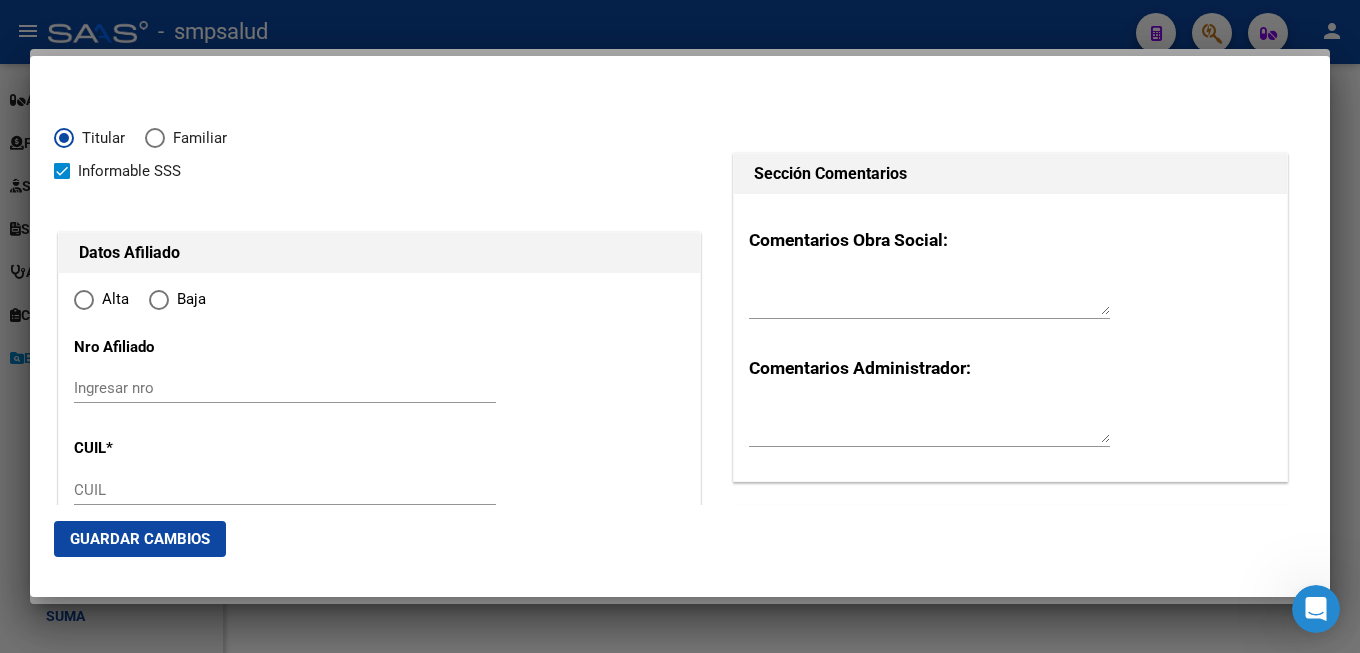 type on "[CUIL]" 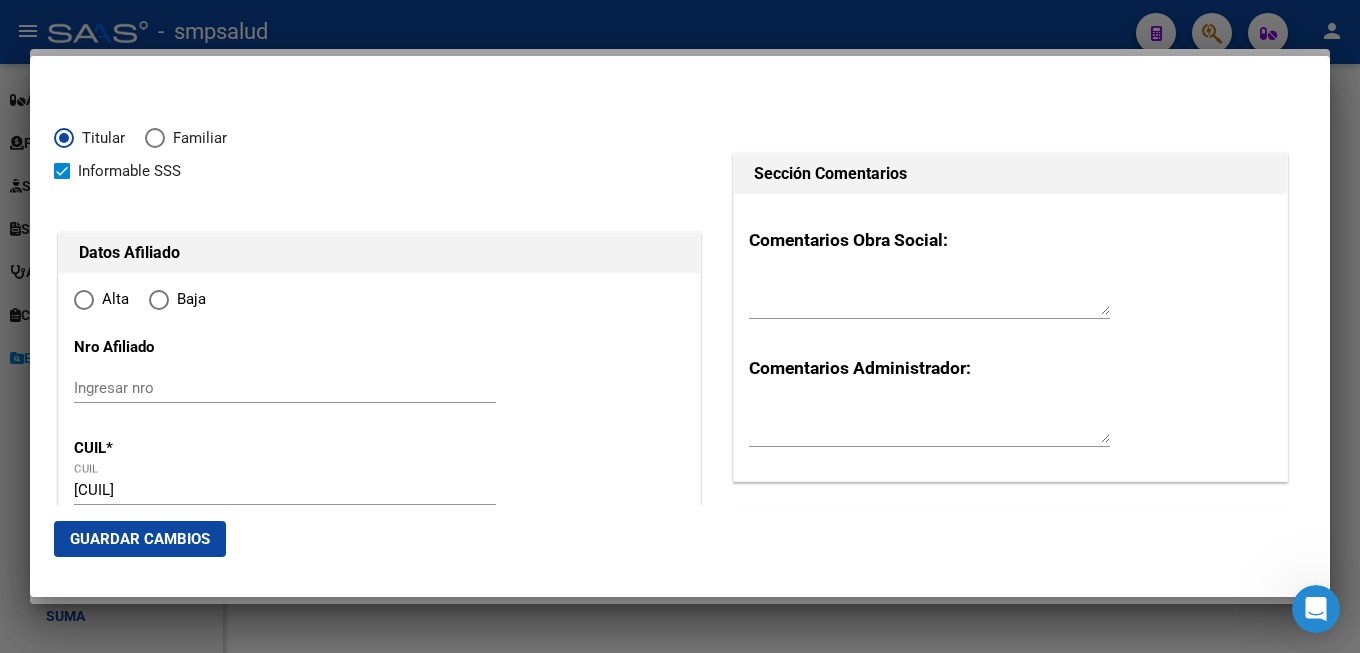 radio on "true" 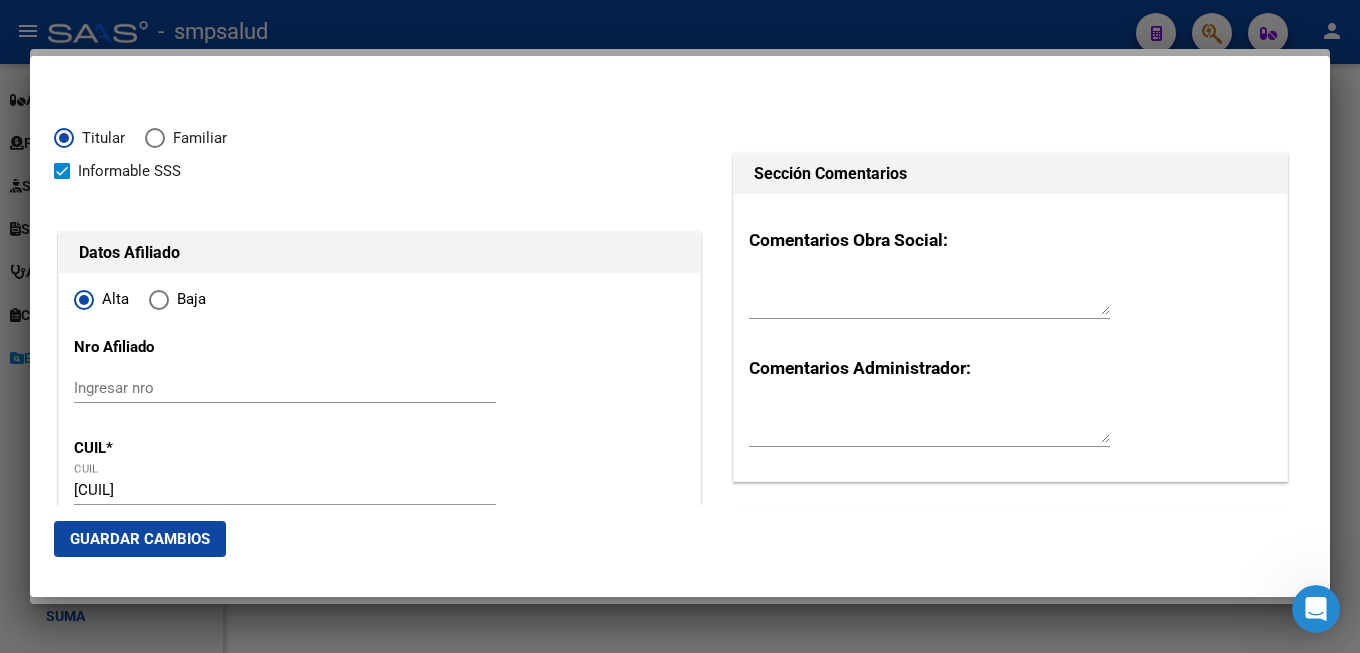 type on "[NUMBER]" 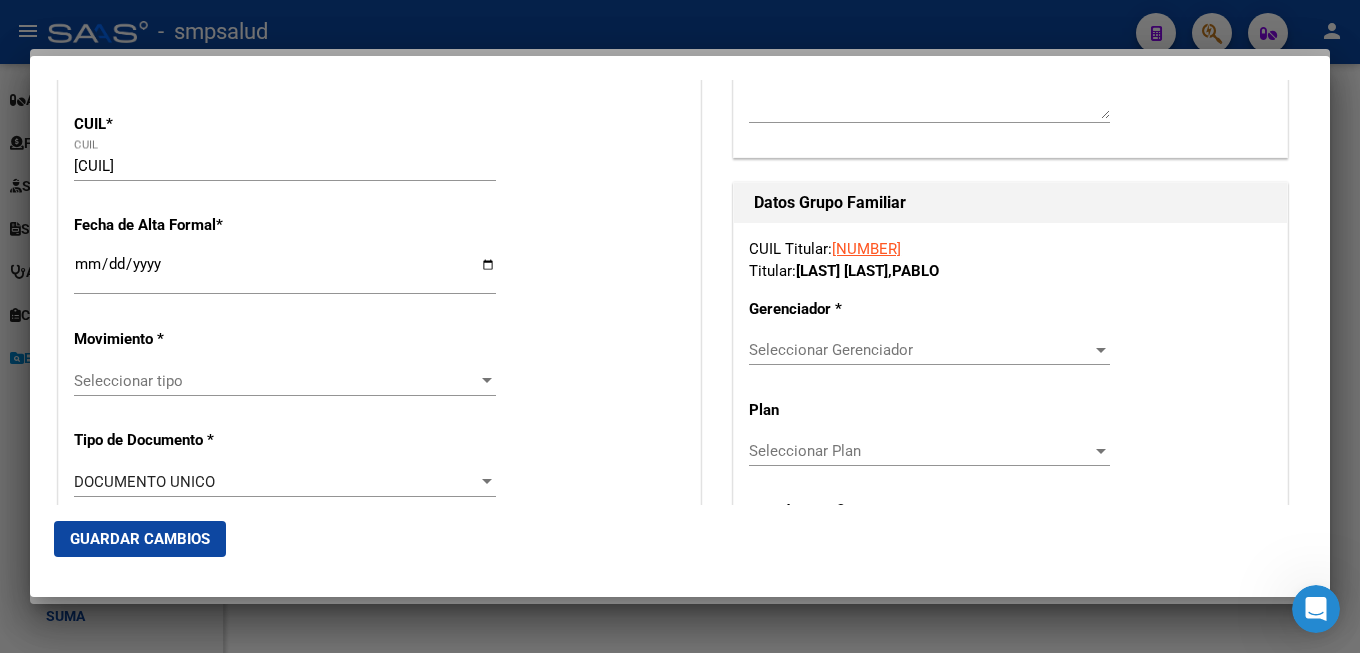 scroll, scrollTop: 432, scrollLeft: 0, axis: vertical 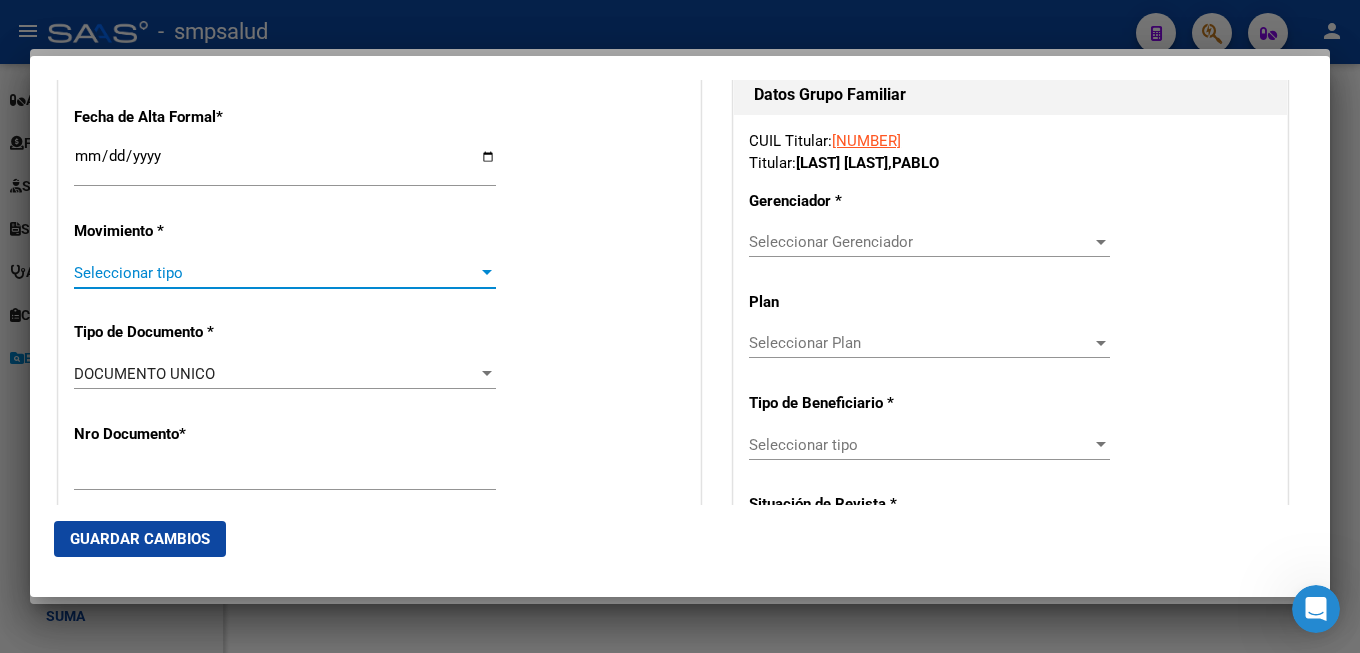 click on "Seleccionar tipo" at bounding box center (276, 273) 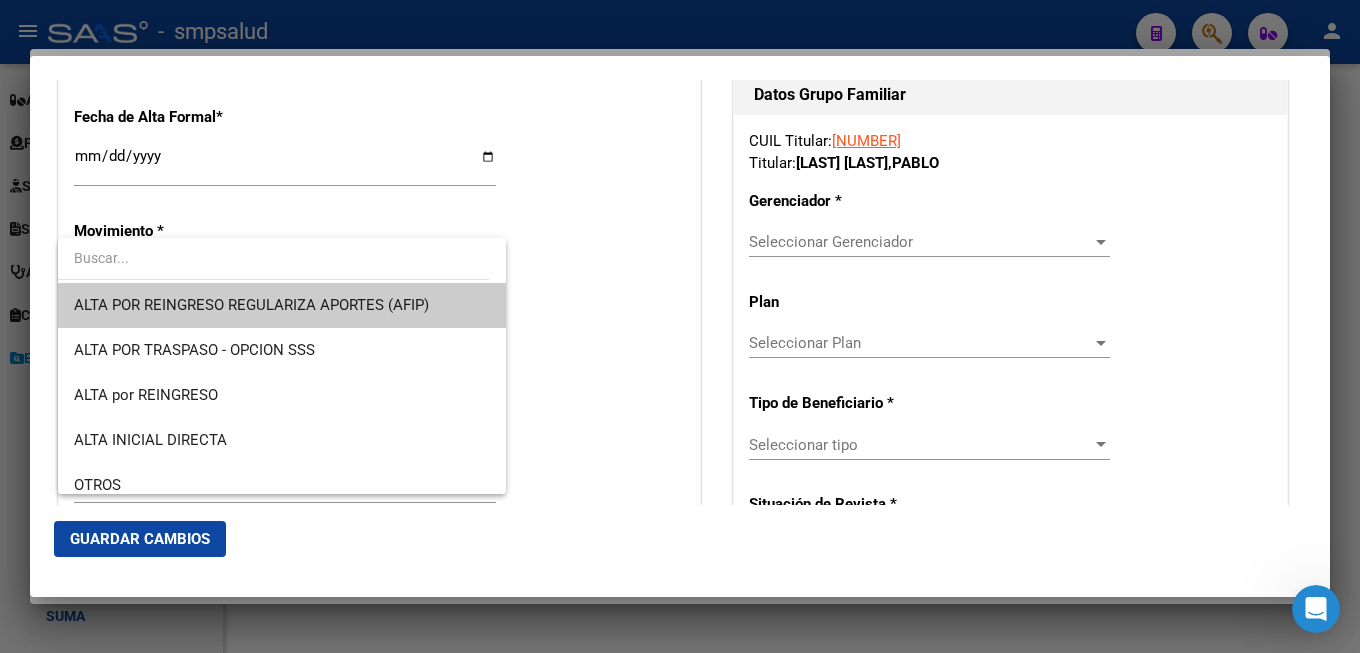 click at bounding box center [680, 326] 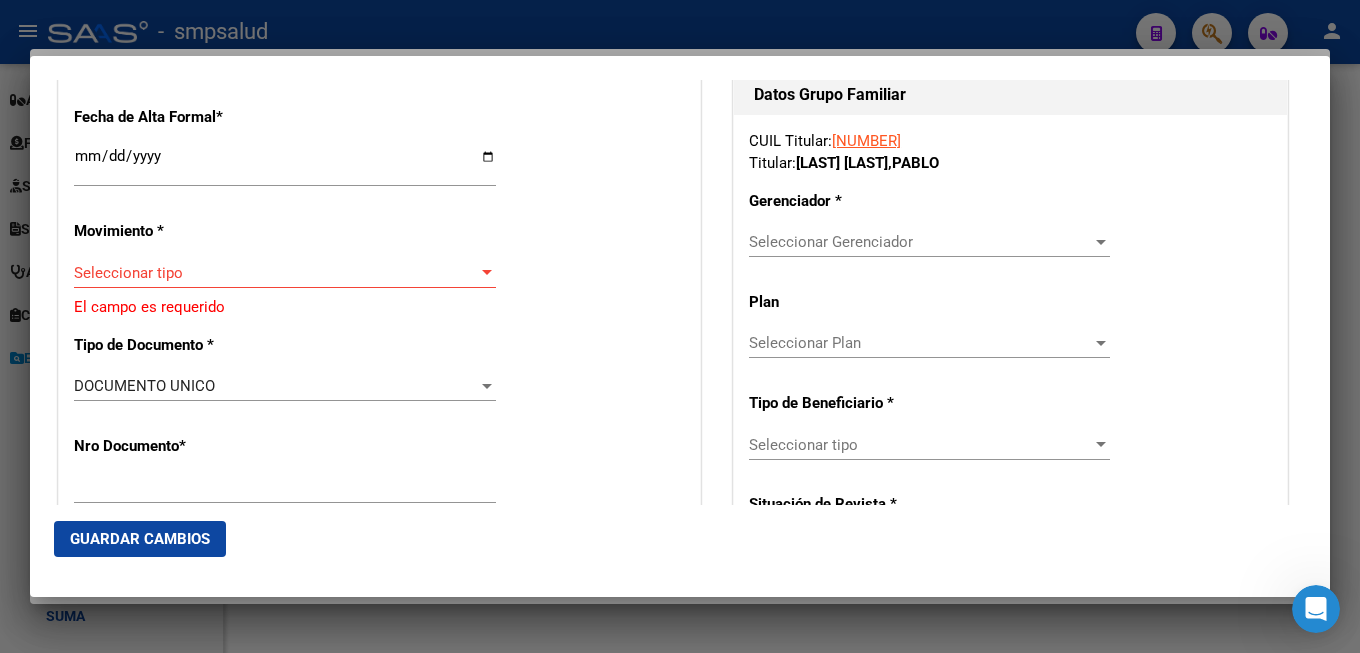 click on "Fecha de Alta Formal  *   Ingresar fecha" 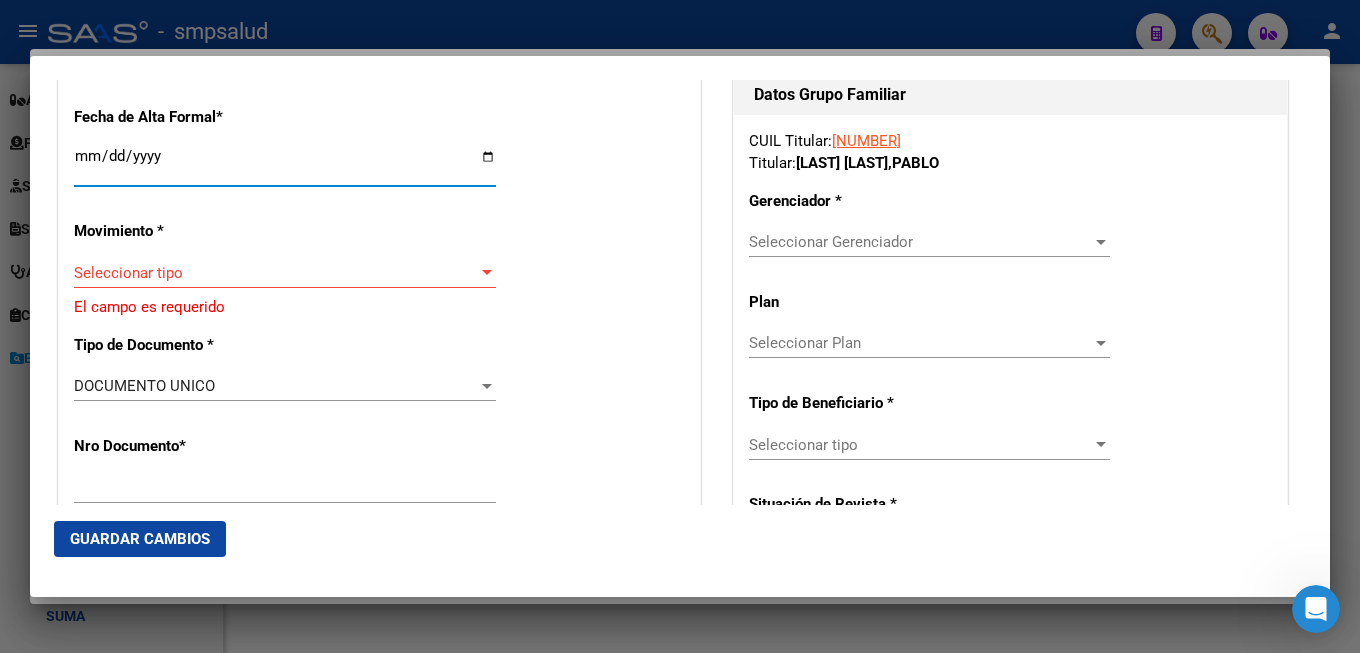 click on "Ingresar fecha" at bounding box center (285, 164) 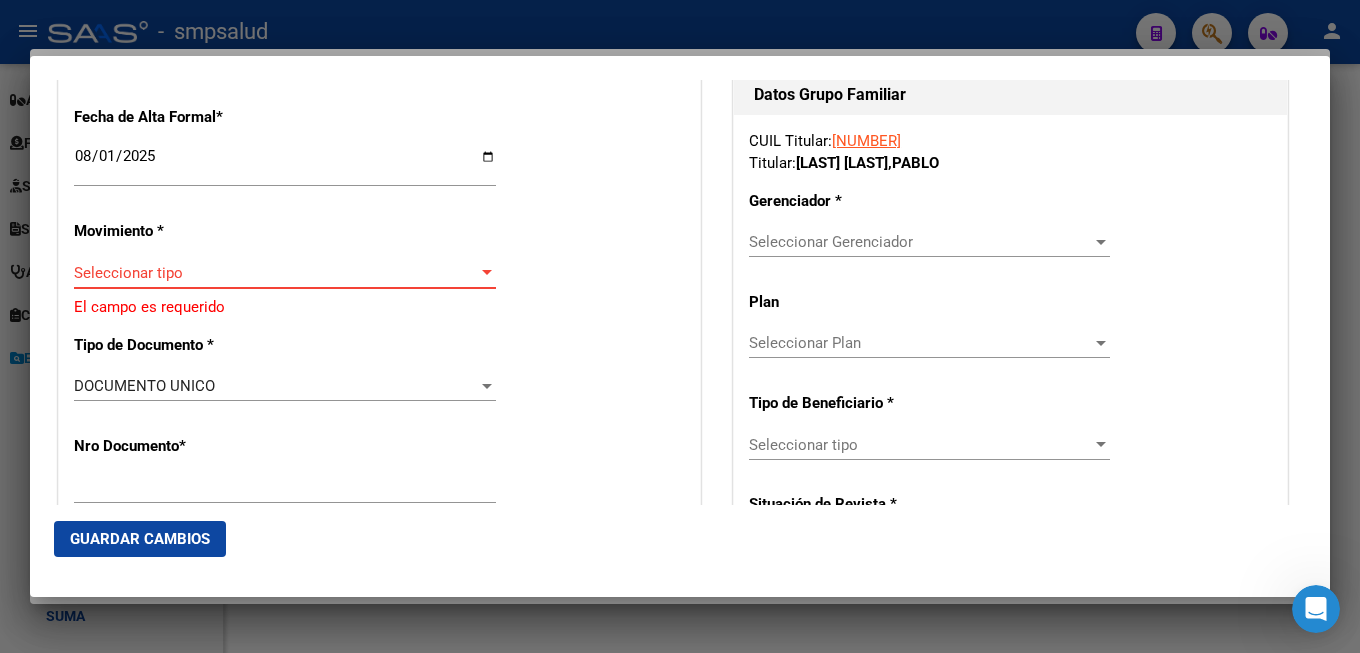 click on "Seleccionar tipo" at bounding box center (276, 273) 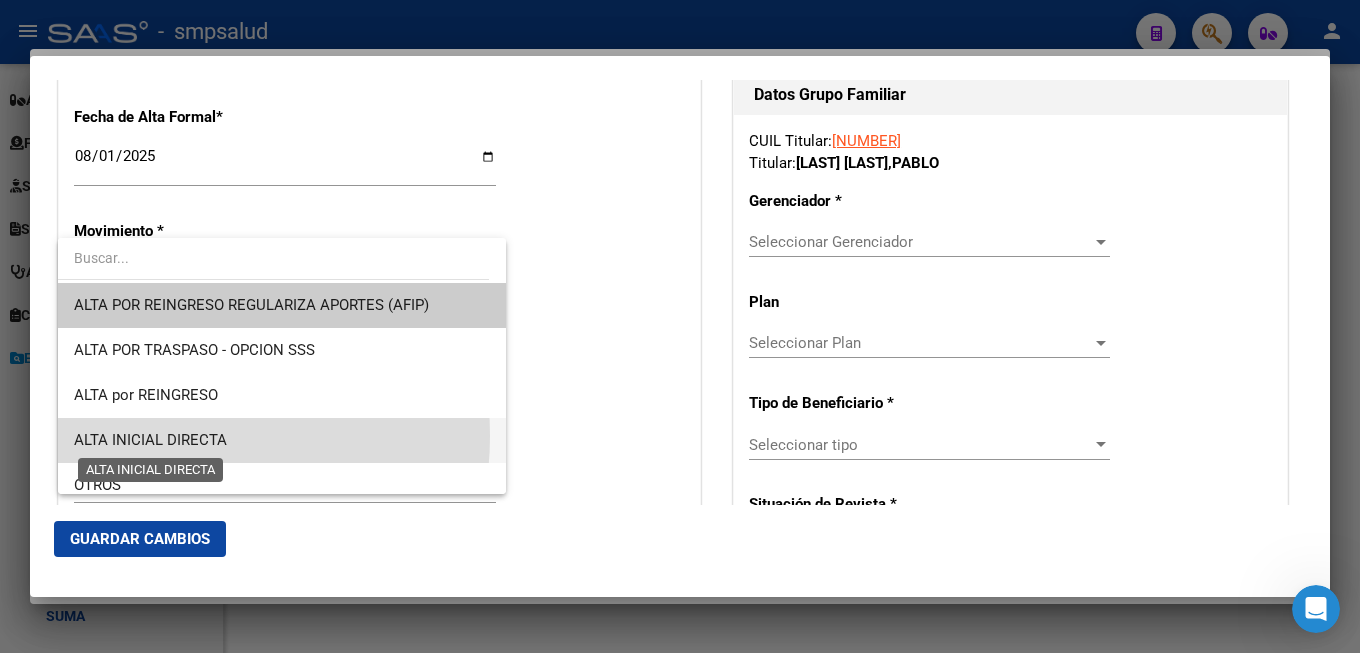 click on "ALTA INICIAL DIRECTA" at bounding box center [150, 440] 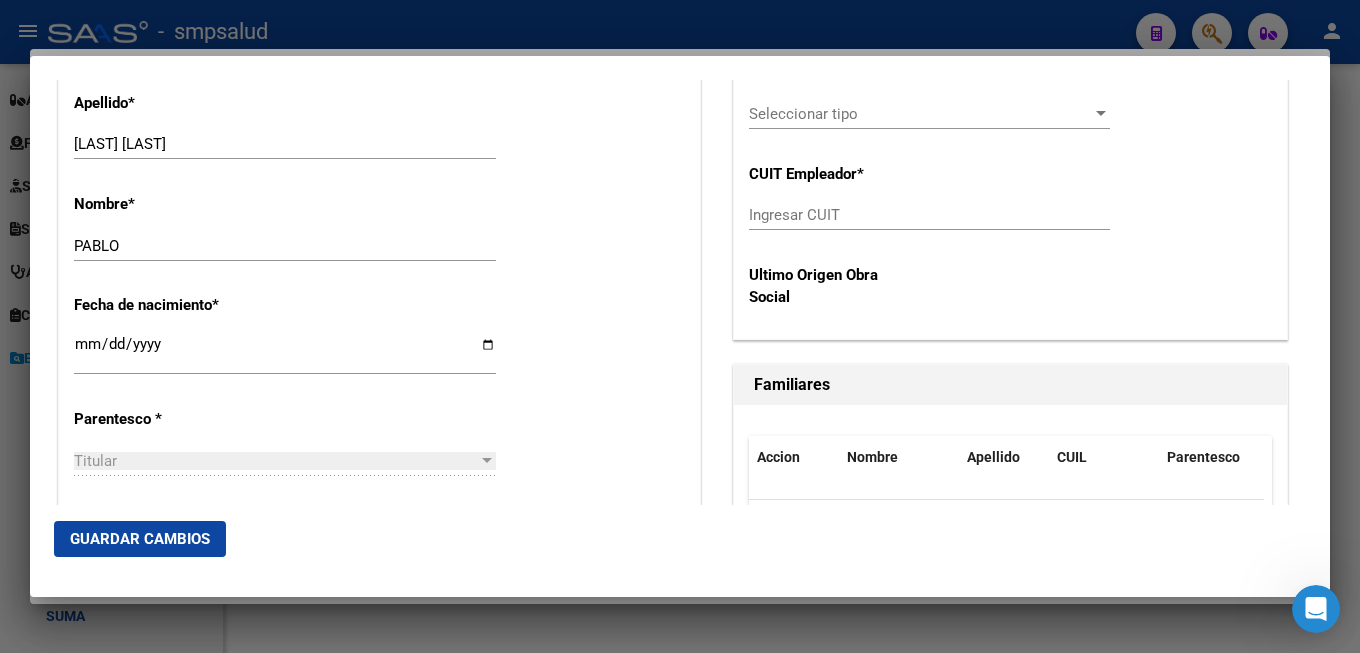 scroll, scrollTop: 1080, scrollLeft: 0, axis: vertical 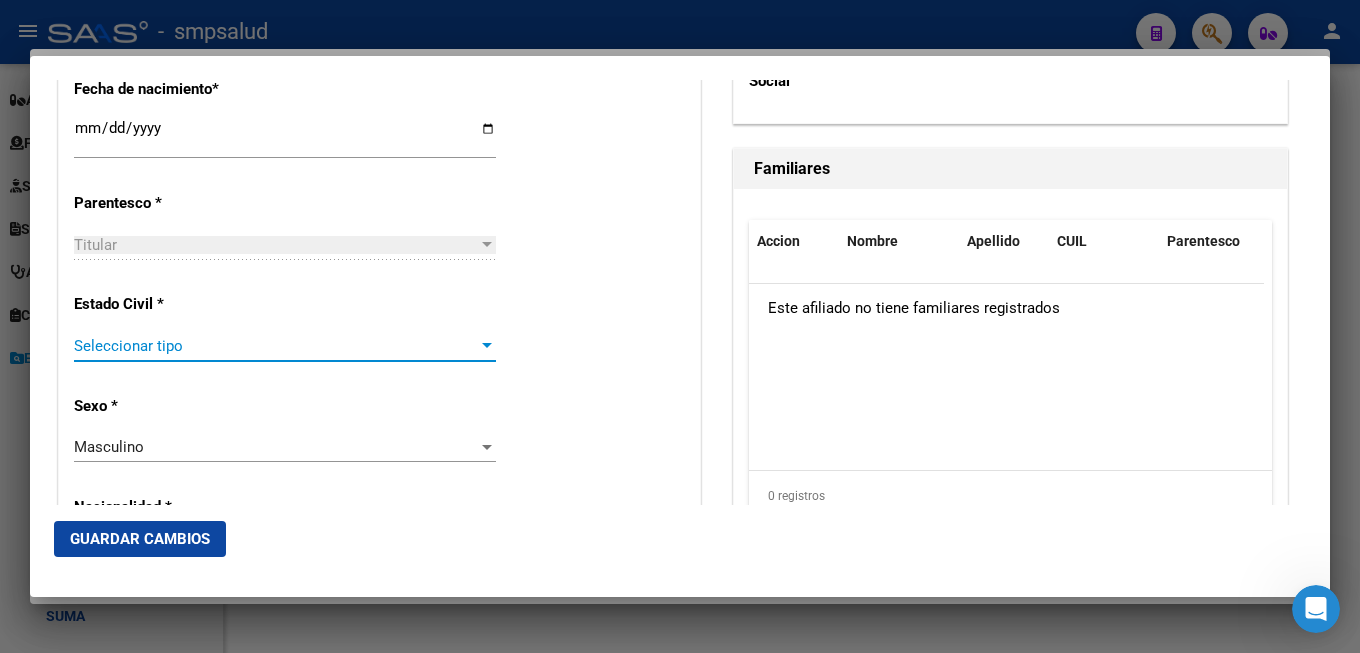 click on "Seleccionar tipo" at bounding box center [276, 346] 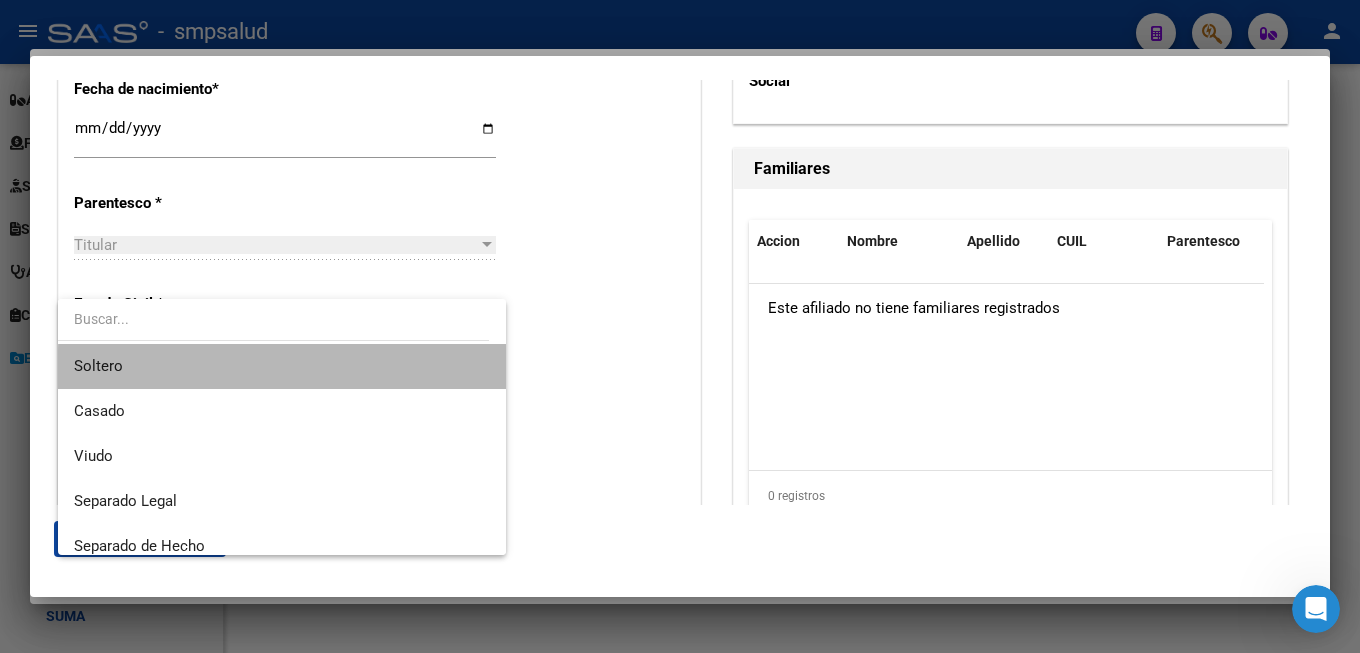 click on "Soltero" at bounding box center (282, 366) 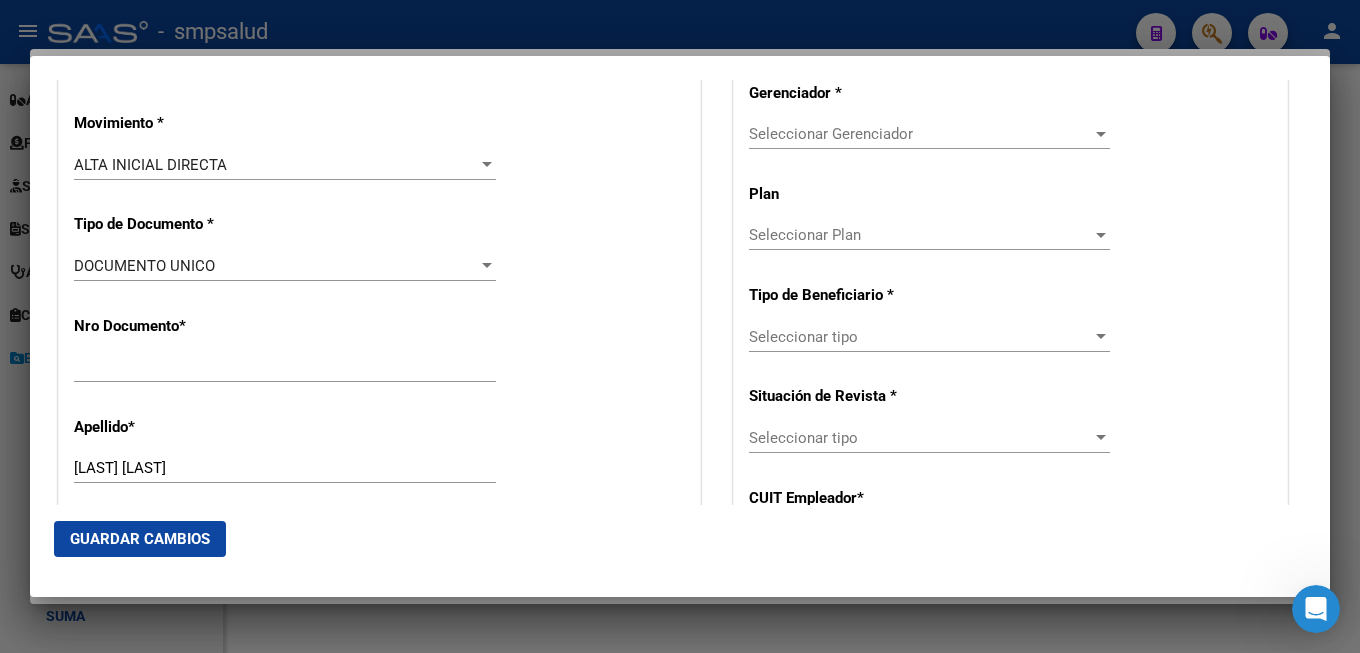 scroll, scrollTop: 324, scrollLeft: 0, axis: vertical 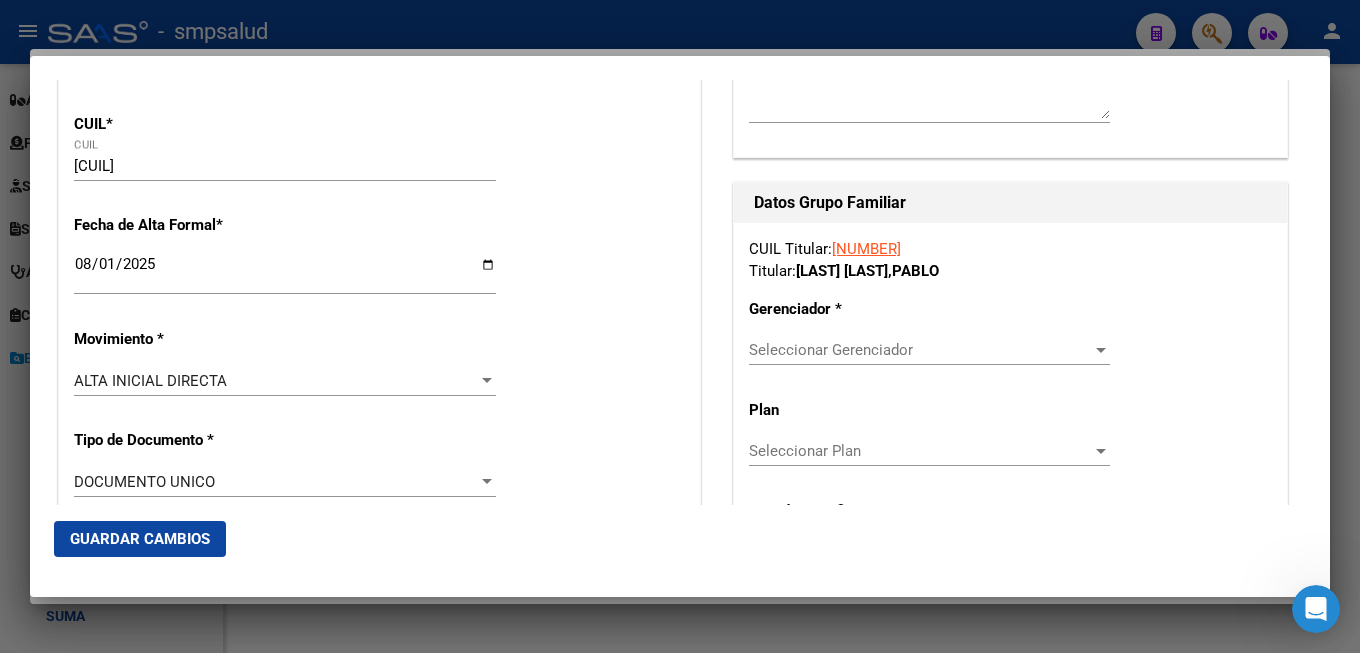 click on "Seleccionar Gerenciador" at bounding box center [920, 350] 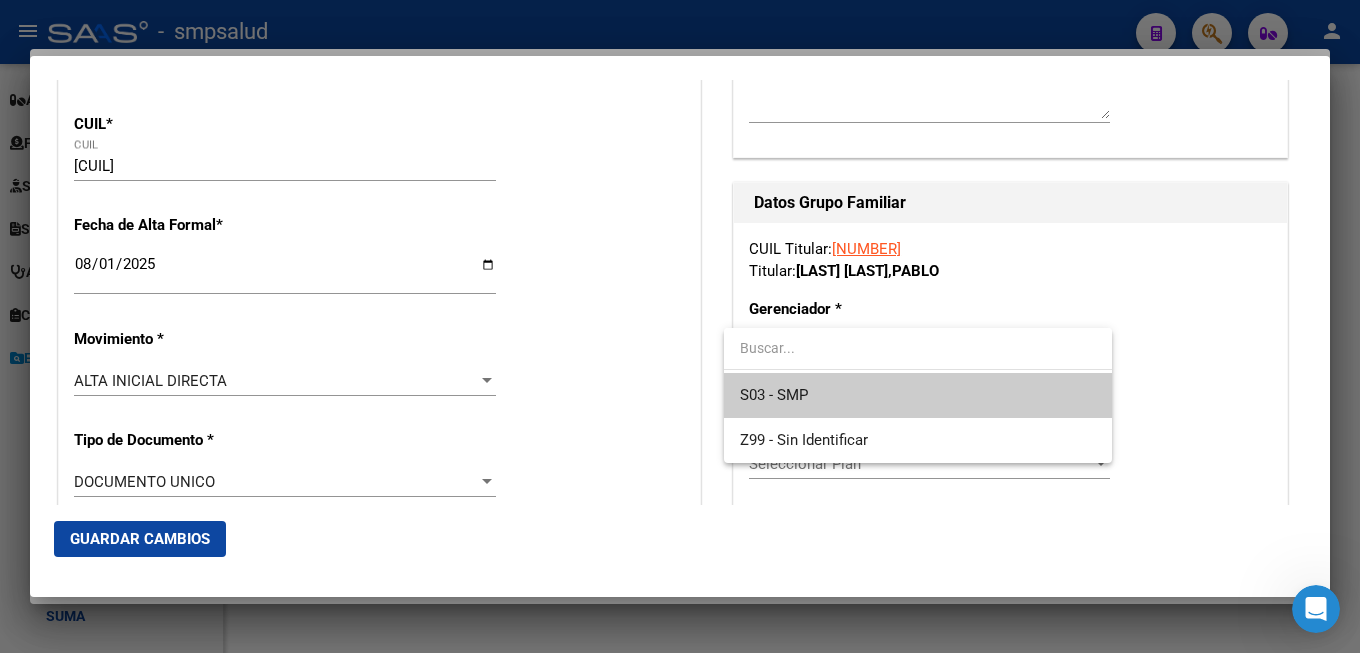 click on "S03 - SMP" at bounding box center [918, 395] 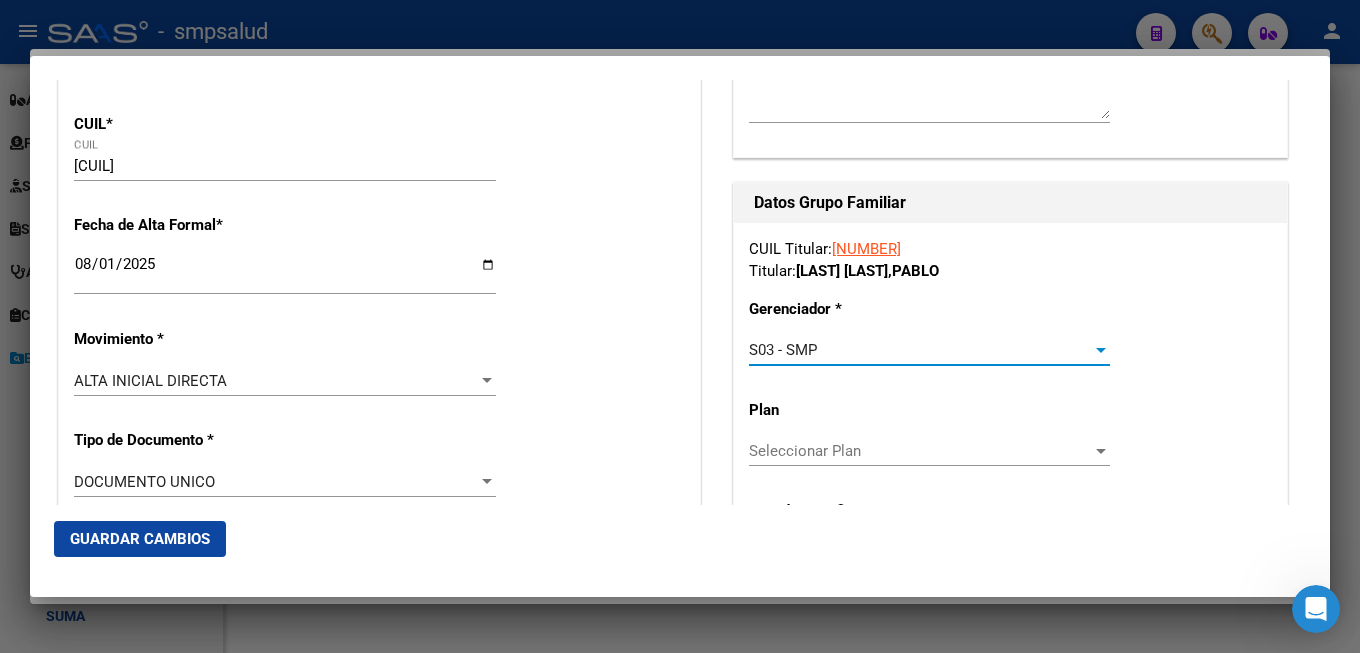 scroll, scrollTop: 540, scrollLeft: 0, axis: vertical 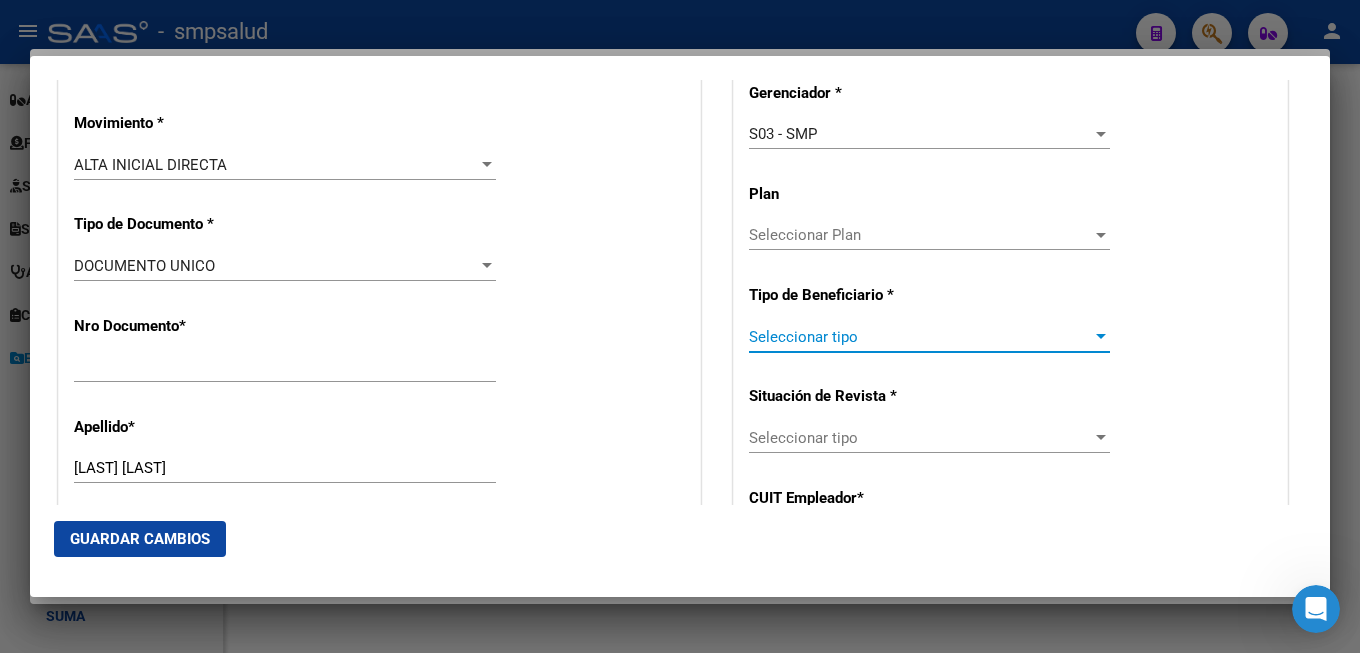 drag, startPoint x: 945, startPoint y: 338, endPoint x: 948, endPoint y: 352, distance: 14.3178215 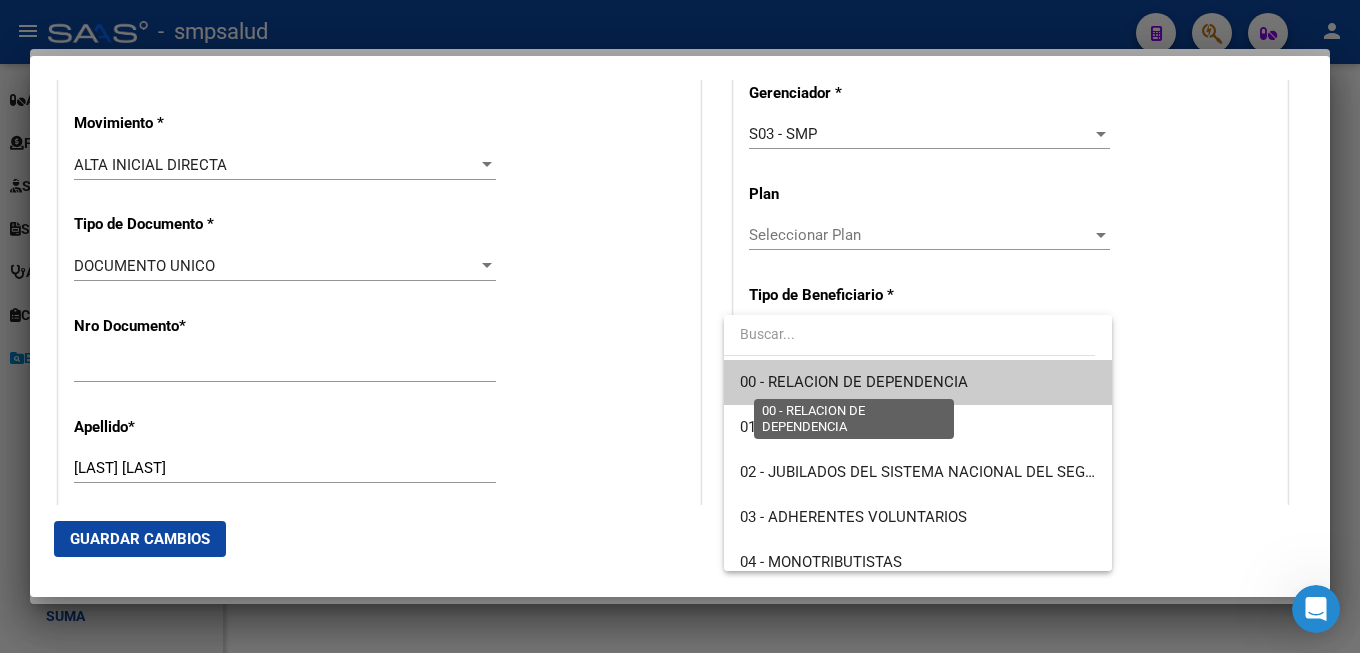 click on "00 - RELACION DE DEPENDENCIA" at bounding box center [854, 382] 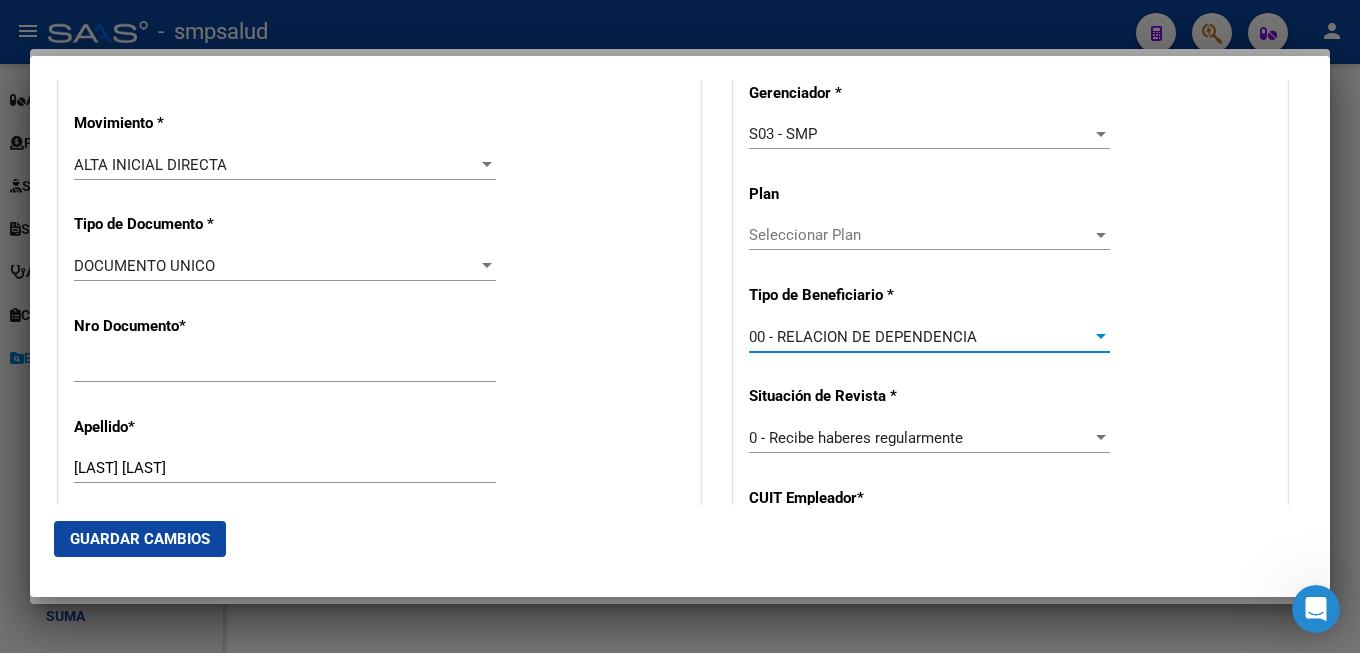 type on "30-69550405-1" 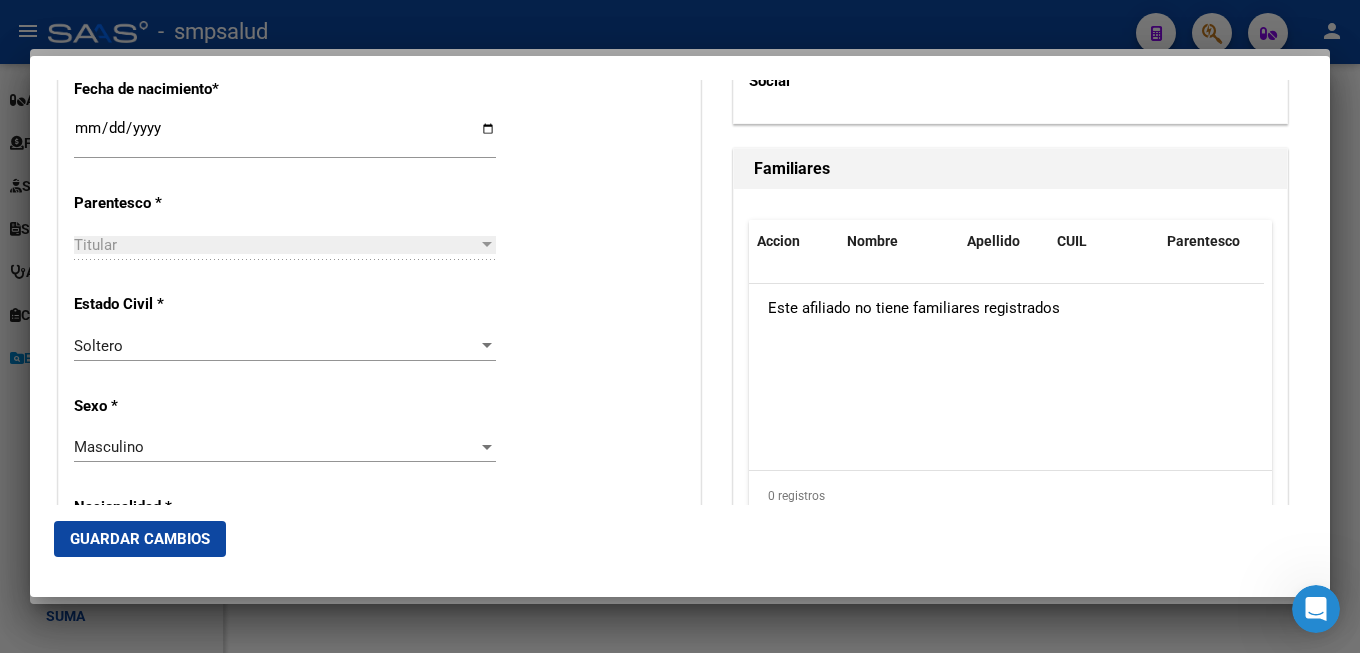 scroll, scrollTop: 1188, scrollLeft: 0, axis: vertical 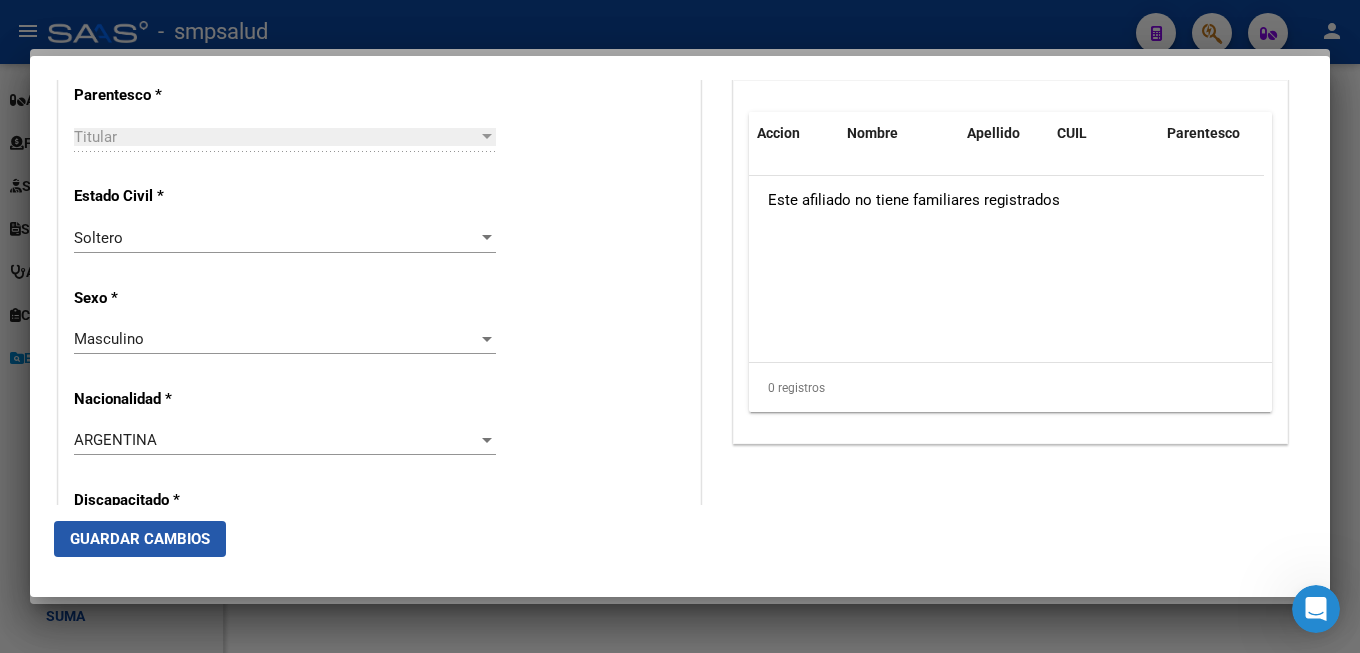 click on "Guardar Cambios" 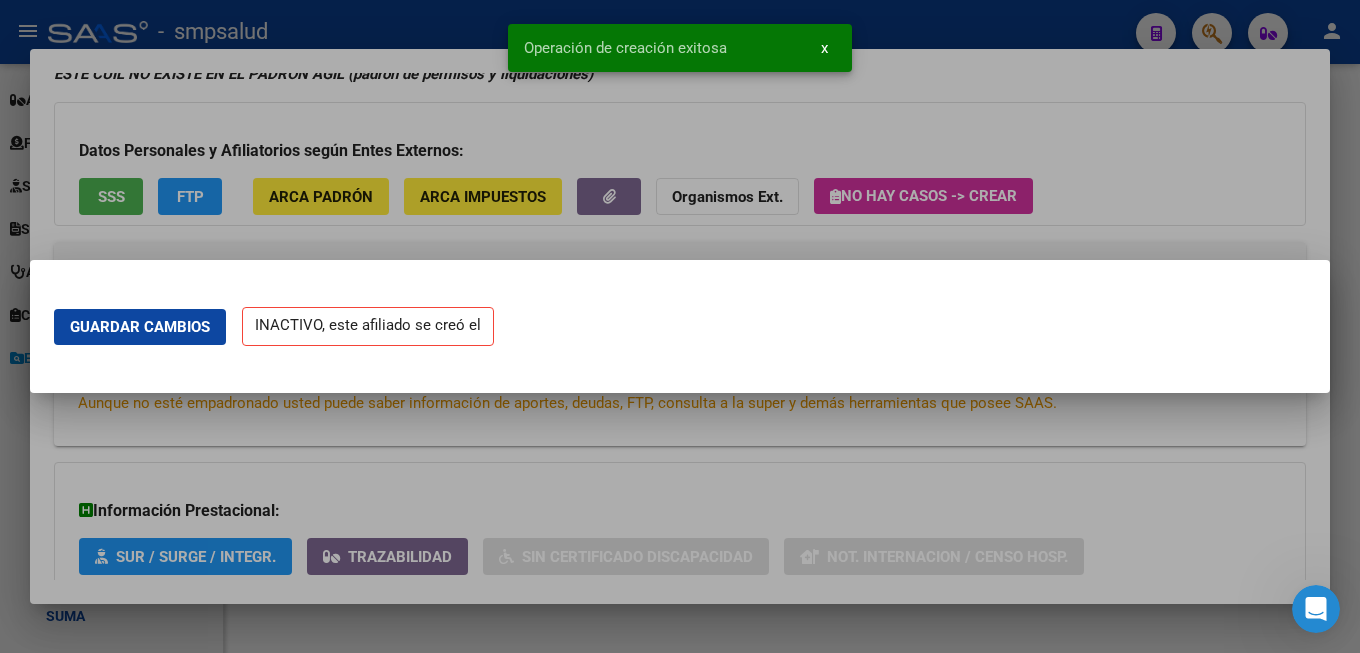 scroll, scrollTop: 0, scrollLeft: 0, axis: both 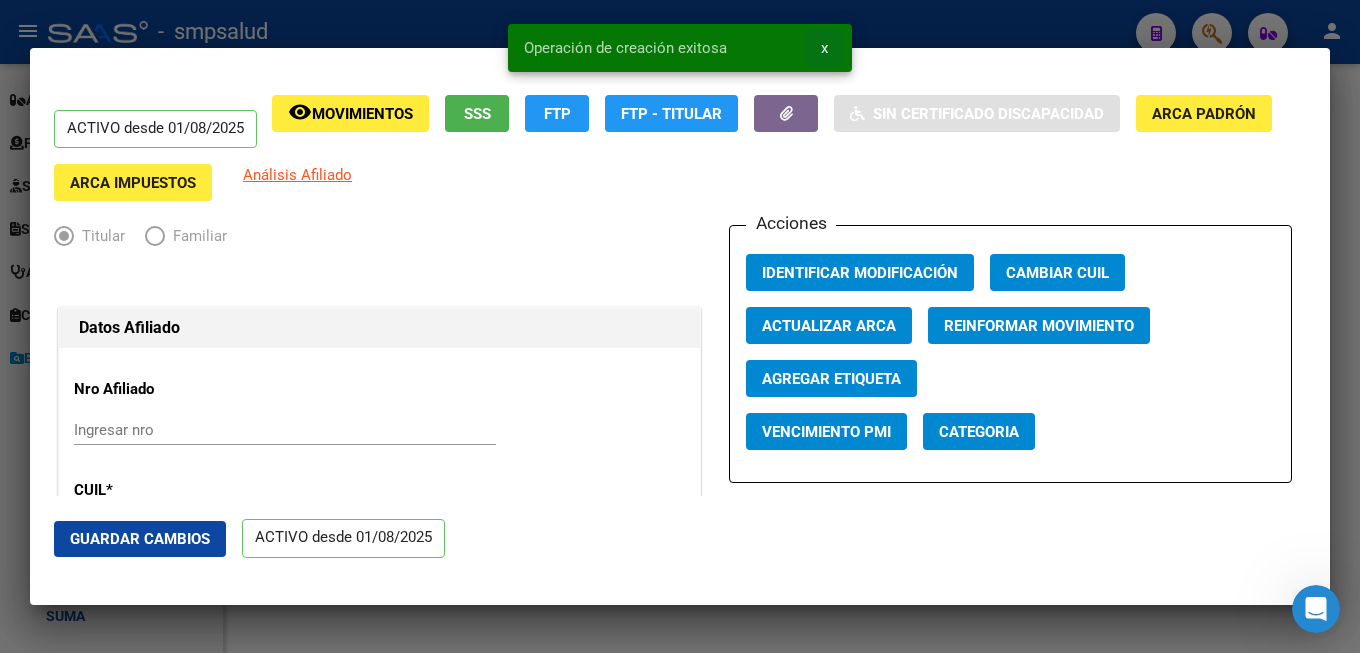 click on "x" at bounding box center (824, 48) 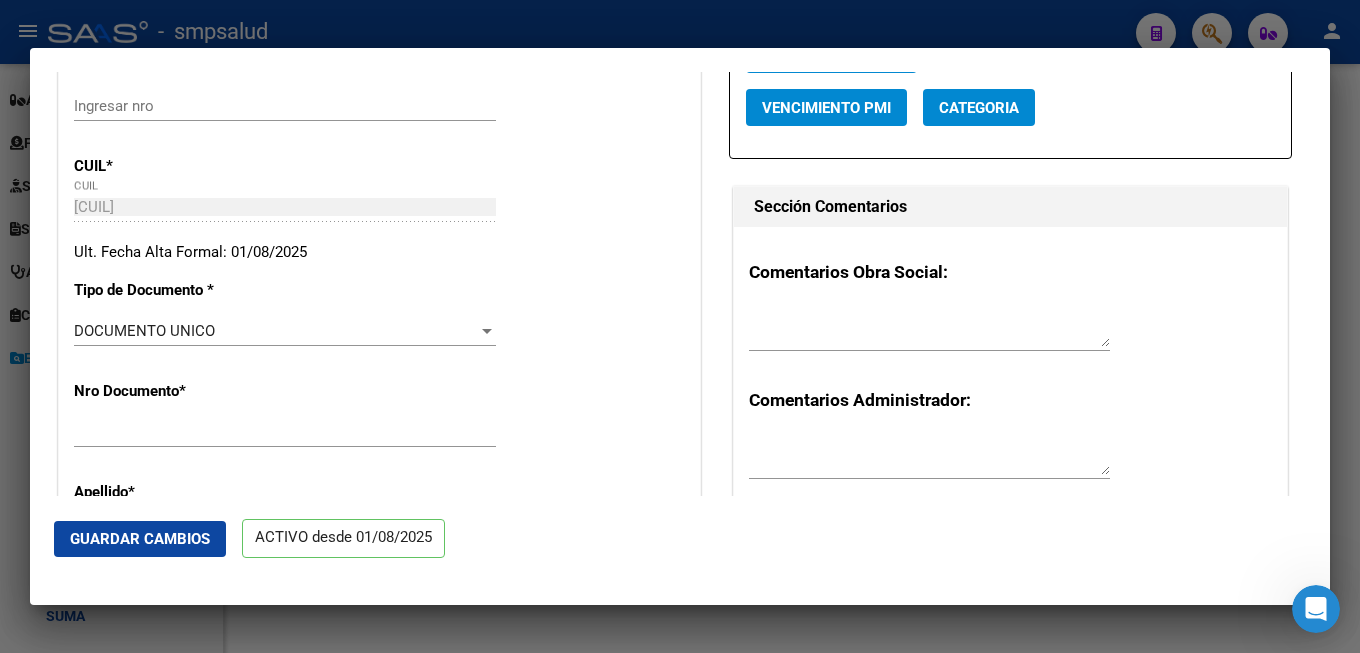 scroll, scrollTop: 0, scrollLeft: 0, axis: both 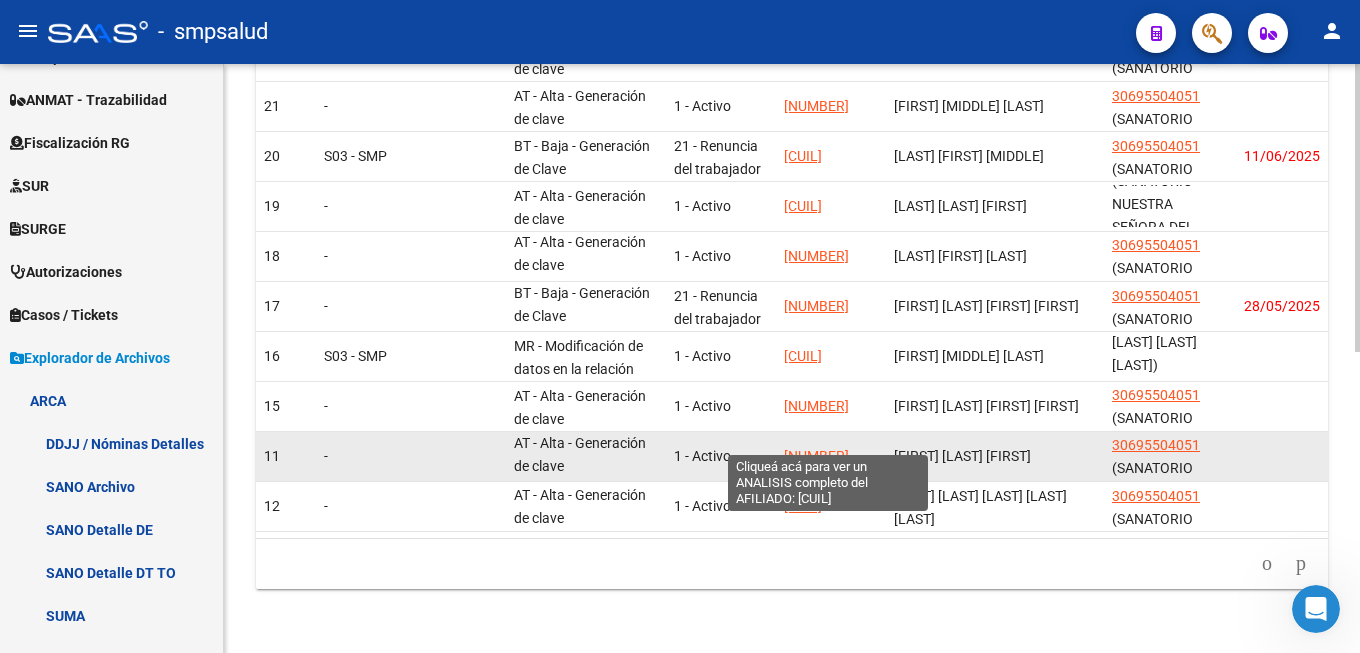 click on "[NUMBER]" 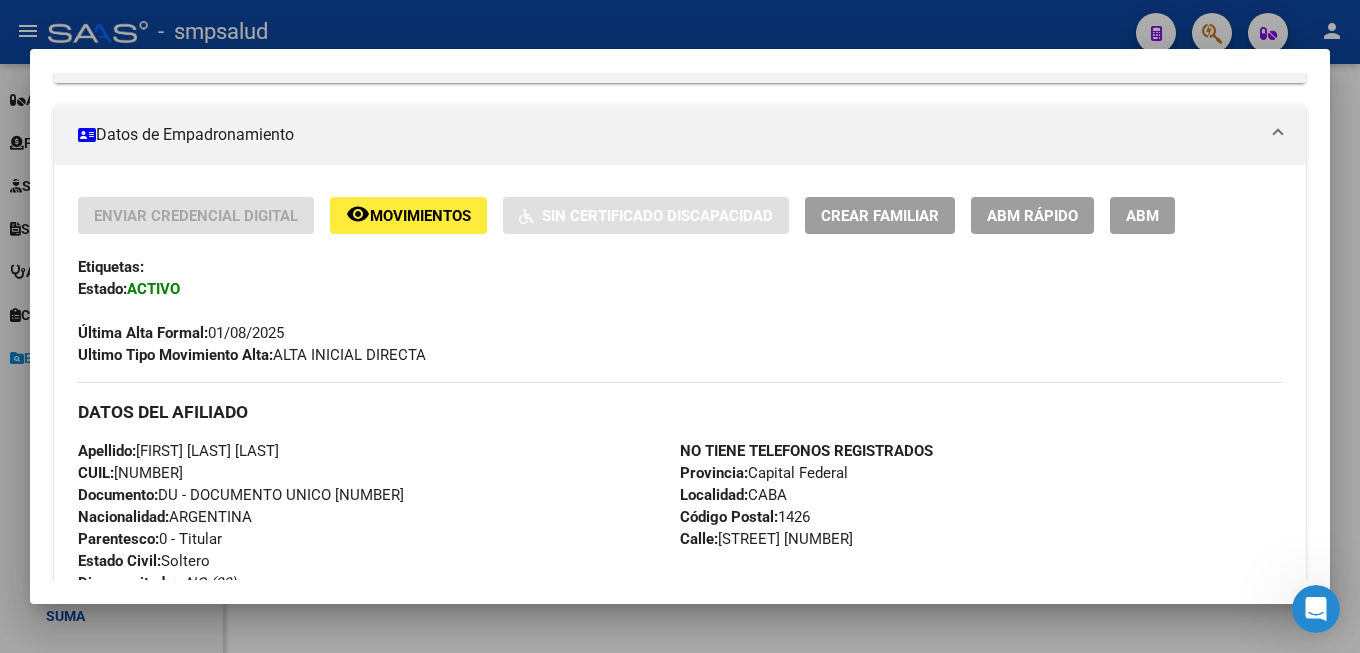 scroll, scrollTop: 0, scrollLeft: 0, axis: both 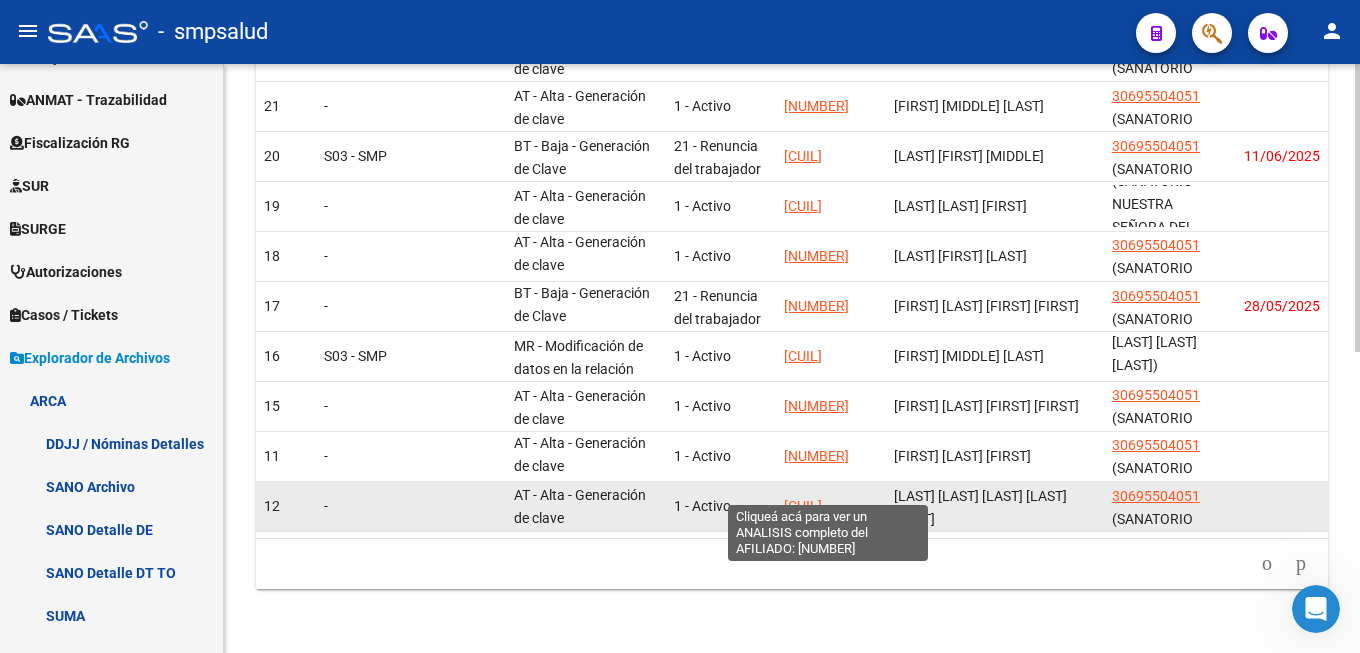 click on "[CUIL]" 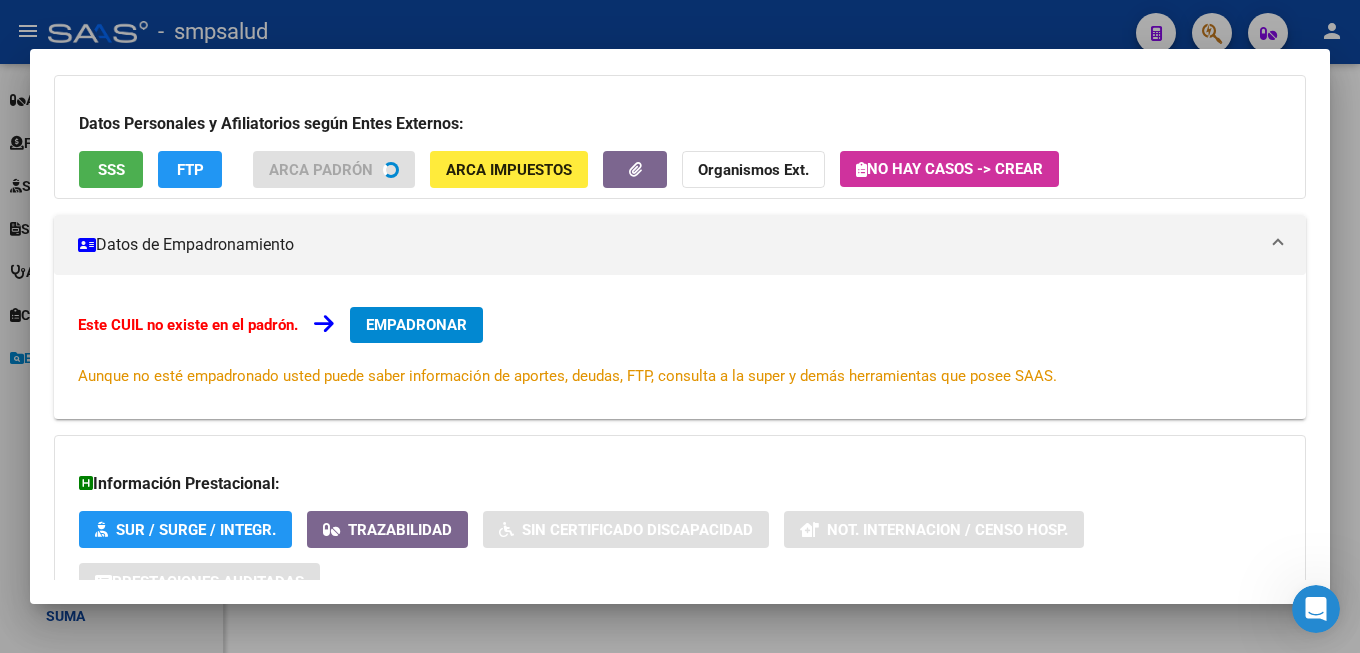 scroll, scrollTop: 135, scrollLeft: 0, axis: vertical 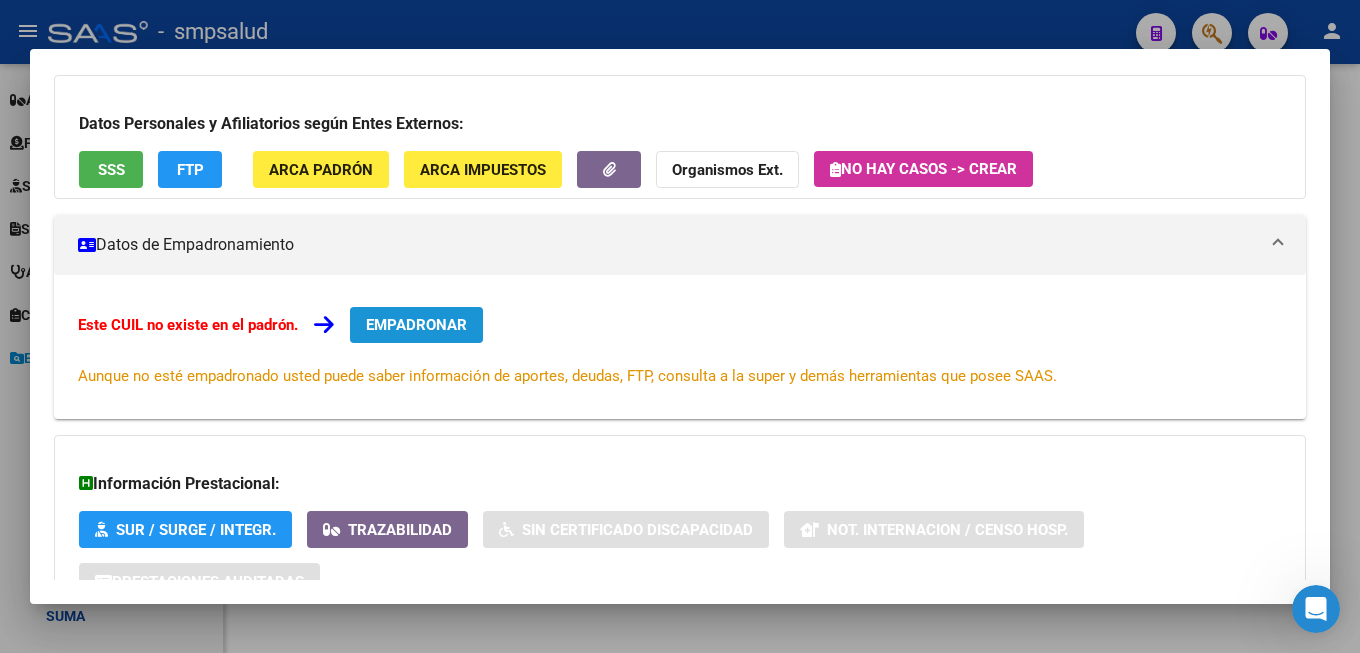 click on "EMPADRONAR" at bounding box center [416, 325] 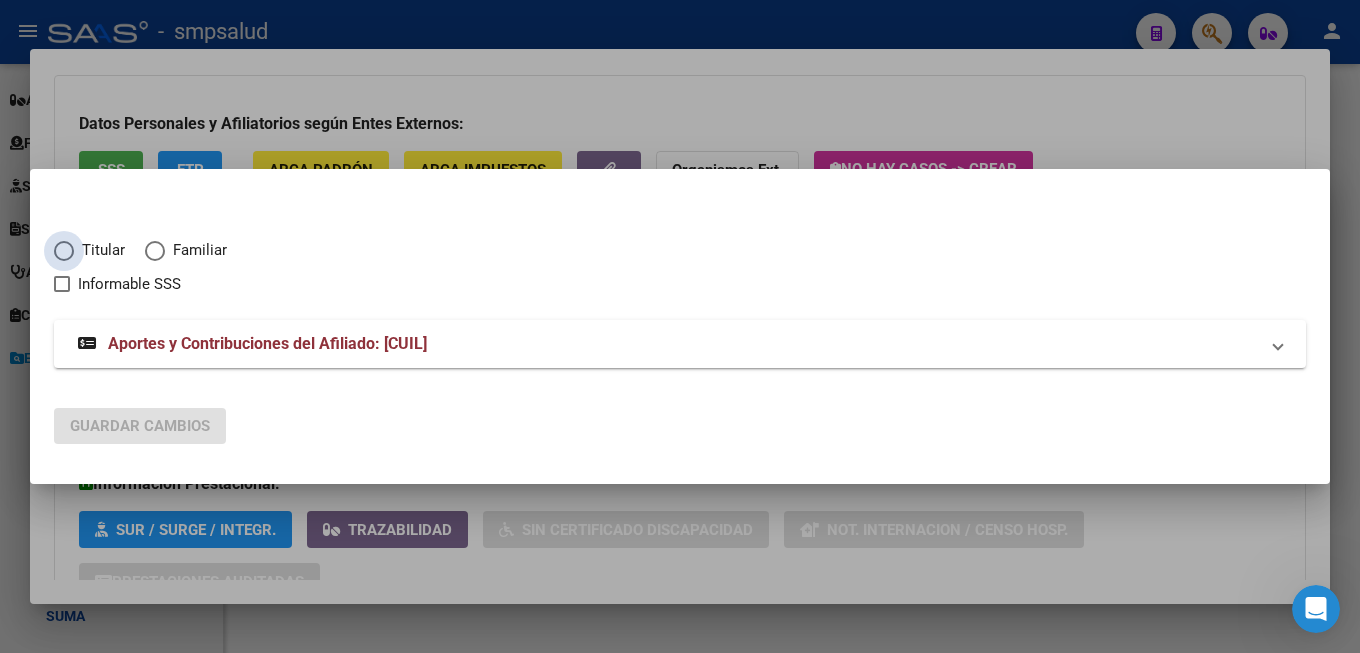 click at bounding box center (64, 251) 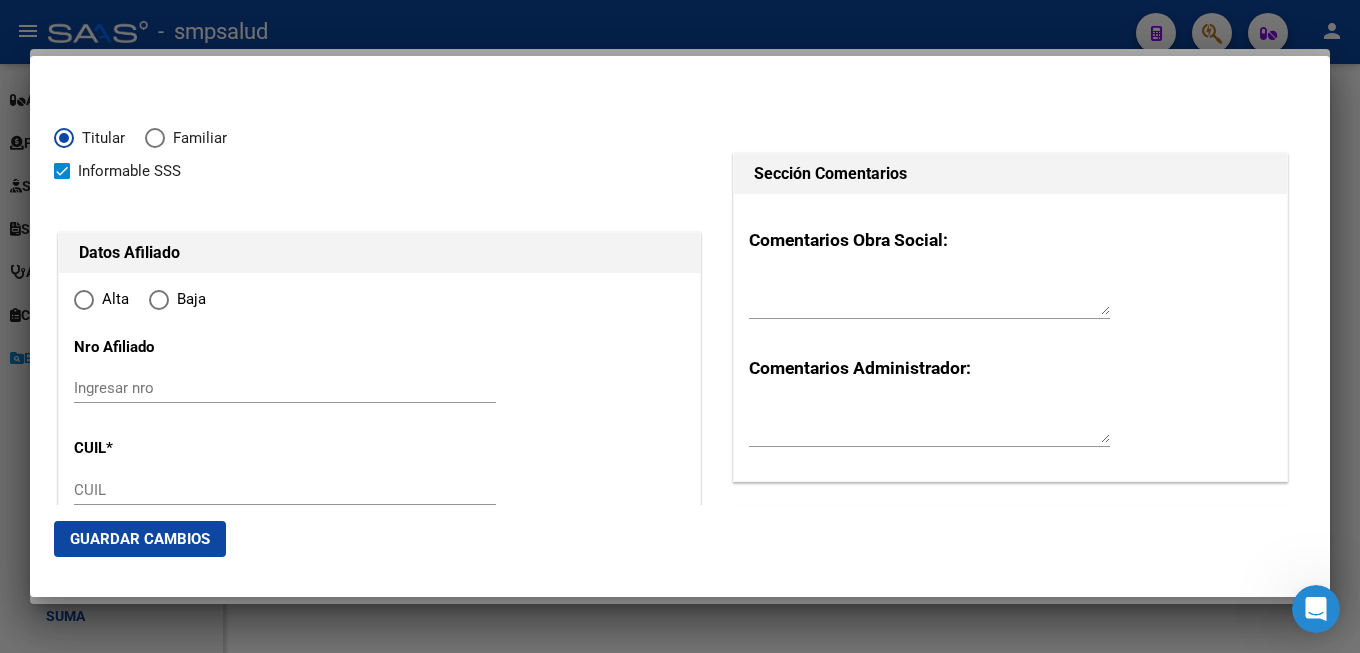 type on "[CUIL]" 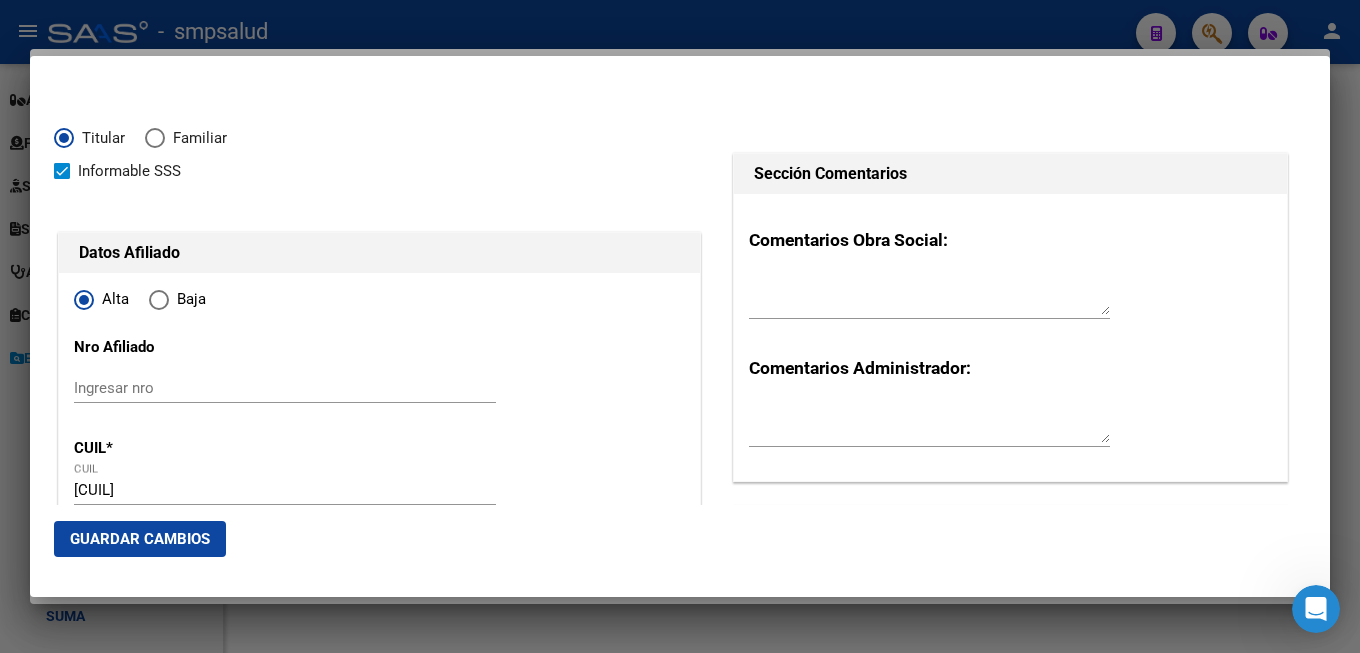 radio on "true" 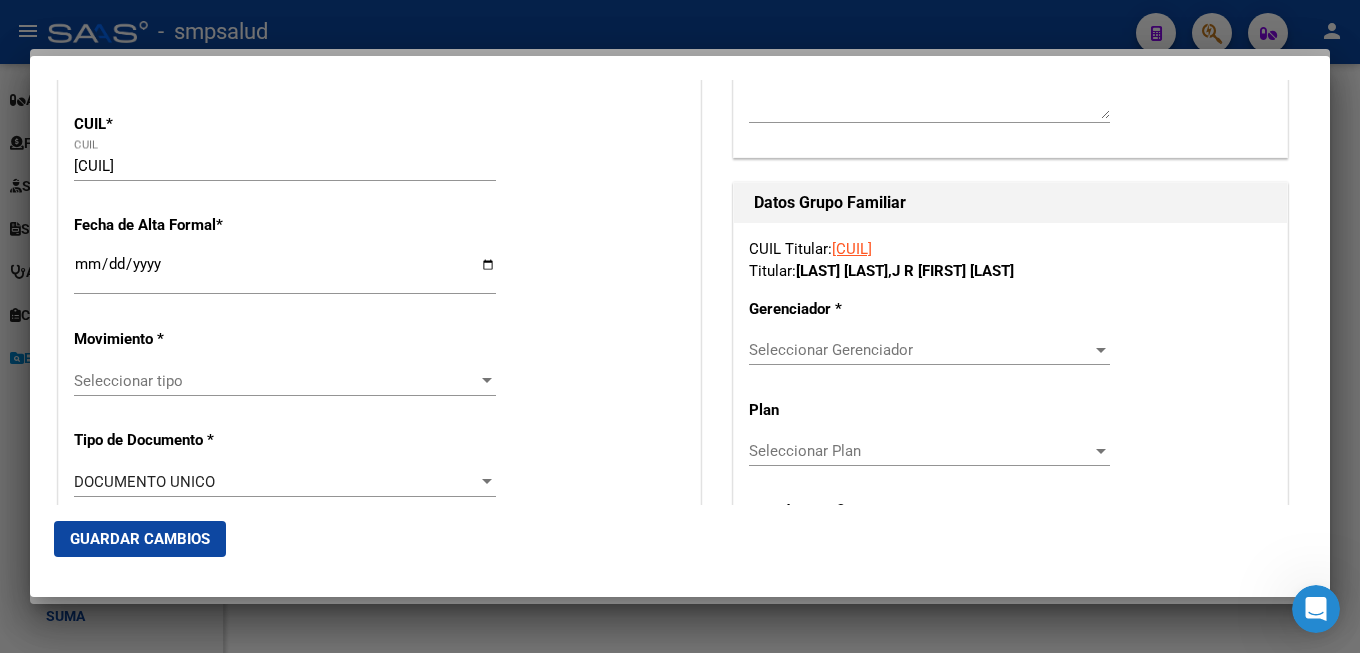 click on "Ingresar fecha" at bounding box center [285, 272] 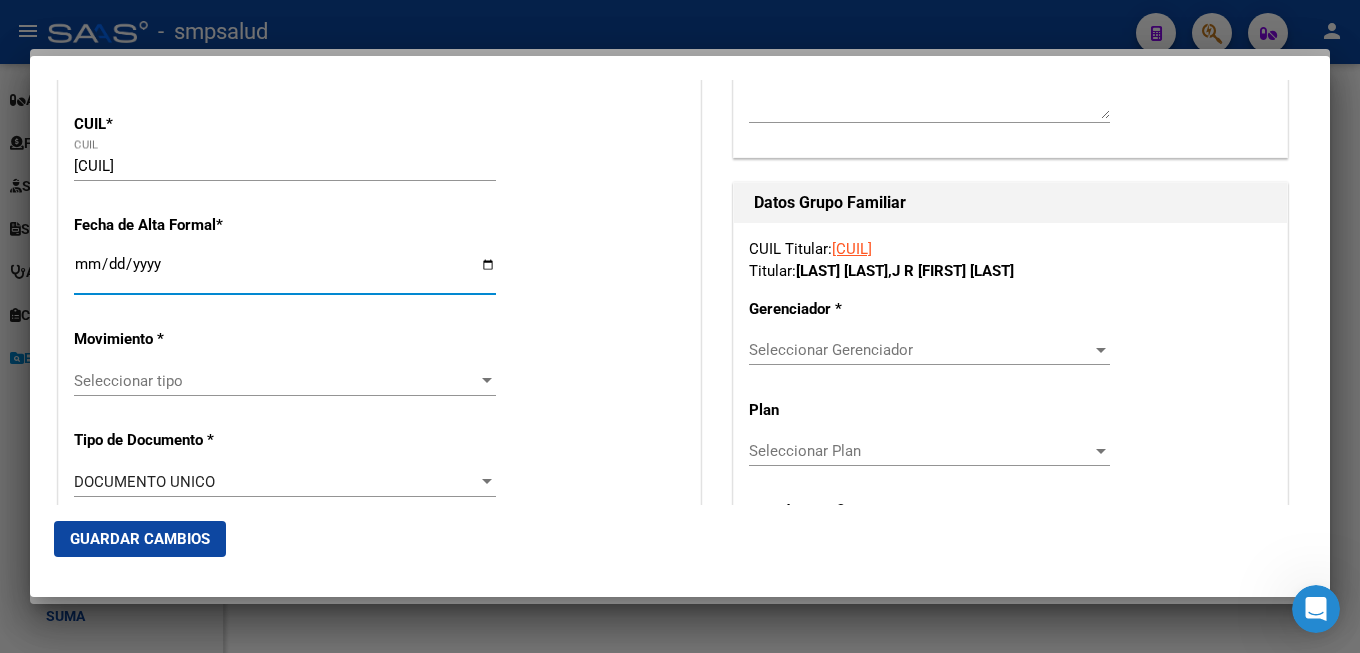 type on "2025-08-01" 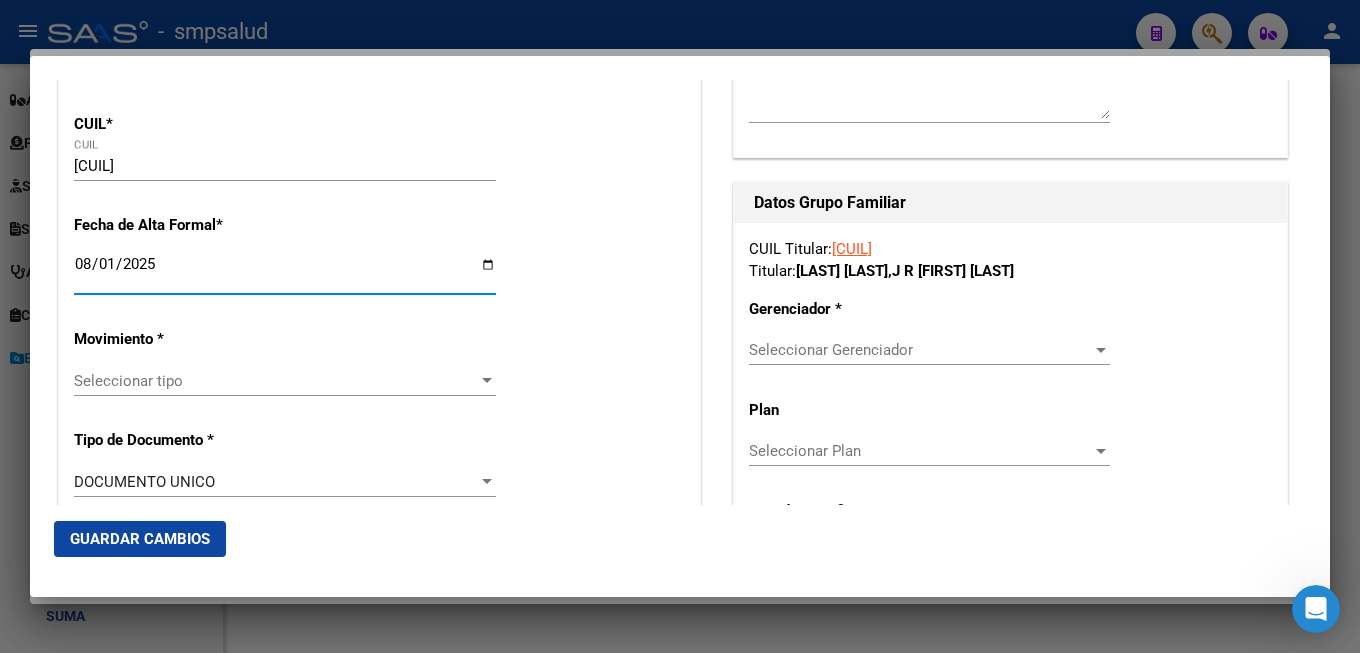 click on "Seleccionar tipo" at bounding box center (276, 381) 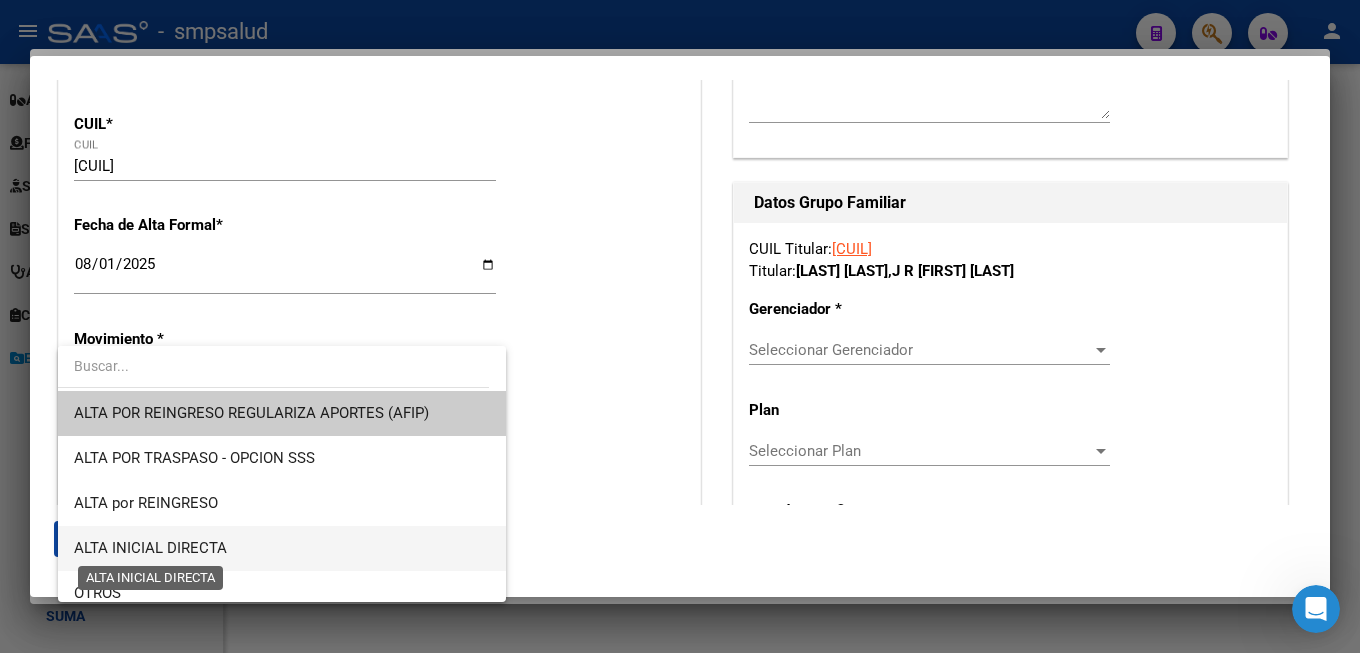click on "ALTA INICIAL DIRECTA" at bounding box center (150, 548) 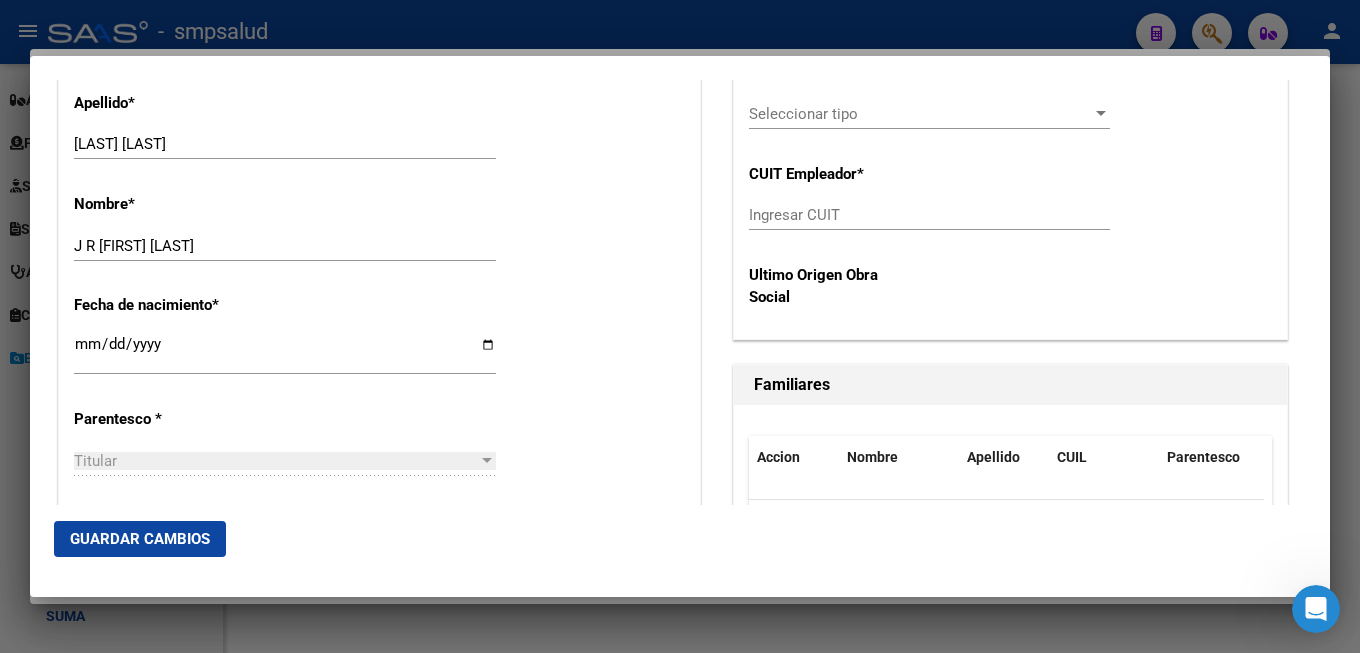scroll, scrollTop: 1080, scrollLeft: 0, axis: vertical 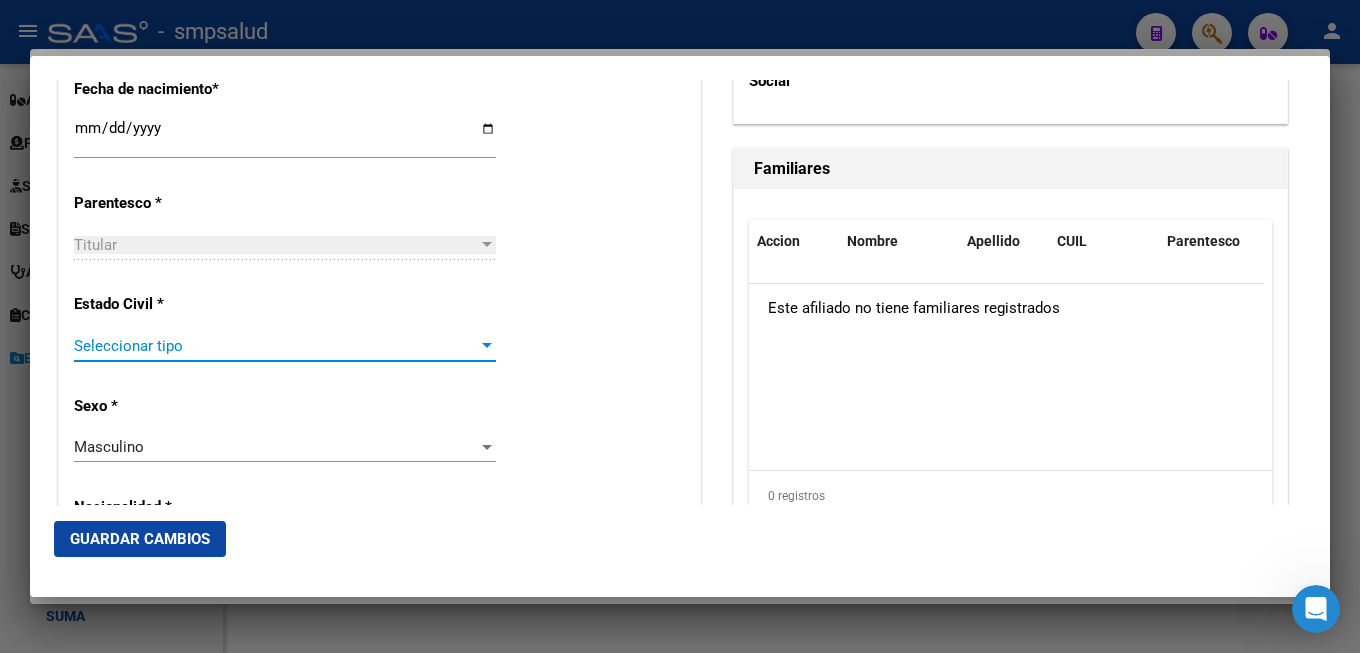 click on "Seleccionar tipo" at bounding box center [276, 346] 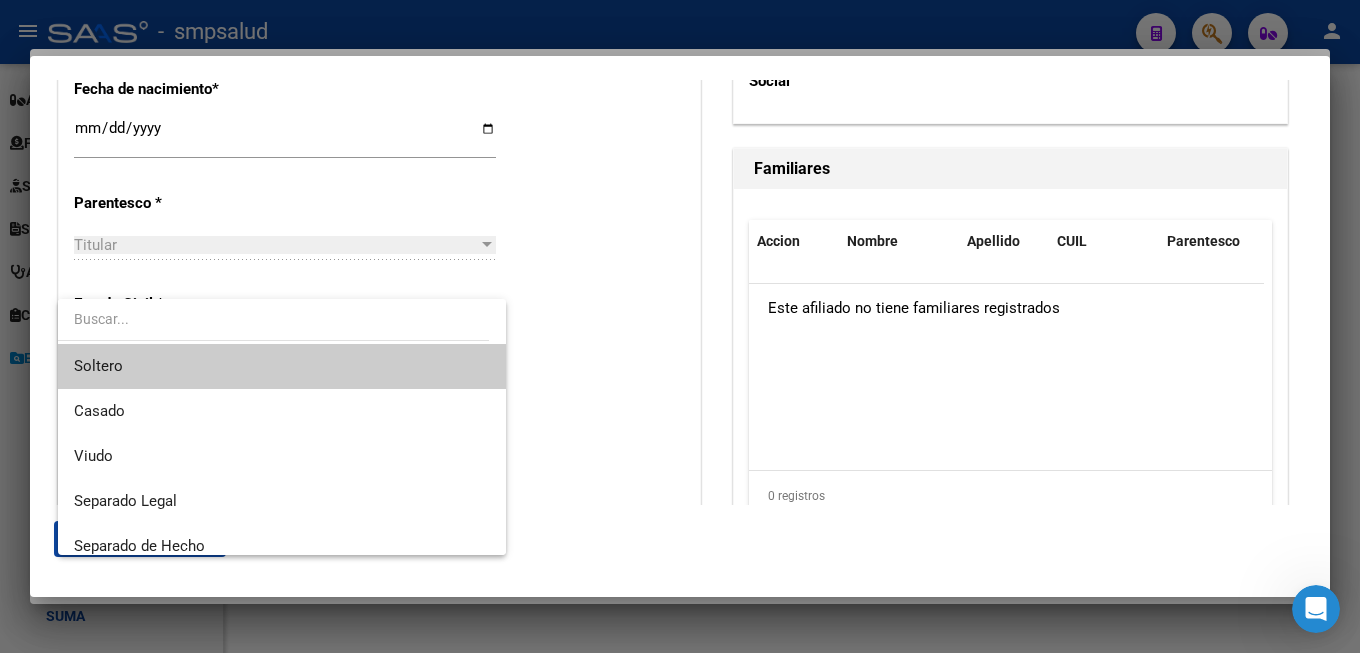 click on "Soltero" at bounding box center [282, 366] 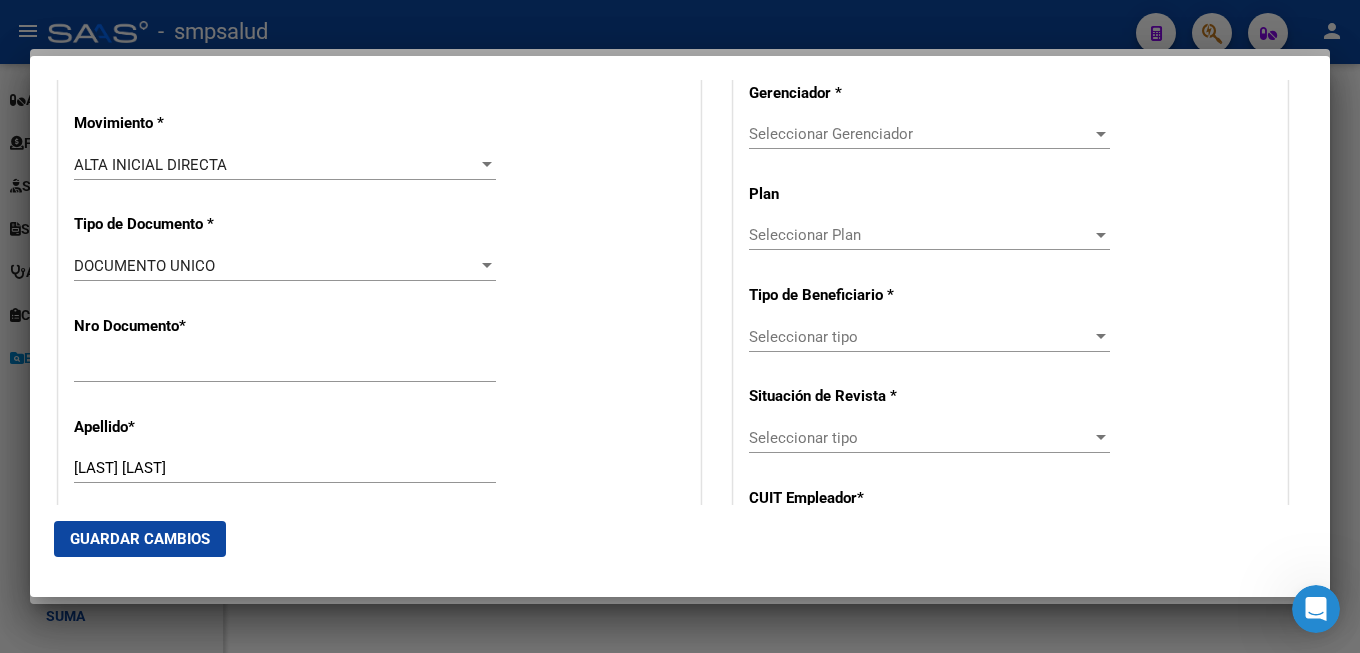 scroll, scrollTop: 324, scrollLeft: 0, axis: vertical 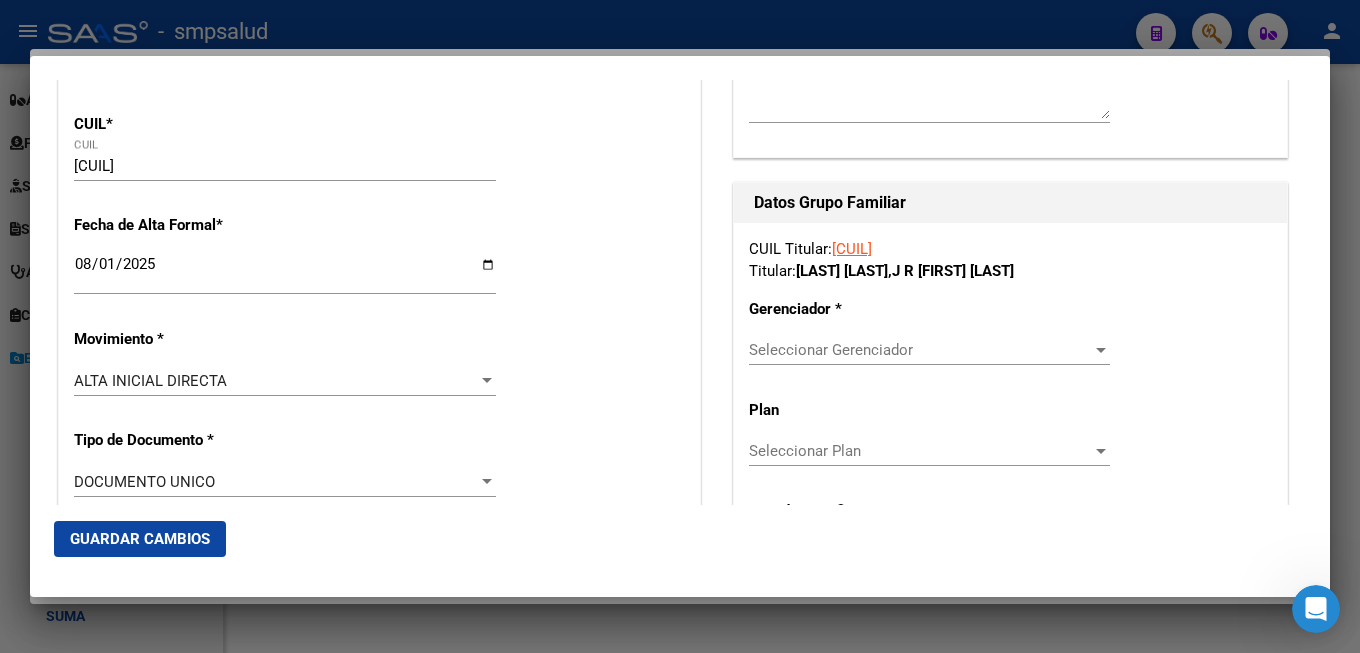 click on "Seleccionar Gerenciador" at bounding box center [920, 350] 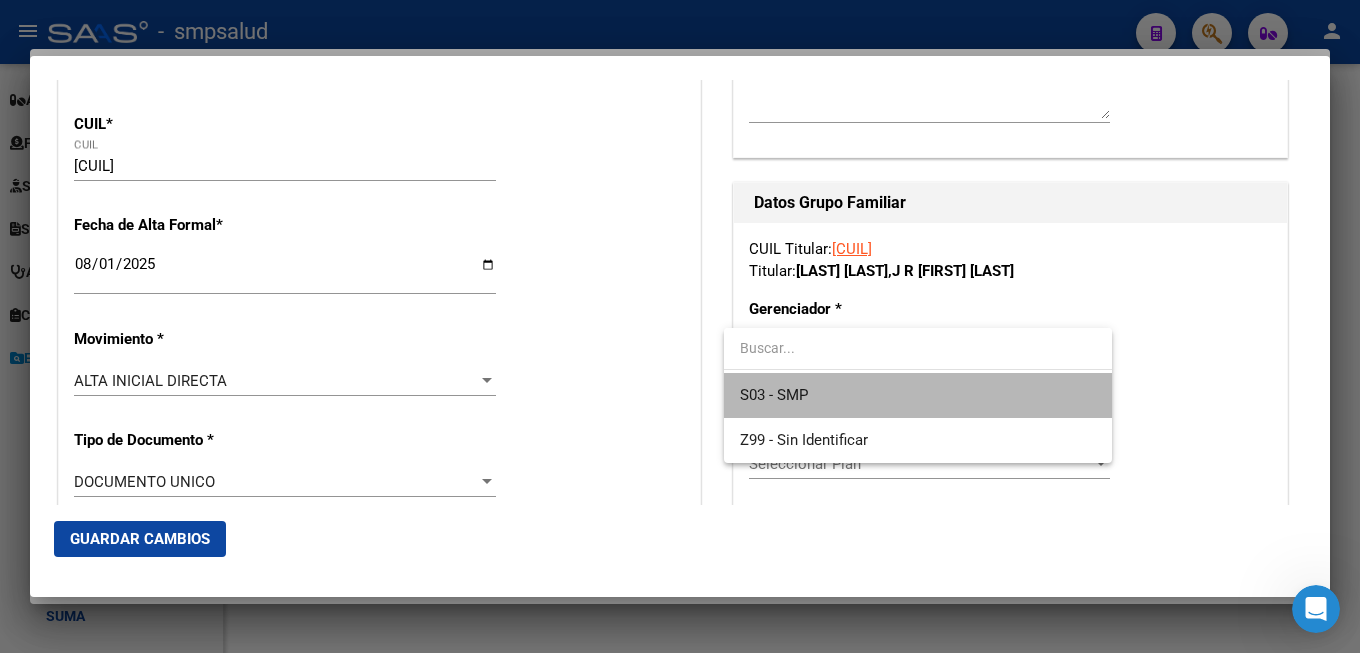 click on "S03 - SMP" at bounding box center (918, 395) 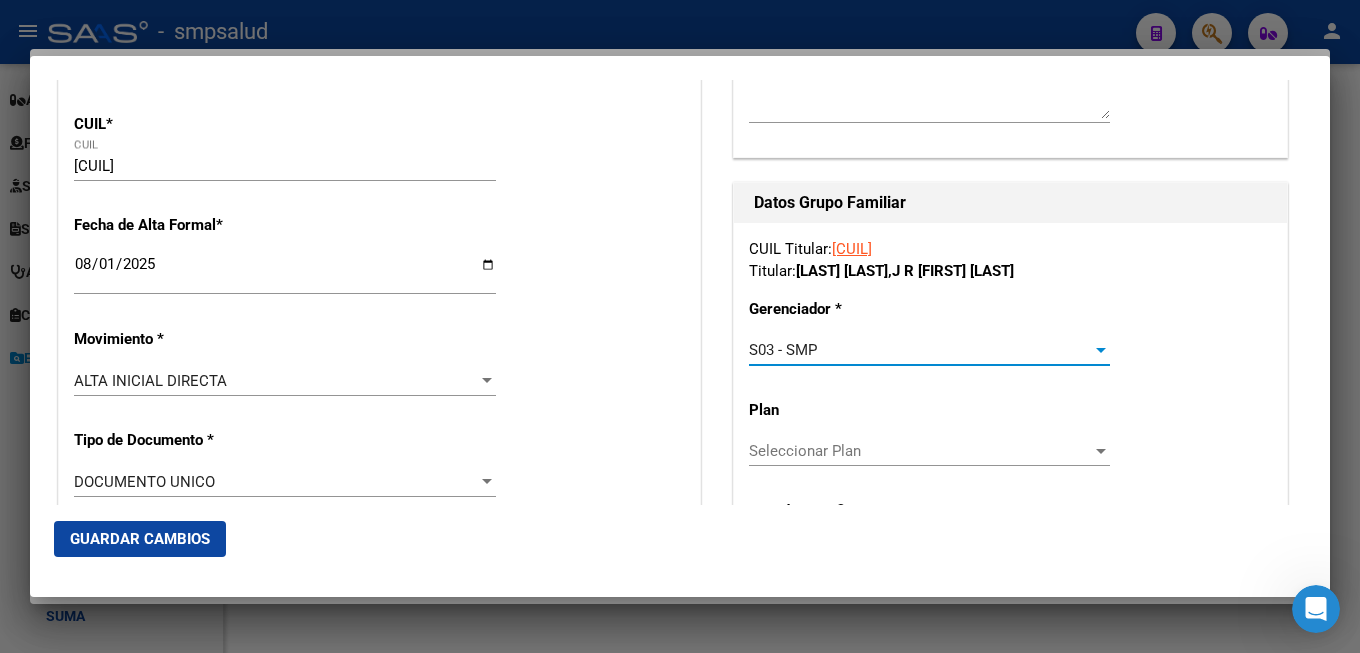 scroll, scrollTop: 540, scrollLeft: 0, axis: vertical 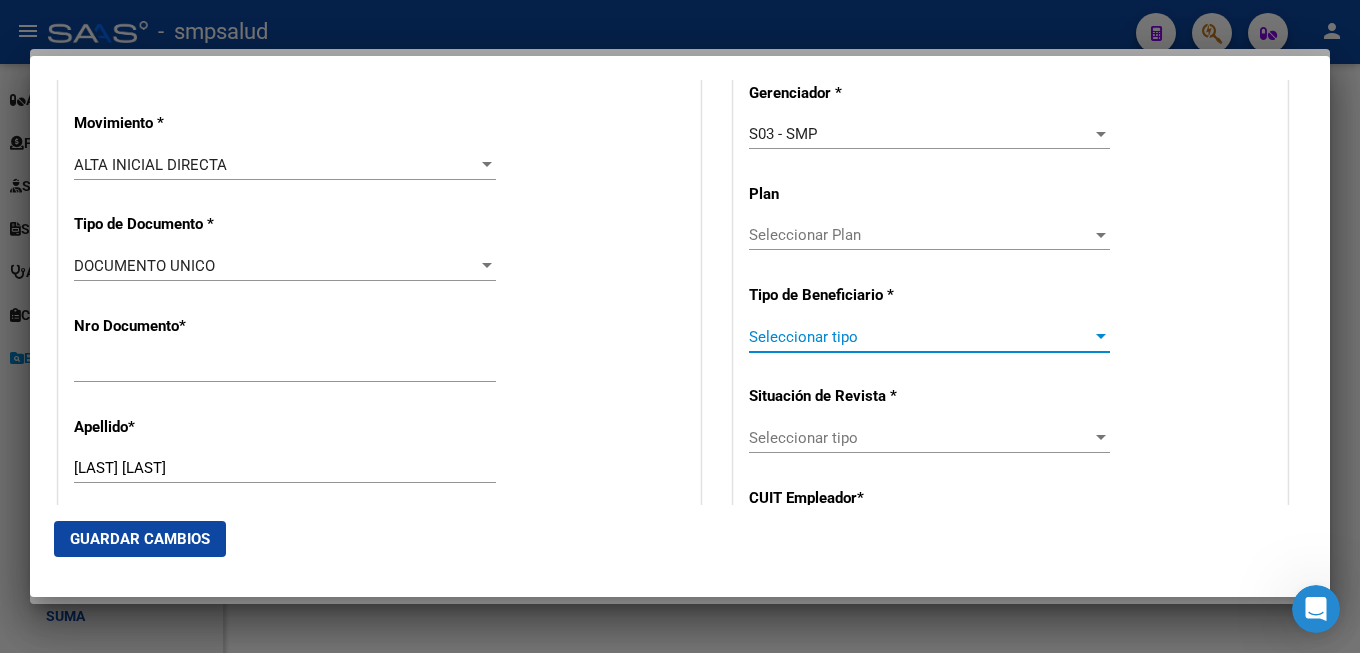 click on "Seleccionar tipo" at bounding box center (920, 337) 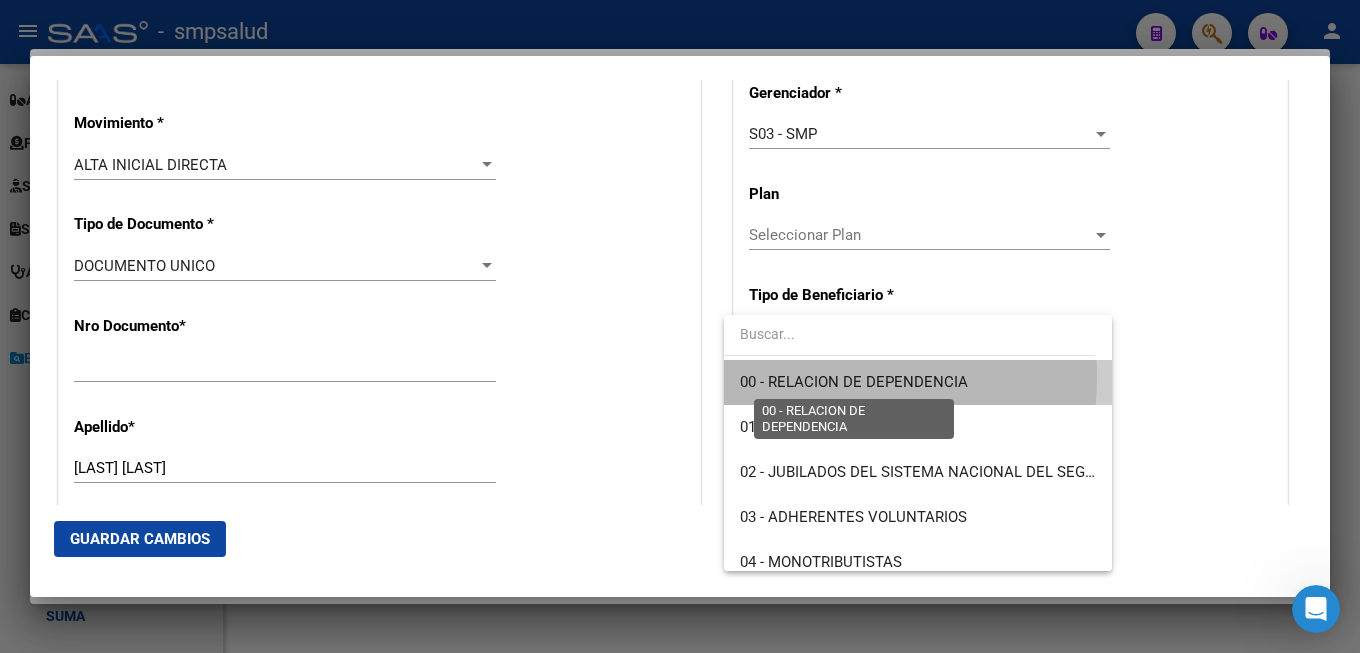 click on "00 - RELACION DE DEPENDENCIA" at bounding box center [854, 382] 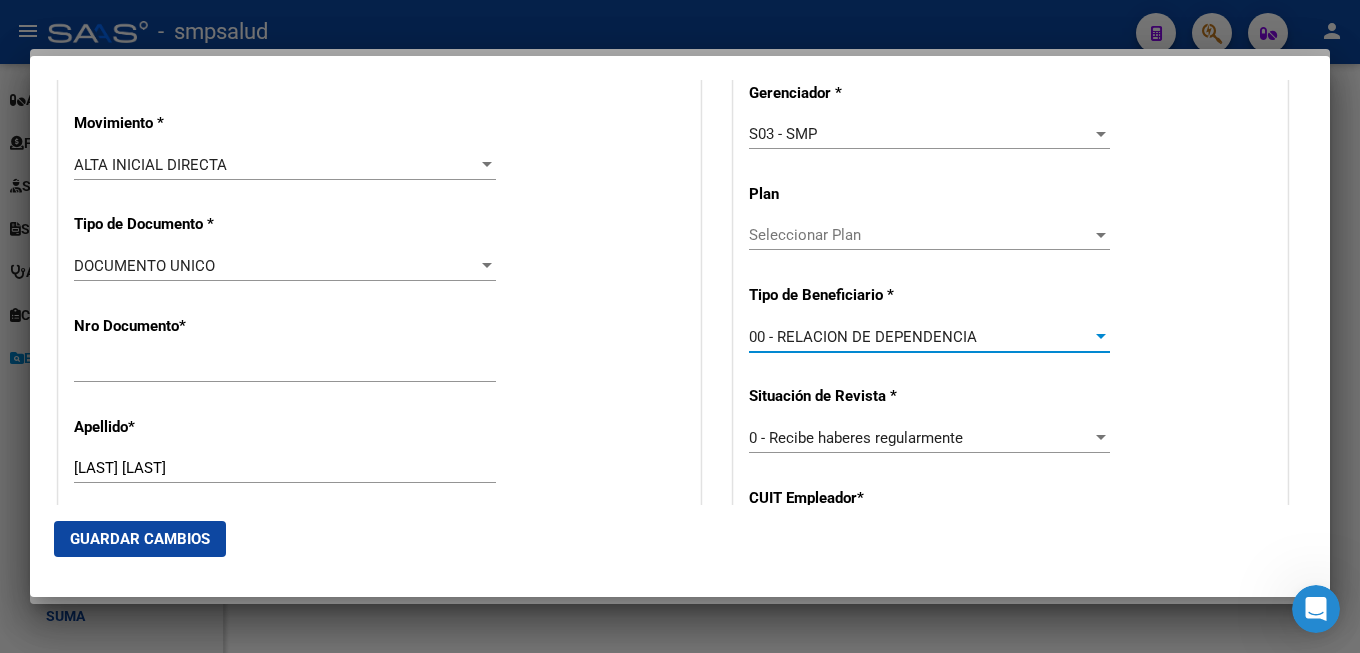 type on "30-69550405-1" 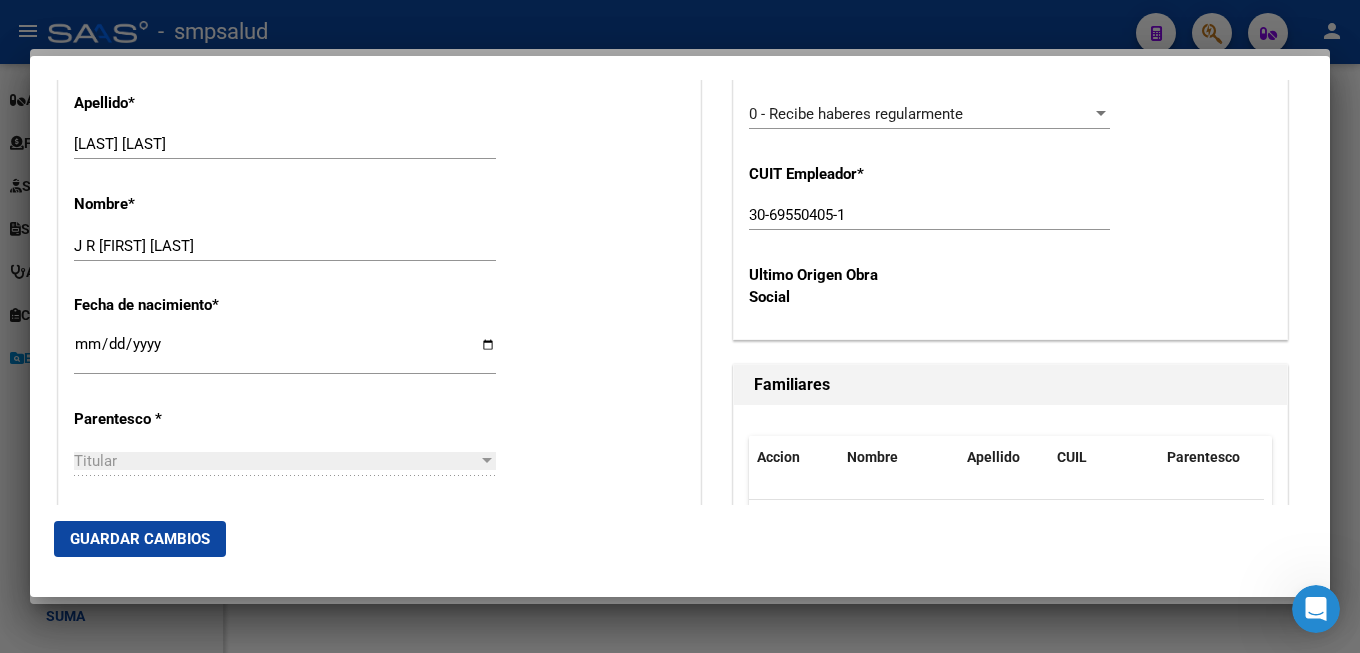 scroll, scrollTop: 1296, scrollLeft: 0, axis: vertical 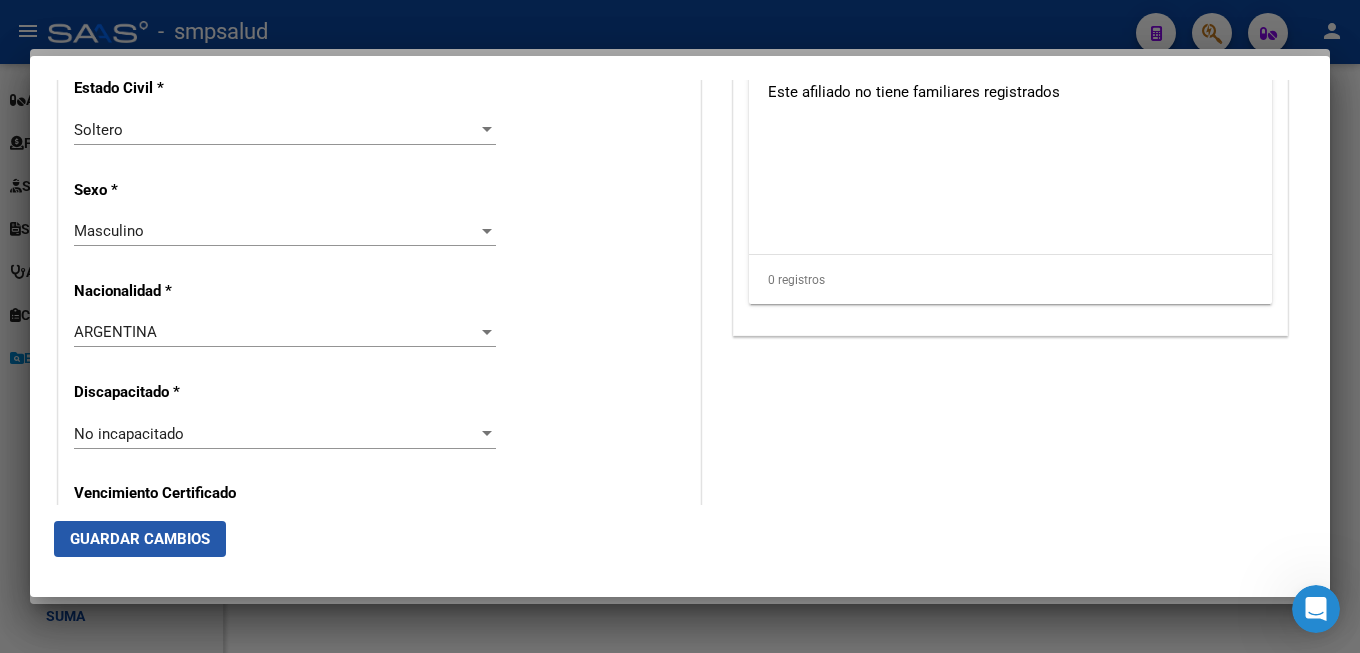 click on "Guardar Cambios" 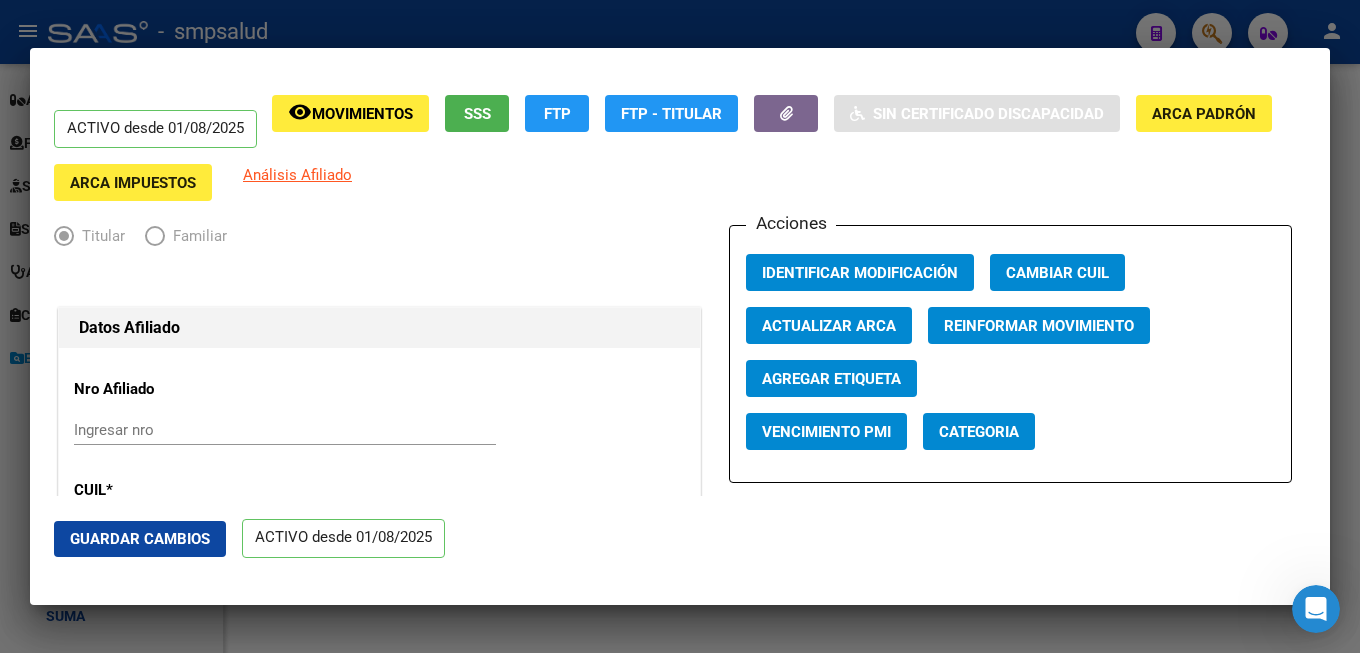 scroll, scrollTop: 108, scrollLeft: 0, axis: vertical 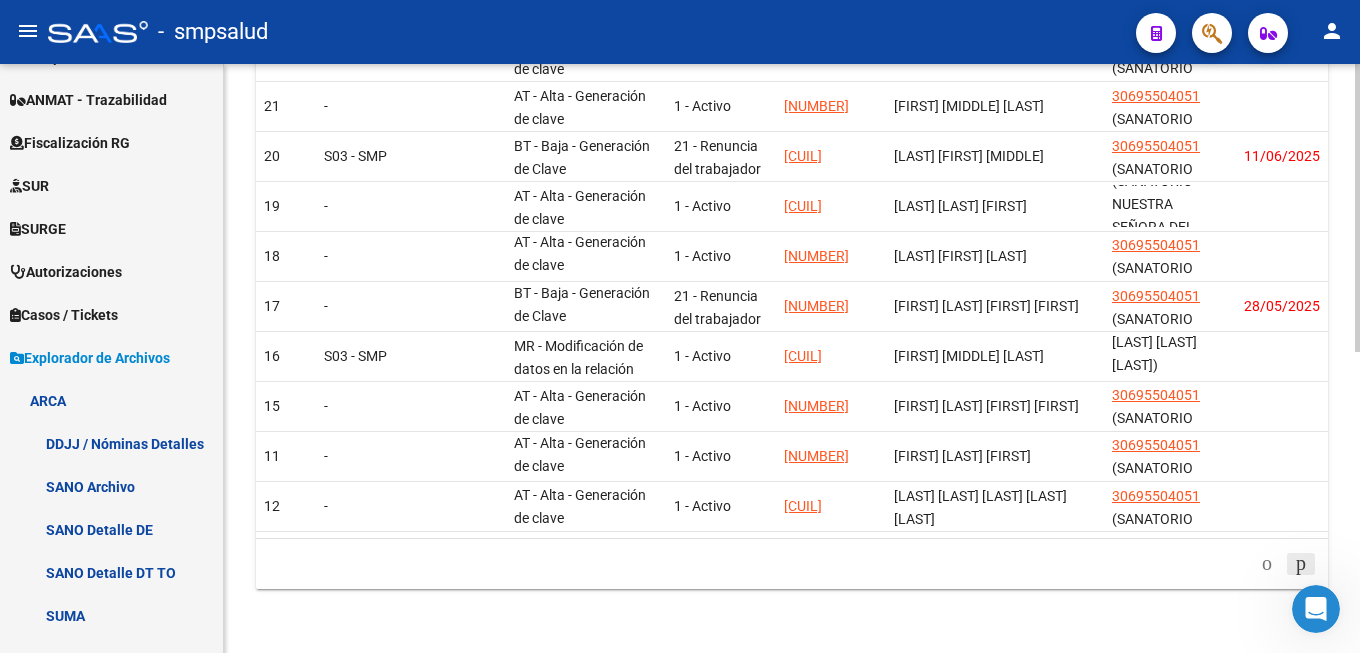 click 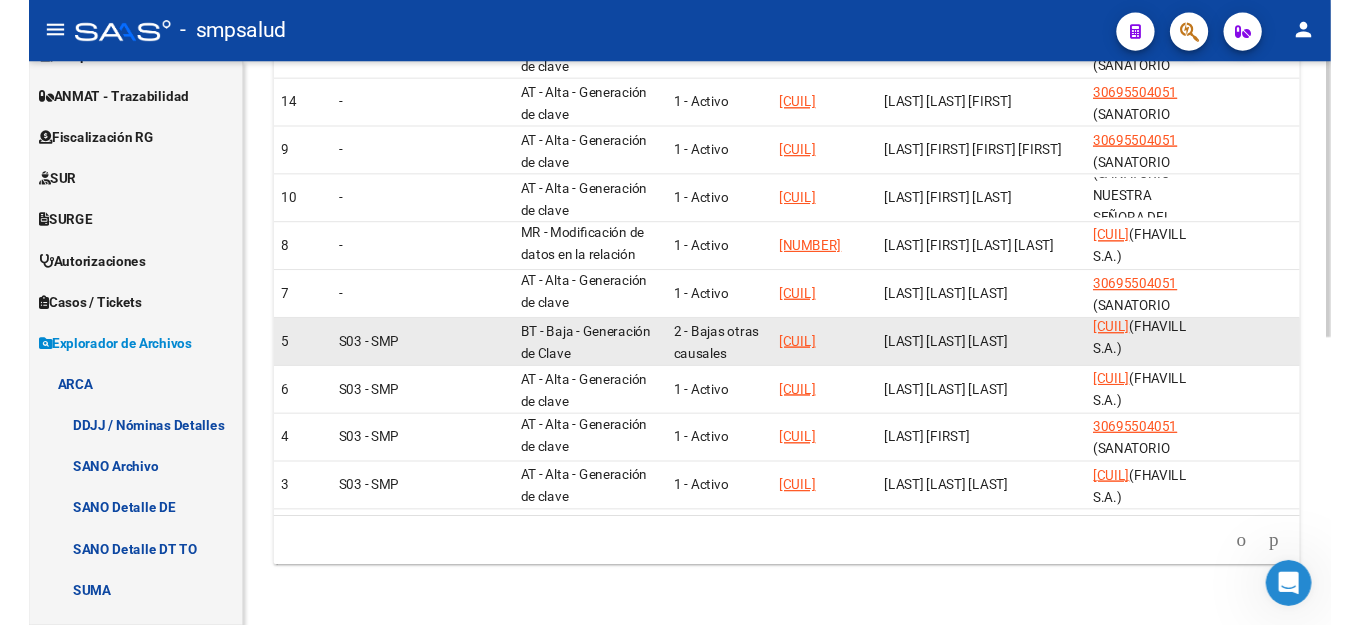 scroll, scrollTop: 411, scrollLeft: 0, axis: vertical 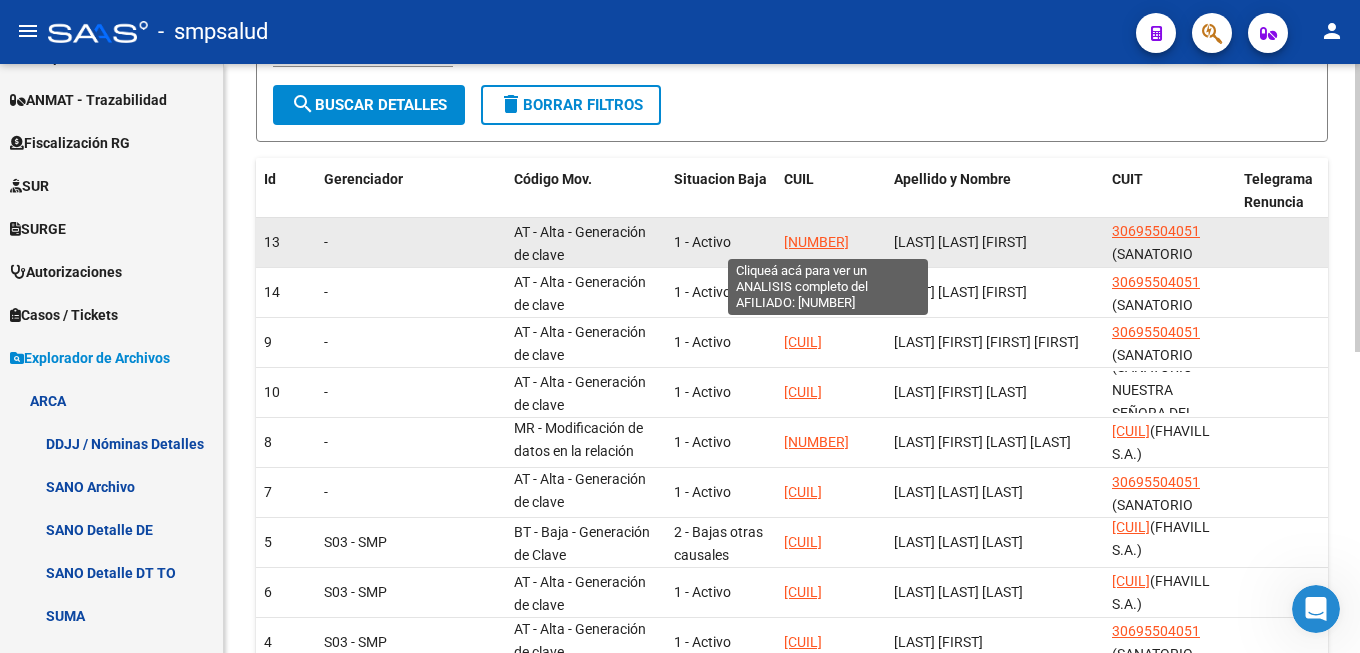click on "[NUMBER]" 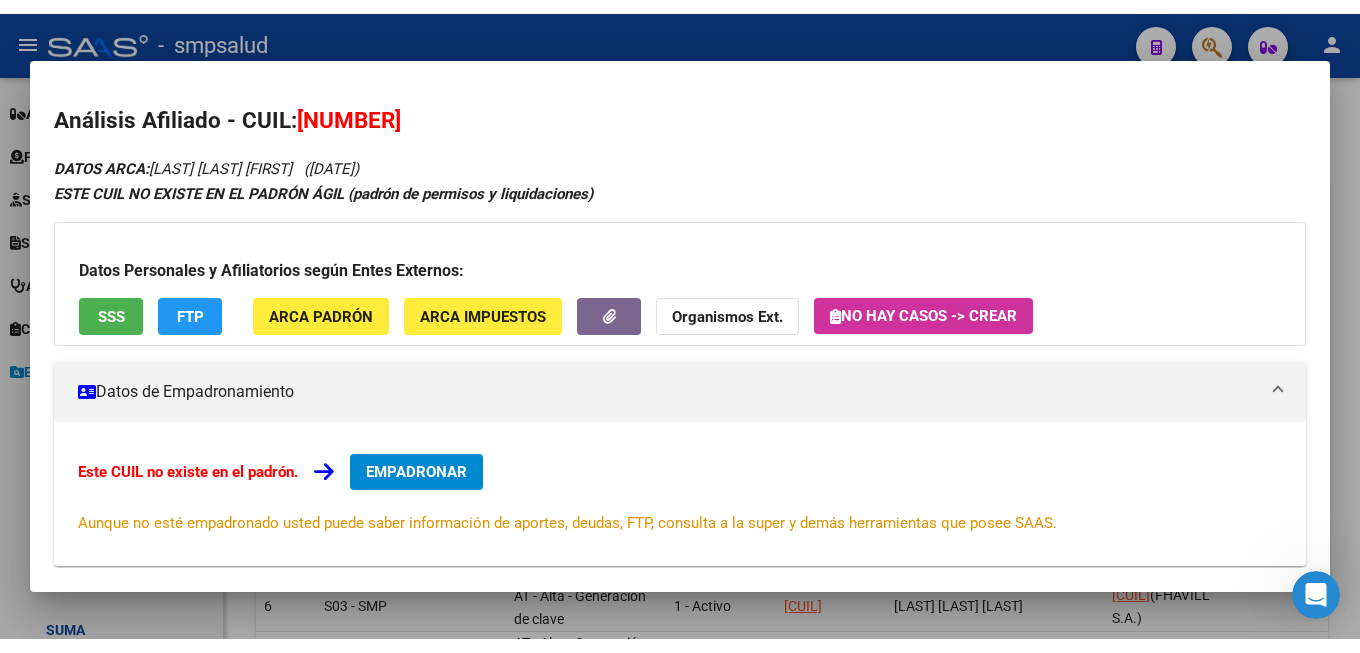 scroll, scrollTop: 1167, scrollLeft: 0, axis: vertical 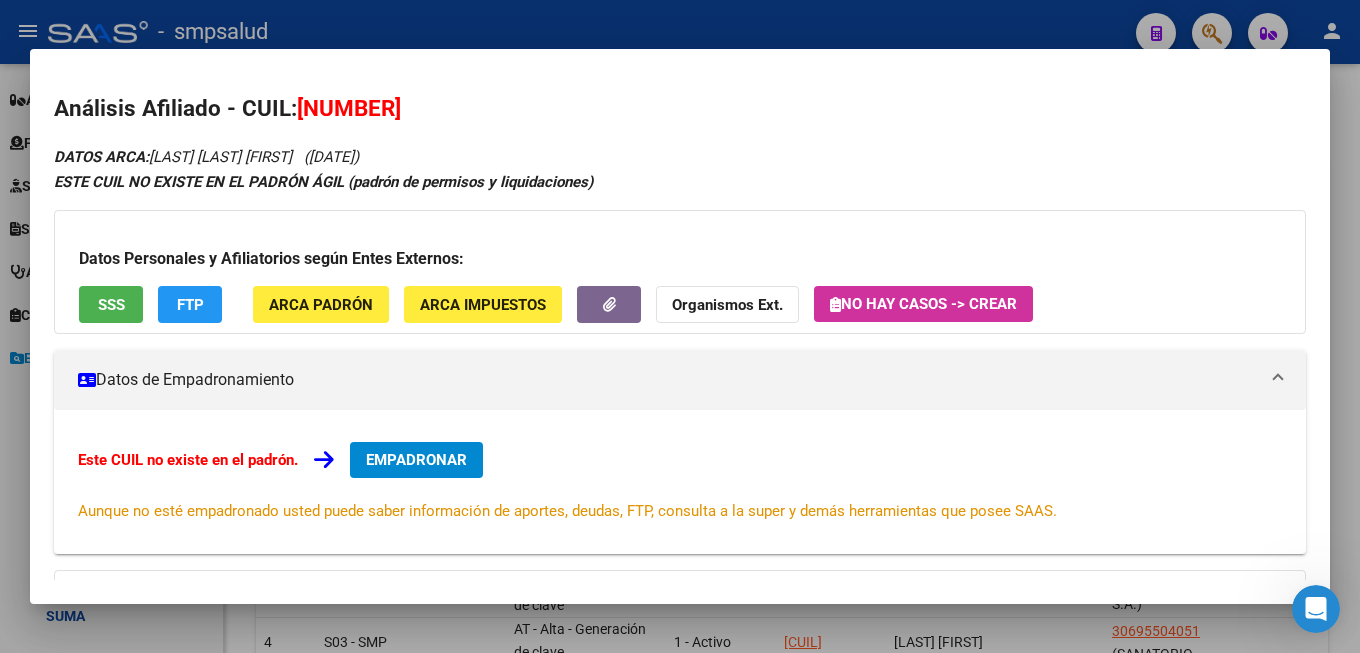 click on "EMPADRONAR" at bounding box center (416, 460) 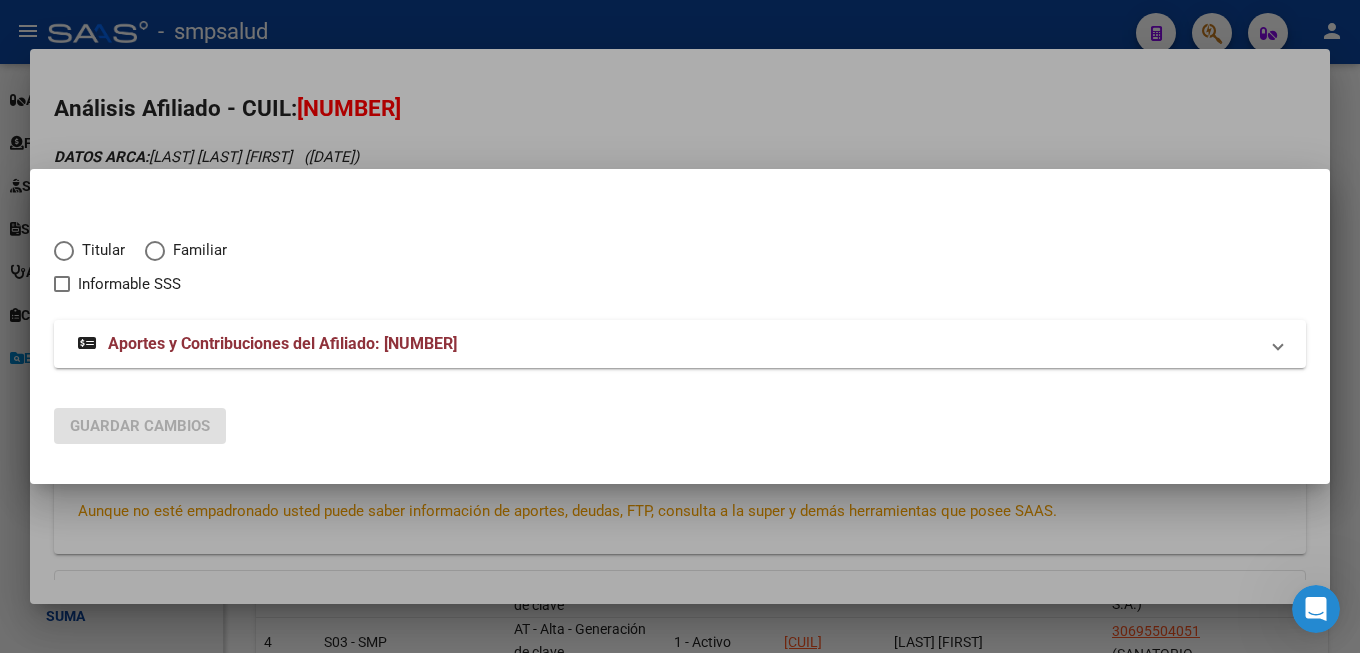 click on "Titular" at bounding box center [99, 250] 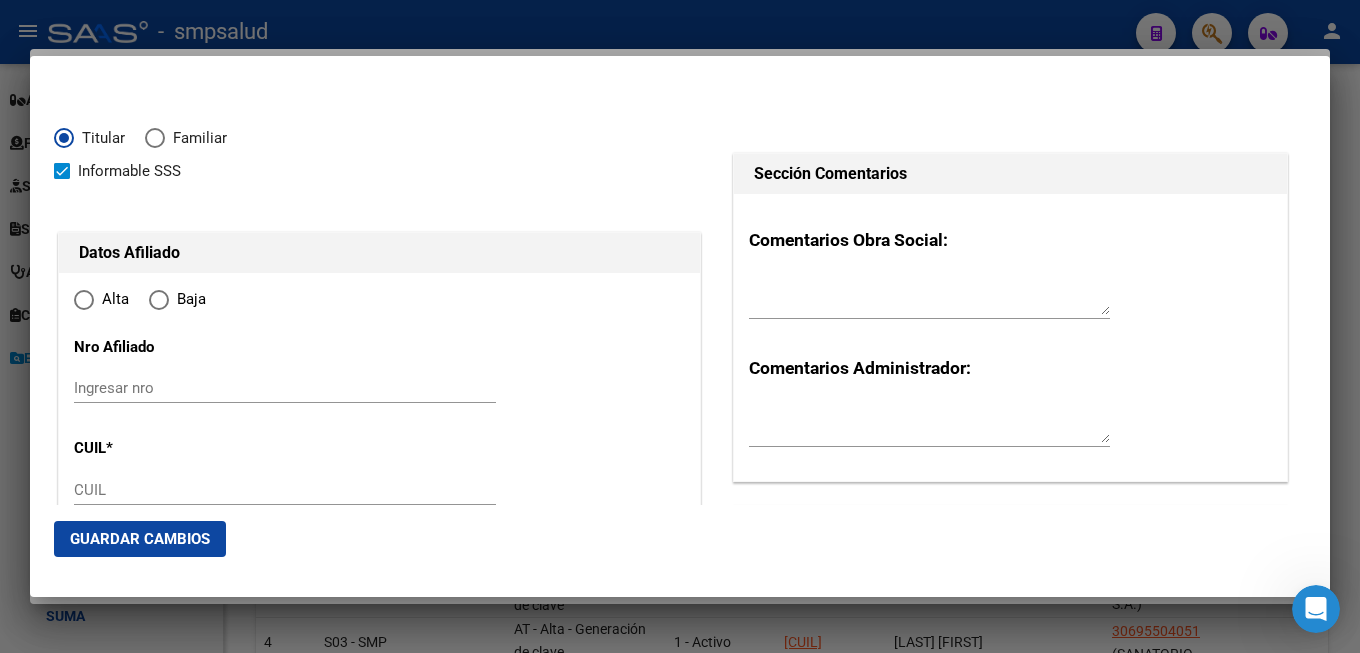 type on "[CUIL]" 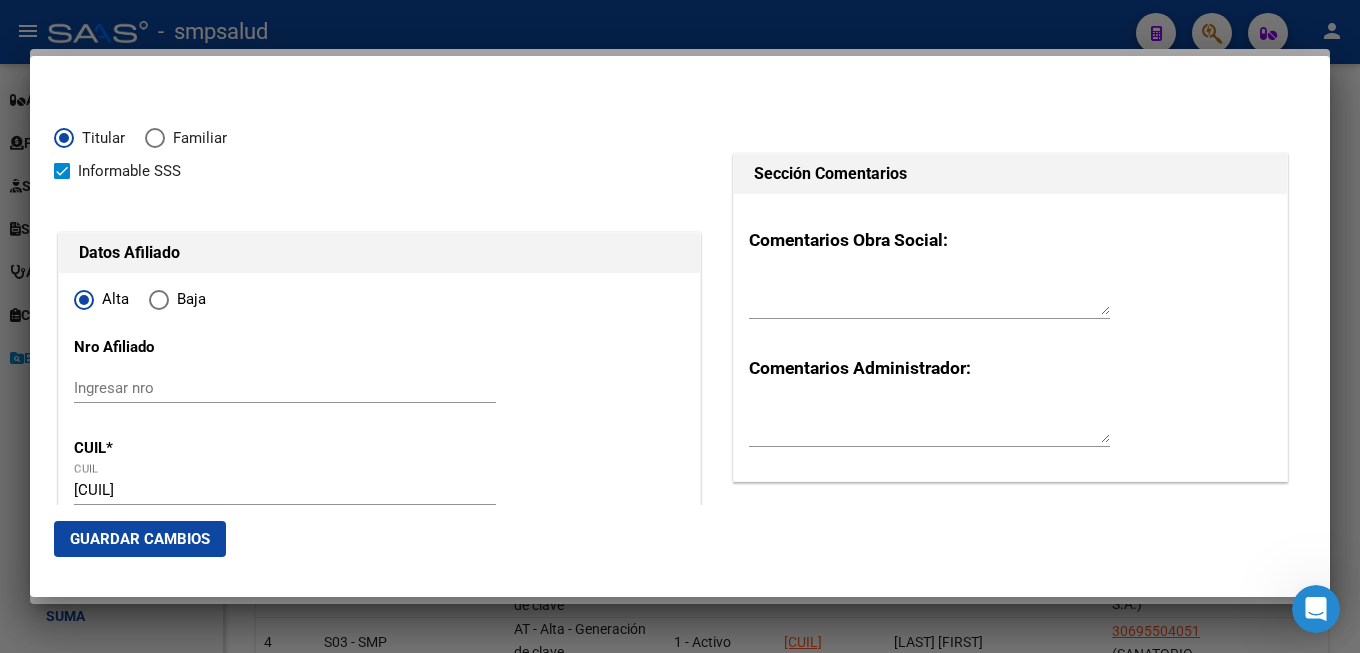 radio on "true" 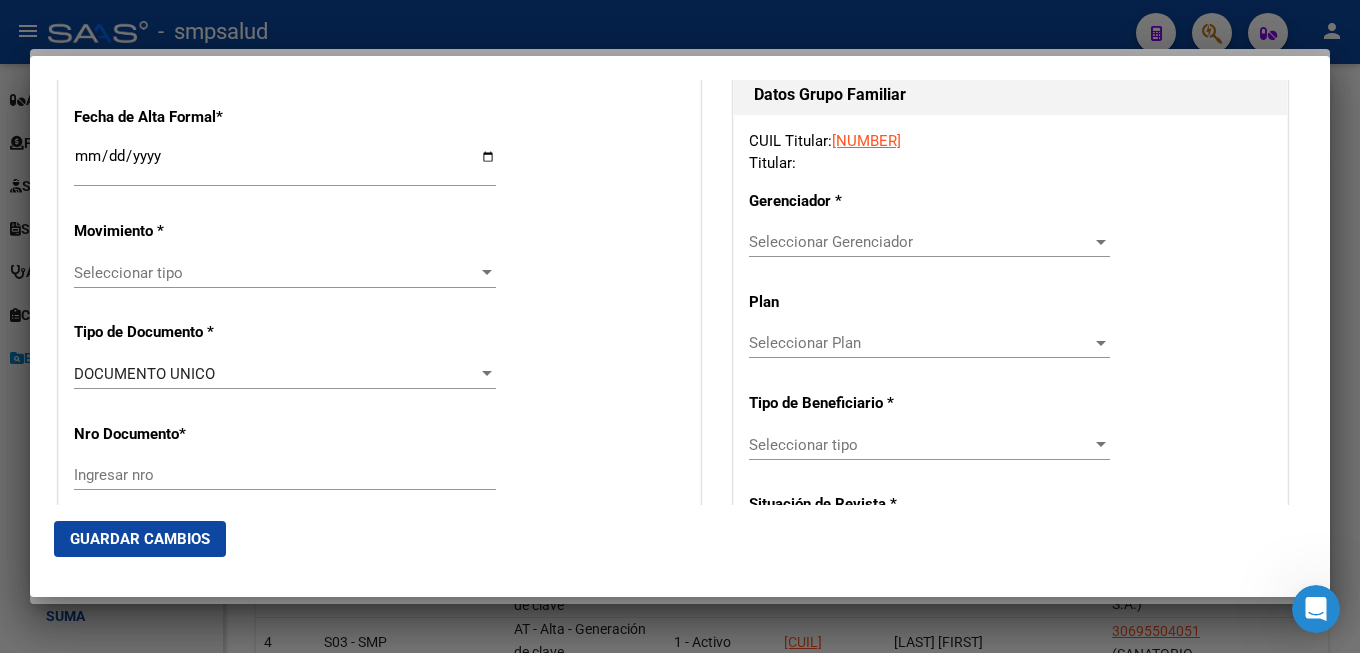 type on "[CUIL]" 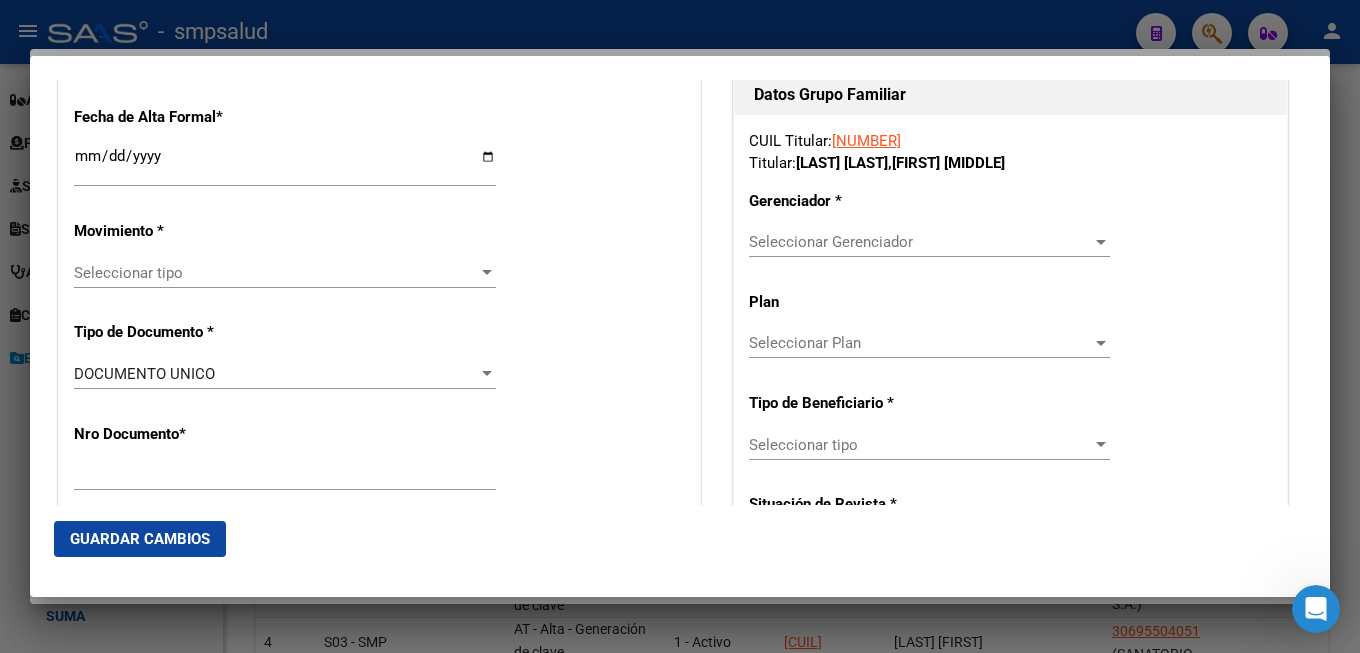 click on "Ingresar fecha" at bounding box center [285, 164] 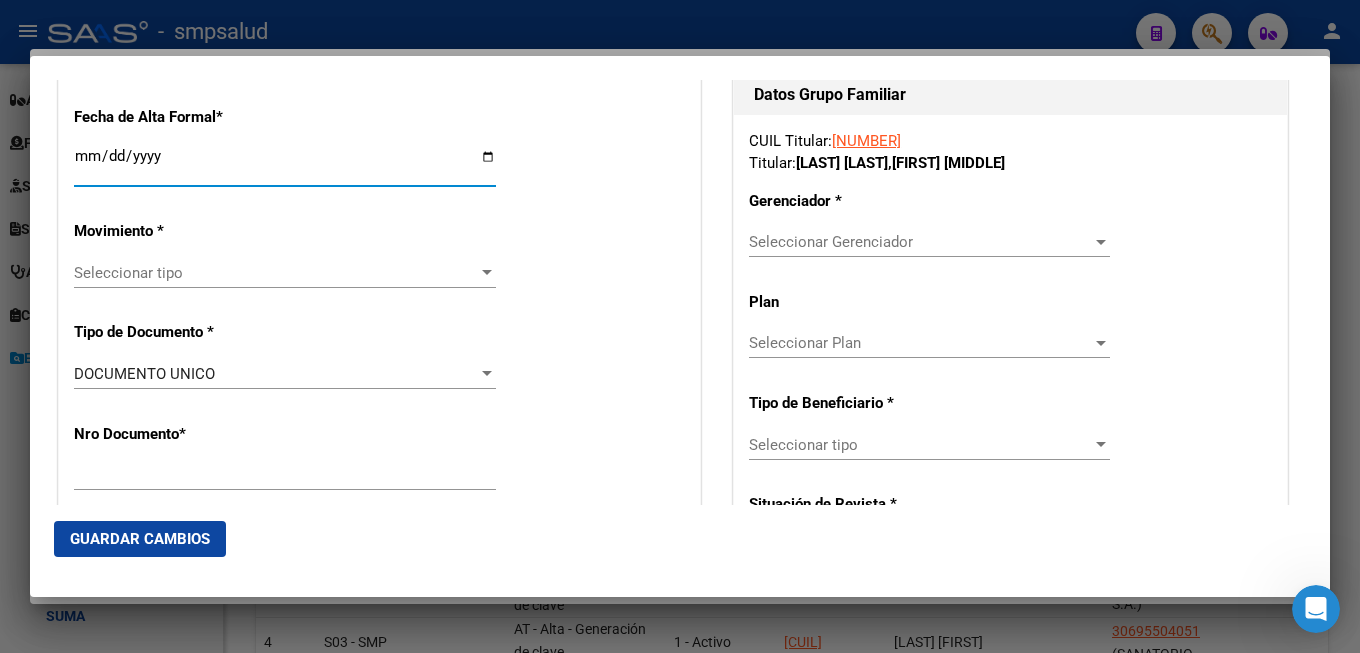 type on "2025-08-01" 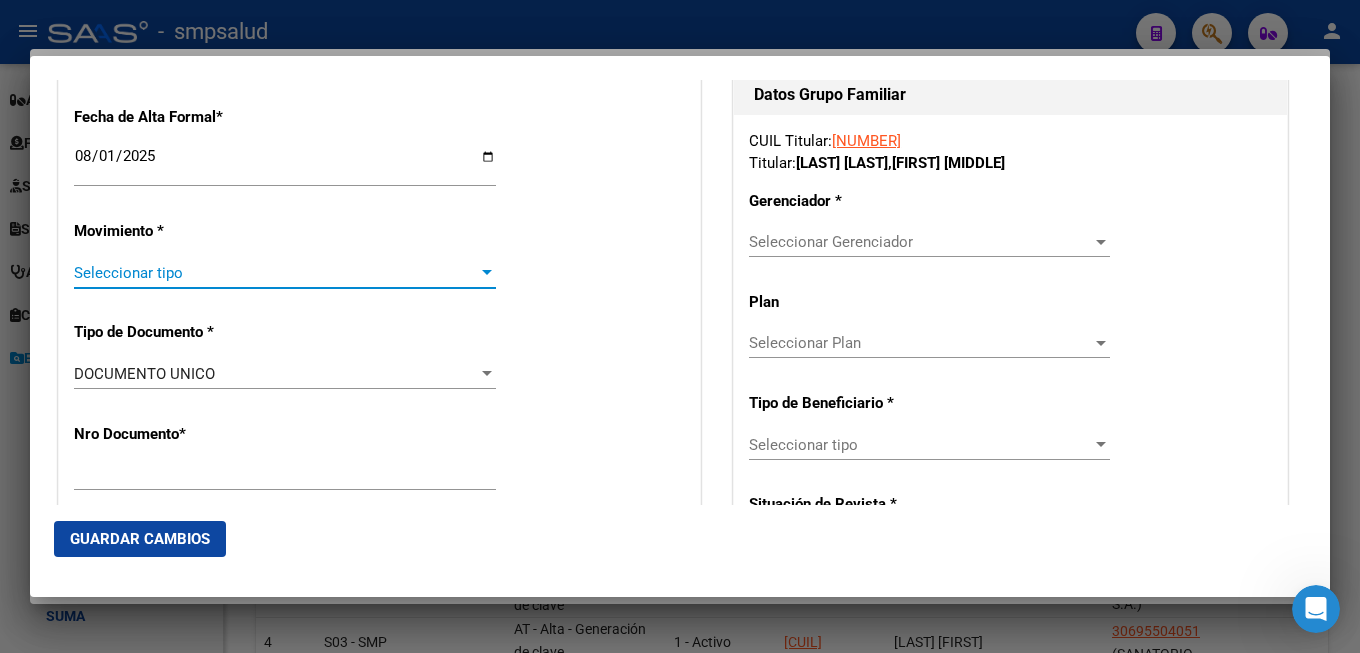 click on "Seleccionar tipo" at bounding box center (276, 273) 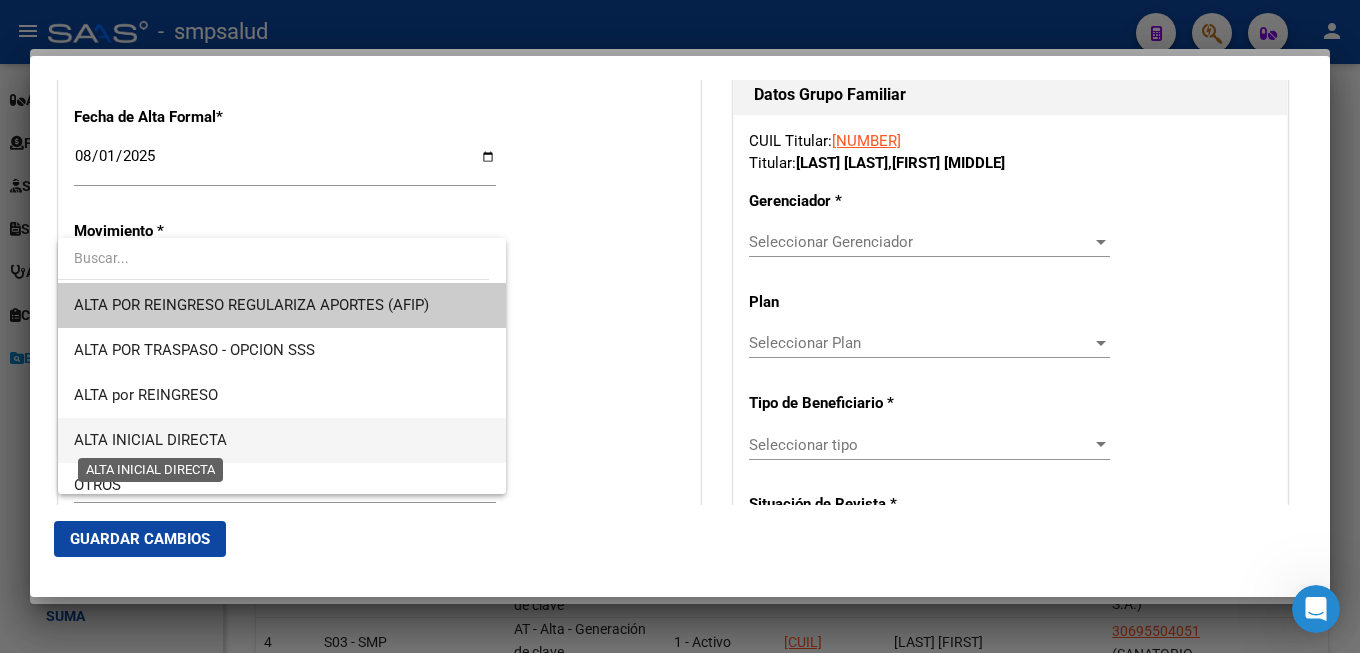click on "ALTA INICIAL DIRECTA" at bounding box center [150, 440] 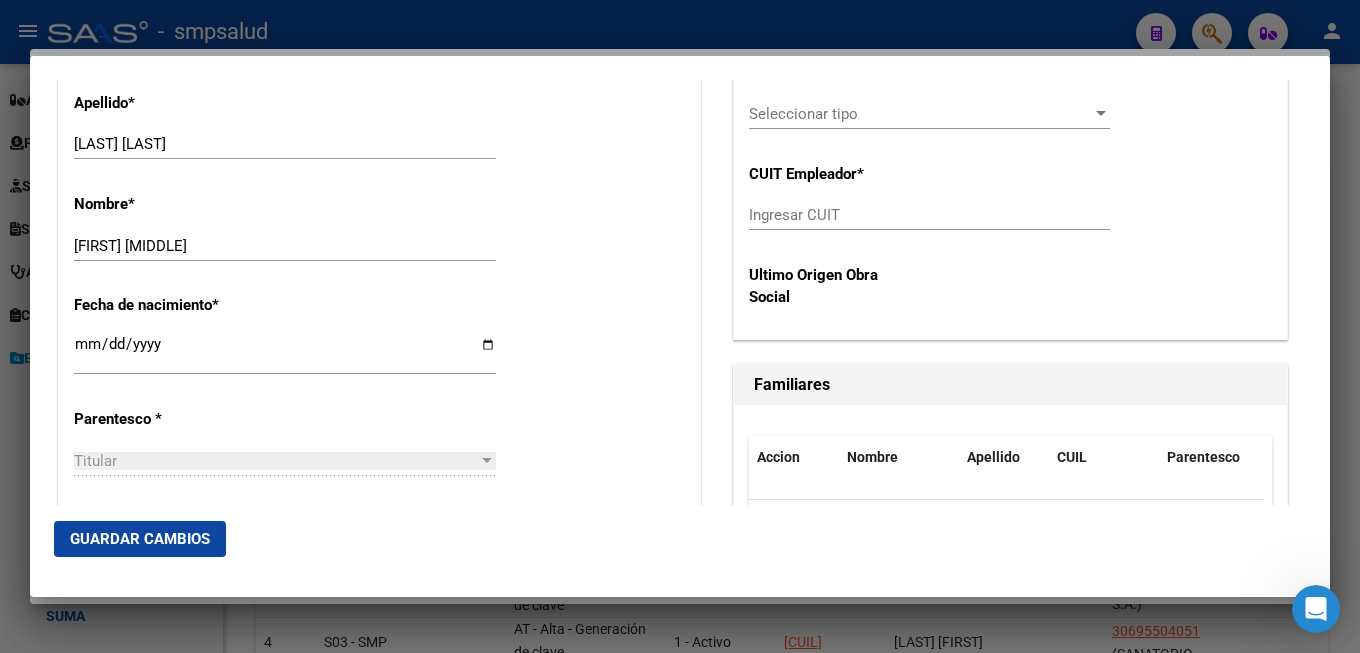 scroll, scrollTop: 1080, scrollLeft: 0, axis: vertical 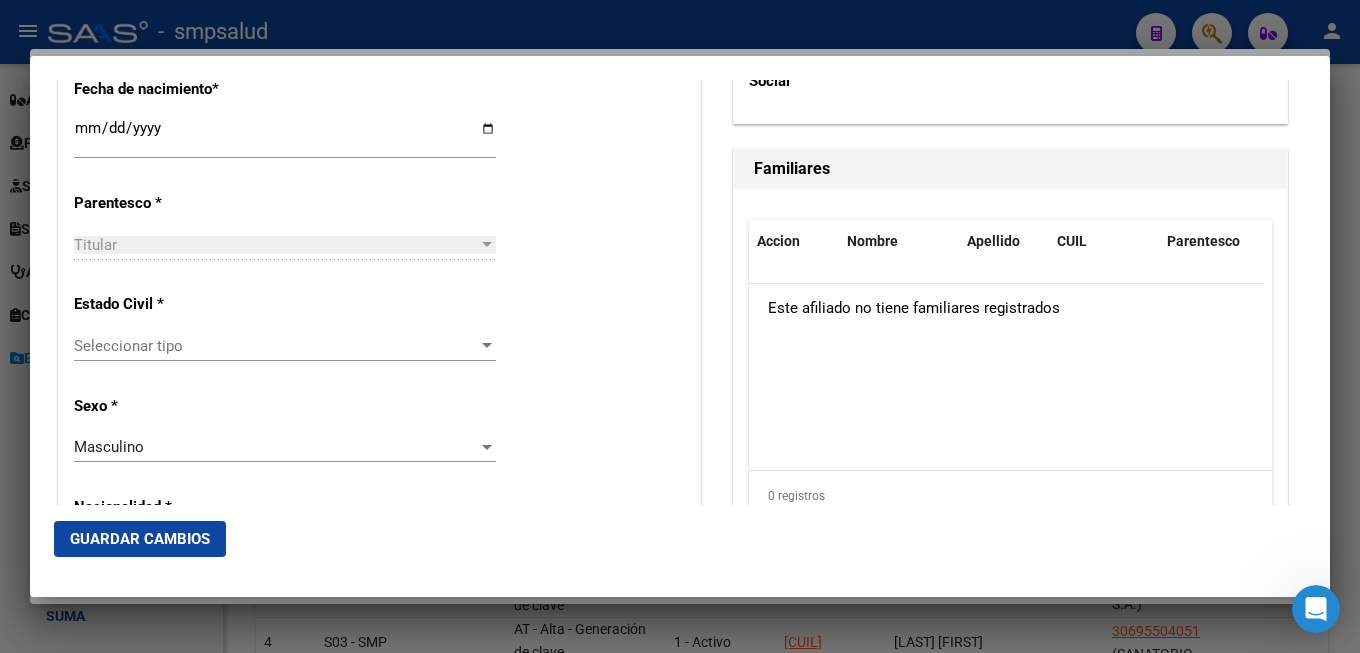 click on "Seleccionar tipo" at bounding box center [276, 346] 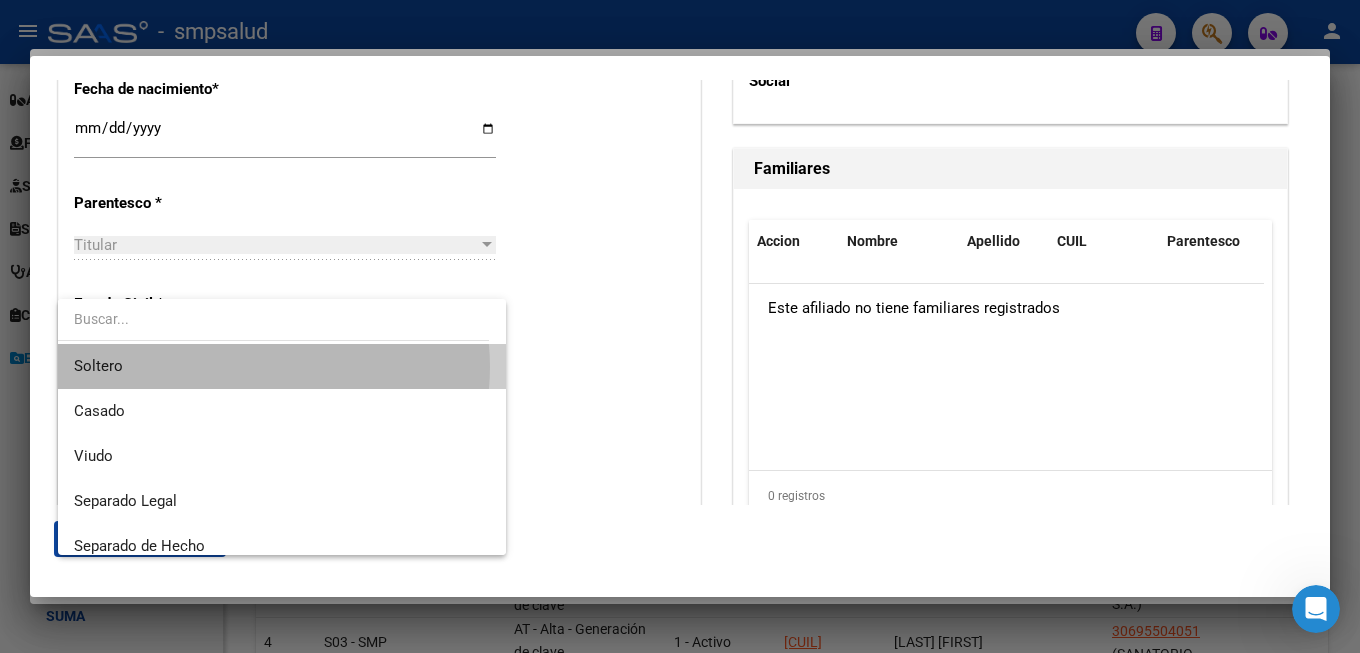 click on "Soltero" at bounding box center [282, 366] 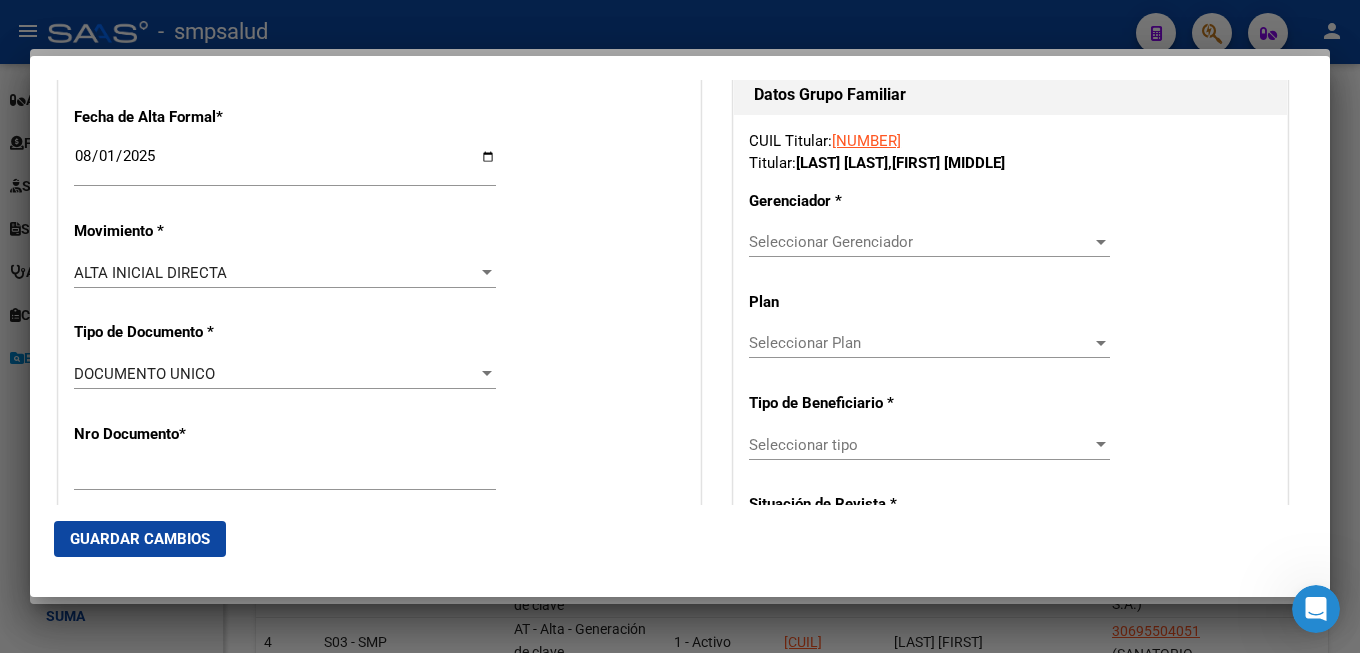 scroll, scrollTop: 324, scrollLeft: 0, axis: vertical 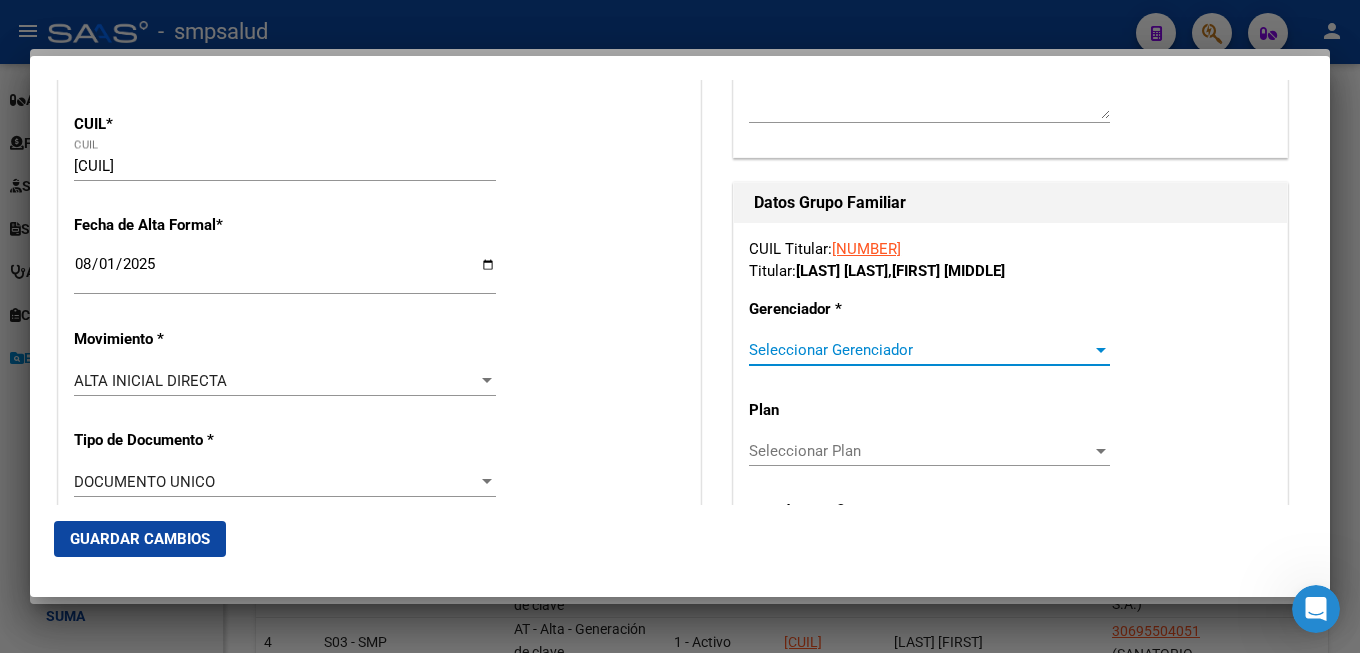 click on "Seleccionar Gerenciador" at bounding box center [920, 350] 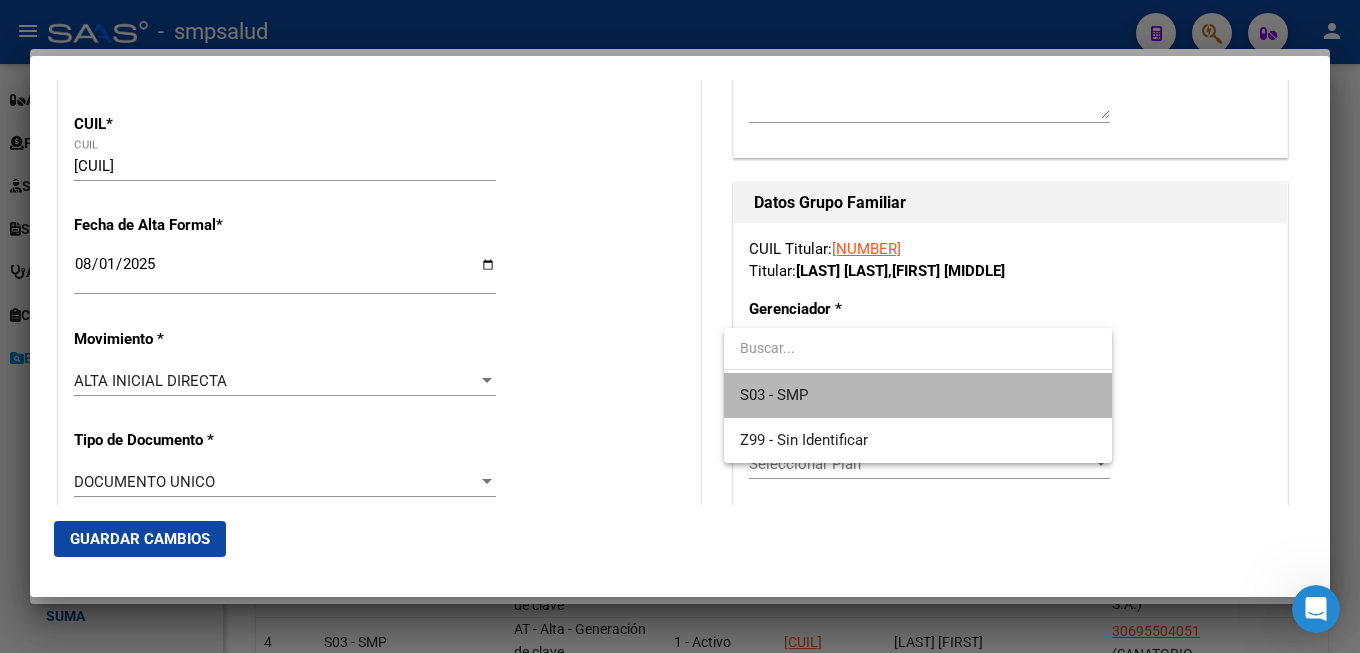 click on "S03 - SMP" at bounding box center (918, 395) 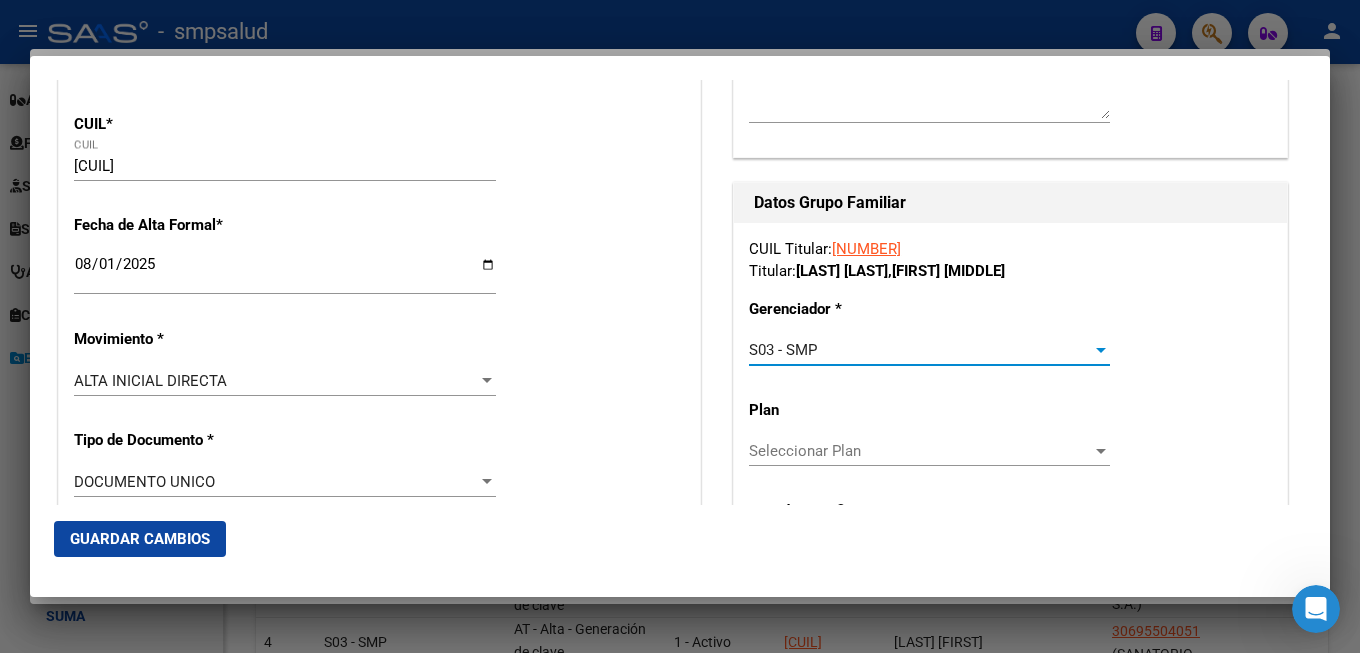 scroll, scrollTop: 756, scrollLeft: 0, axis: vertical 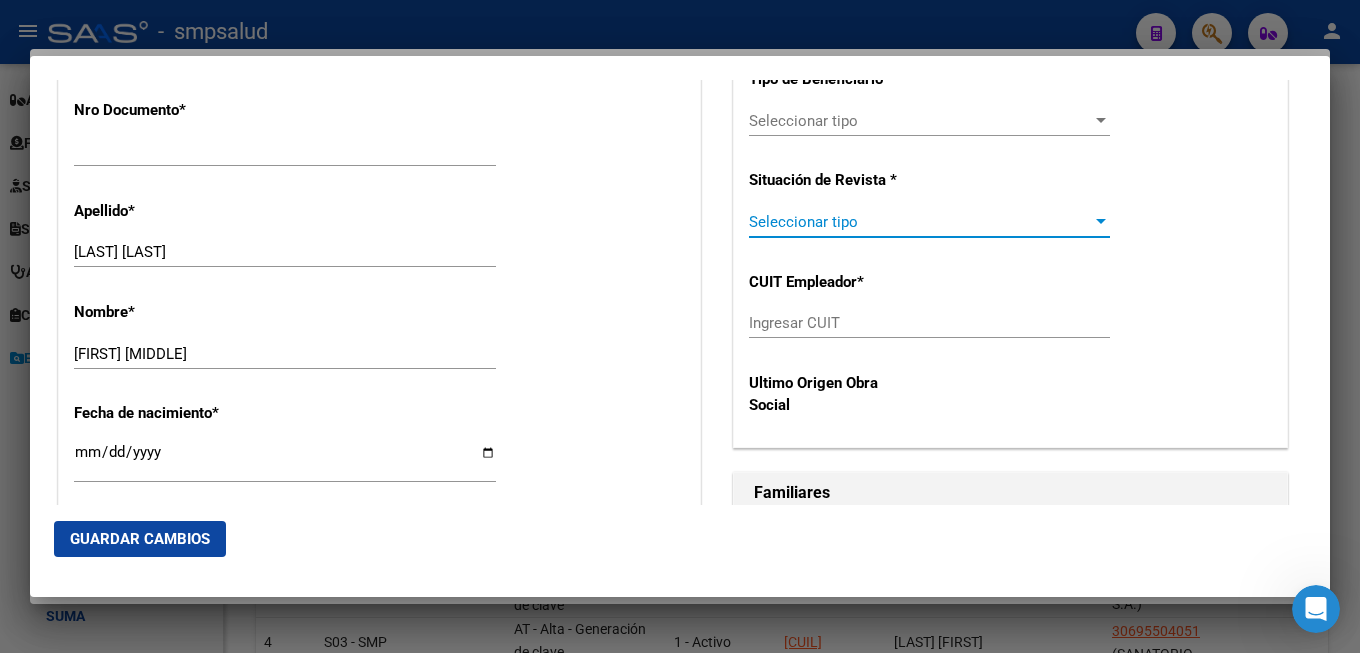 click on "Seleccionar tipo" at bounding box center (920, 222) 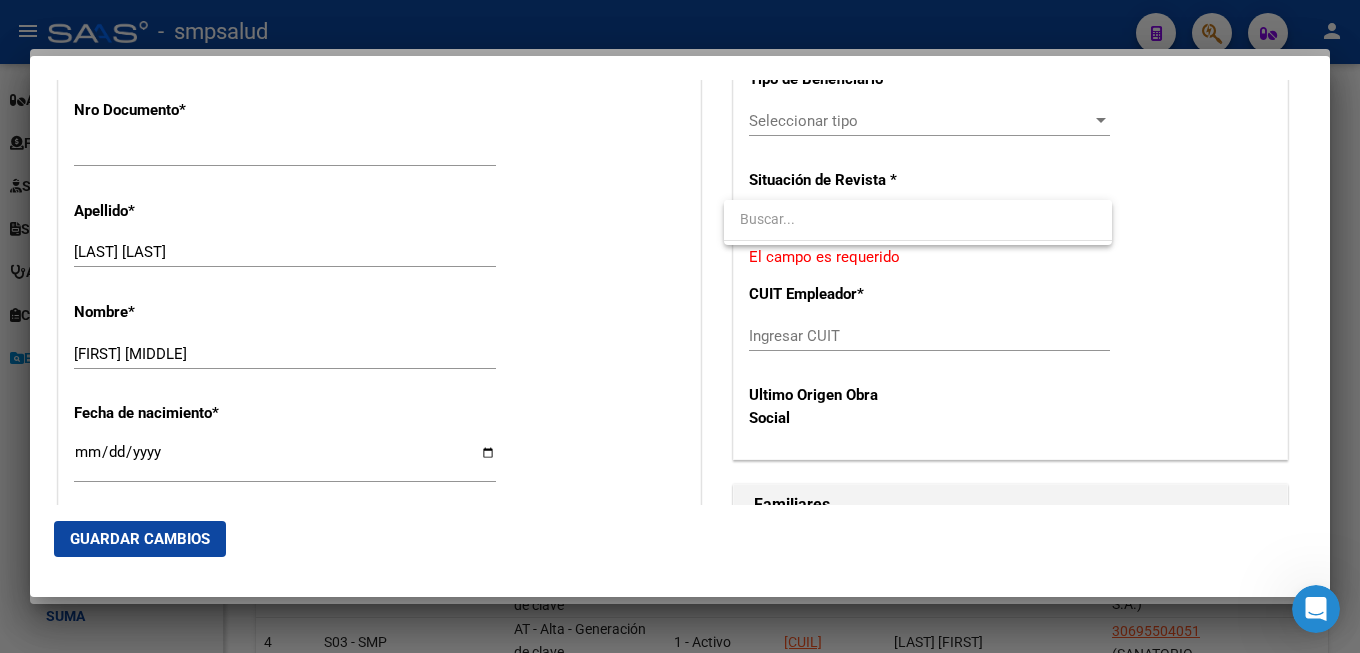click at bounding box center (918, 219) 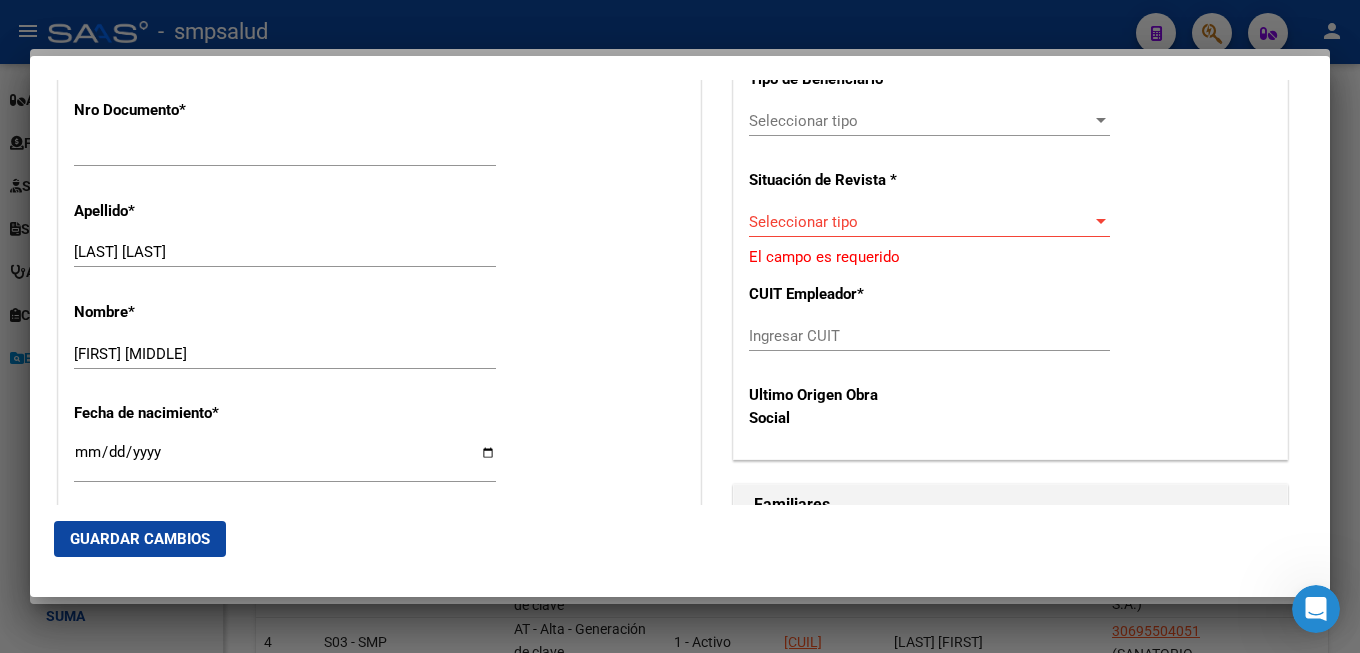 scroll, scrollTop: 540, scrollLeft: 0, axis: vertical 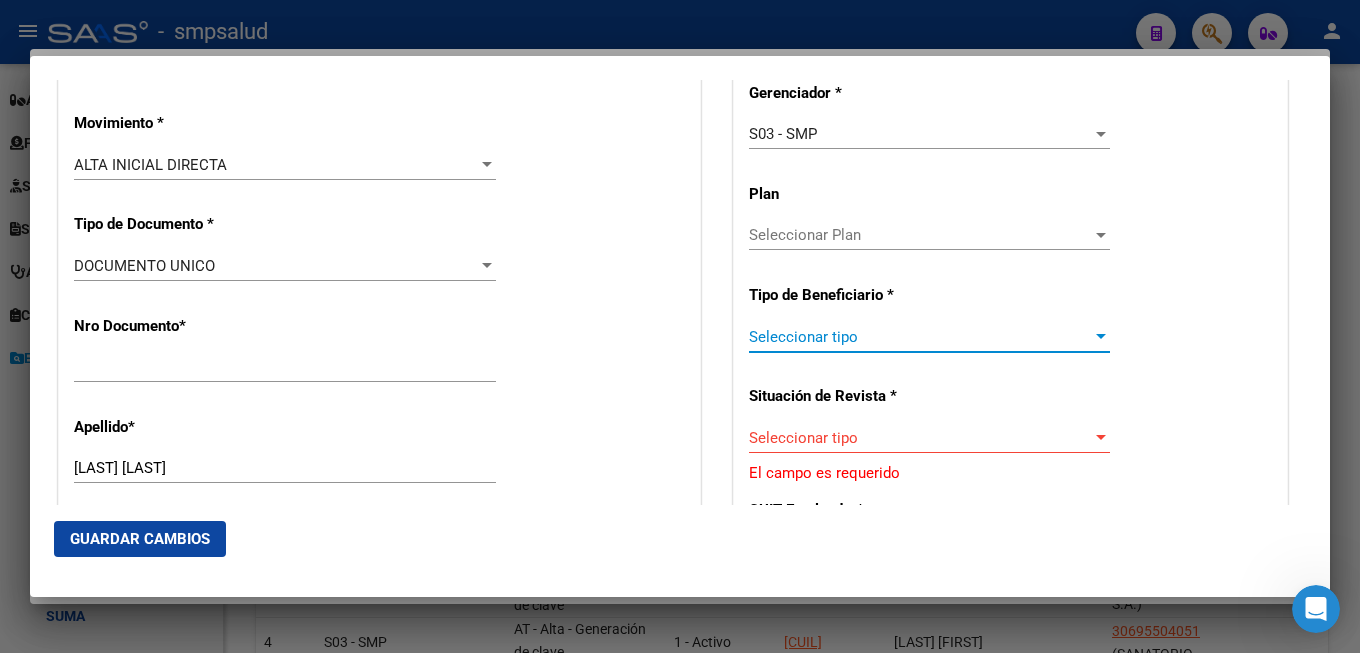 click at bounding box center (1101, 337) 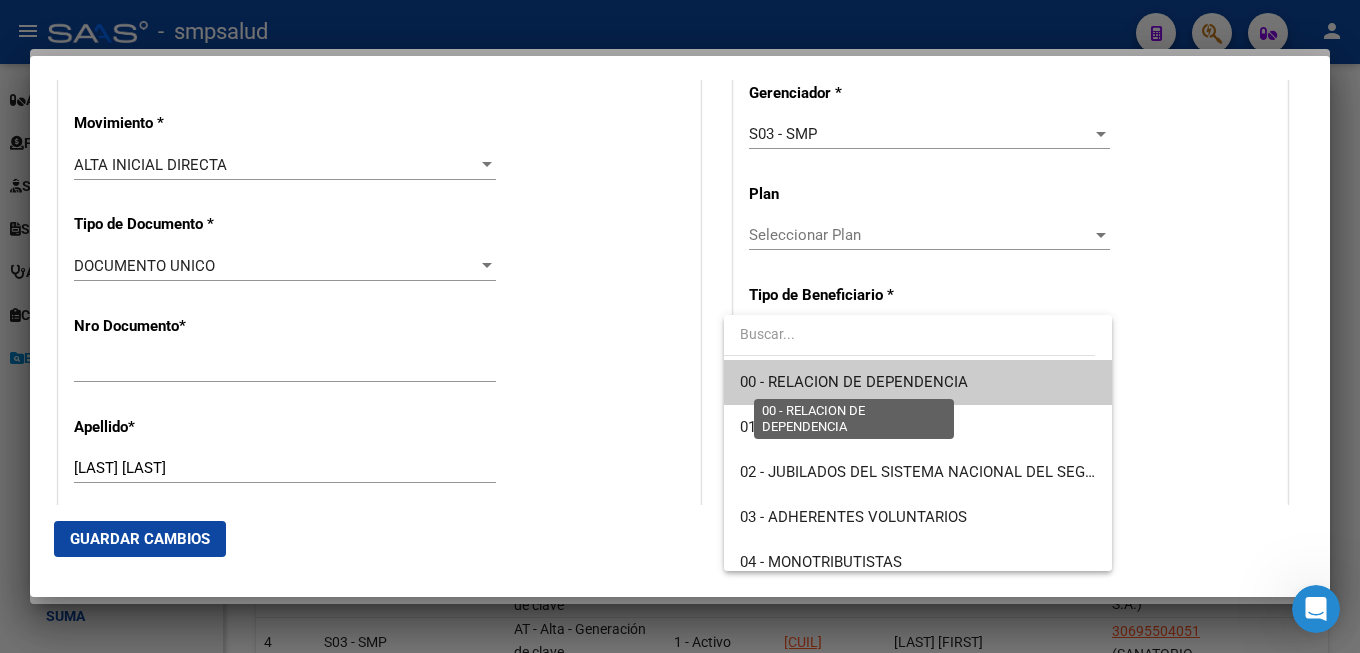click on "00 - RELACION DE DEPENDENCIA" at bounding box center [854, 382] 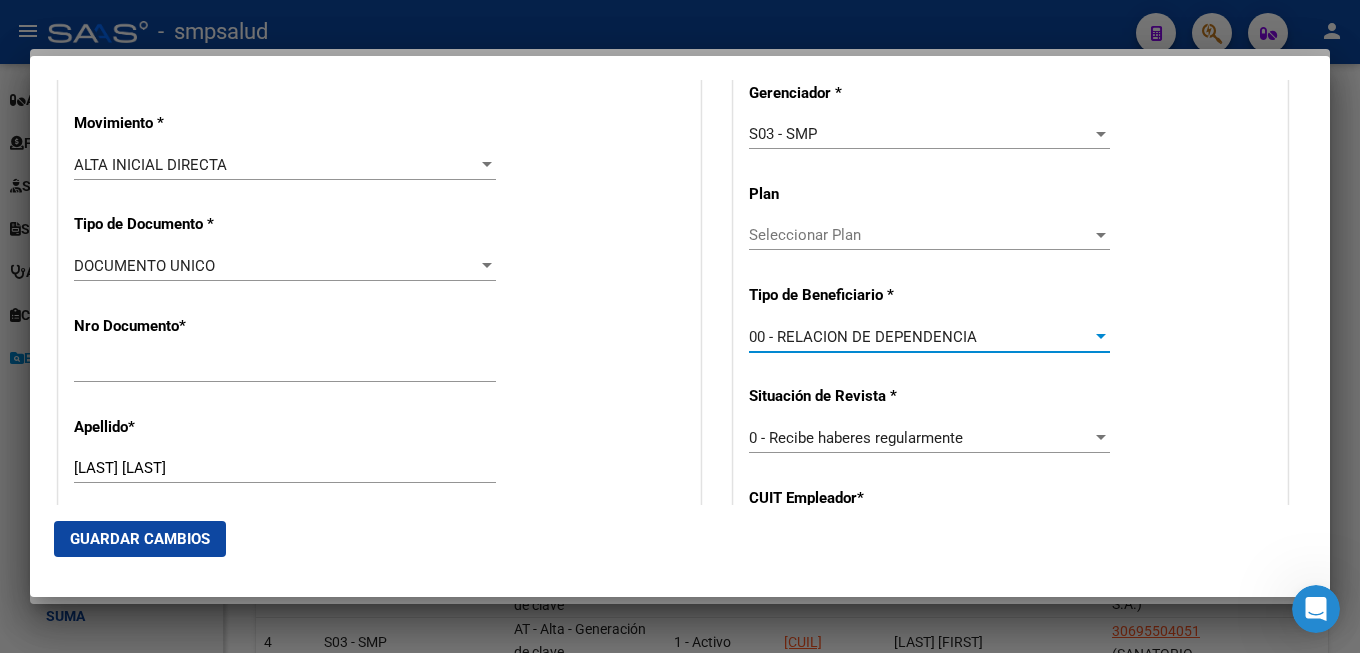 type on "30-69550405-1" 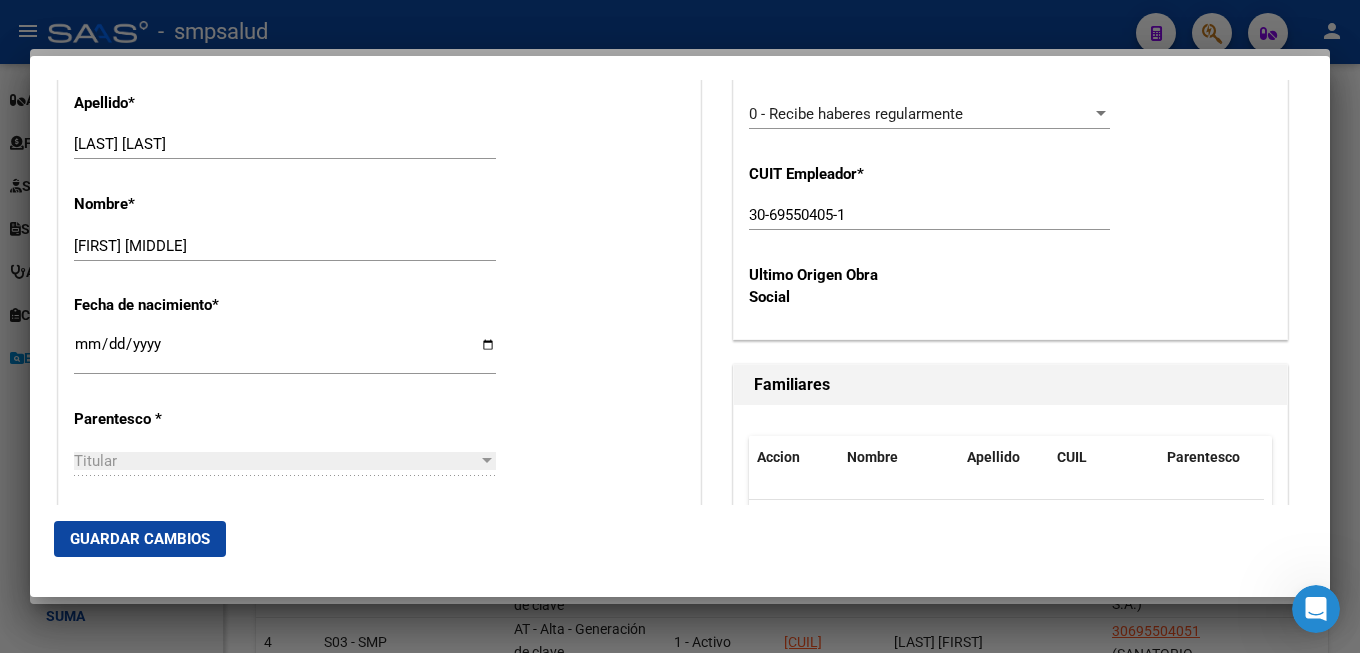 scroll, scrollTop: 1188, scrollLeft: 0, axis: vertical 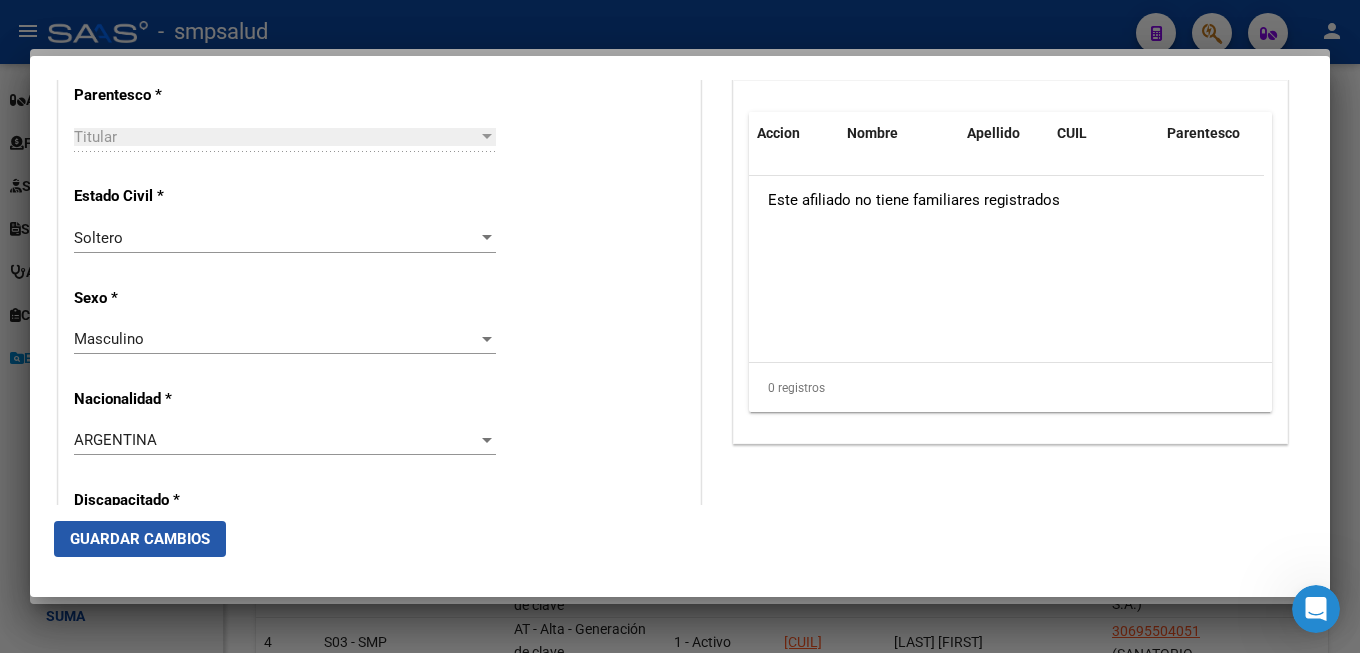 click on "Guardar Cambios" 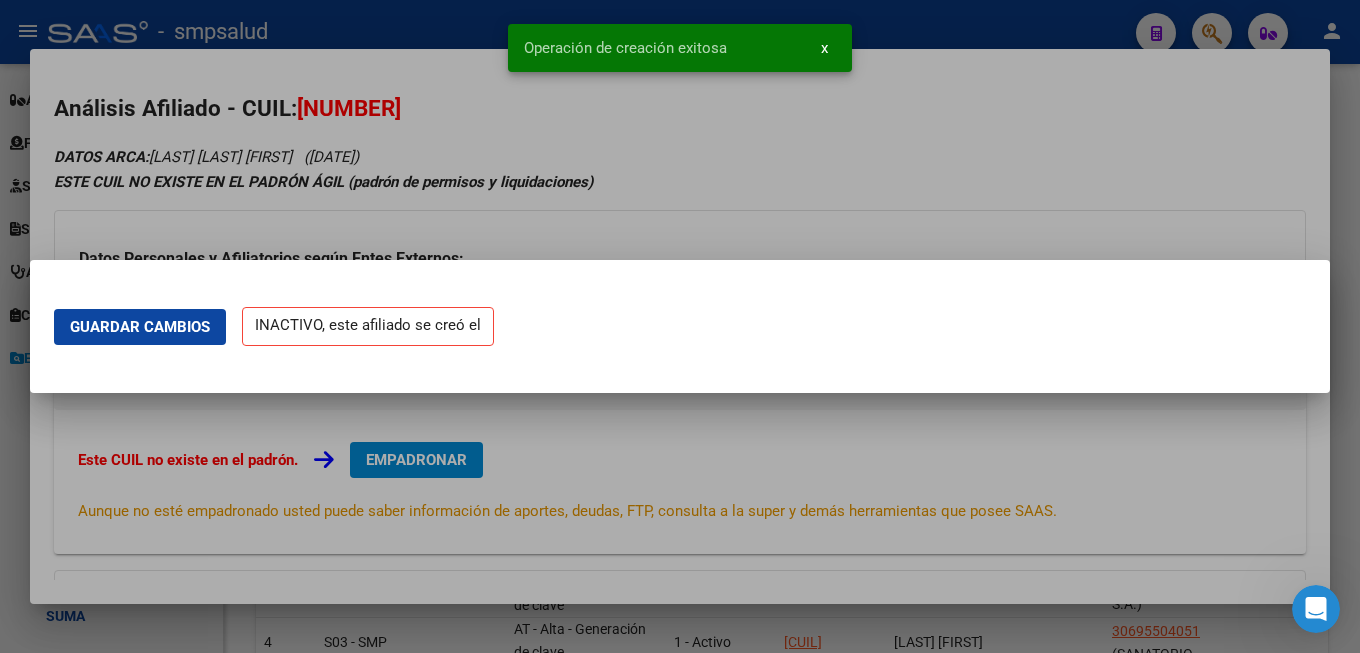 scroll, scrollTop: 0, scrollLeft: 0, axis: both 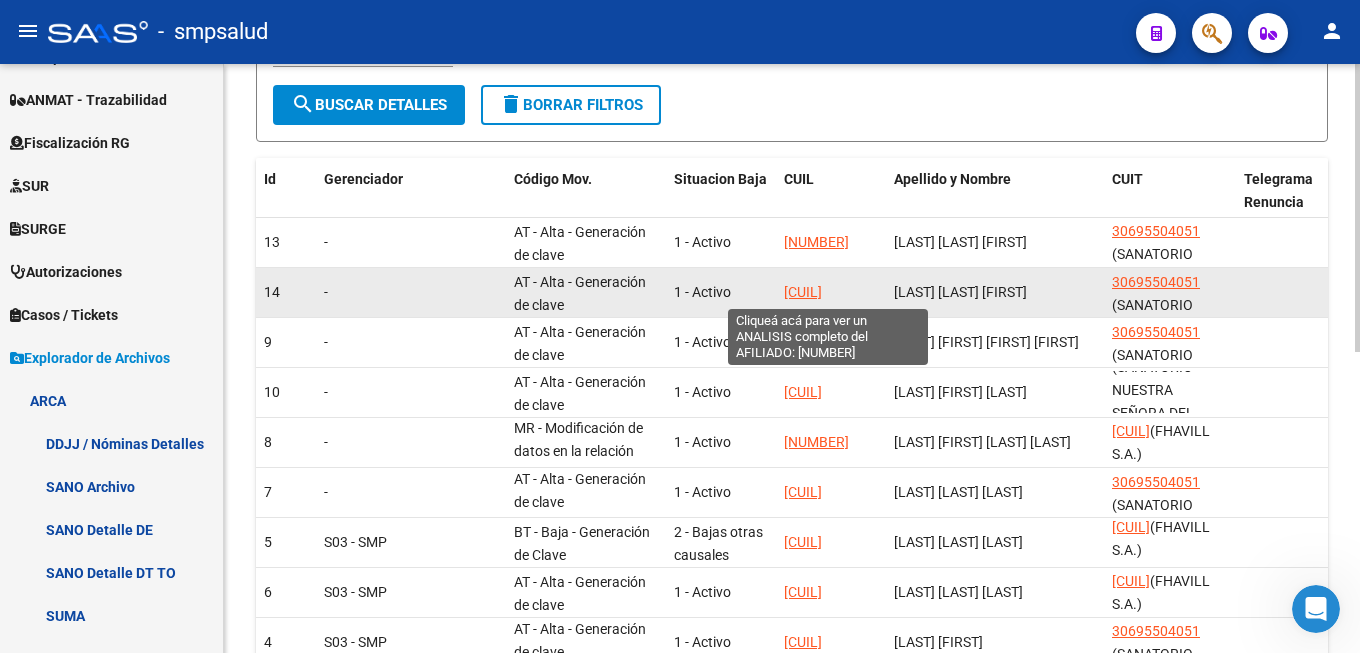click on "[CUIL]" 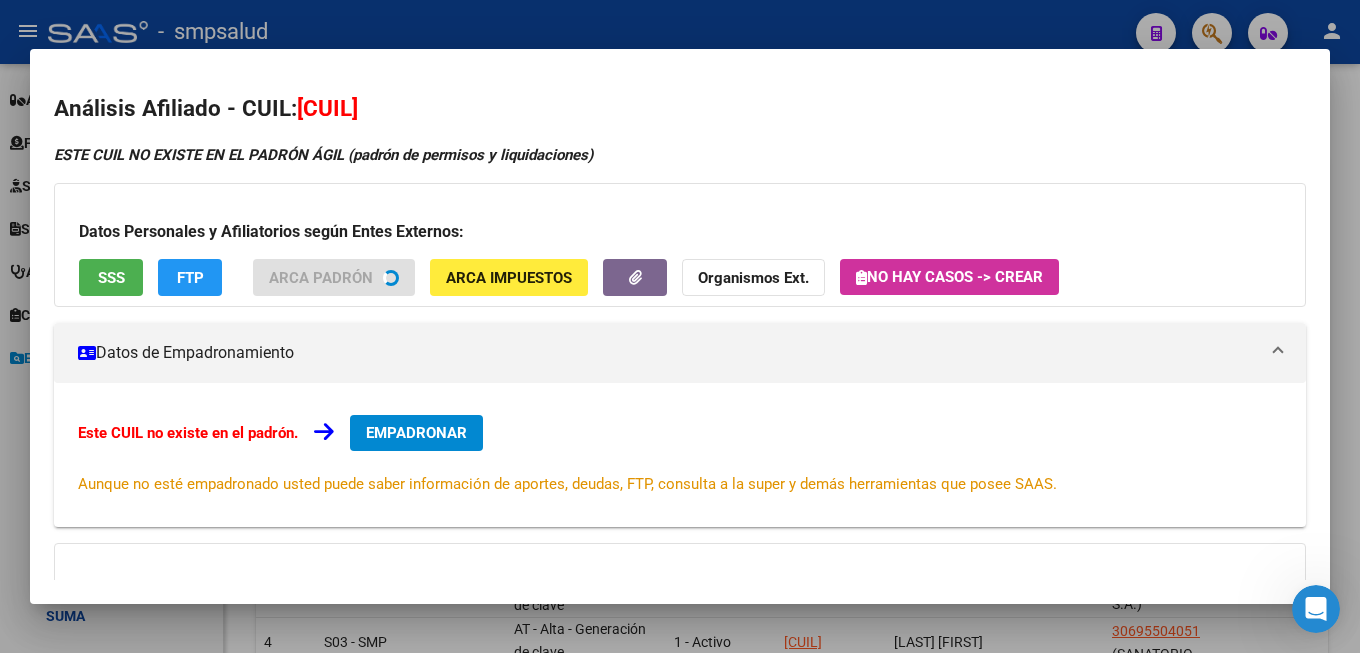 scroll, scrollTop: 262, scrollLeft: 0, axis: vertical 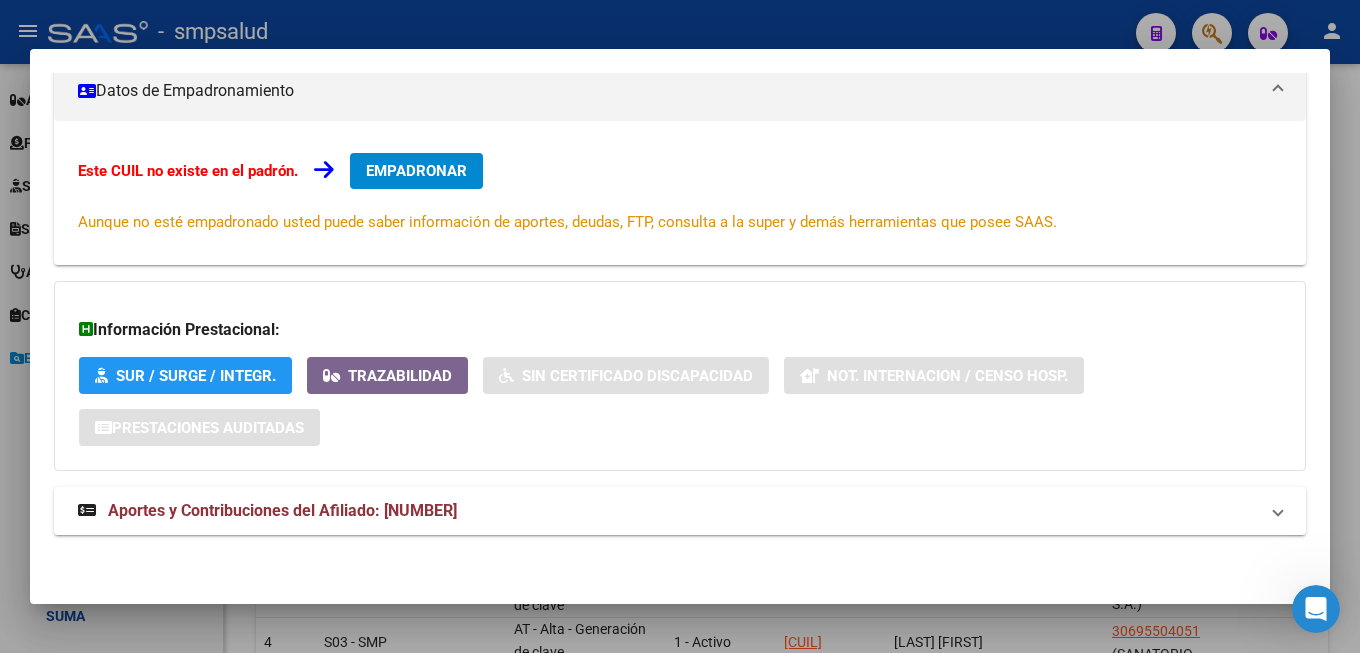 click on "Este CUIL no existe en el padrón.   EMPADRONAR
Aunque no esté empadronado usted puede saber información de aportes, deudas, FTP, consulta a la super y demás herramientas que posee SAAS." at bounding box center [680, 193] 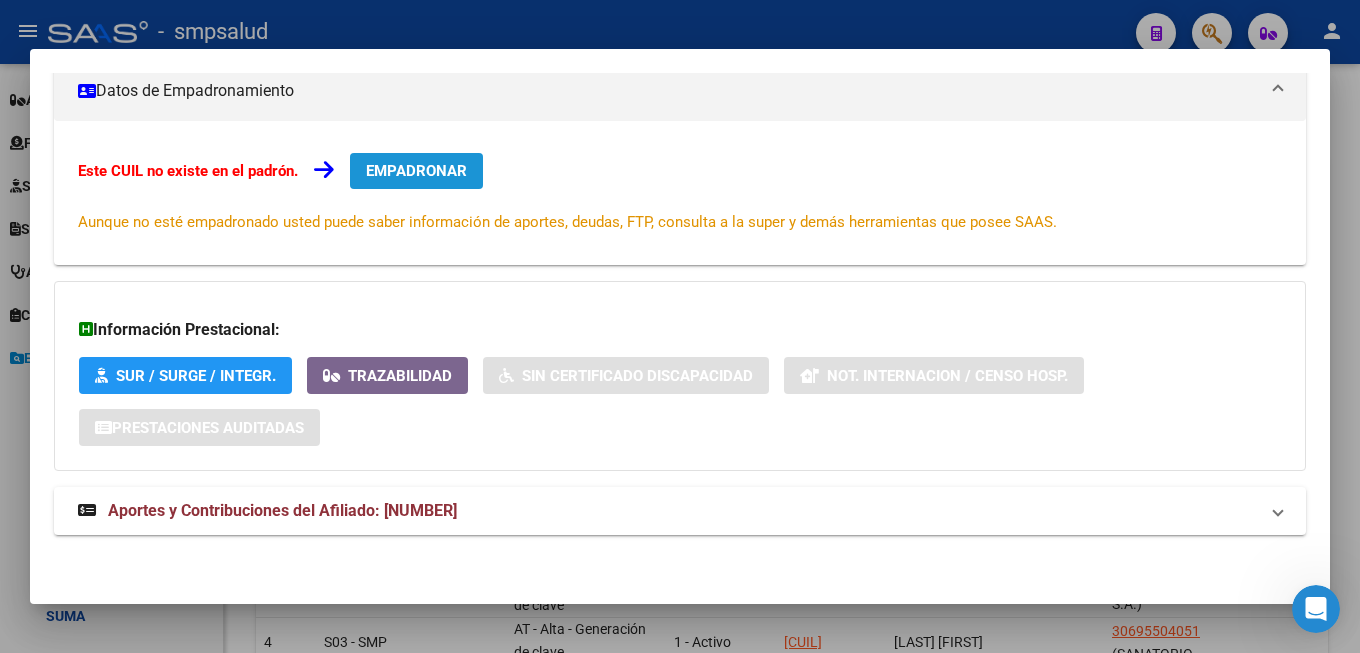 click on "EMPADRONAR" at bounding box center (416, 171) 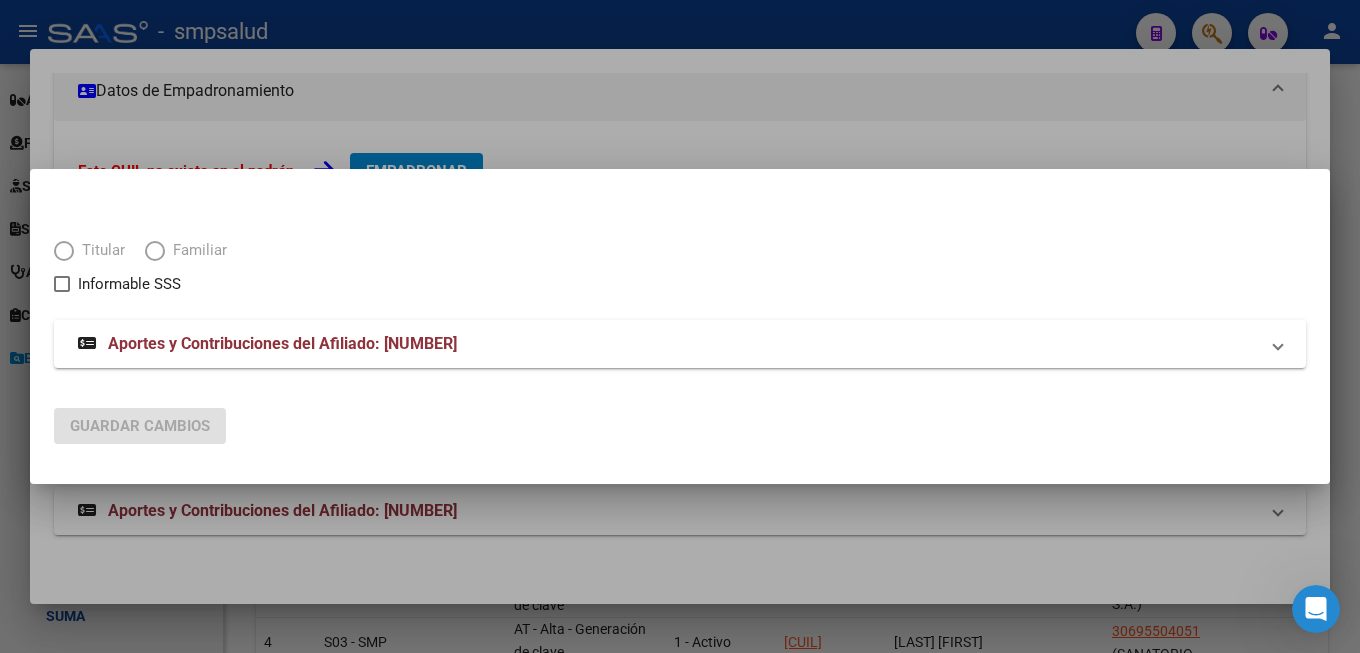 scroll, scrollTop: 289, scrollLeft: 0, axis: vertical 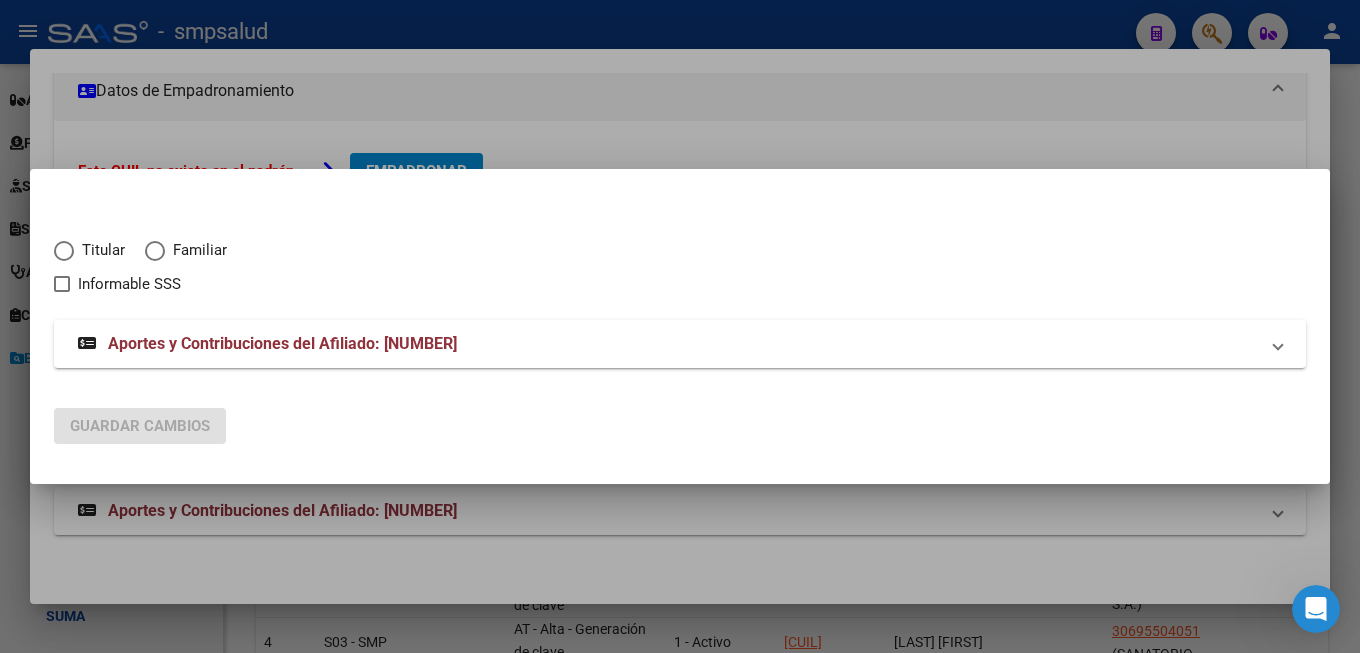 click on "Titular" at bounding box center [99, 250] 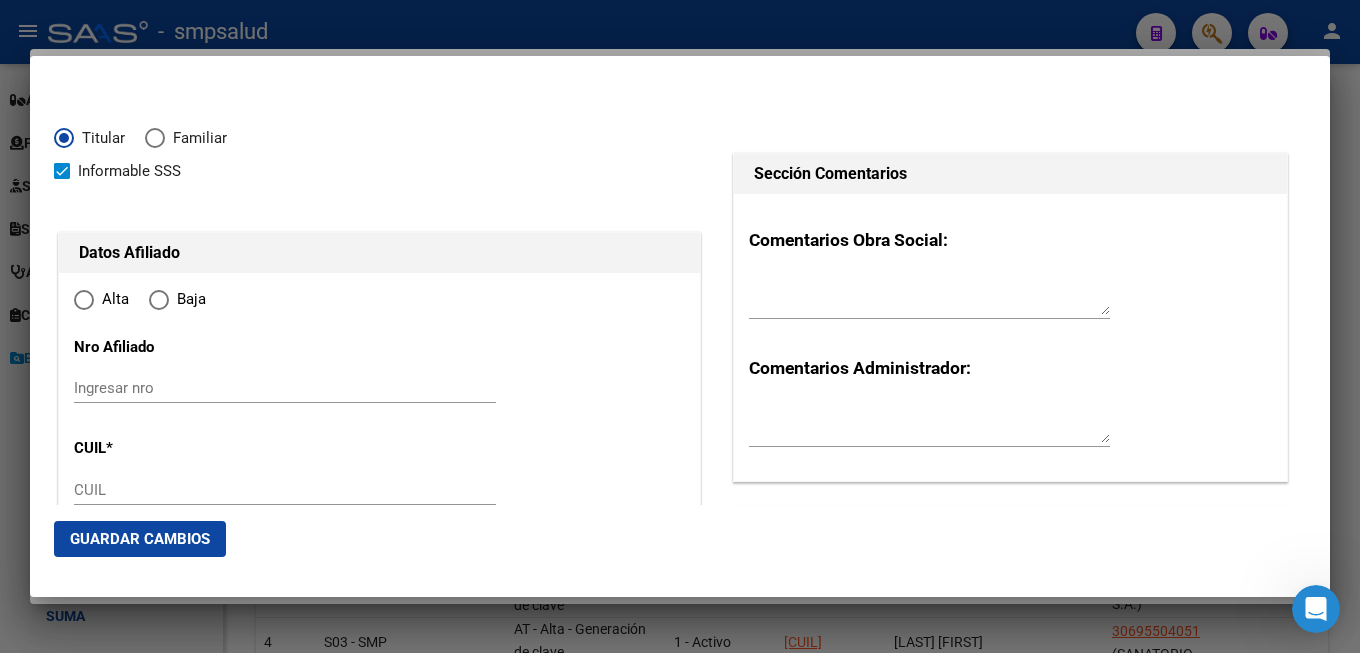 type on "[NUMBER]" 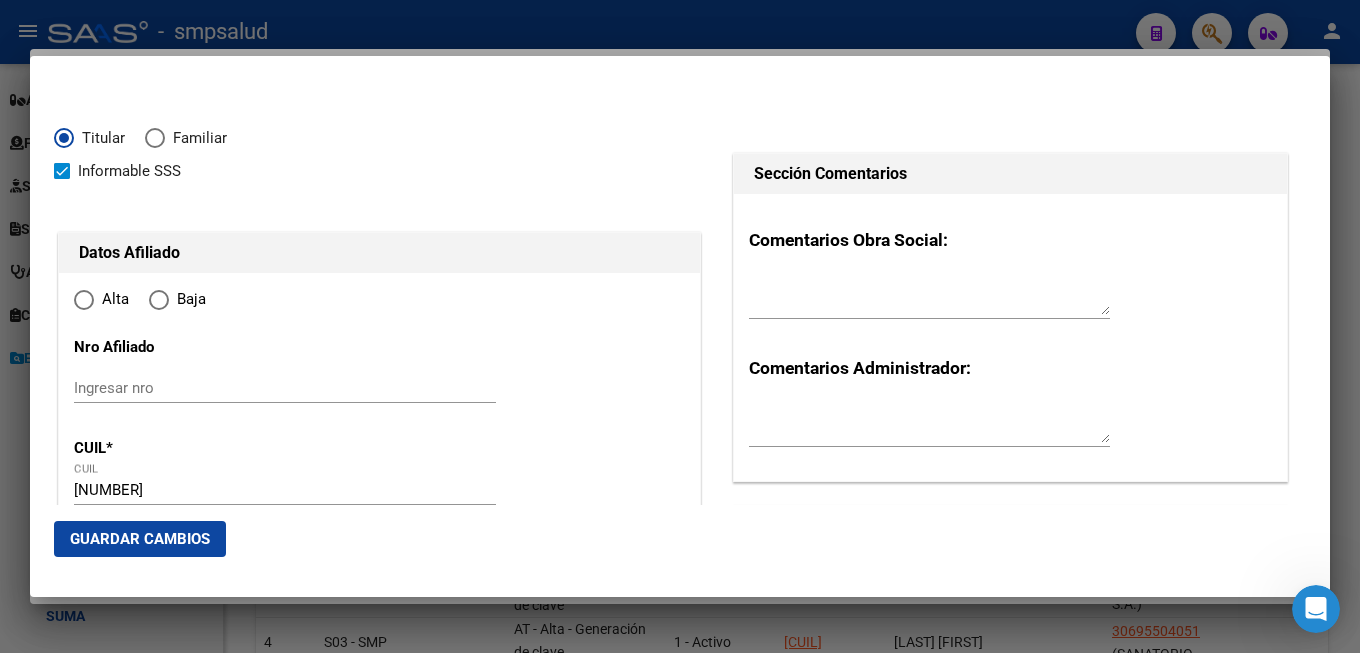 radio on "true" 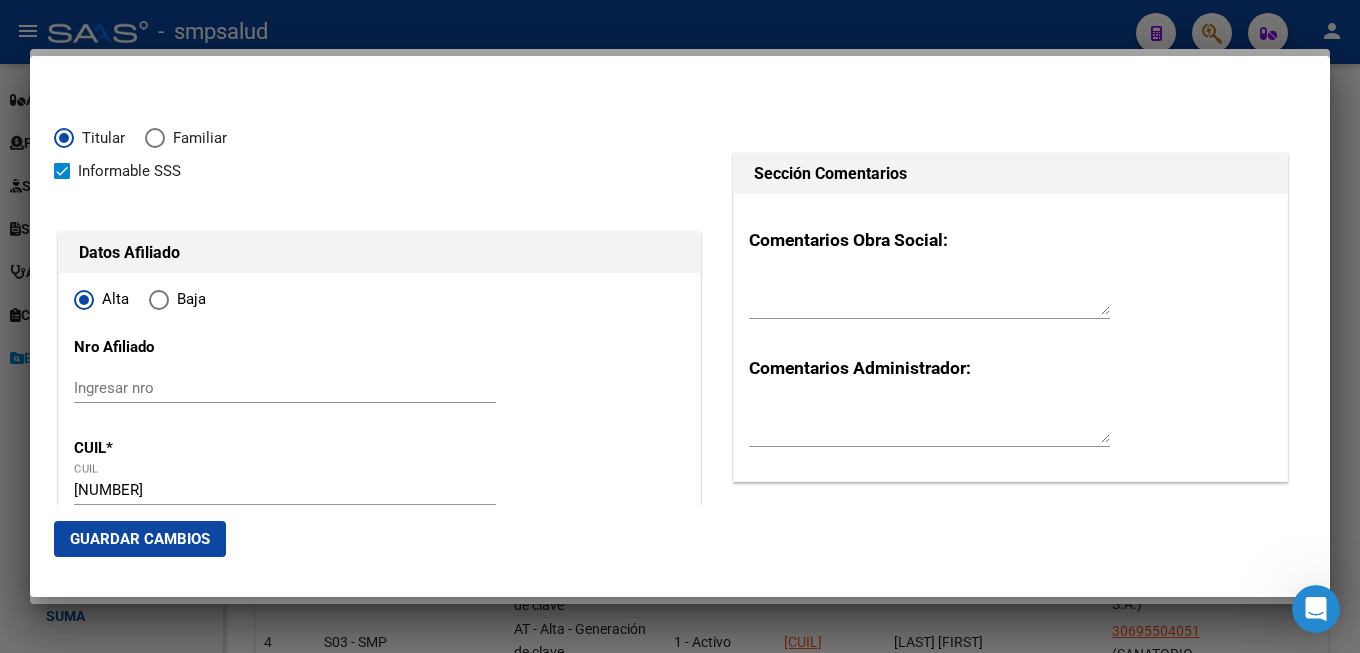 type on "[FIRST]" 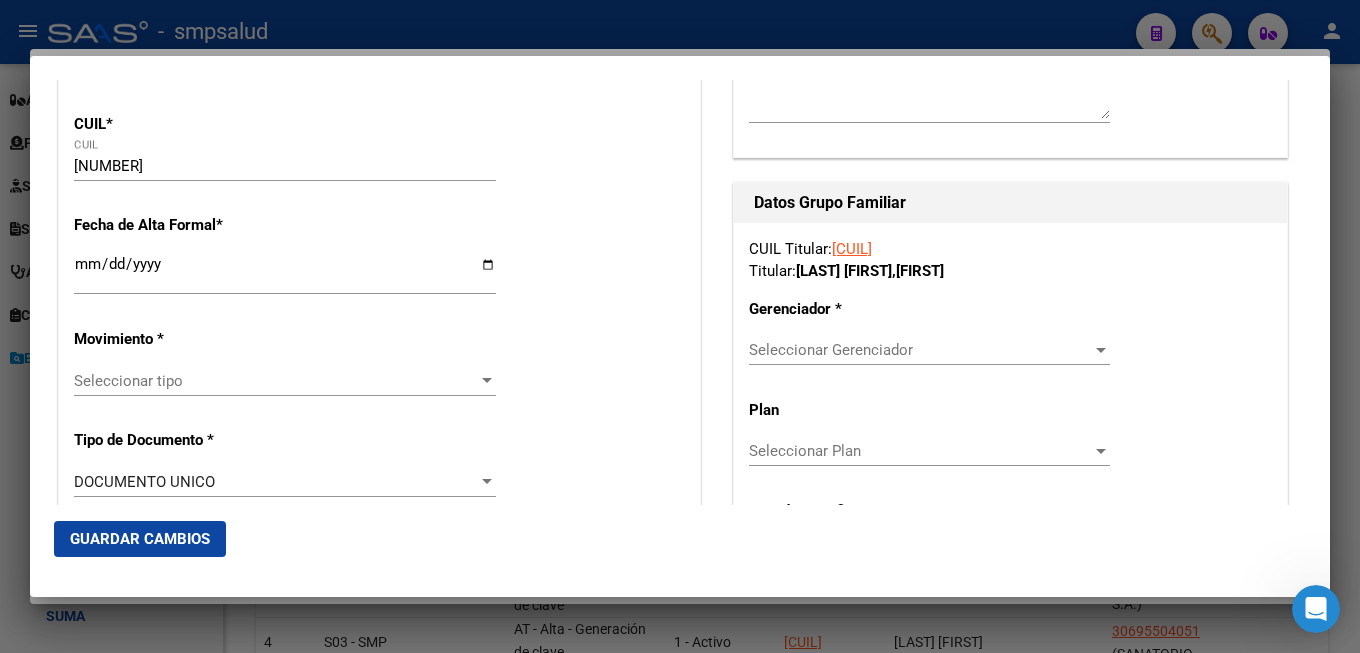 click on "Ingresar fecha" at bounding box center (285, 272) 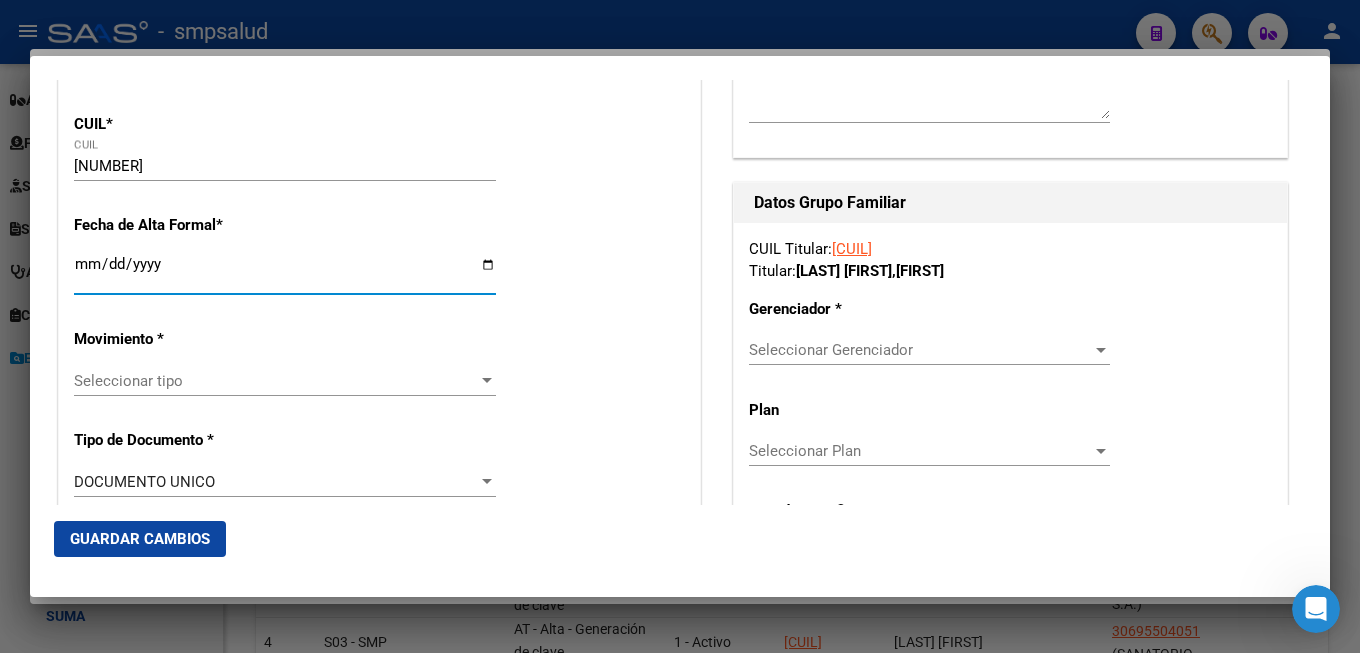 click on "Ingresar fecha" at bounding box center (285, 272) 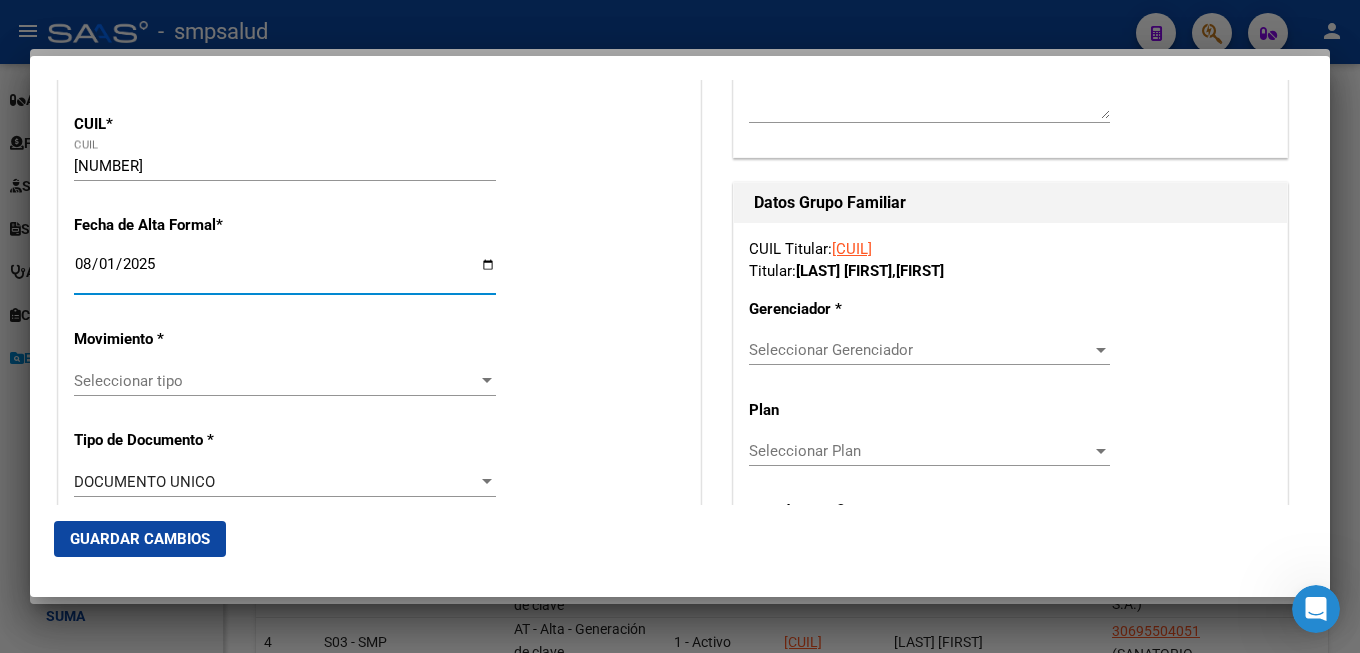 click on "Seleccionar tipo" at bounding box center (276, 381) 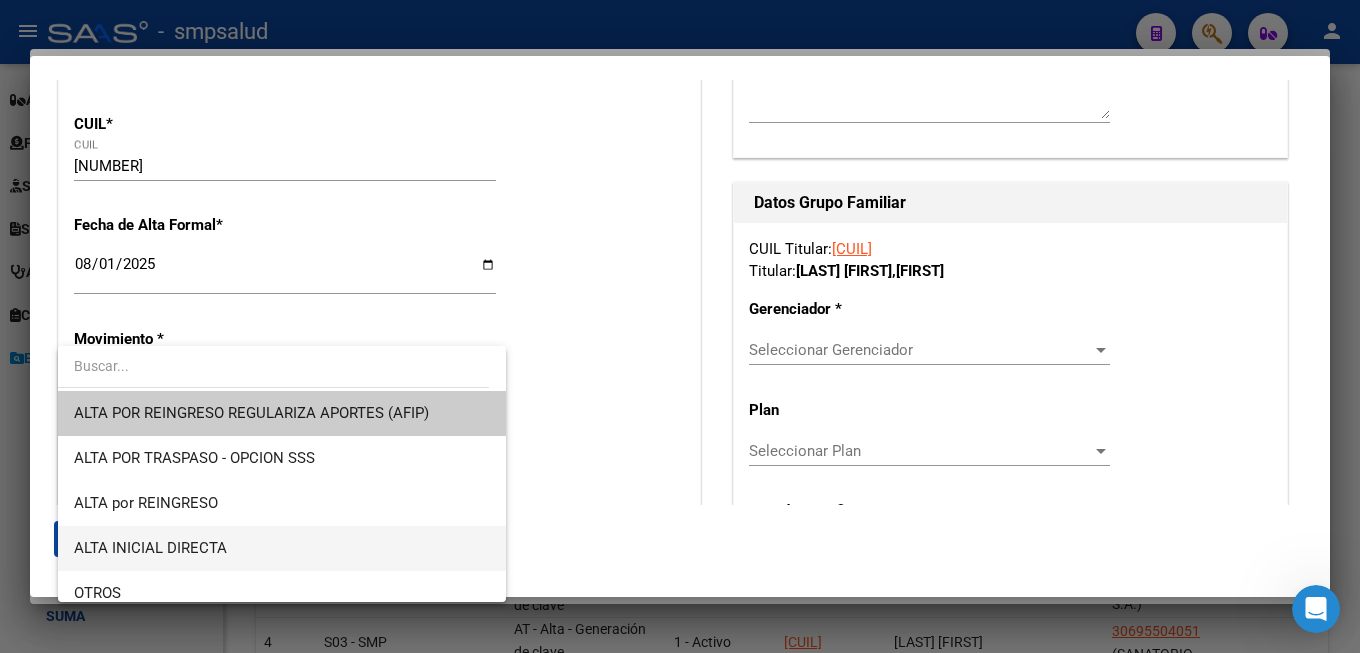 click on "ALTA INICIAL DIRECTA" at bounding box center (282, 548) 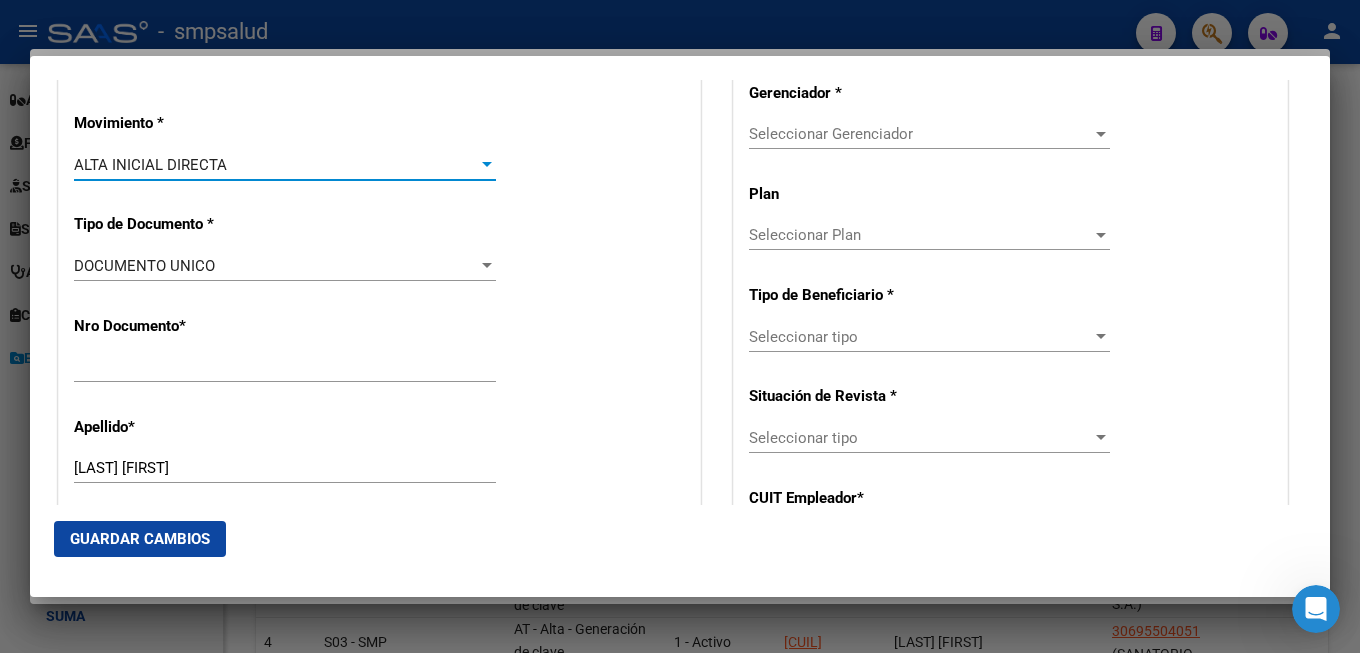 scroll, scrollTop: 972, scrollLeft: 0, axis: vertical 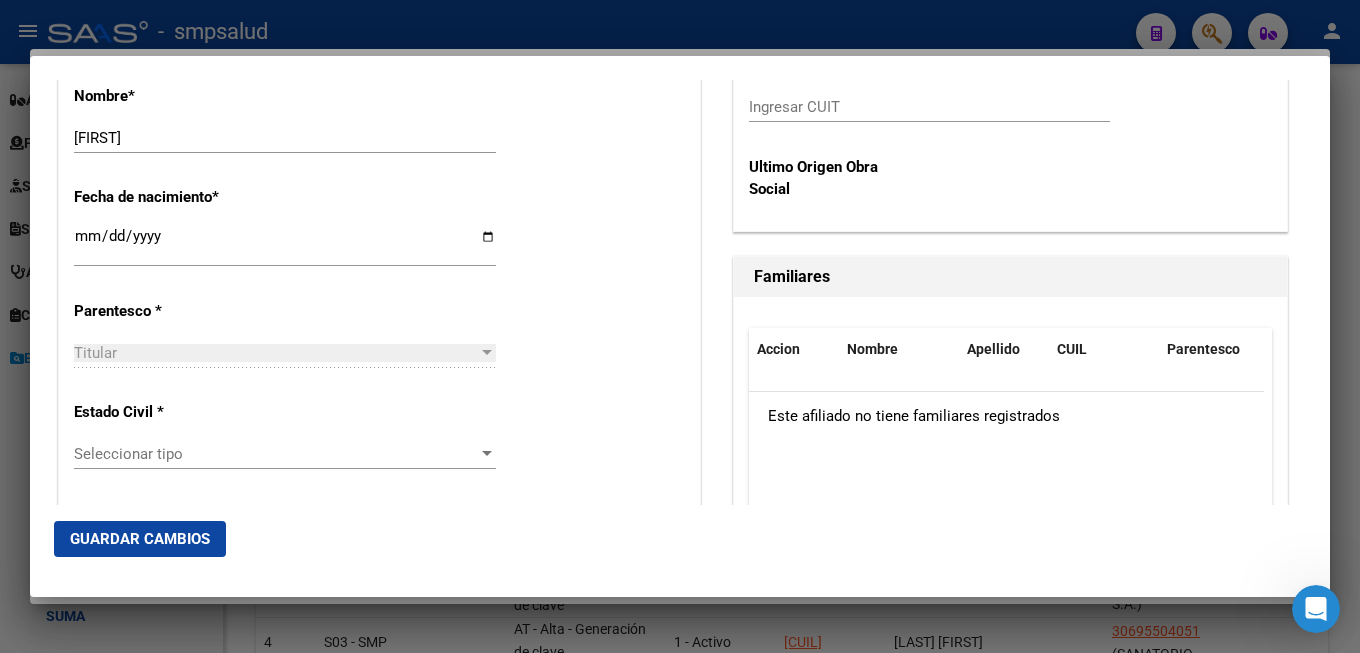 click on "Seleccionar tipo" at bounding box center [276, 454] 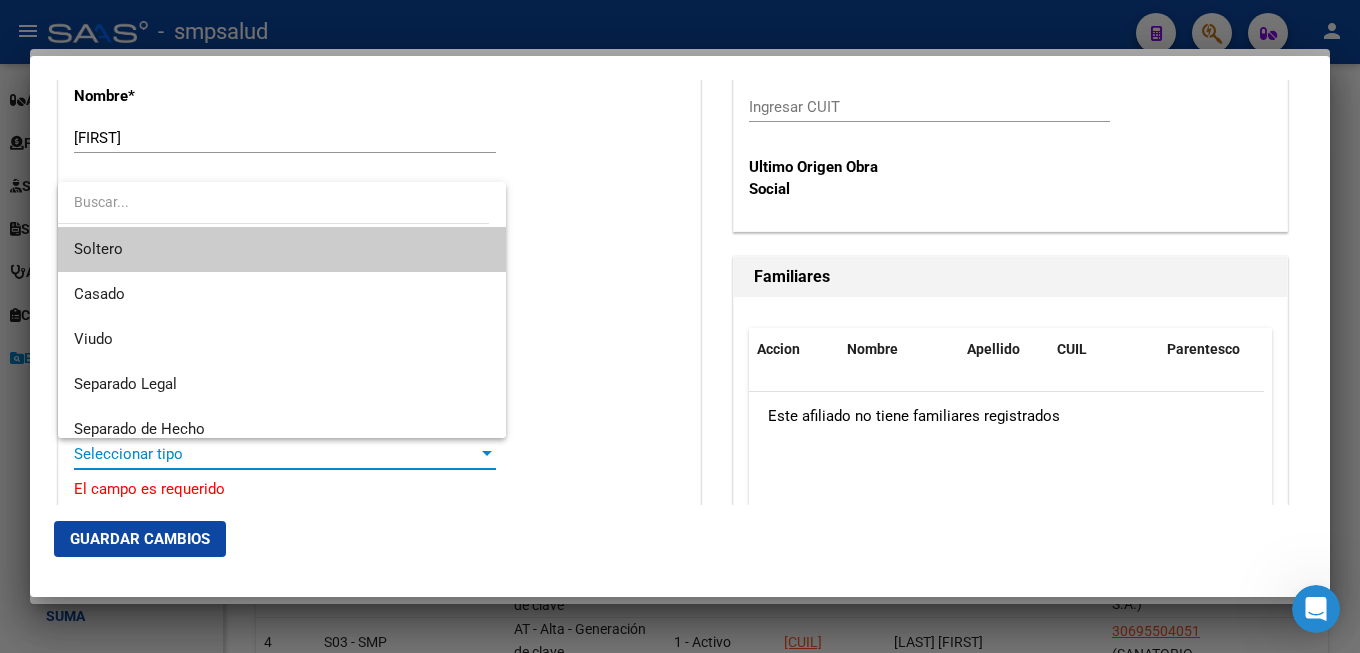 click on "Soltero" at bounding box center (282, 249) 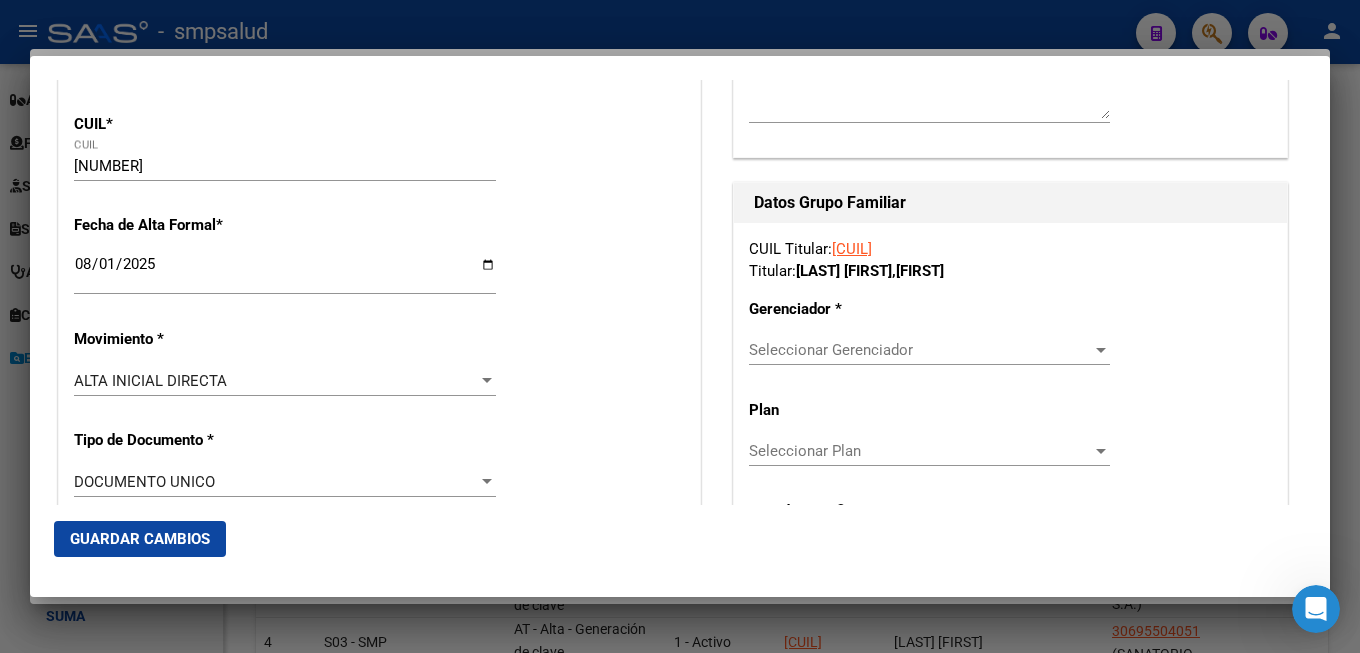 scroll, scrollTop: 540, scrollLeft: 0, axis: vertical 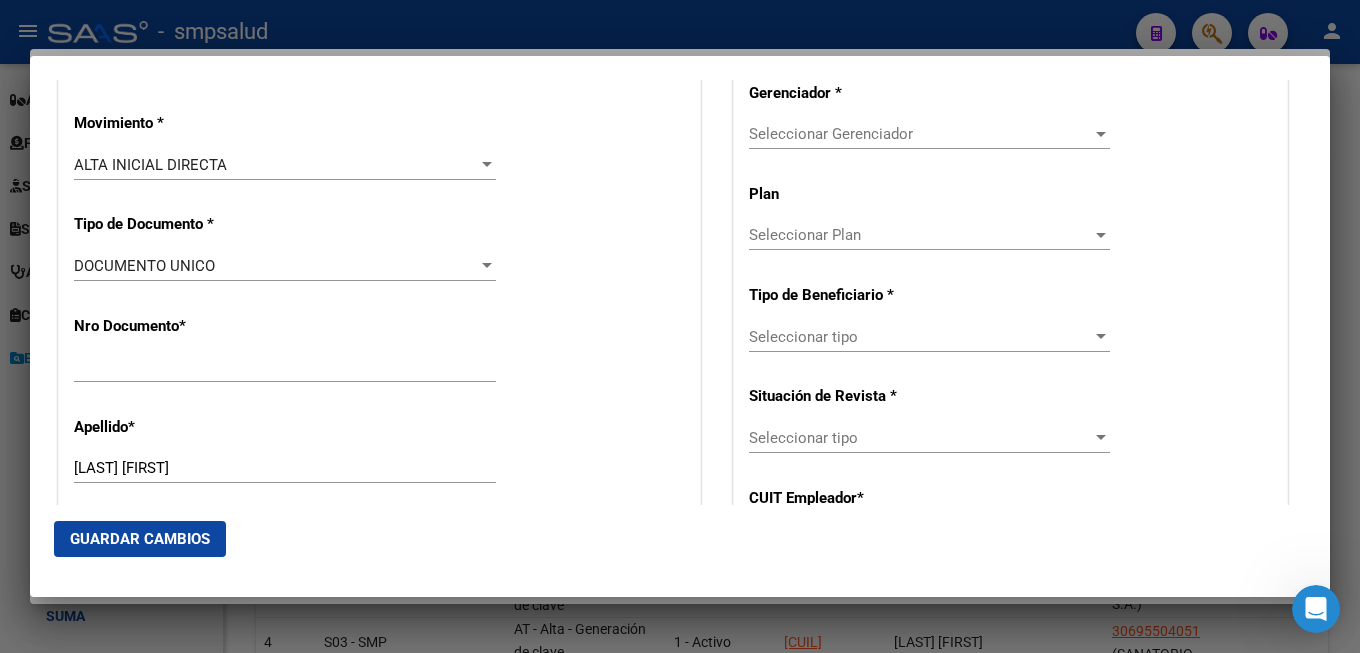 click at bounding box center [1101, 134] 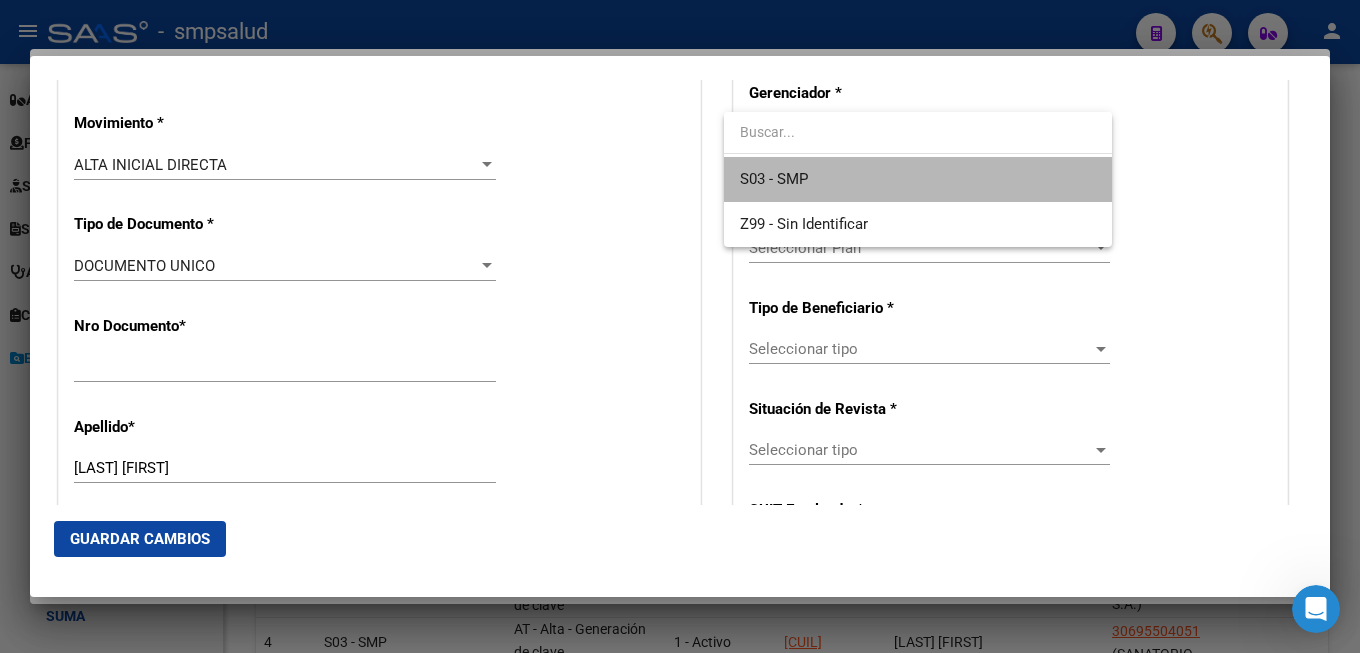click on "S03 - SMP" at bounding box center [918, 179] 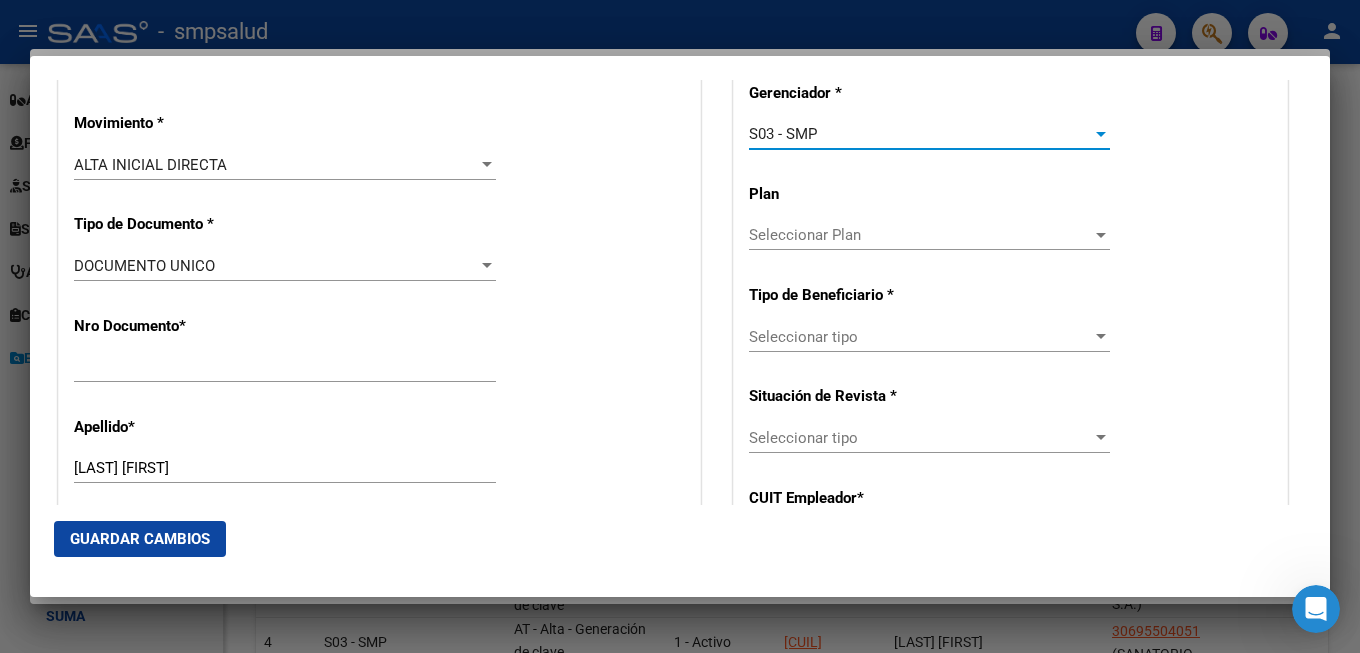 click at bounding box center [1101, 235] 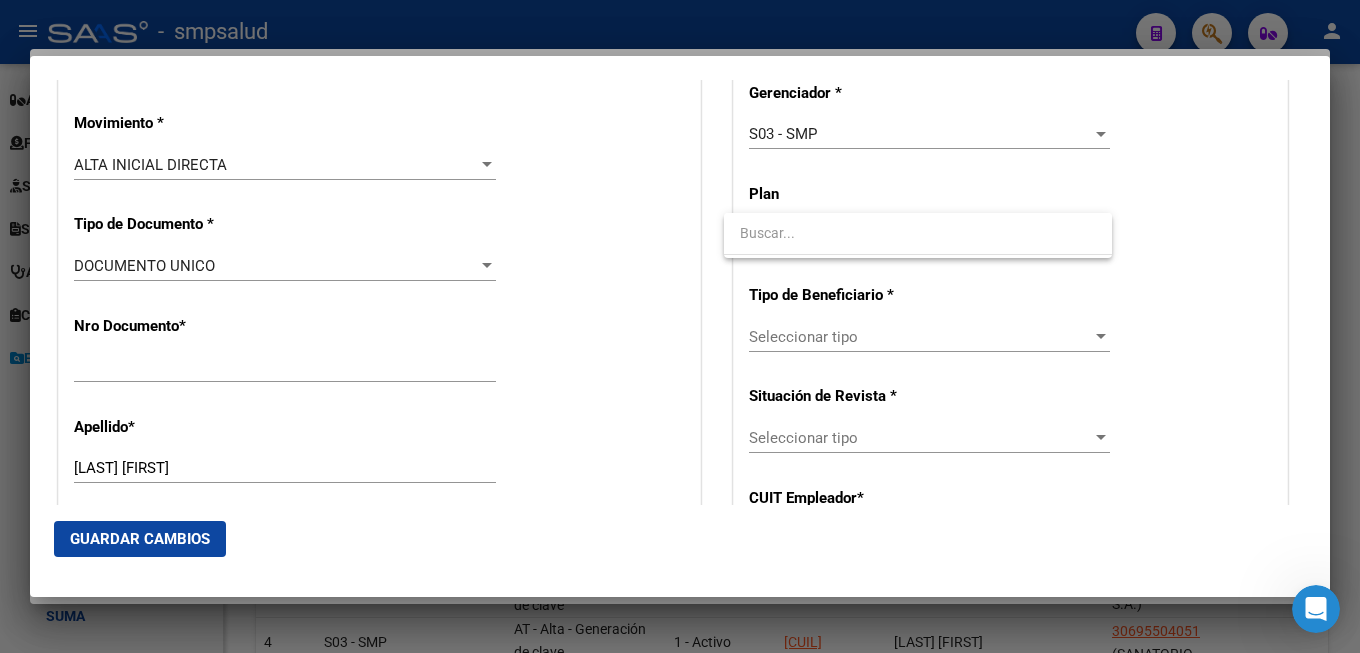 click at bounding box center (918, 233) 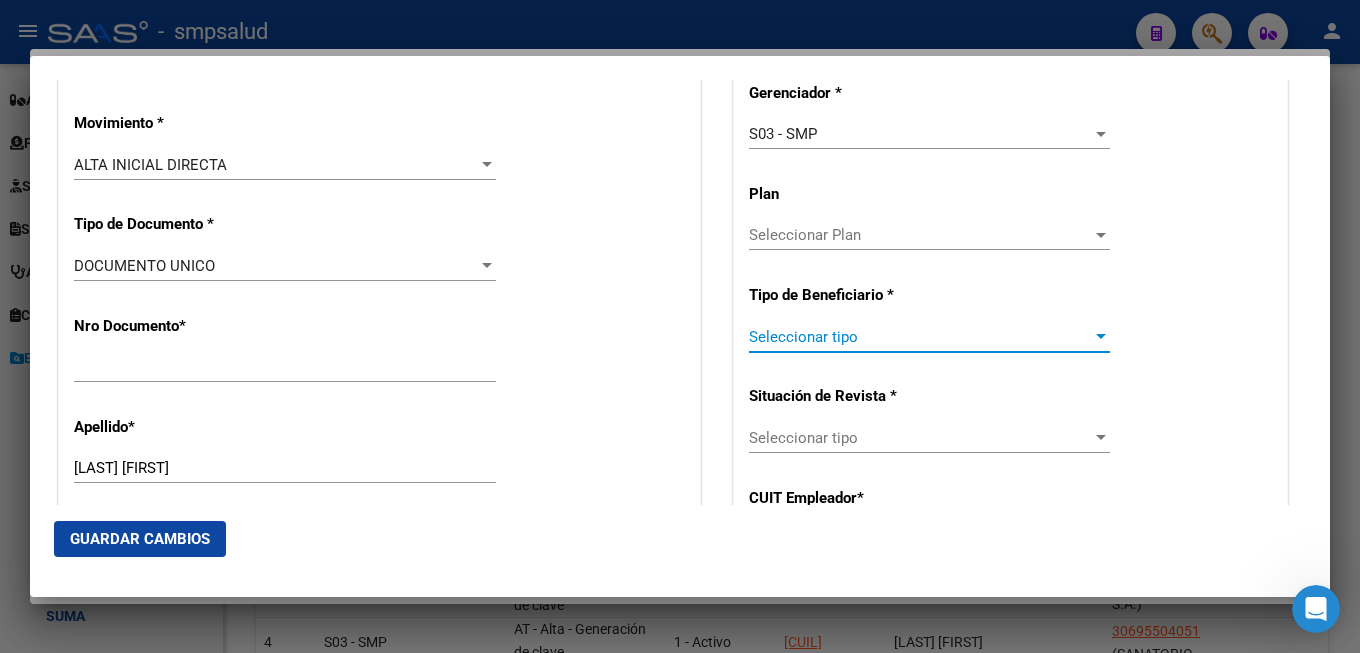 click at bounding box center [1101, 336] 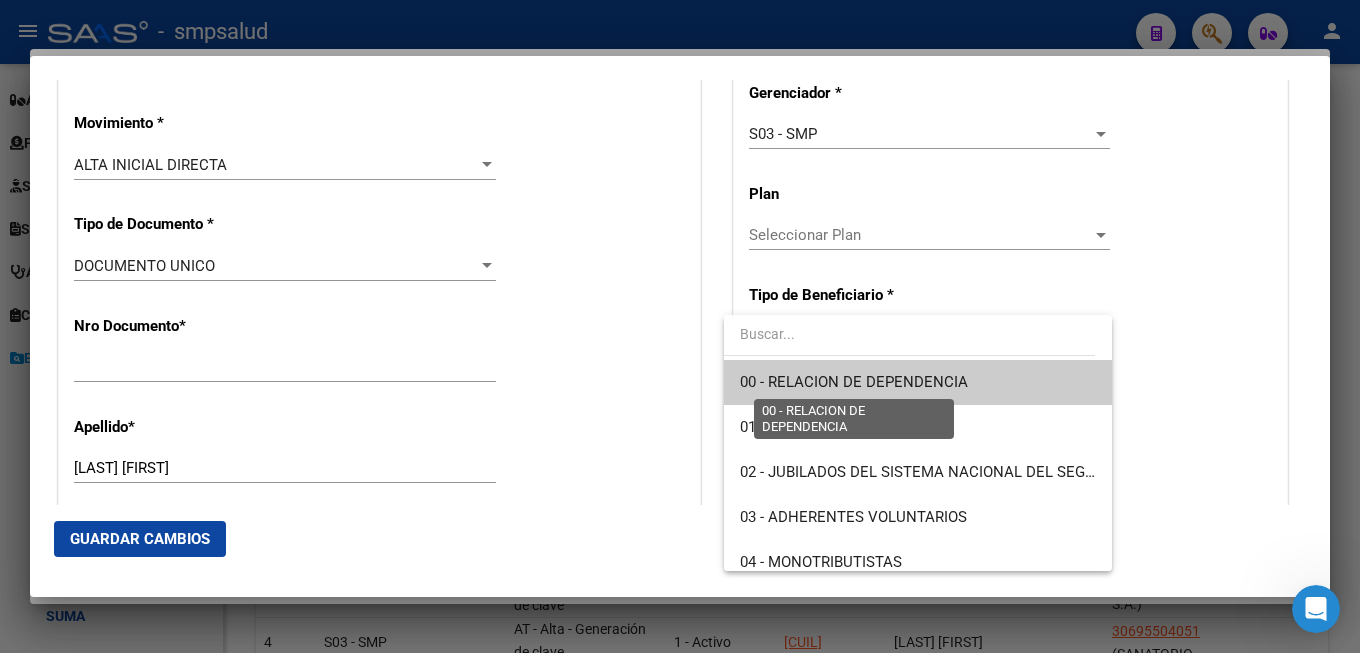 click on "00 - RELACION DE DEPENDENCIA" at bounding box center (854, 382) 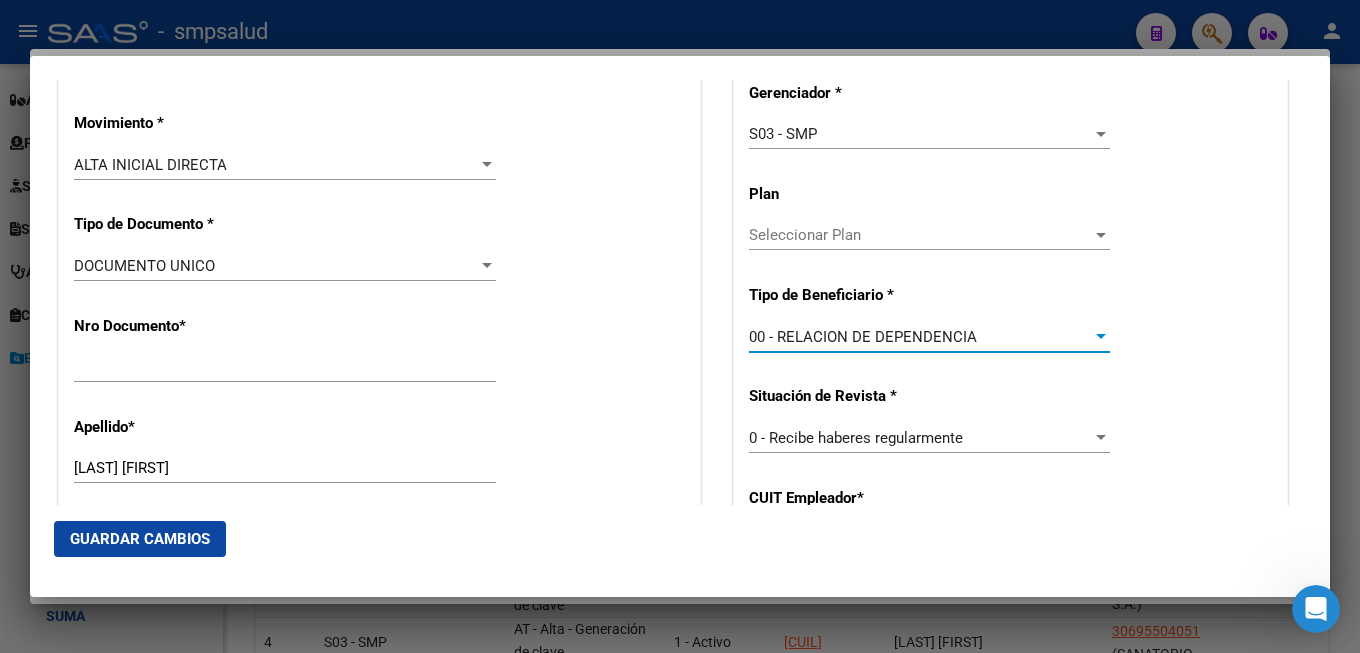 type on "30-69550405-1" 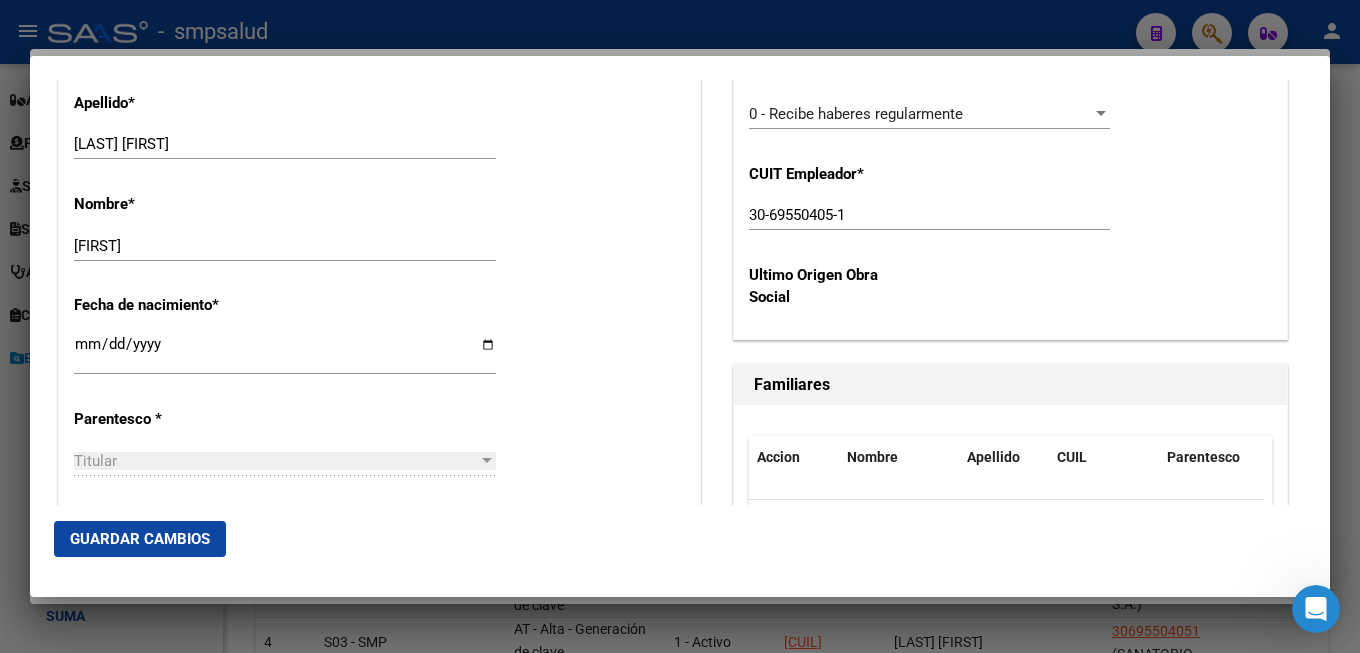 click on "Guardar Cambios" 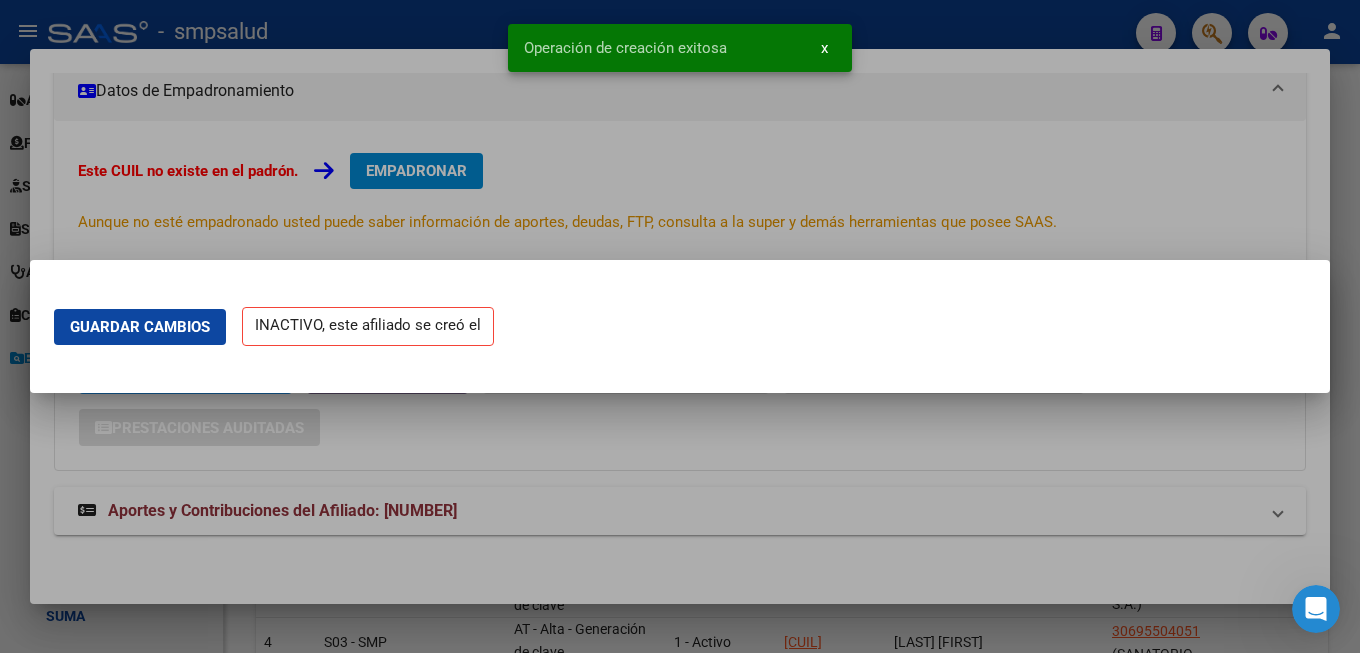 scroll, scrollTop: 0, scrollLeft: 0, axis: both 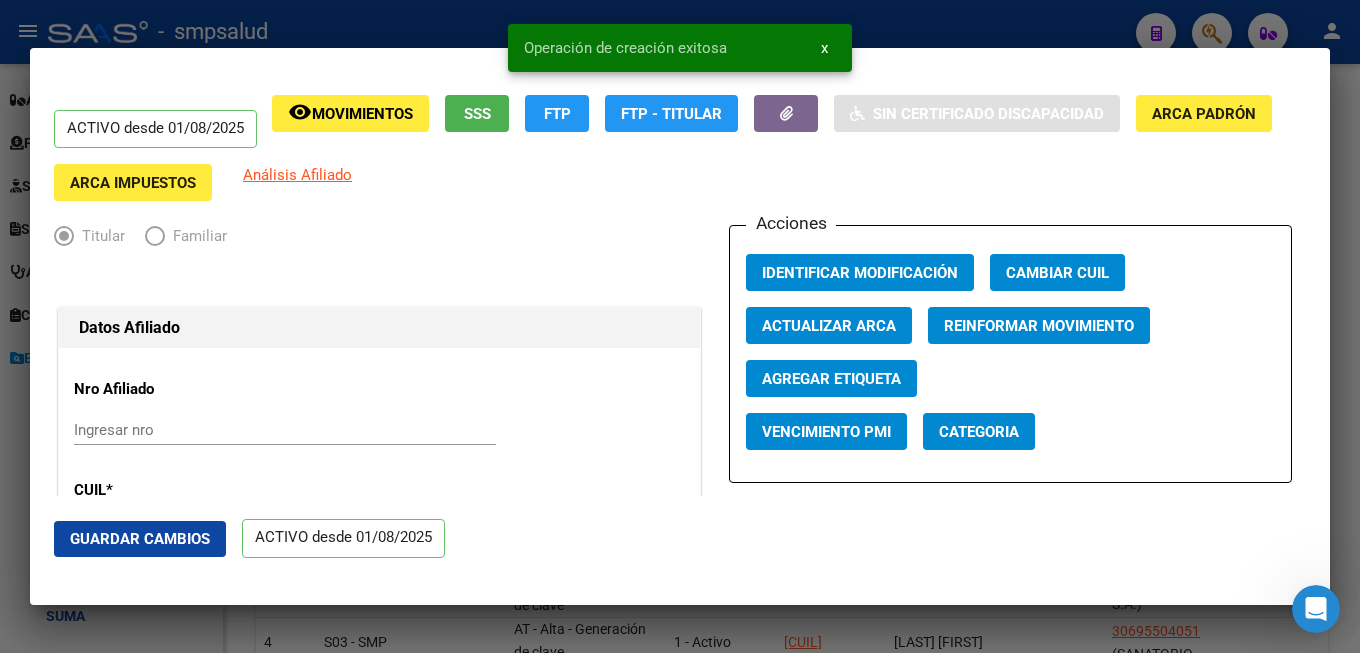 click on "x" at bounding box center (824, 48) 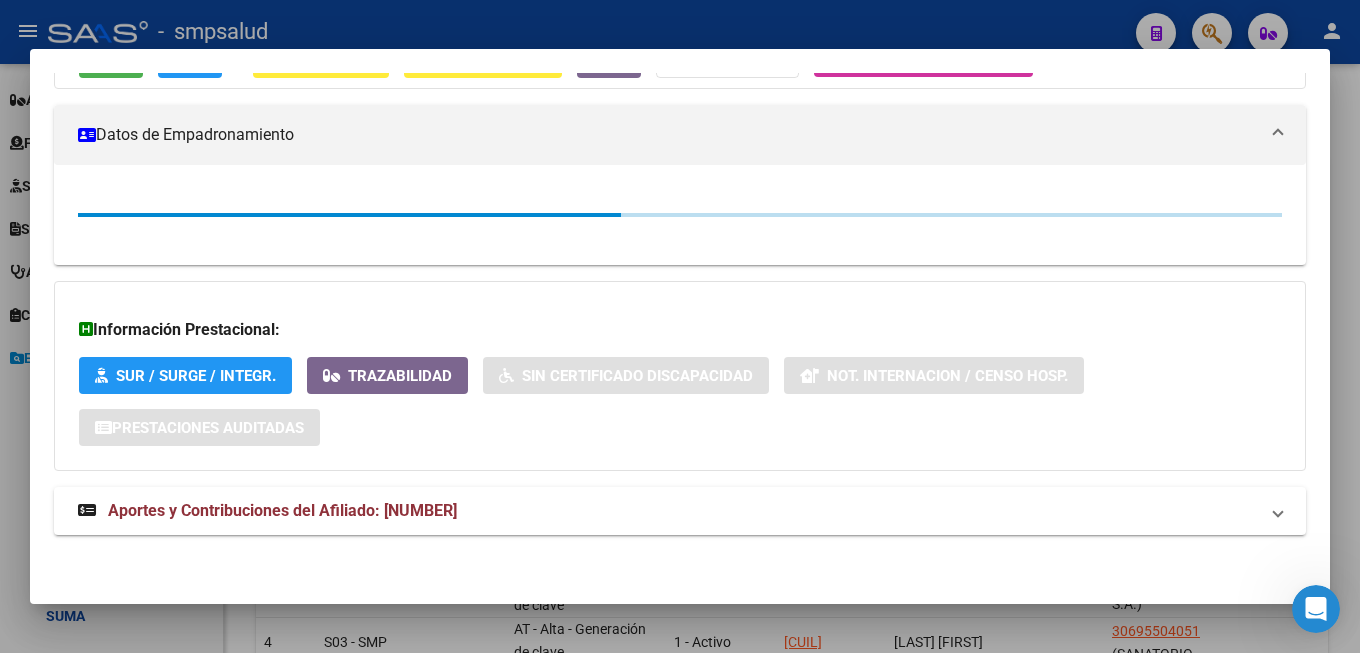 scroll, scrollTop: 245, scrollLeft: 0, axis: vertical 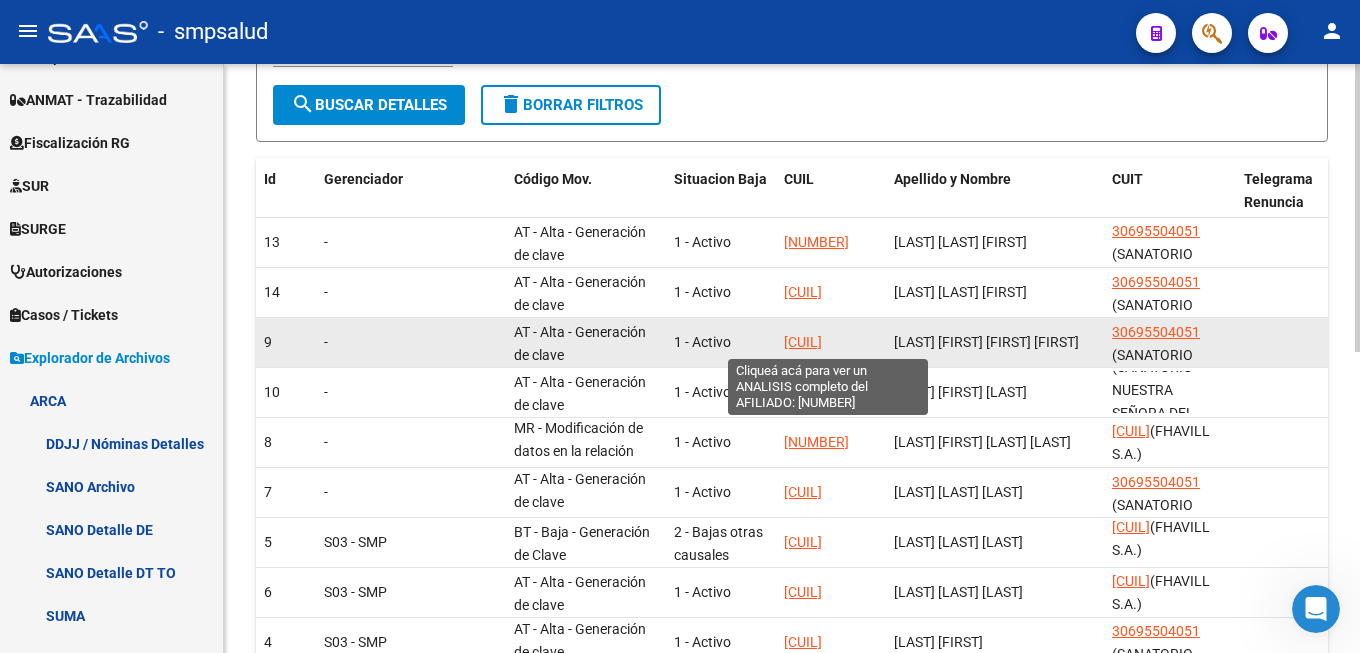 click on "[CUIL]" 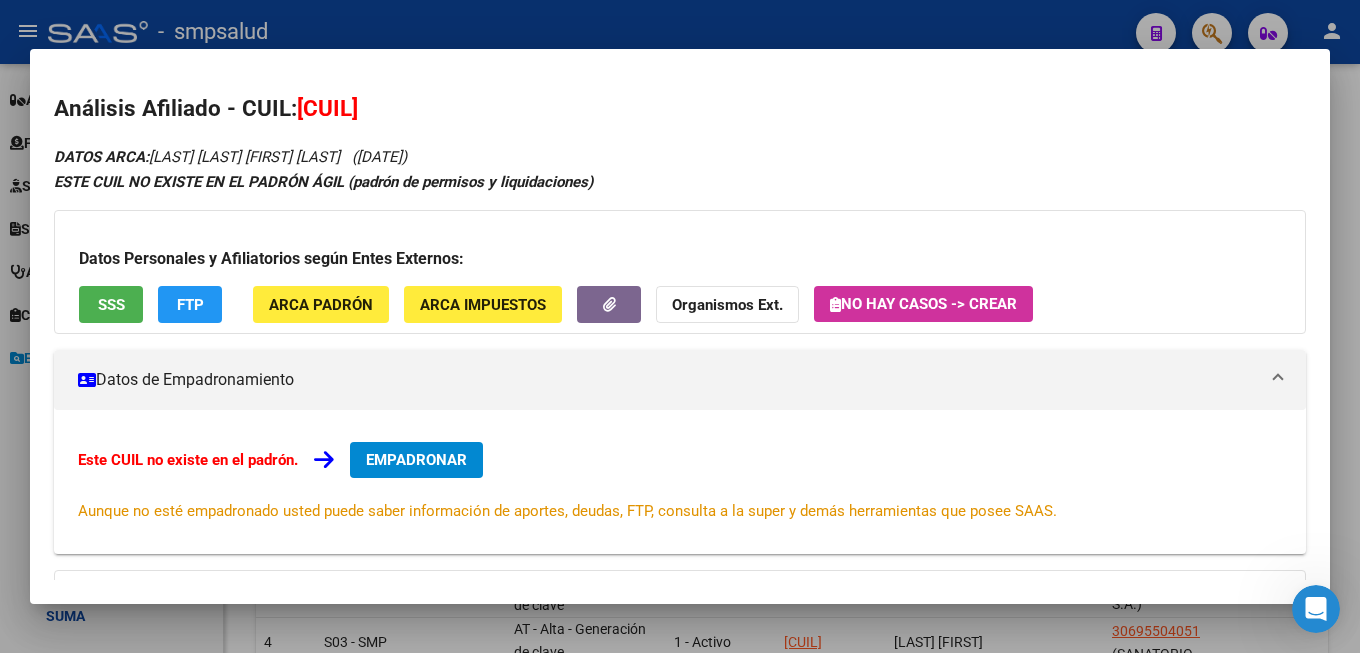 click on "EMPADRONAR" at bounding box center [416, 460] 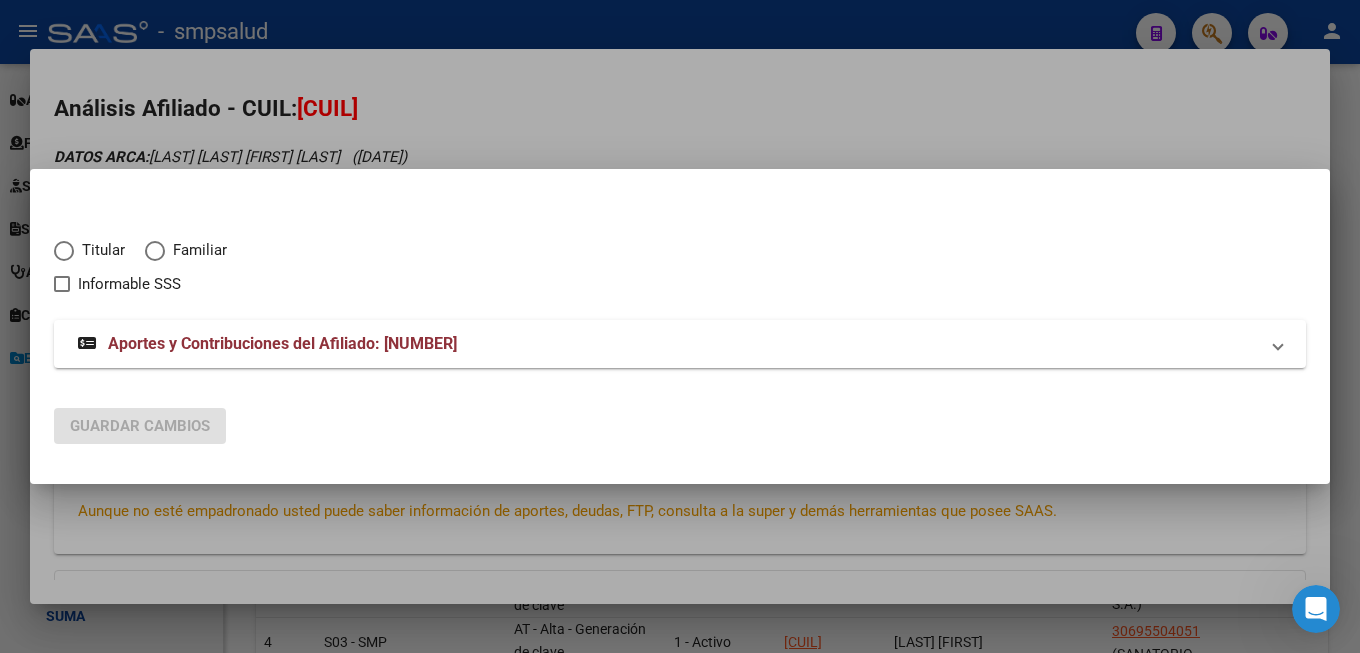 click on "Titular" at bounding box center [99, 250] 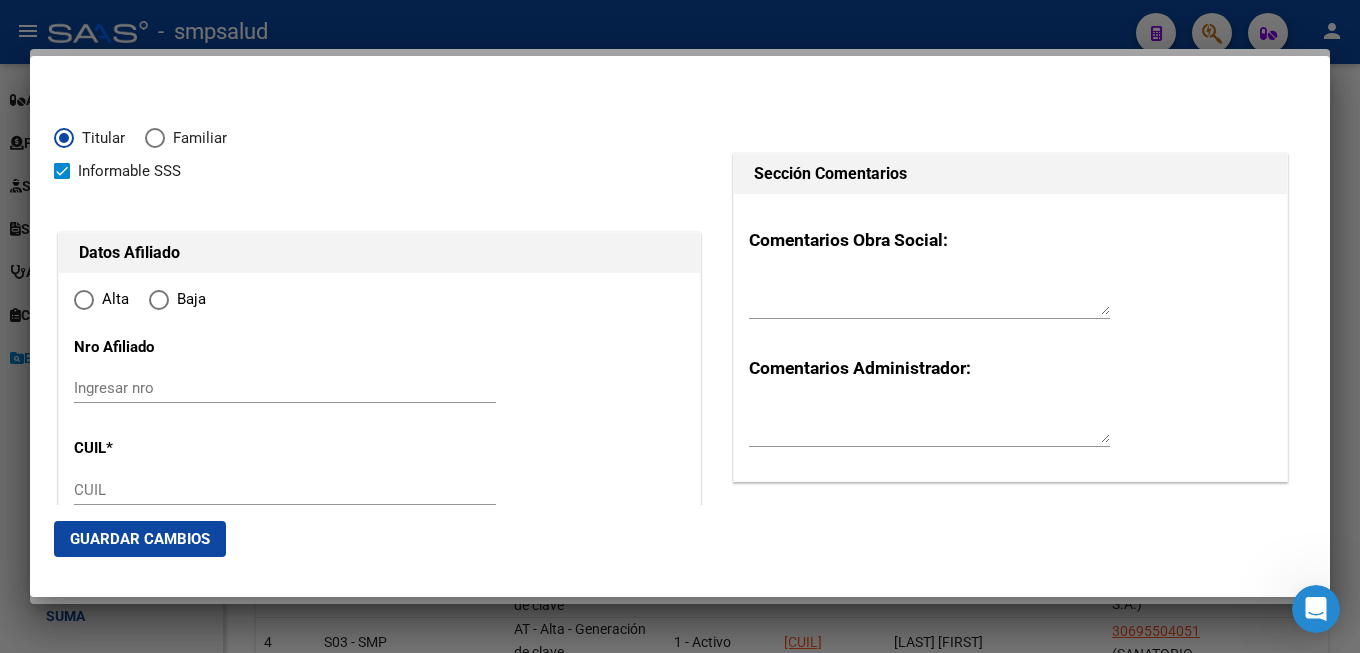 type on "[CUIL]" 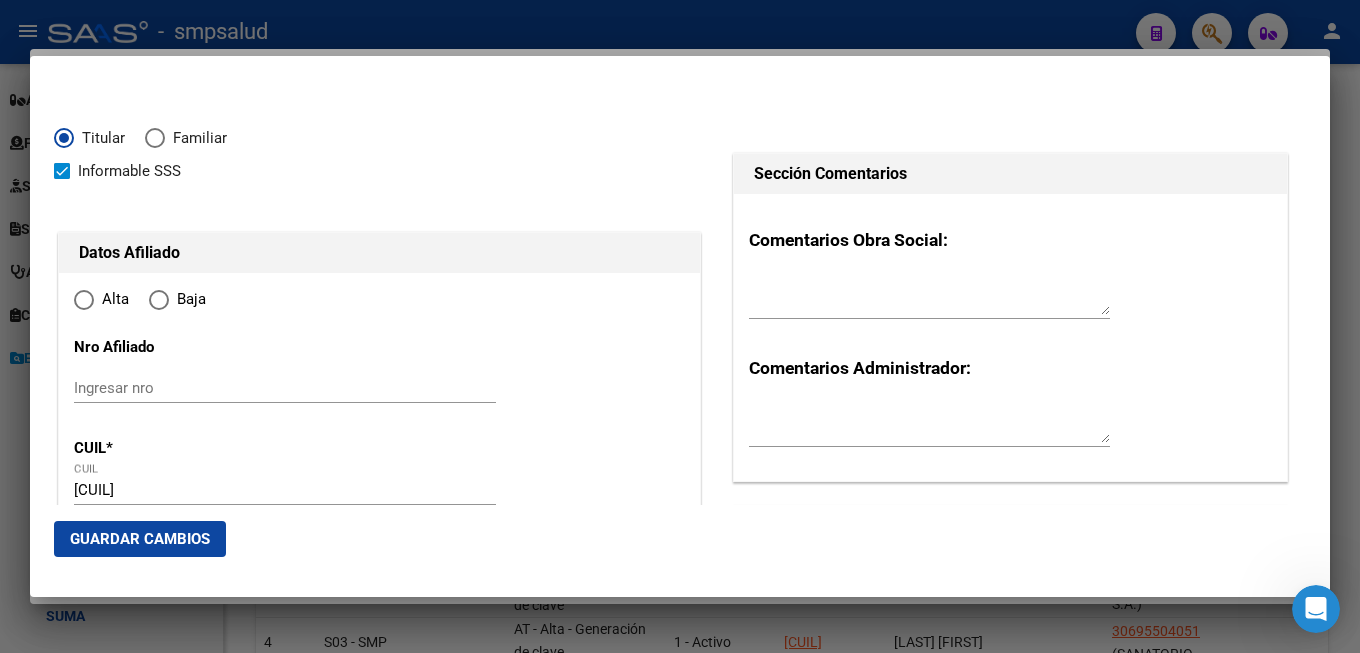 radio on "true" 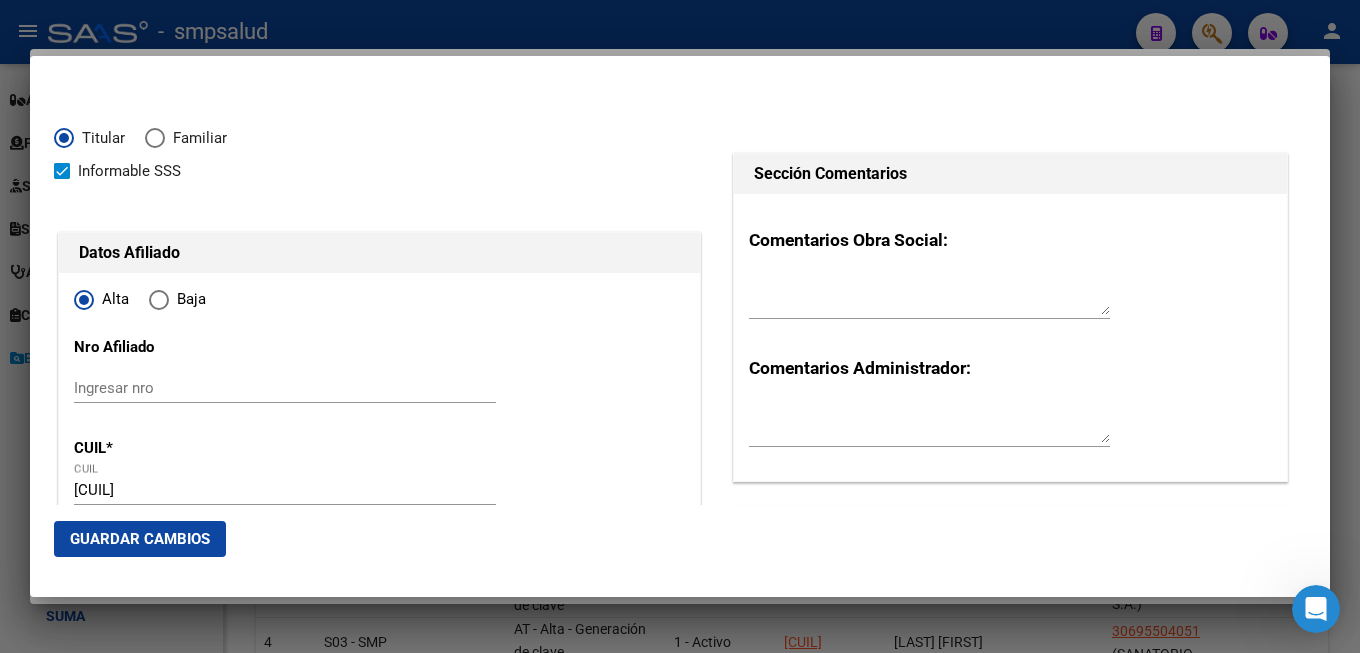 scroll, scrollTop: 324, scrollLeft: 0, axis: vertical 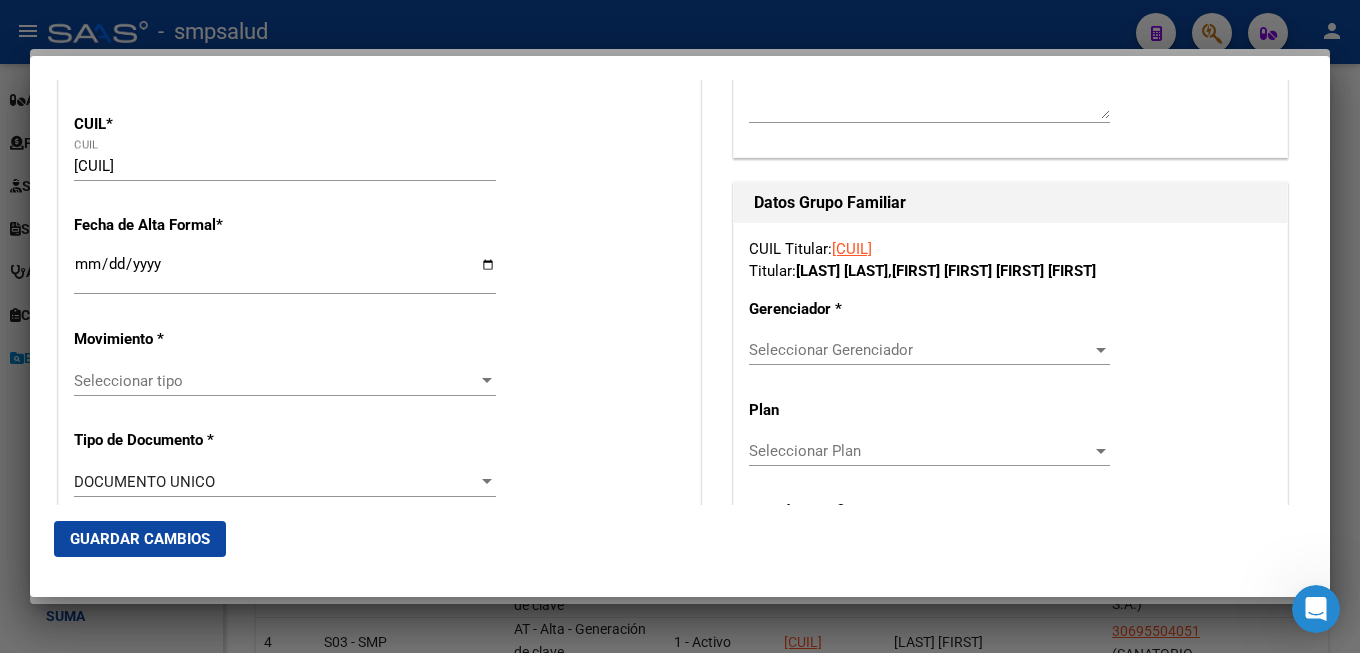 click on "Ingresar fecha" at bounding box center [285, 272] 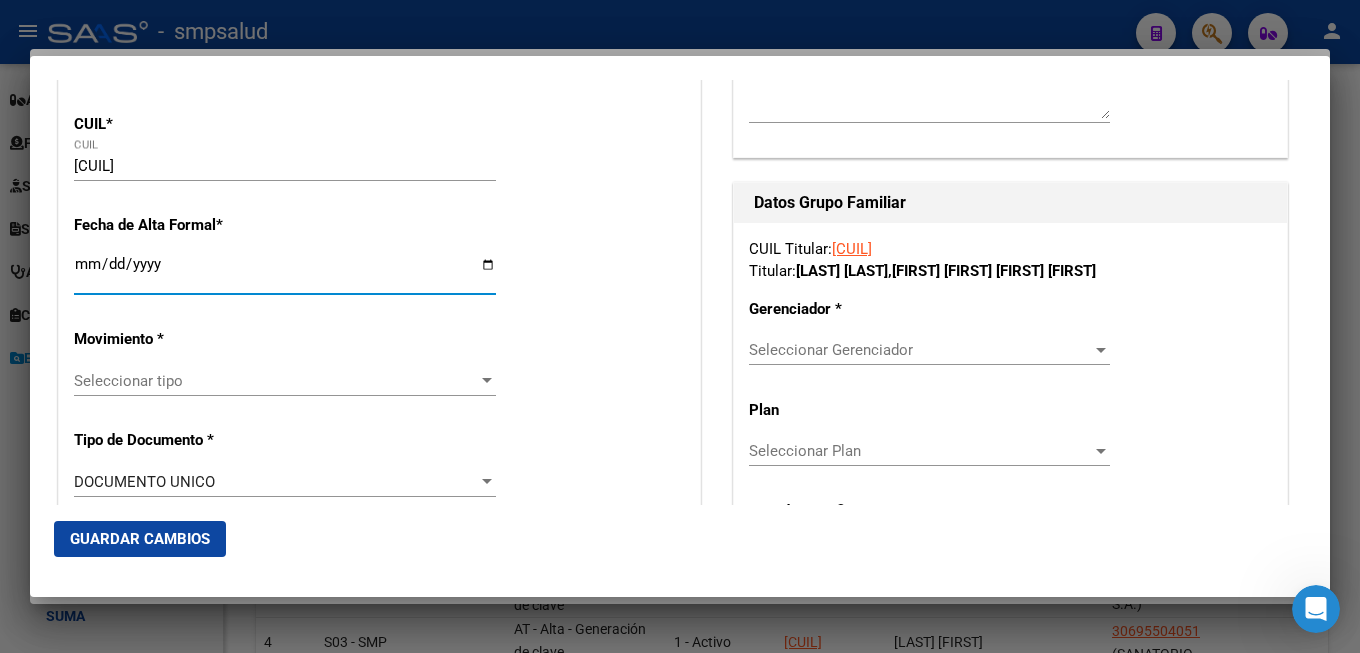 click on "Ingresar fecha" at bounding box center (285, 272) 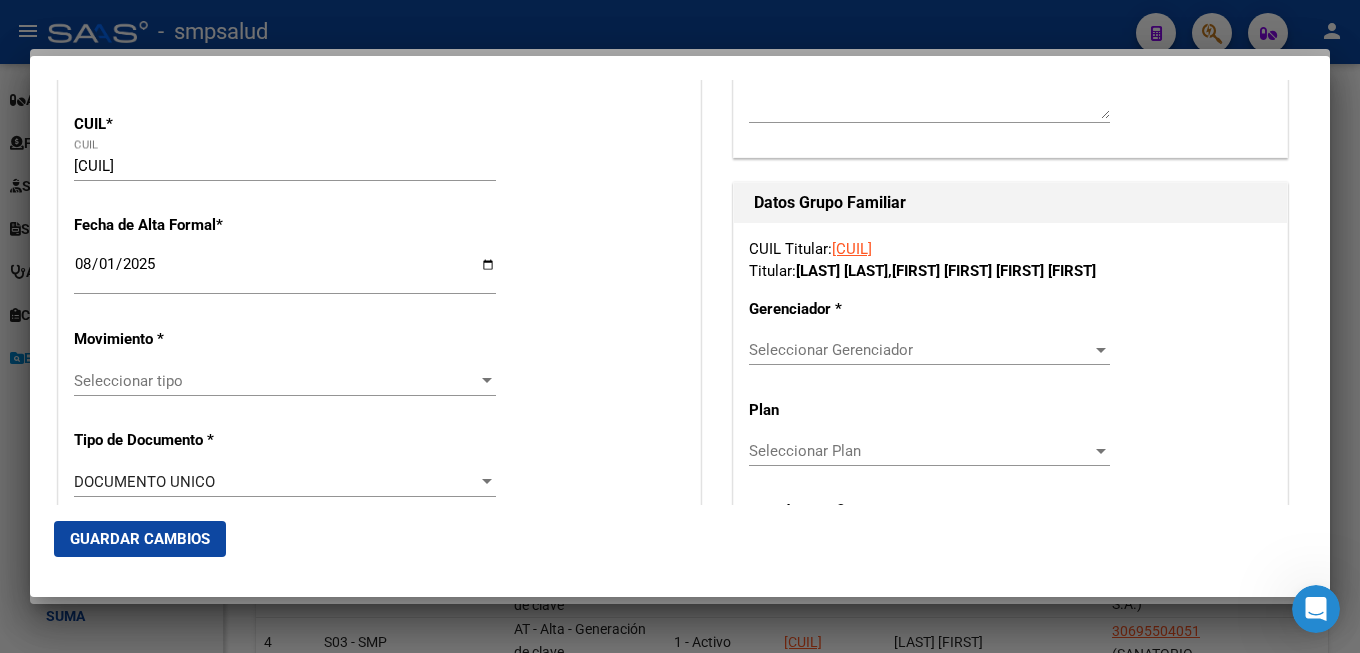 click on "Seleccionar tipo Seleccionar tipo" 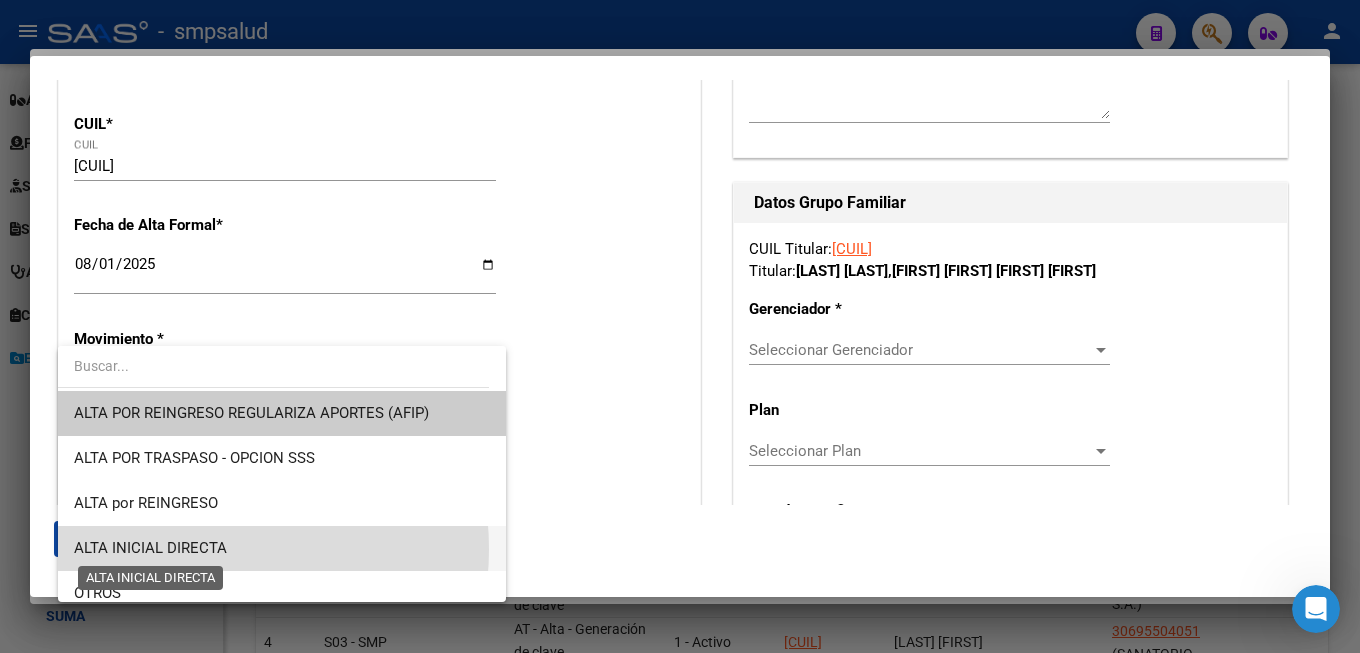 click on "ALTA INICIAL DIRECTA" at bounding box center [150, 548] 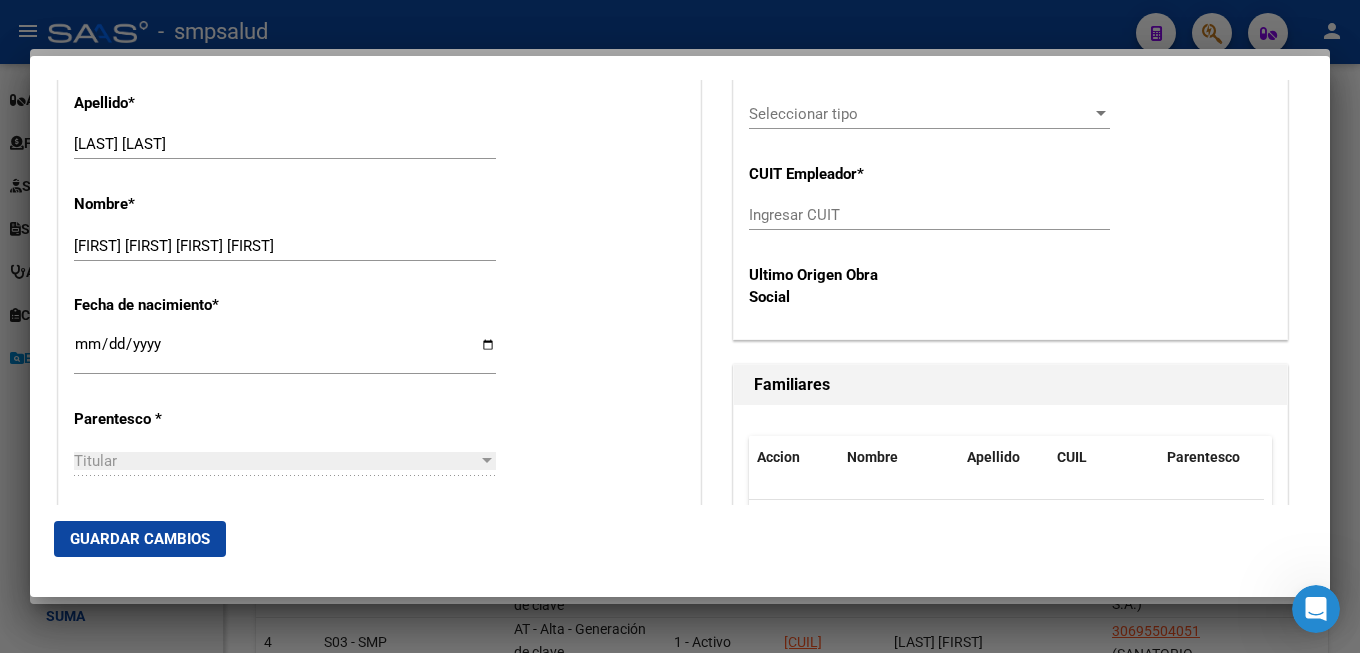 scroll, scrollTop: 1080, scrollLeft: 0, axis: vertical 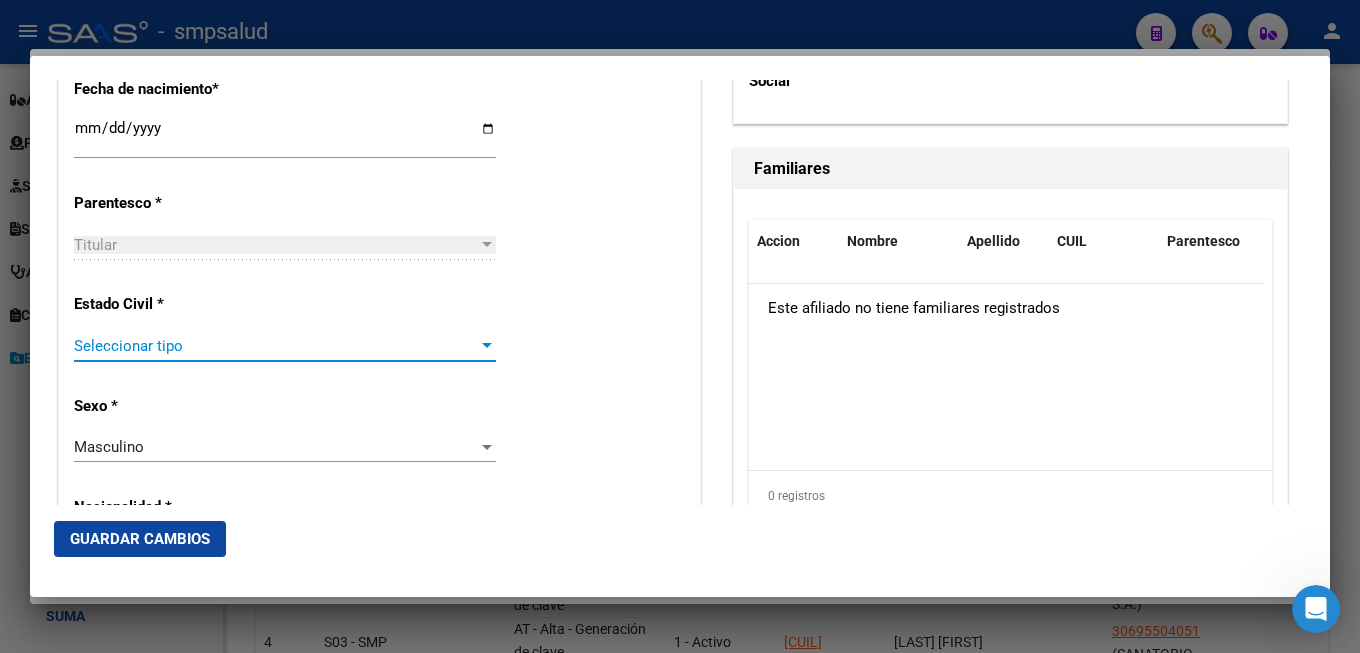 click on "Seleccionar tipo" at bounding box center (276, 346) 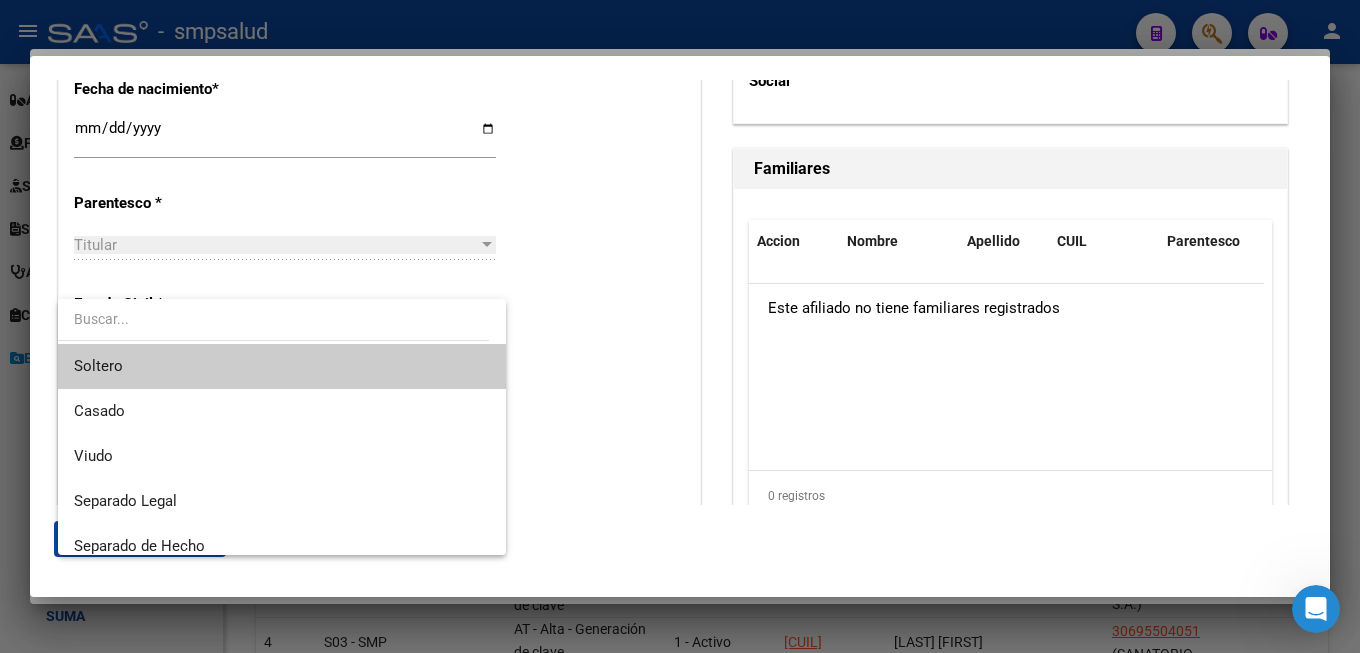 click on "Soltero" at bounding box center (282, 366) 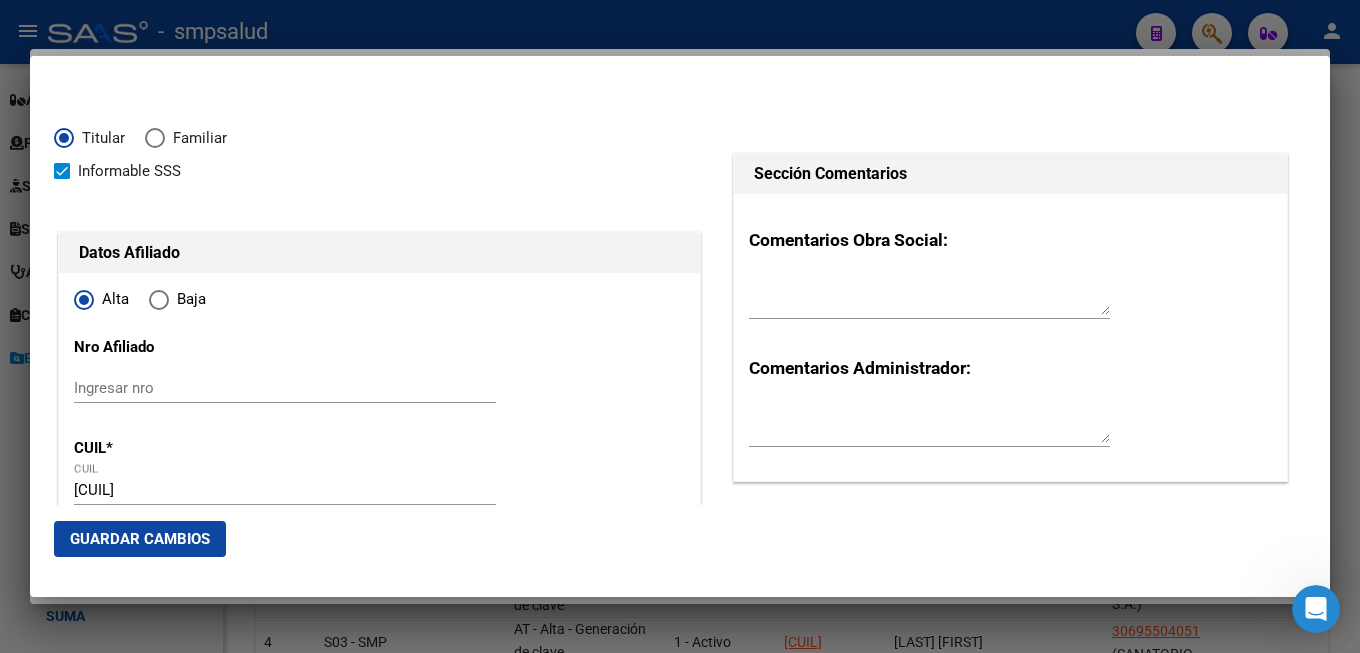 scroll, scrollTop: 432, scrollLeft: 0, axis: vertical 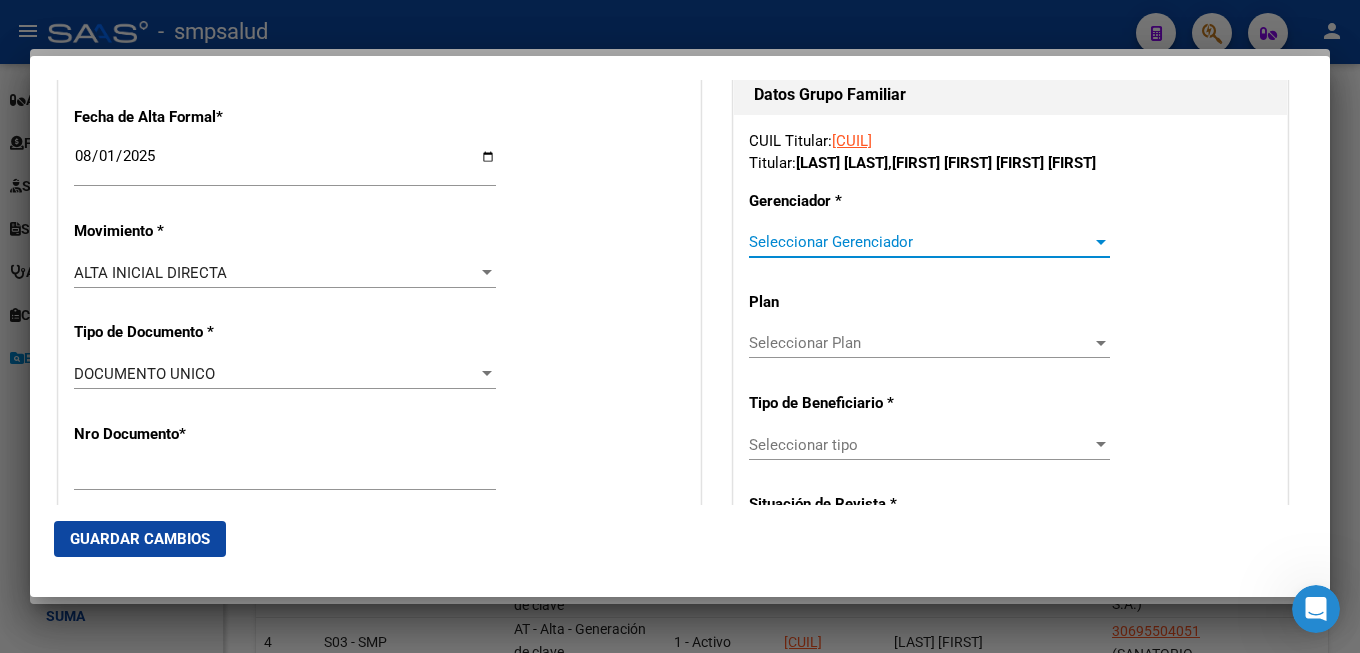 click at bounding box center (1101, 242) 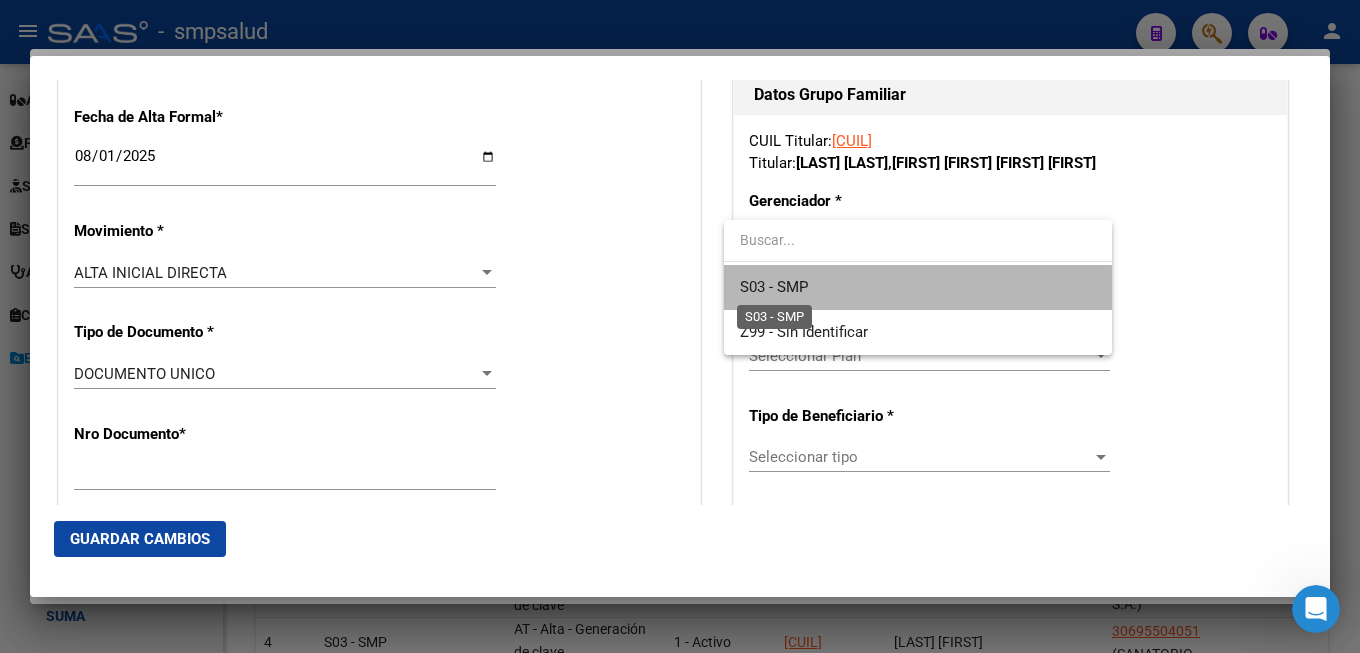 click on "S03 - SMP" at bounding box center (774, 287) 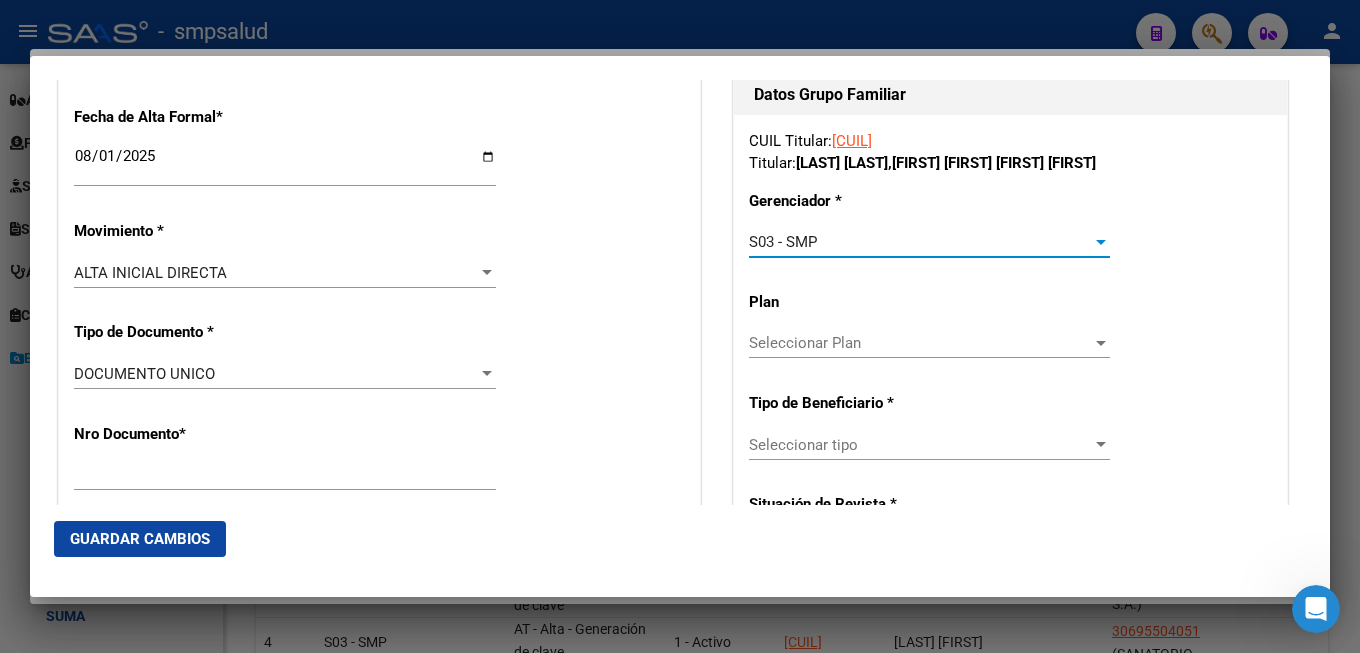 click on "Seleccionar tipo" at bounding box center [920, 445] 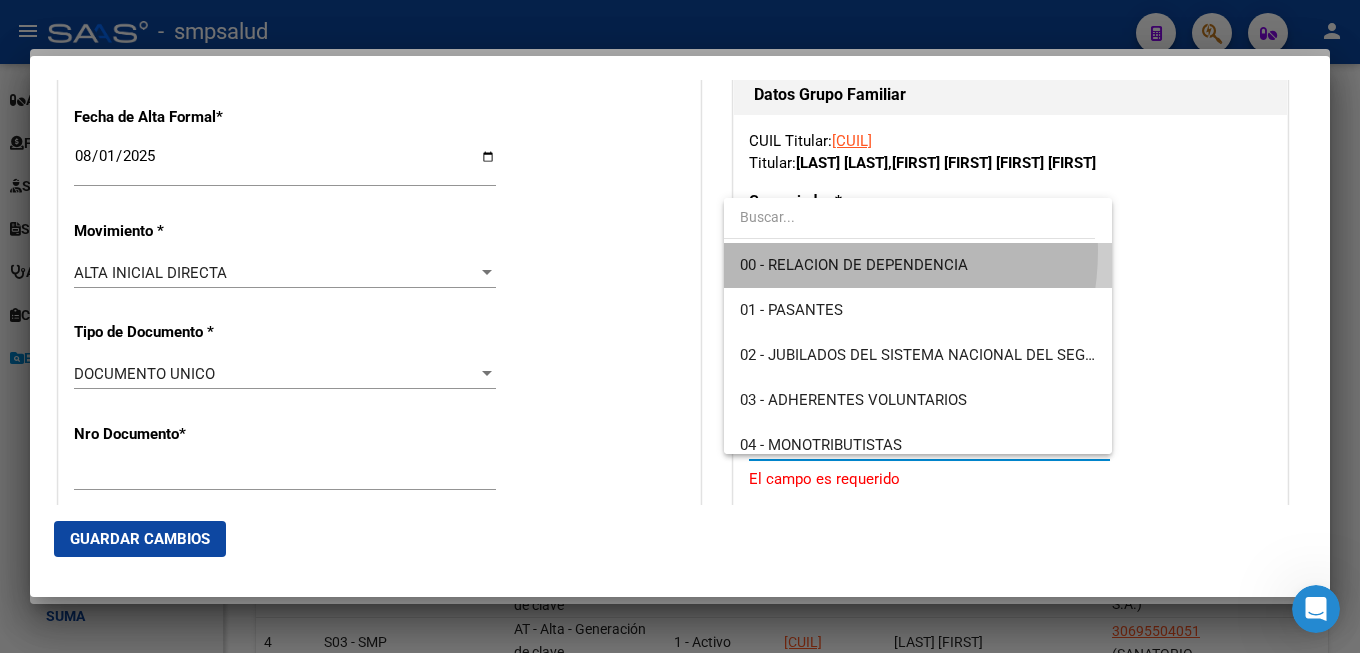 click on "00 - RELACION DE DEPENDENCIA" at bounding box center (918, 265) 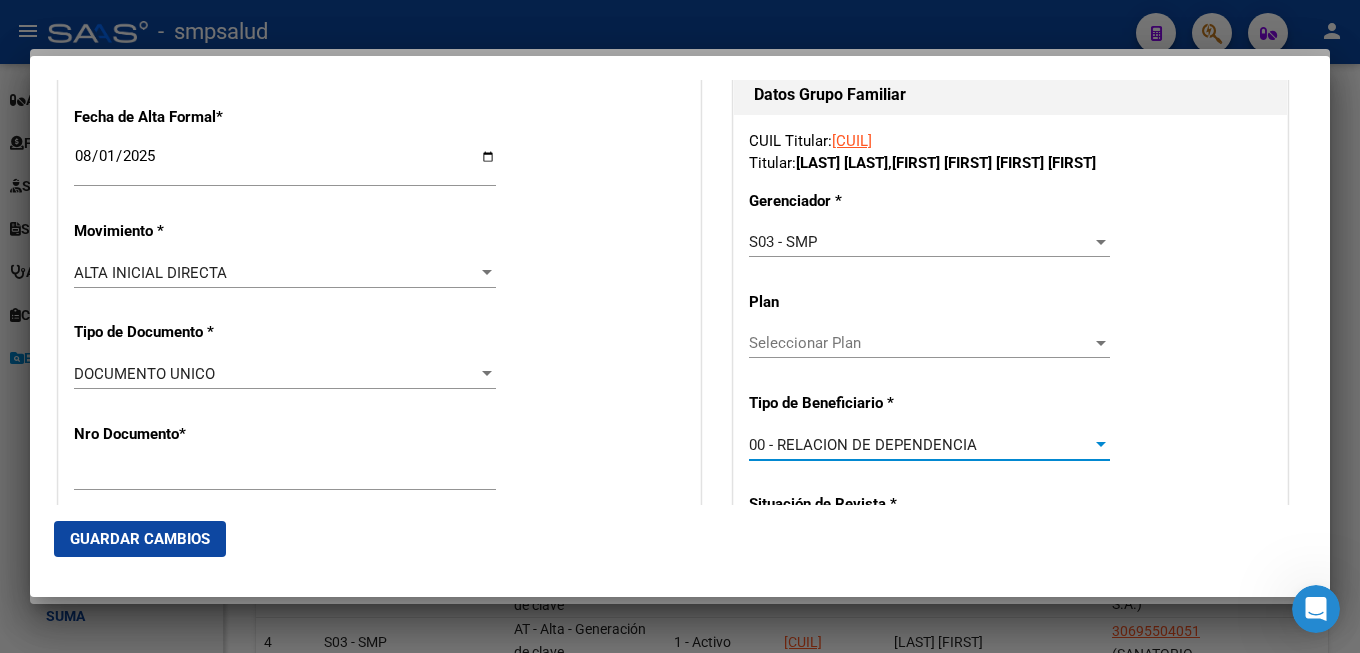 type on "30-69550405-1" 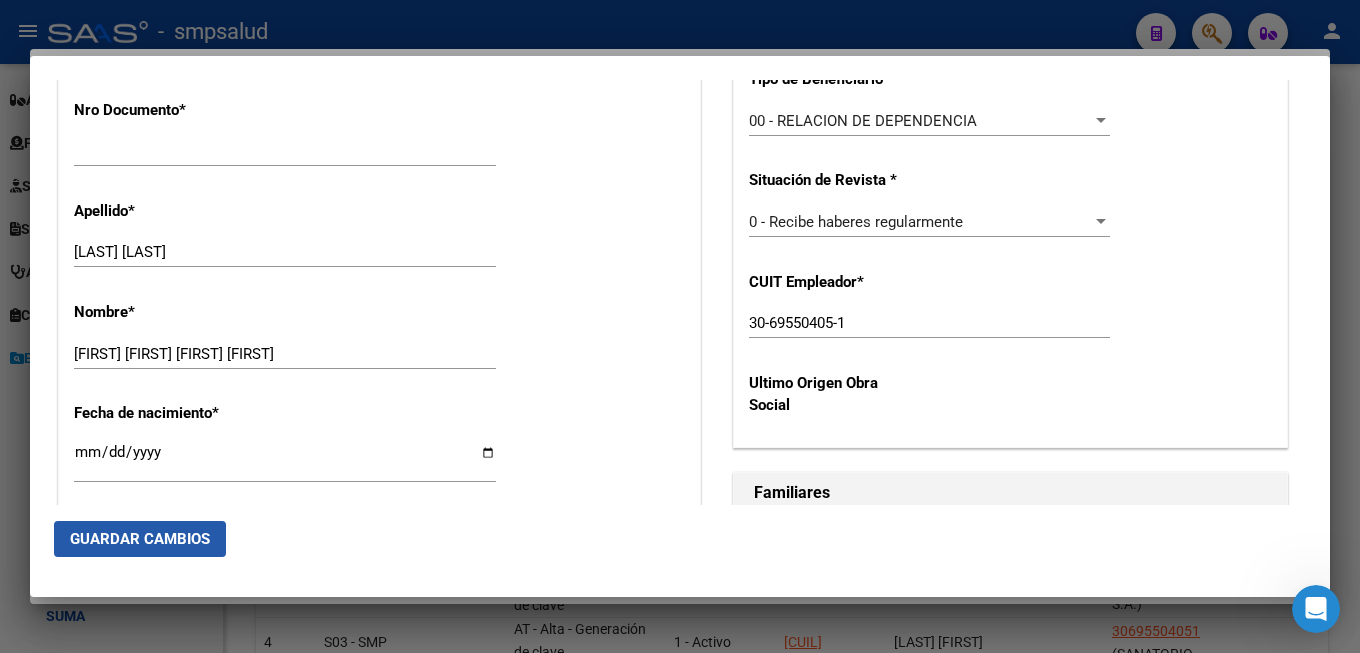 click on "Guardar Cambios" 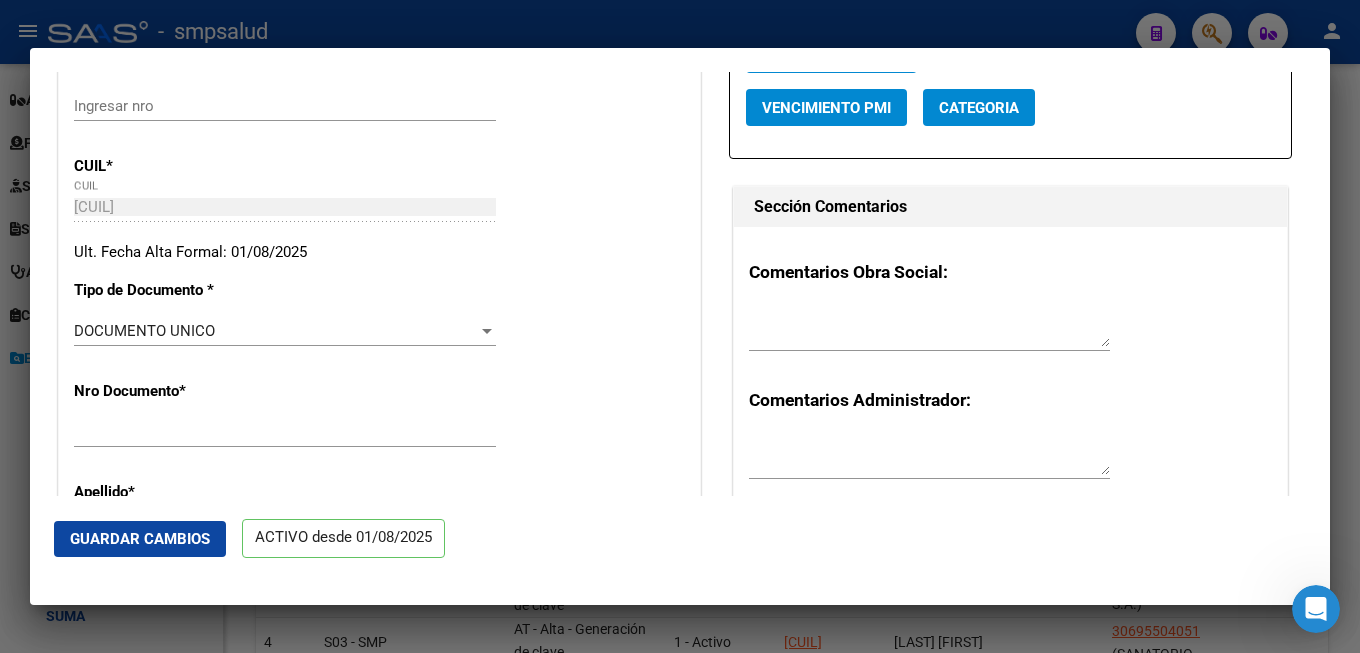 scroll, scrollTop: 648, scrollLeft: 0, axis: vertical 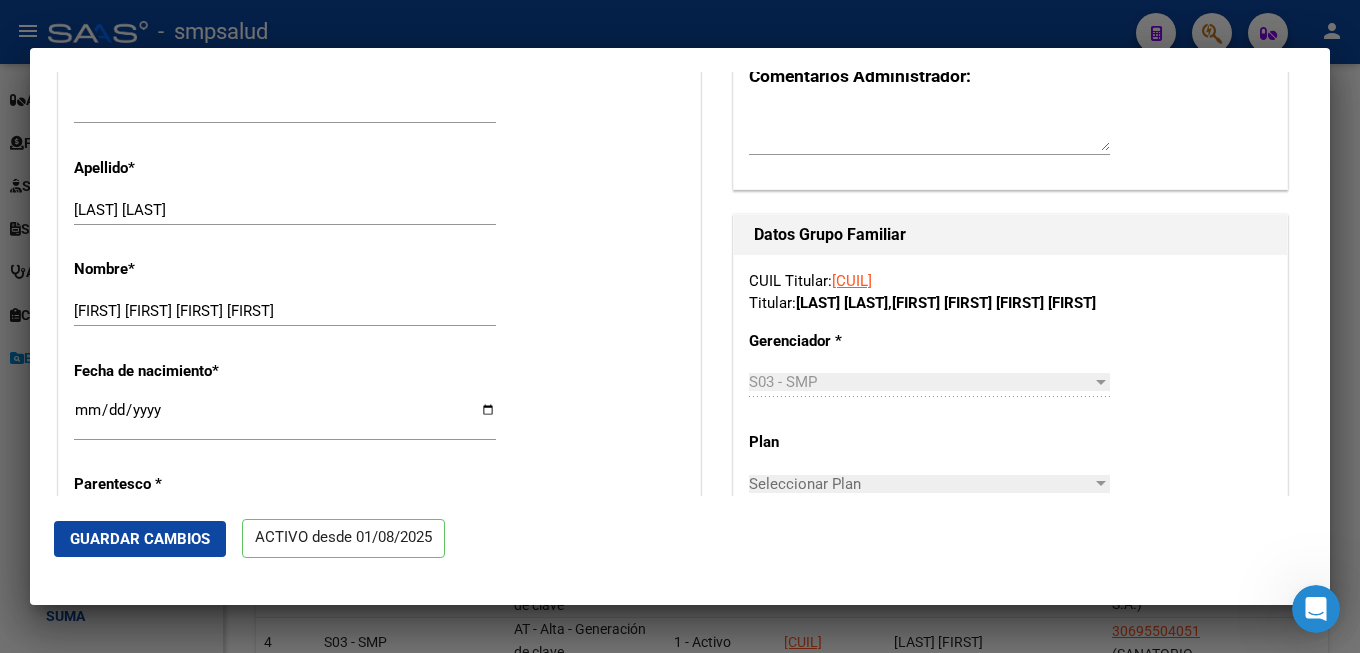 click on "Guardar Cambios" 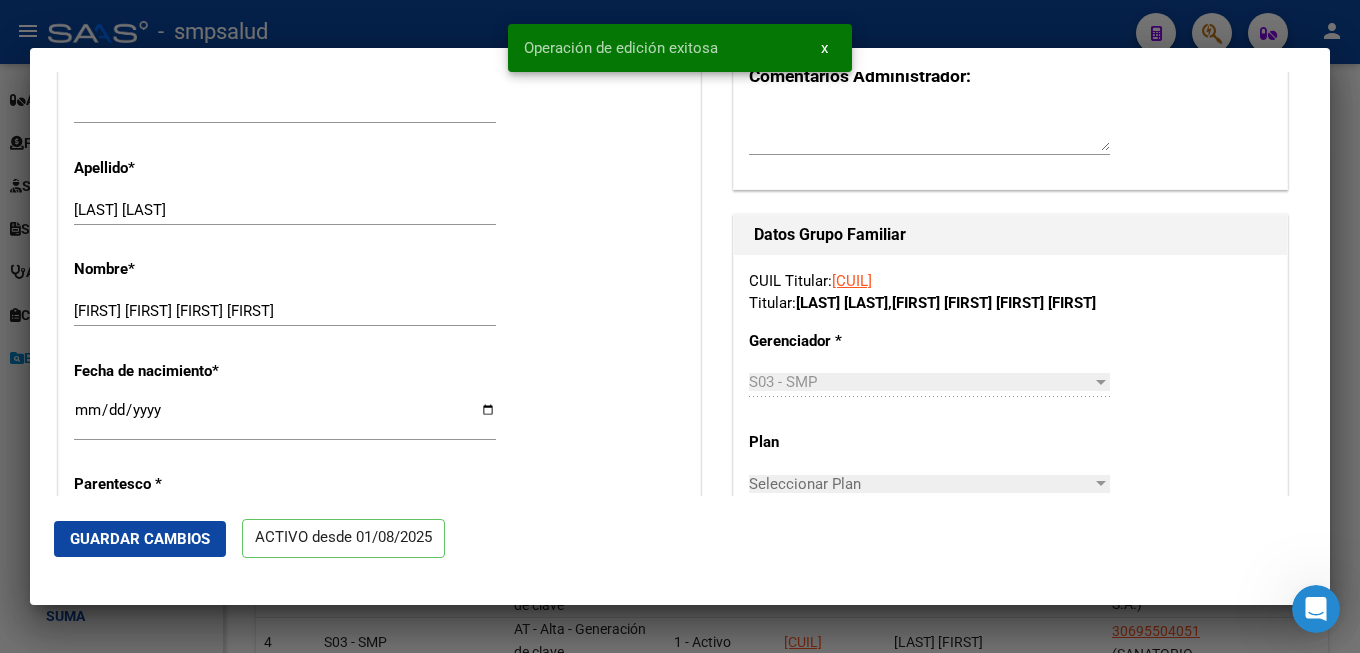 click on "x" at bounding box center [824, 48] 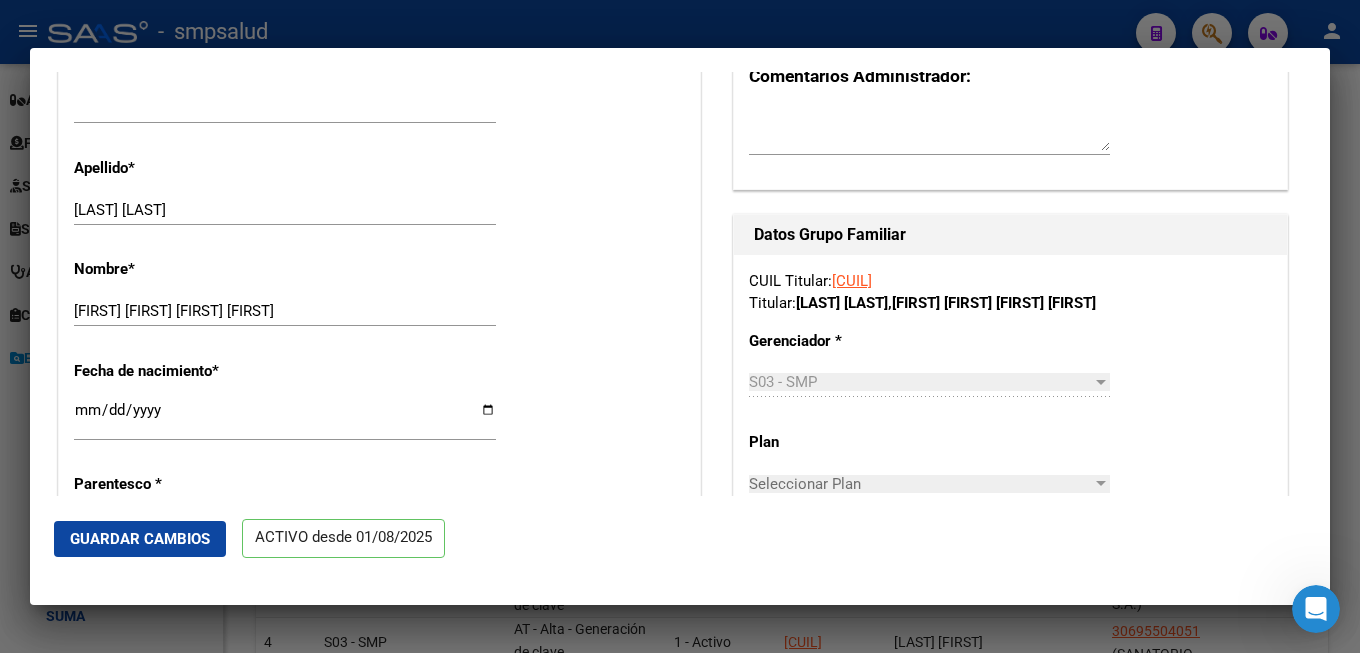 scroll, scrollTop: 324, scrollLeft: 0, axis: vertical 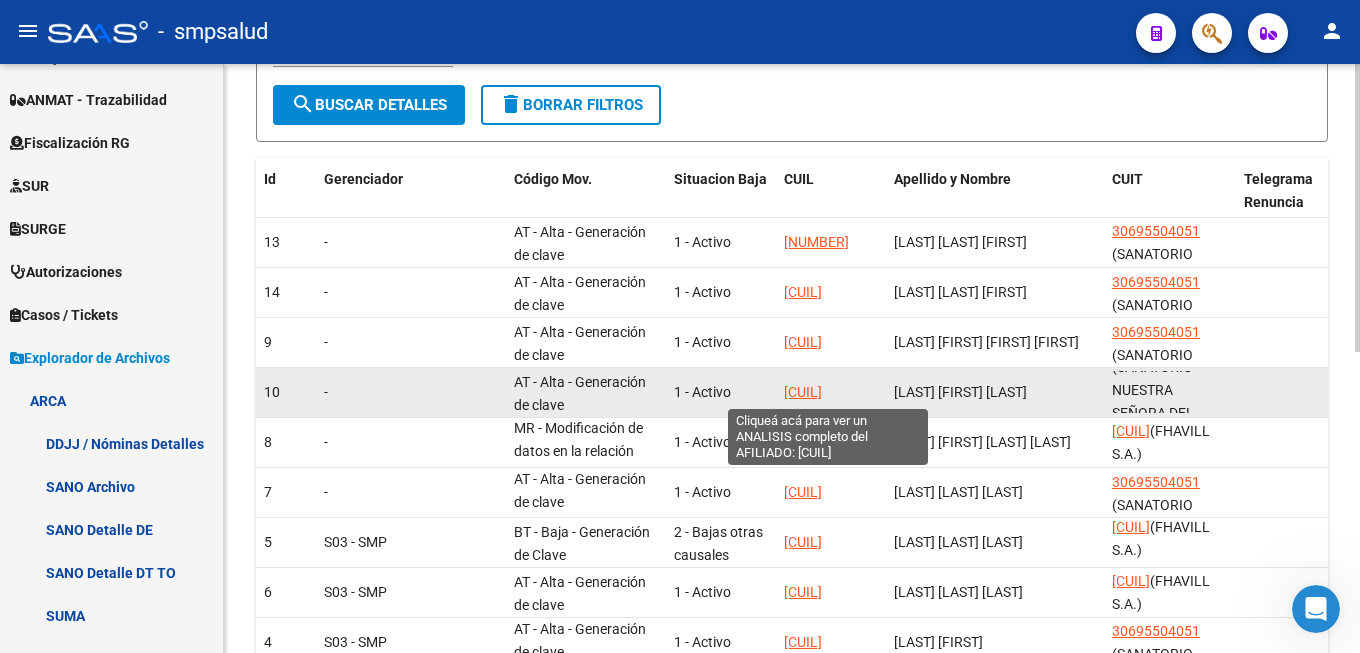 click on "[CUIL]" 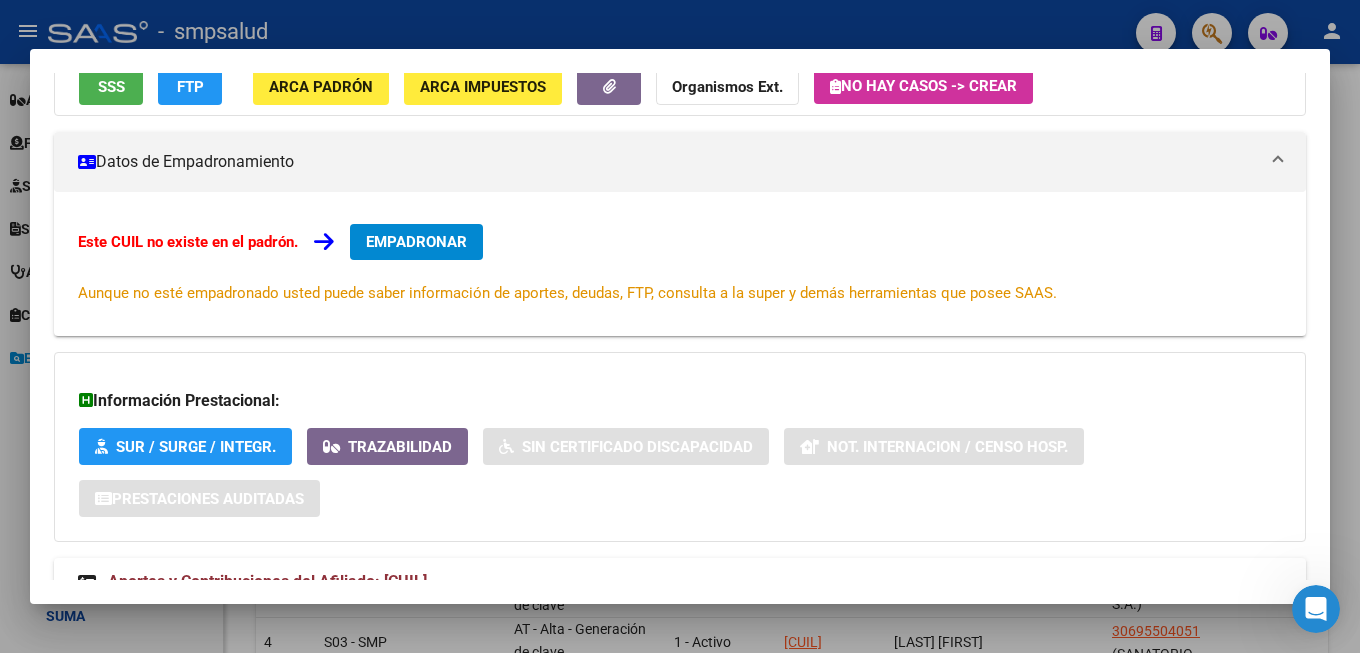 scroll, scrollTop: 245, scrollLeft: 0, axis: vertical 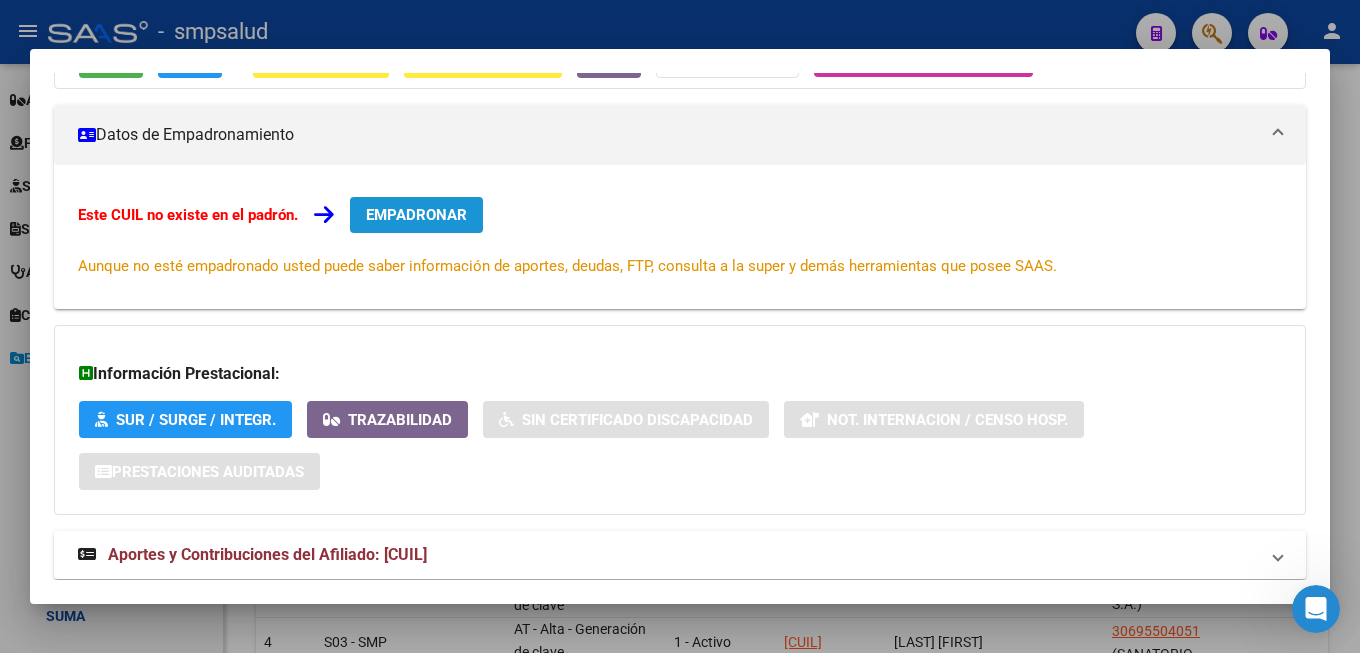 click on "EMPADRONAR" at bounding box center [416, 215] 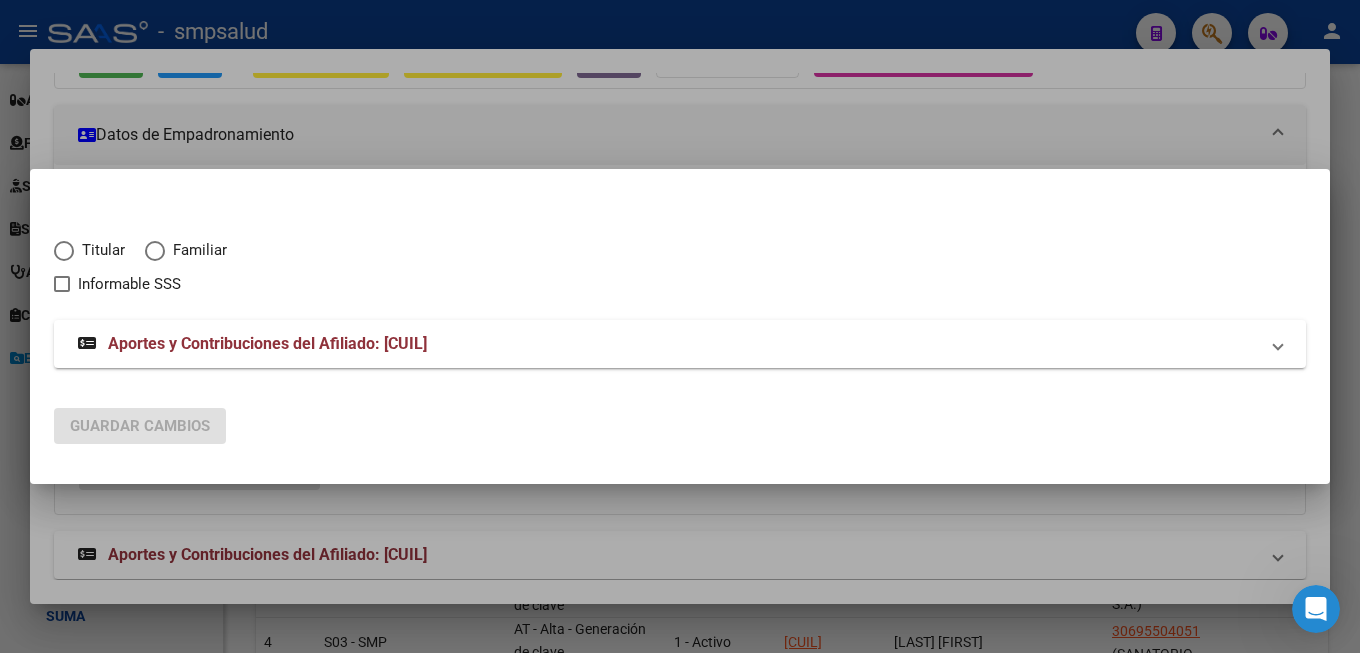 click on "Titular" at bounding box center (99, 250) 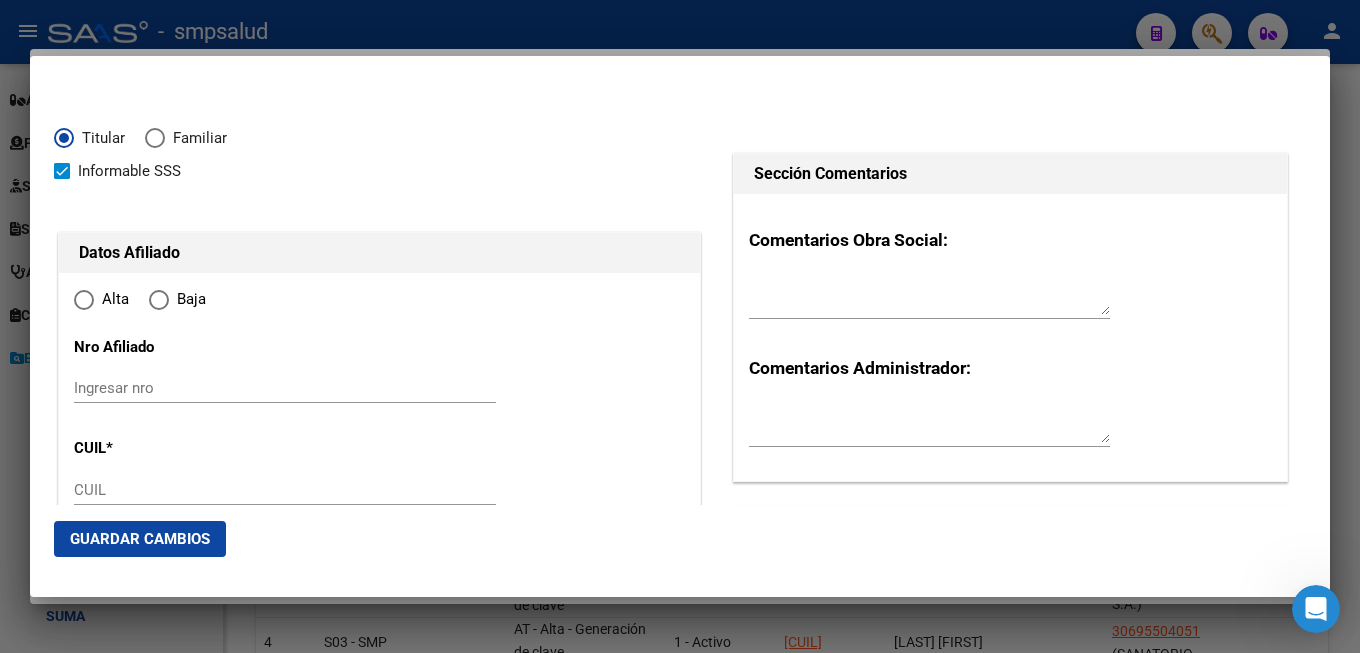 checkbox on "true" 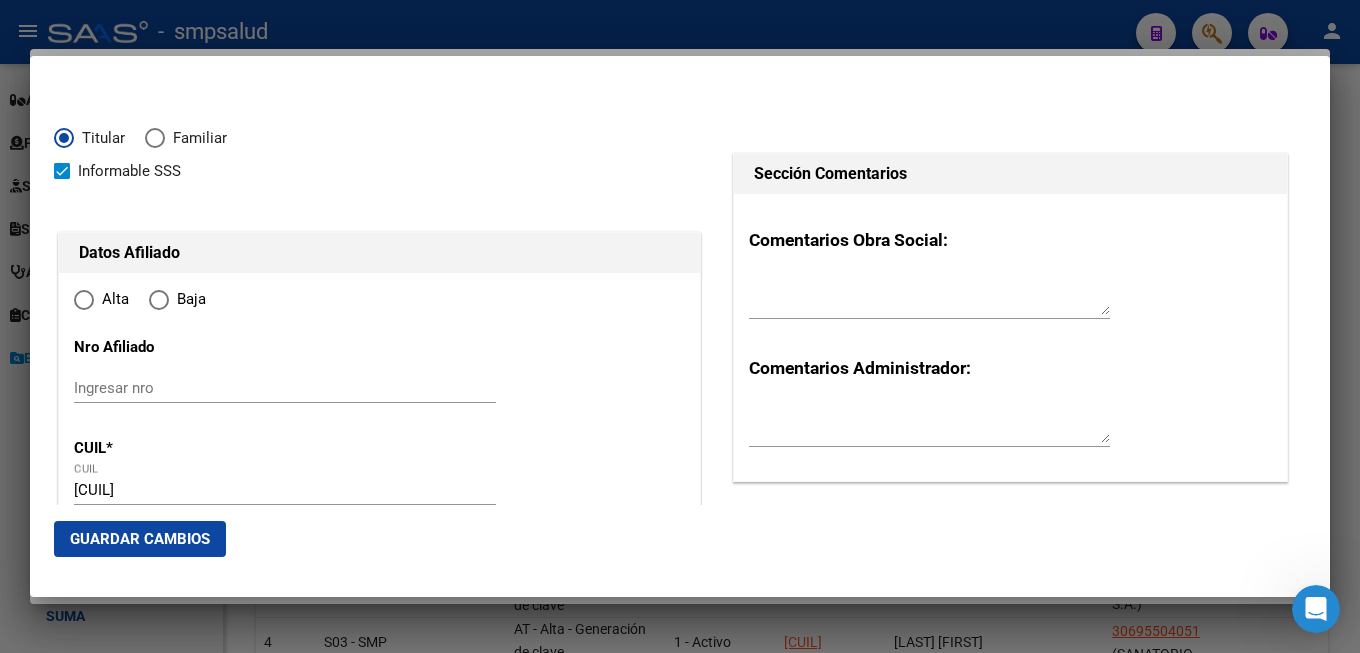 radio on "true" 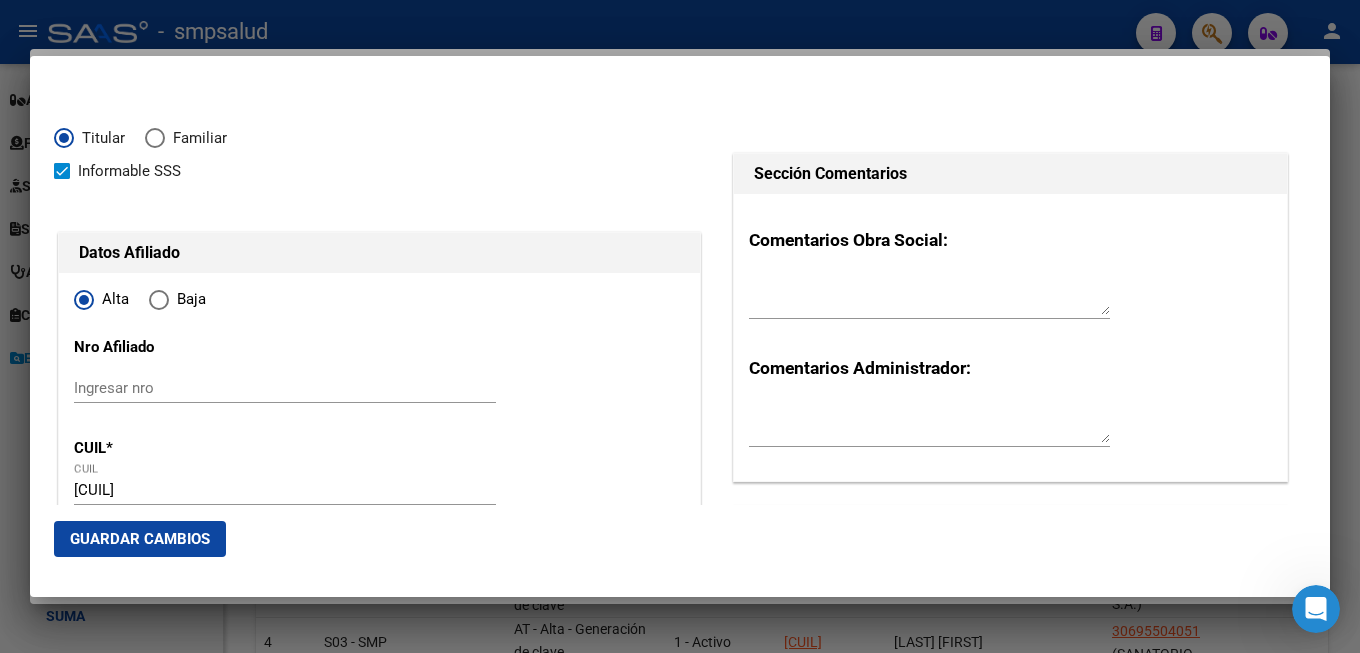 type on "[NUMBER]" 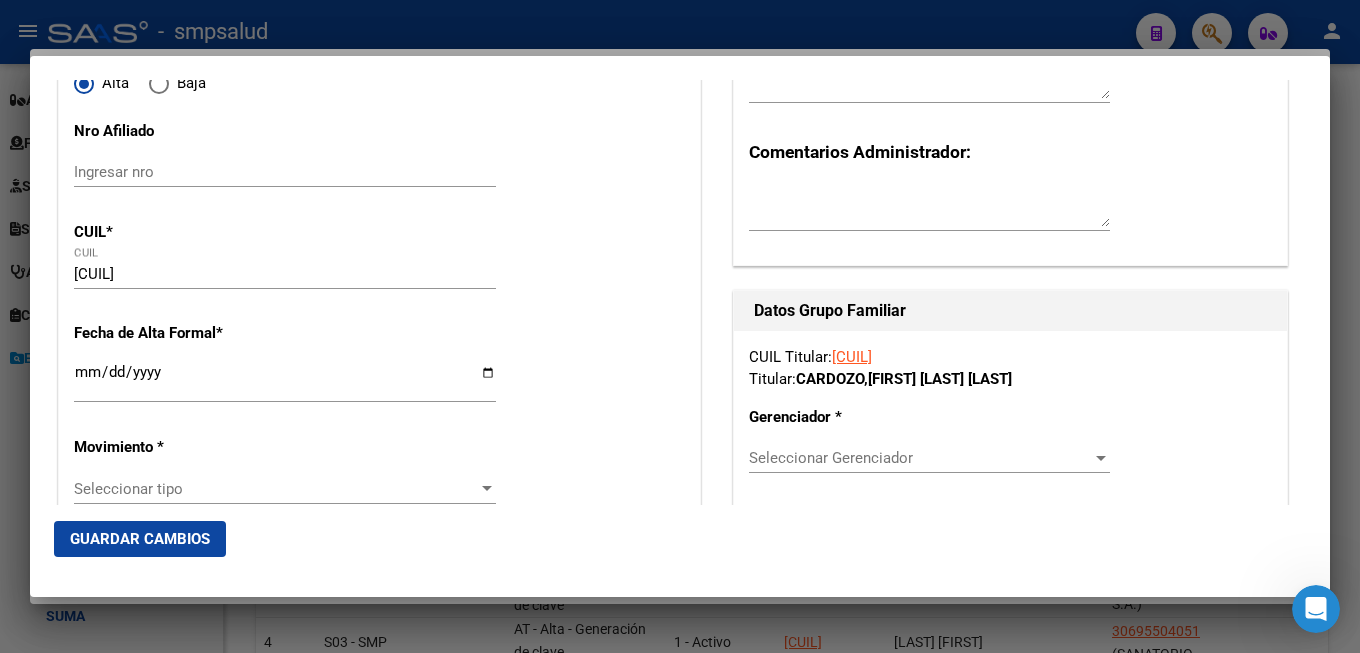 click on "Ingresar fecha" at bounding box center (285, 380) 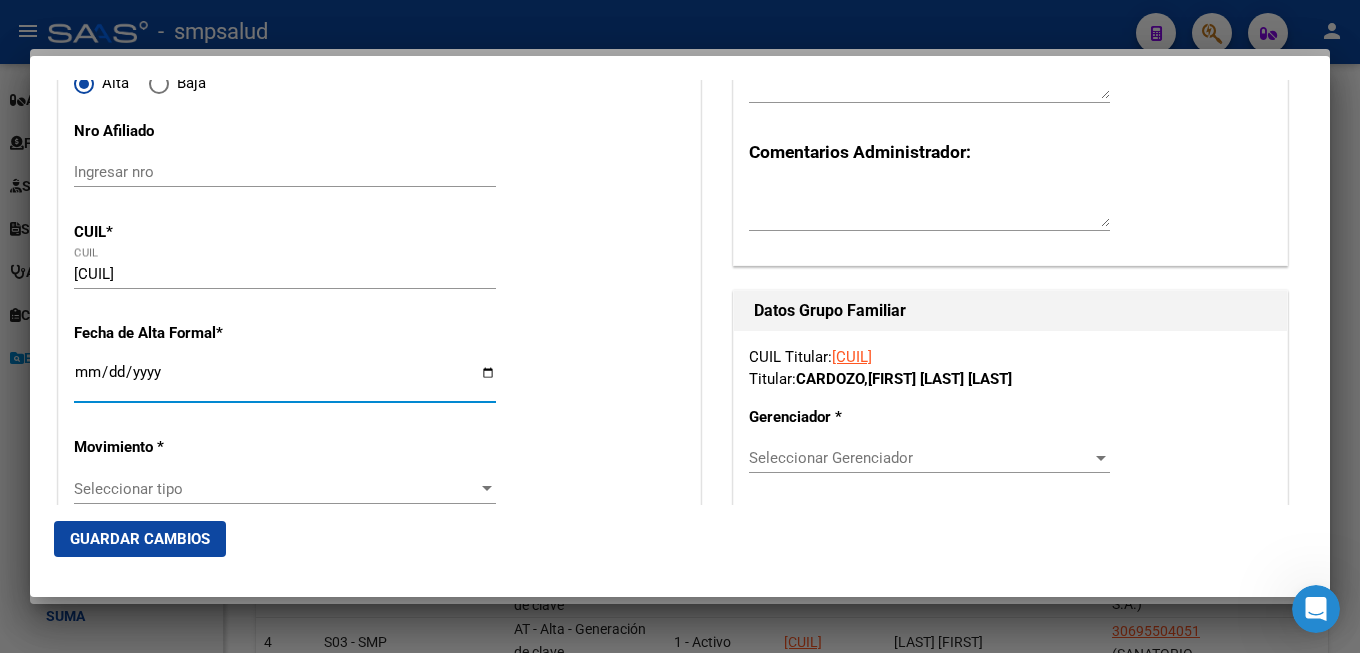 type on "2025-08-01" 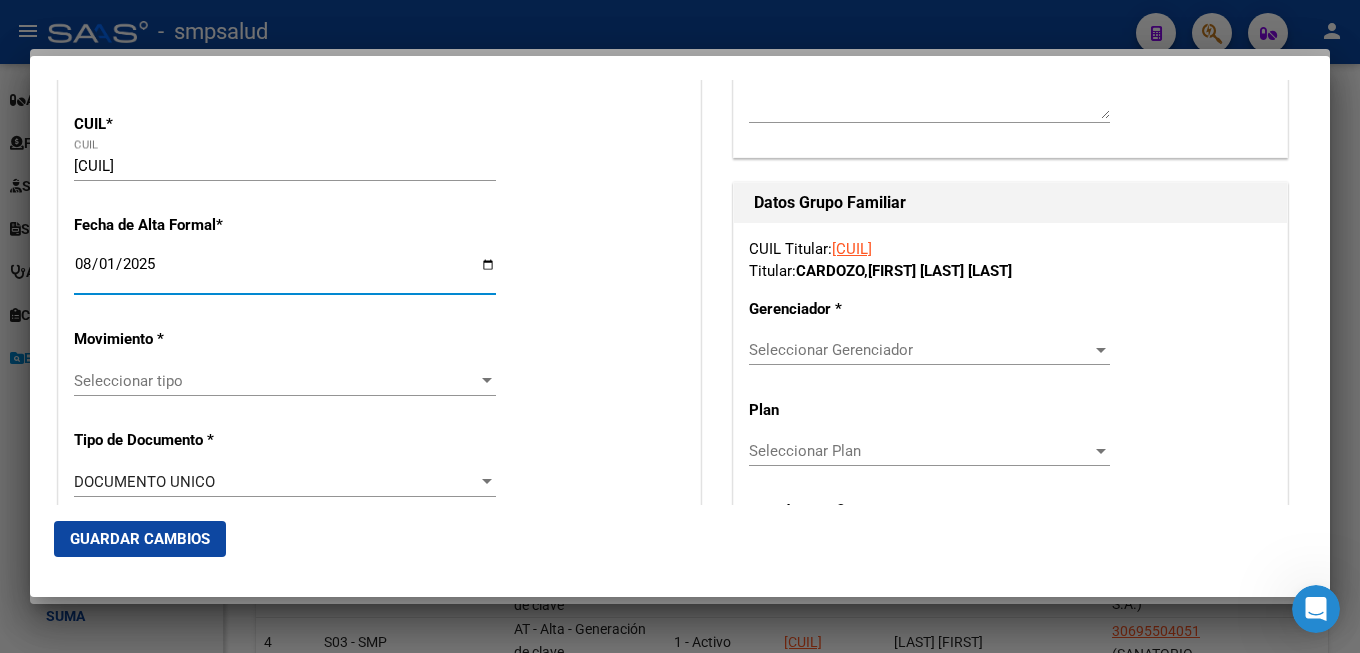 scroll, scrollTop: 432, scrollLeft: 0, axis: vertical 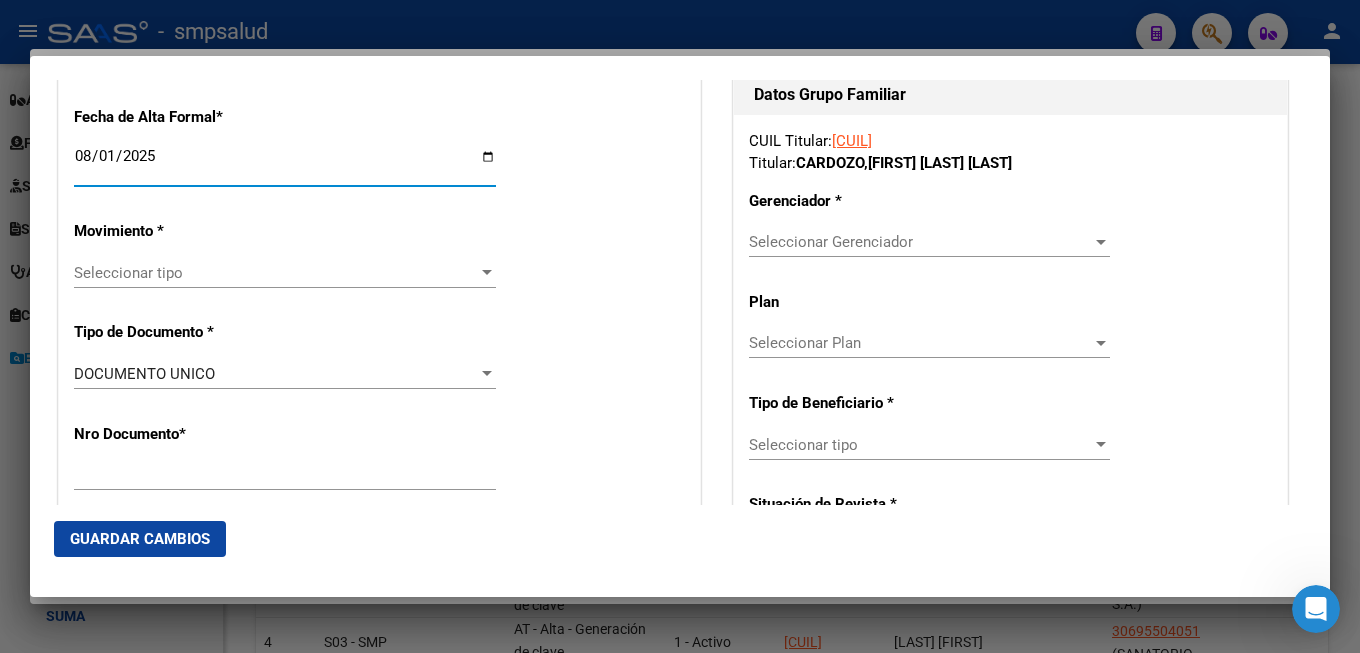 click on "Seleccionar tipo" at bounding box center (276, 273) 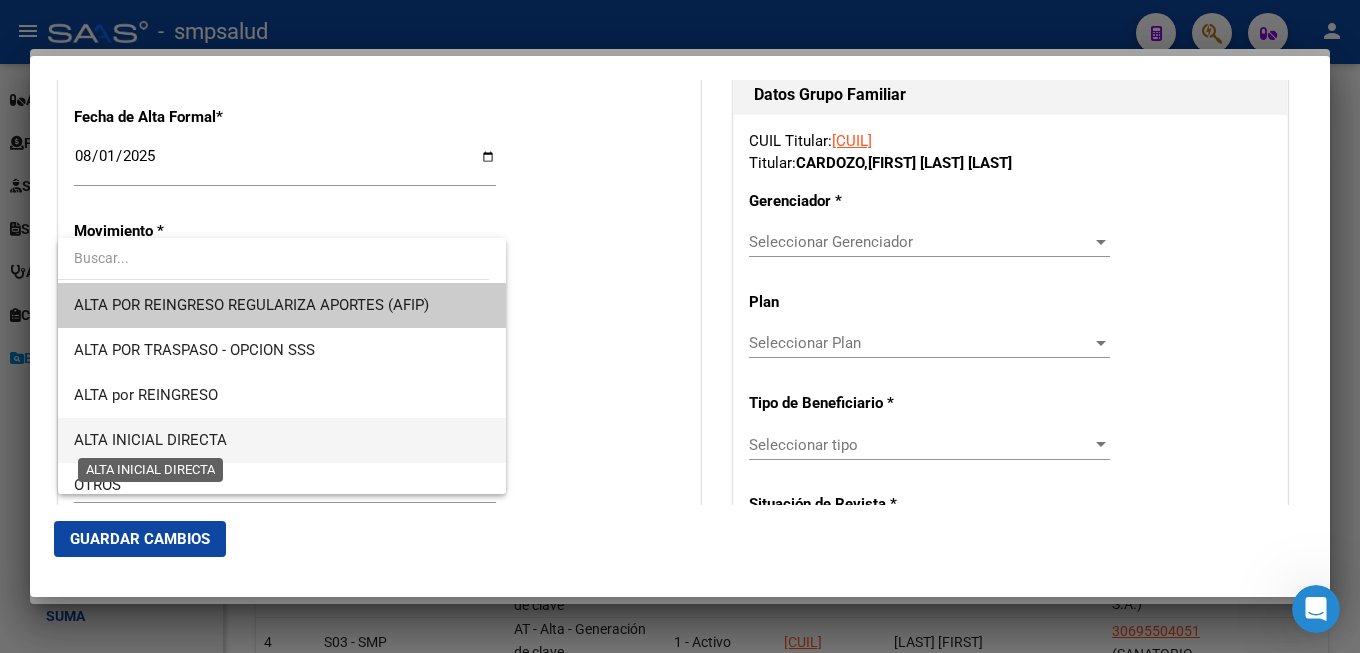 click on "ALTA INICIAL DIRECTA" at bounding box center [150, 440] 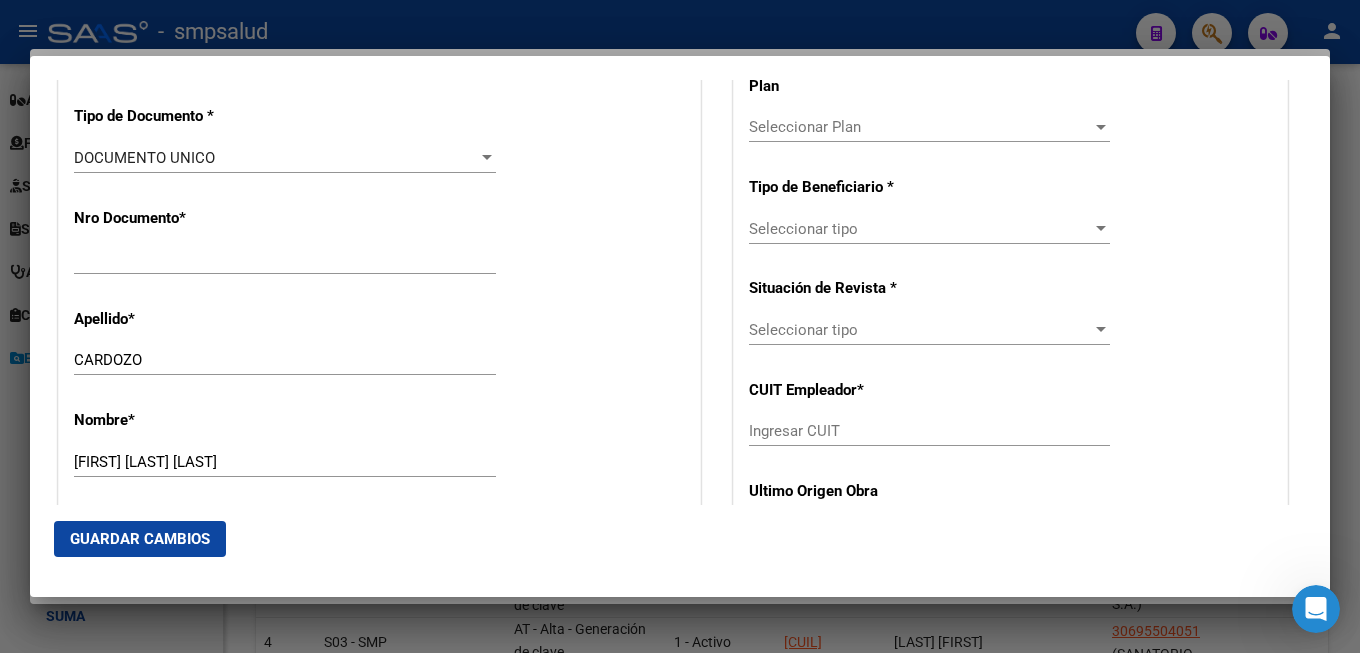 scroll, scrollTop: 972, scrollLeft: 0, axis: vertical 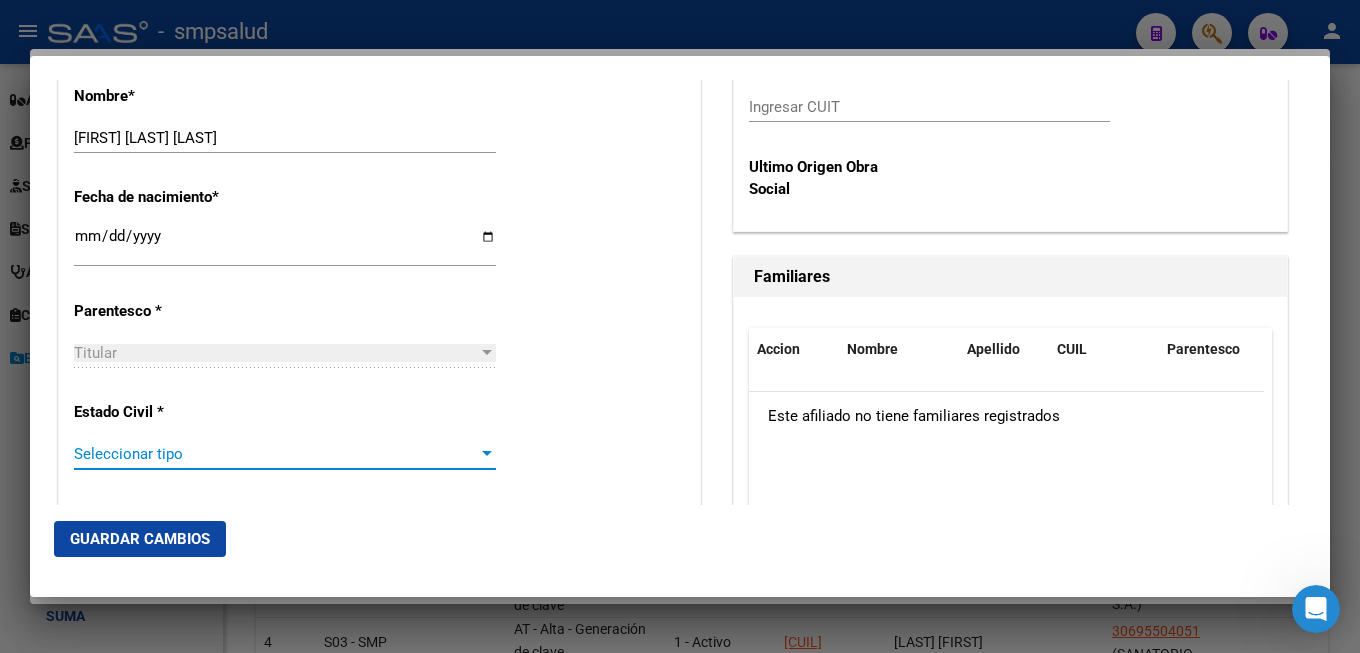 click on "Seleccionar tipo" at bounding box center [276, 454] 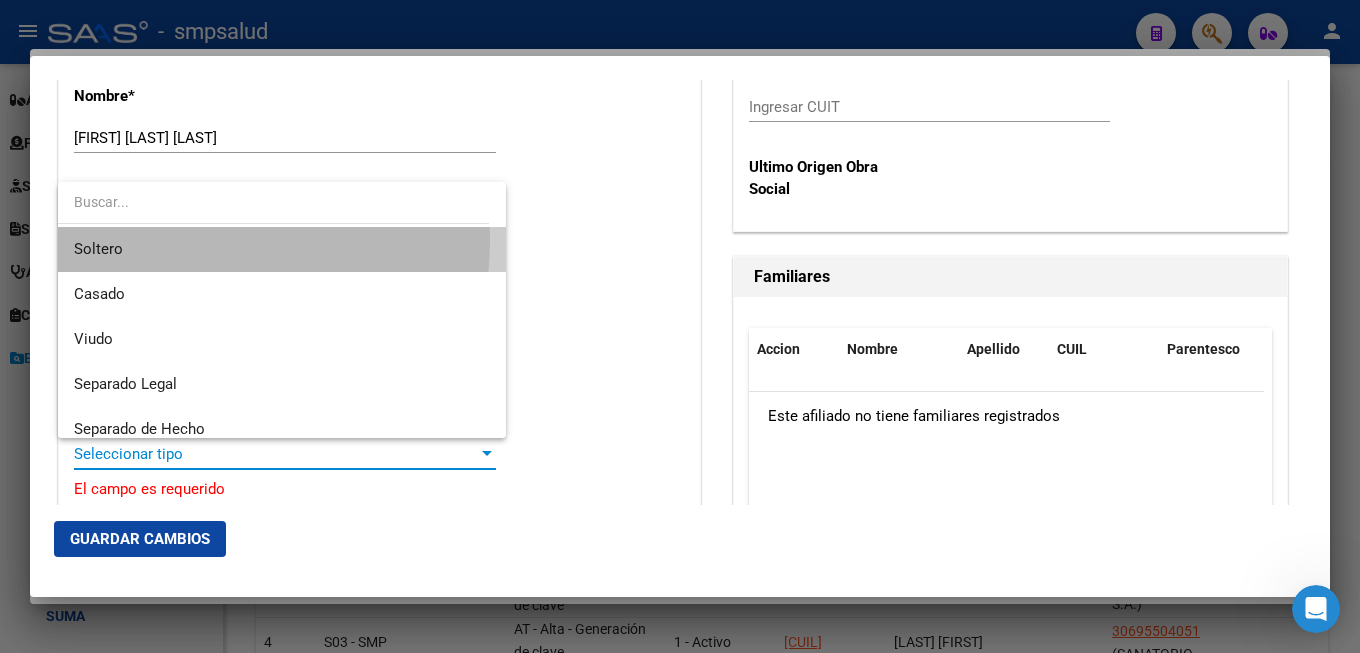 click on "Soltero" at bounding box center (282, 249) 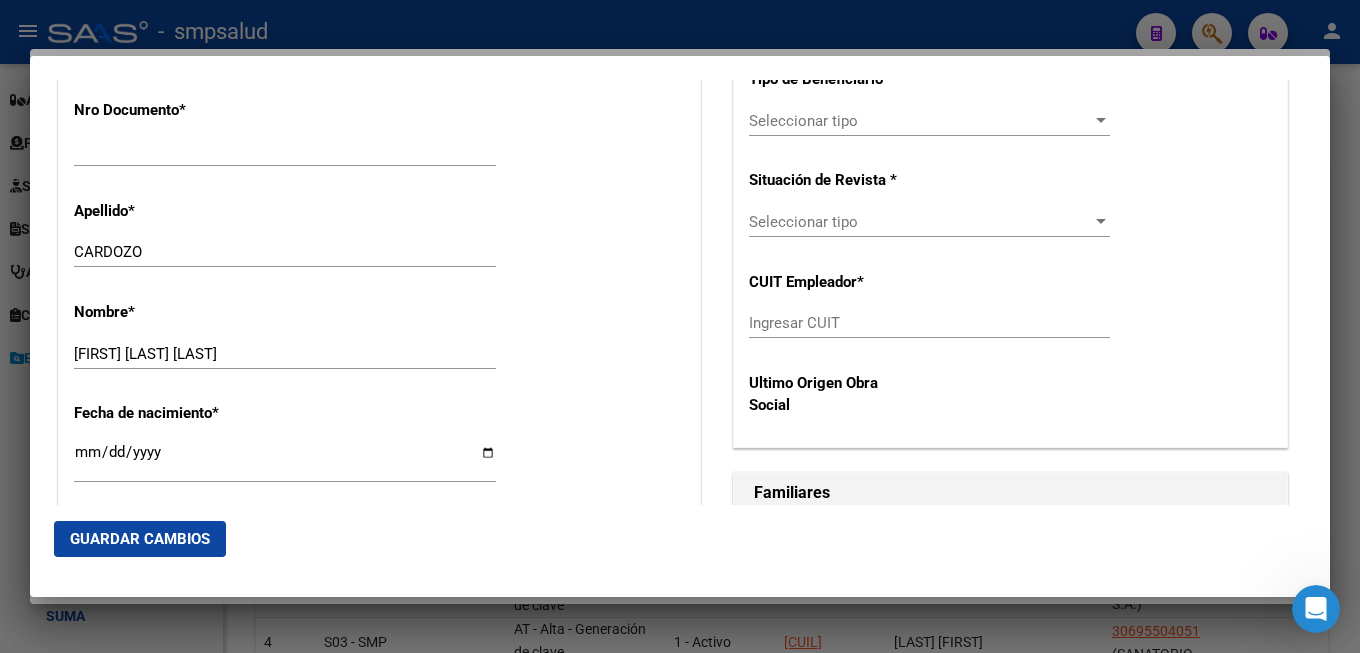 scroll, scrollTop: 432, scrollLeft: 0, axis: vertical 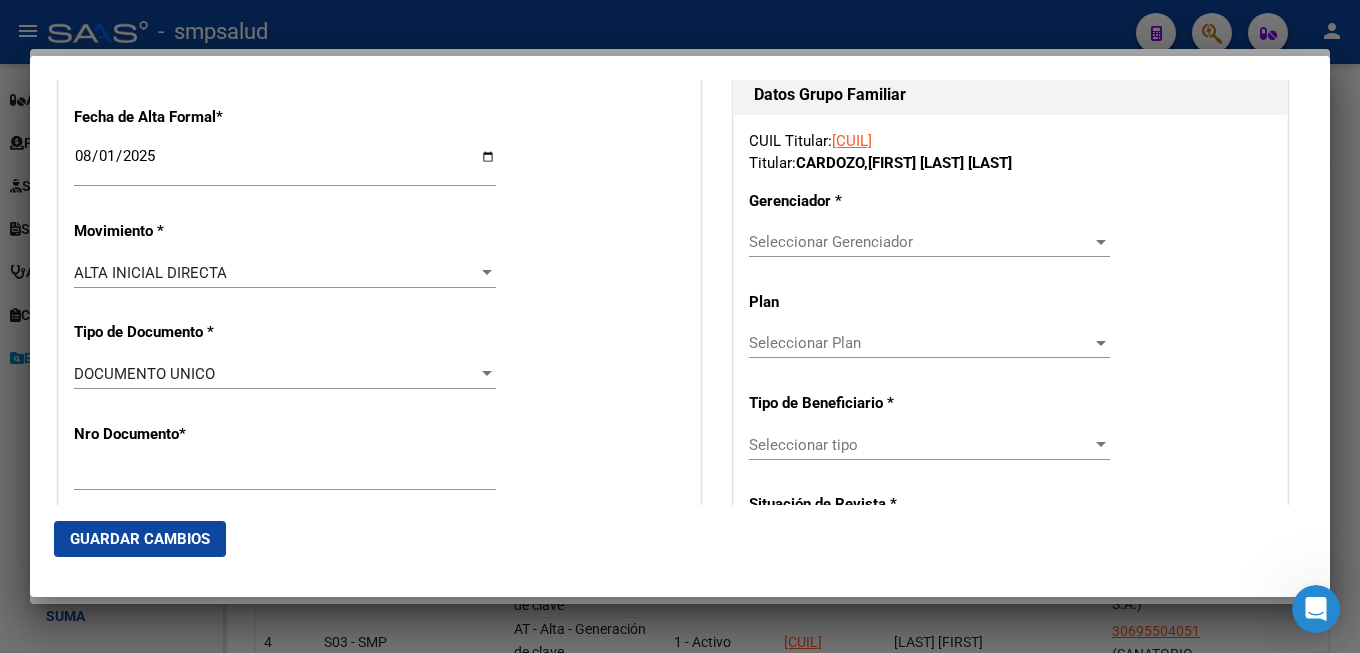 click on "Seleccionar Gerenciador Seleccionar Gerenciador" at bounding box center [929, 242] 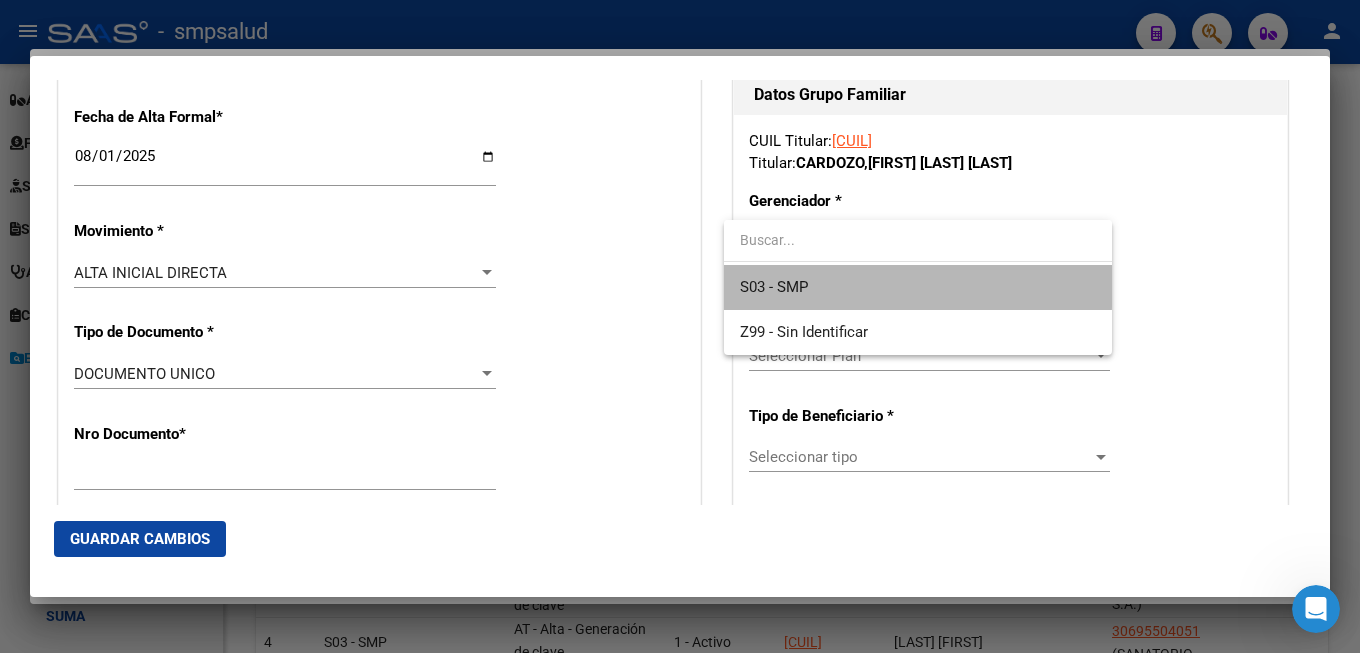 click on "S03 - SMP" at bounding box center (918, 287) 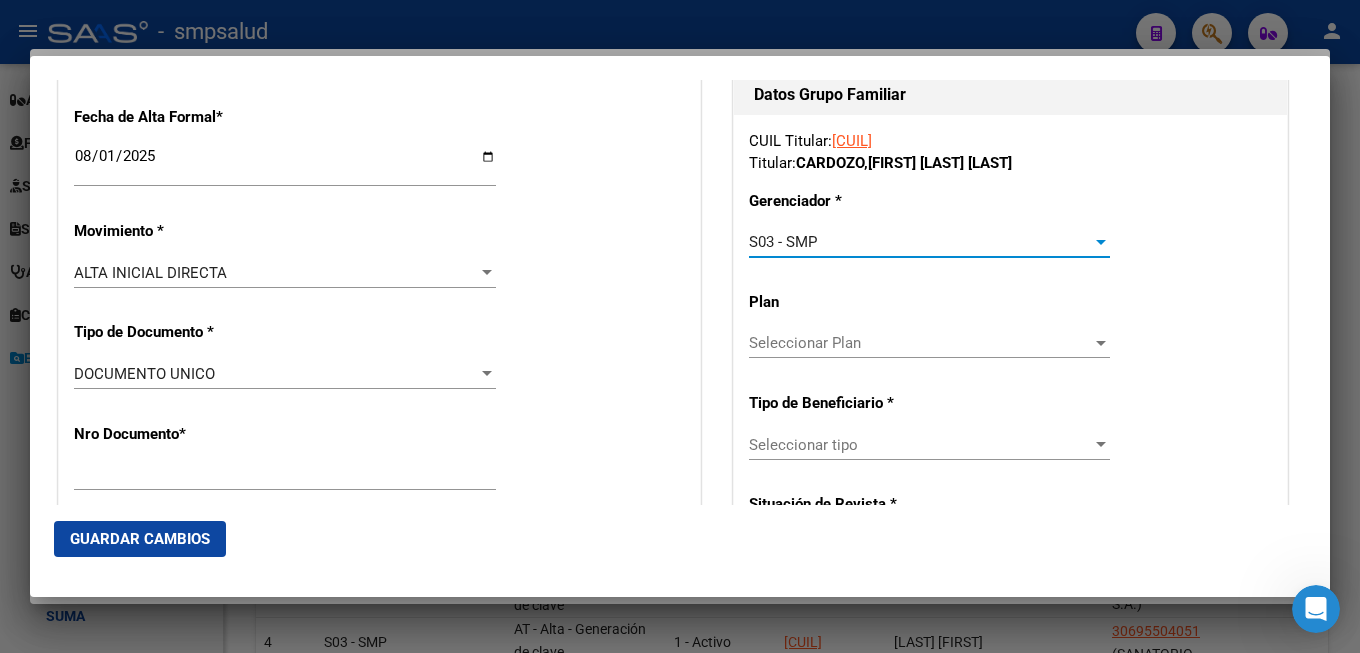 click on "Seleccionar Plan" at bounding box center [920, 343] 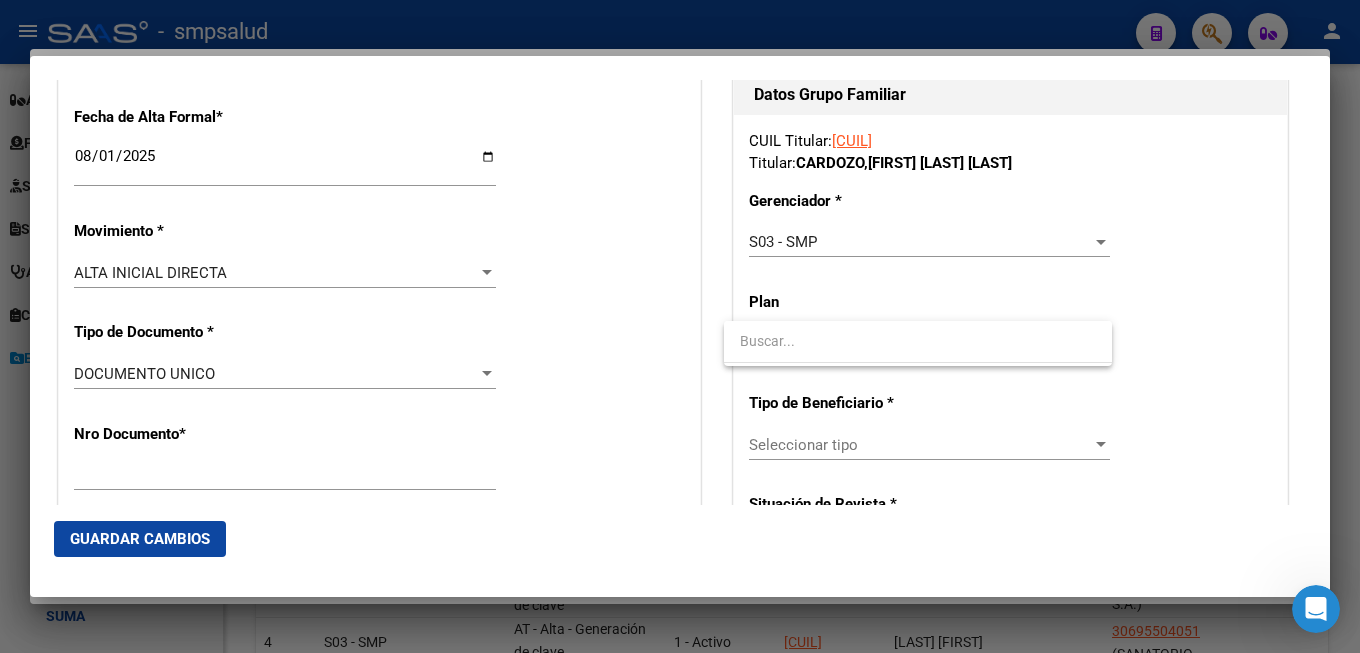 click at bounding box center (918, 341) 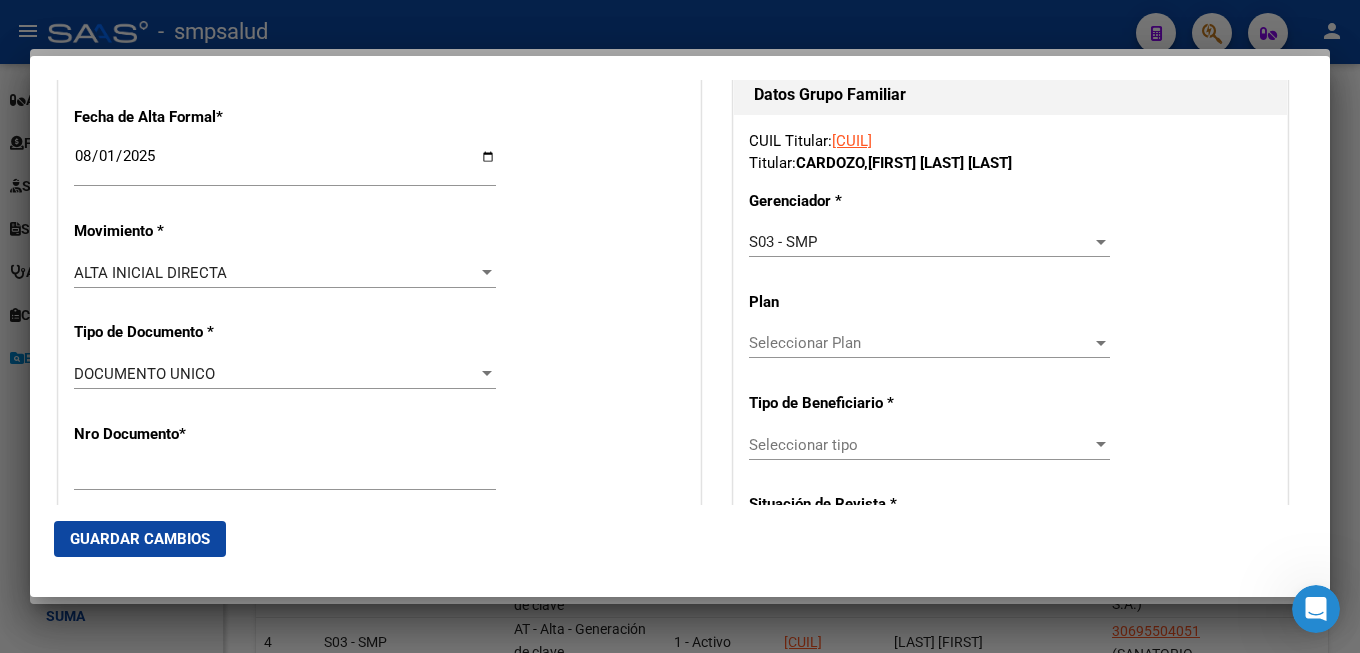click on "Seleccionar tipo" at bounding box center (920, 445) 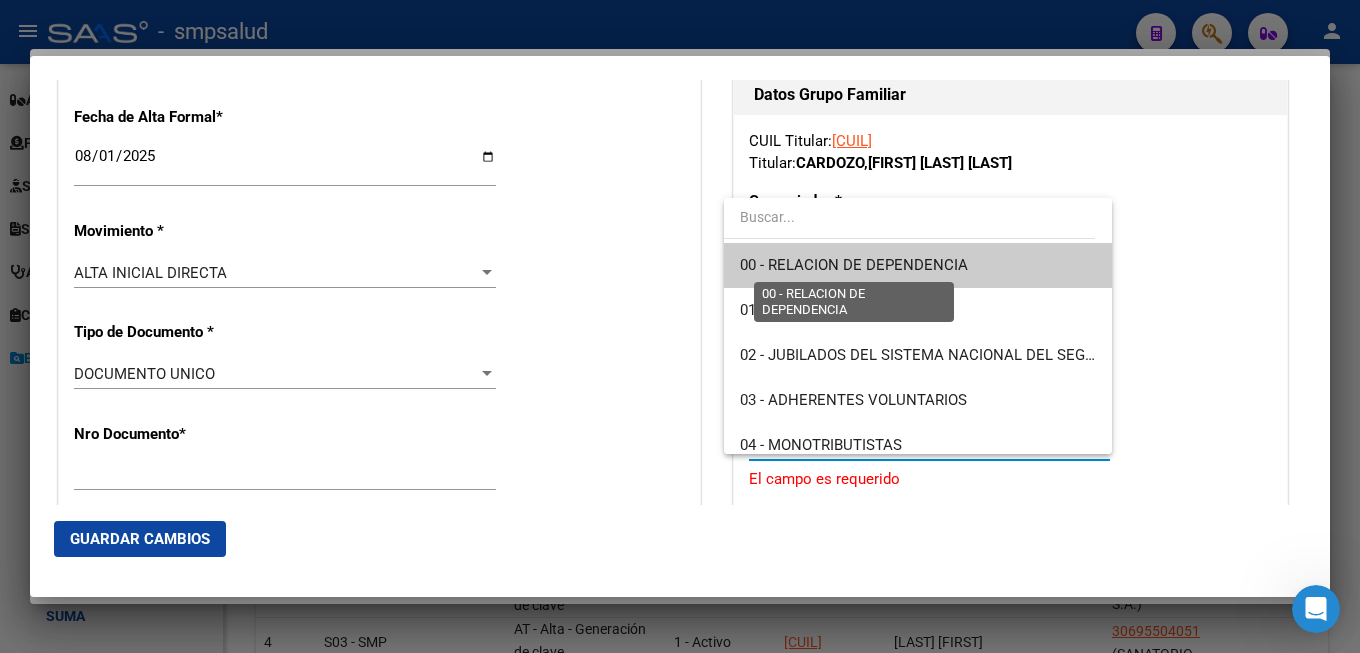 click on "00 - RELACION DE DEPENDENCIA" at bounding box center [854, 265] 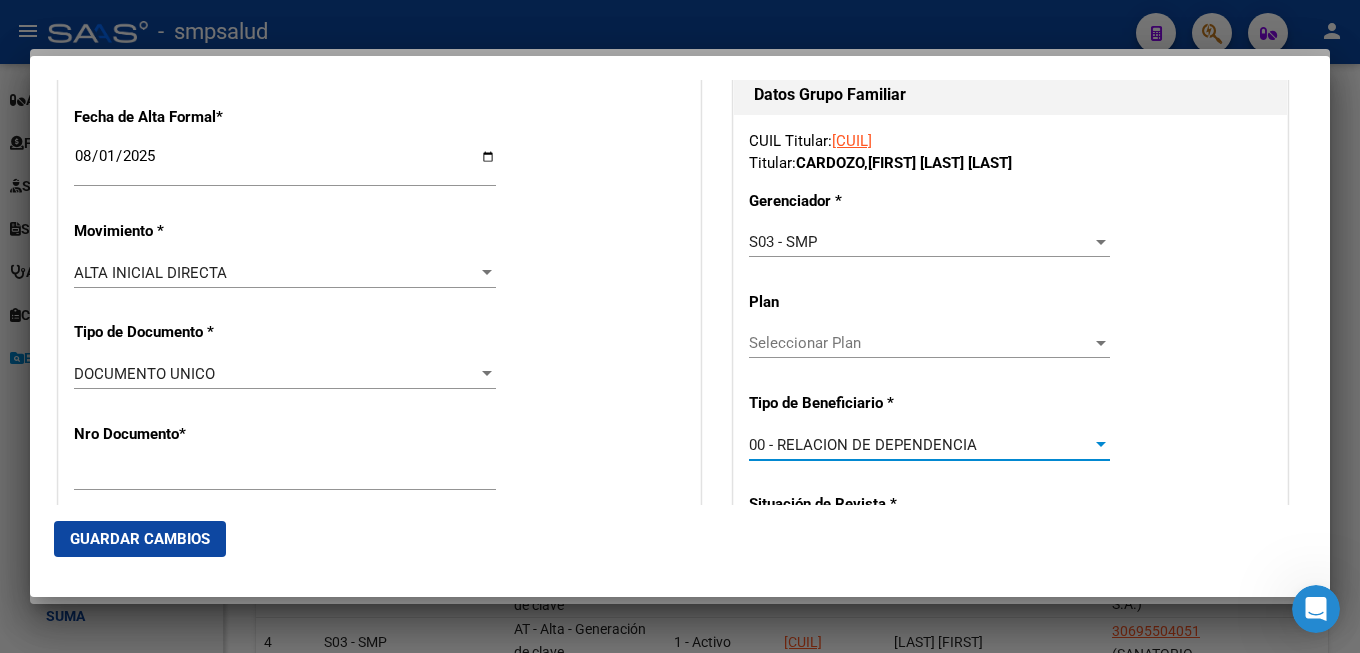 type on "30-69550405-1" 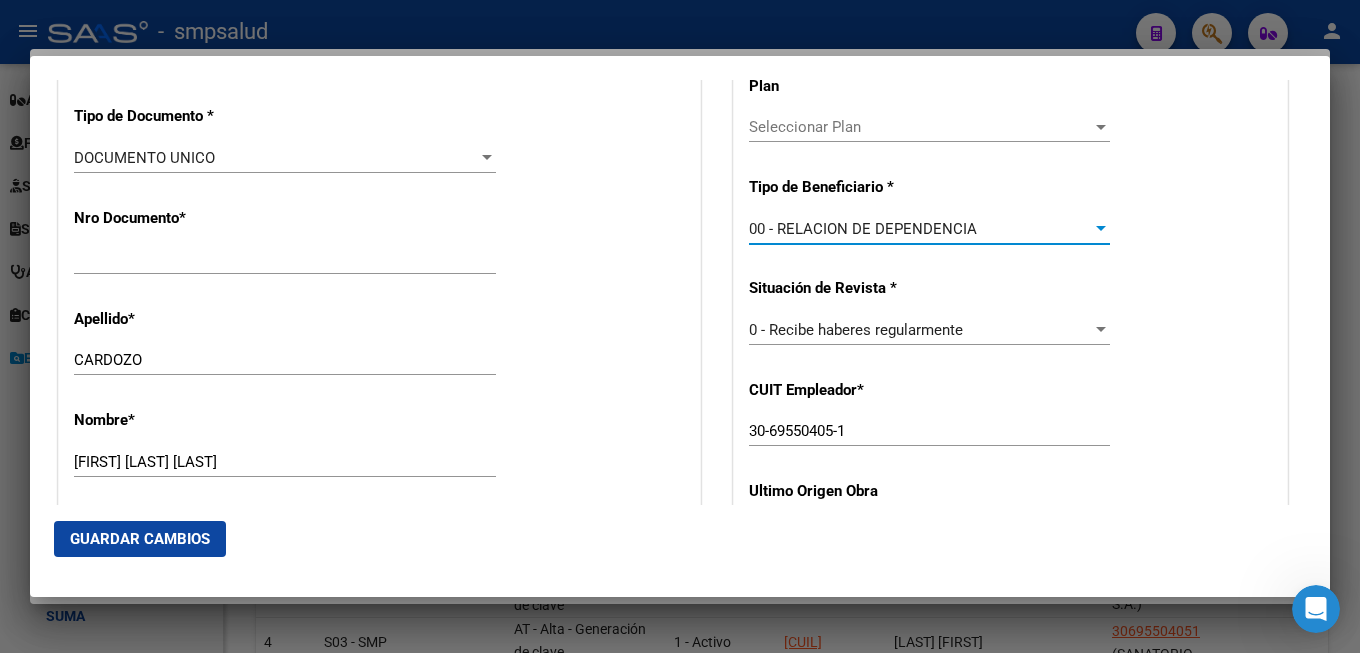 scroll, scrollTop: 1080, scrollLeft: 0, axis: vertical 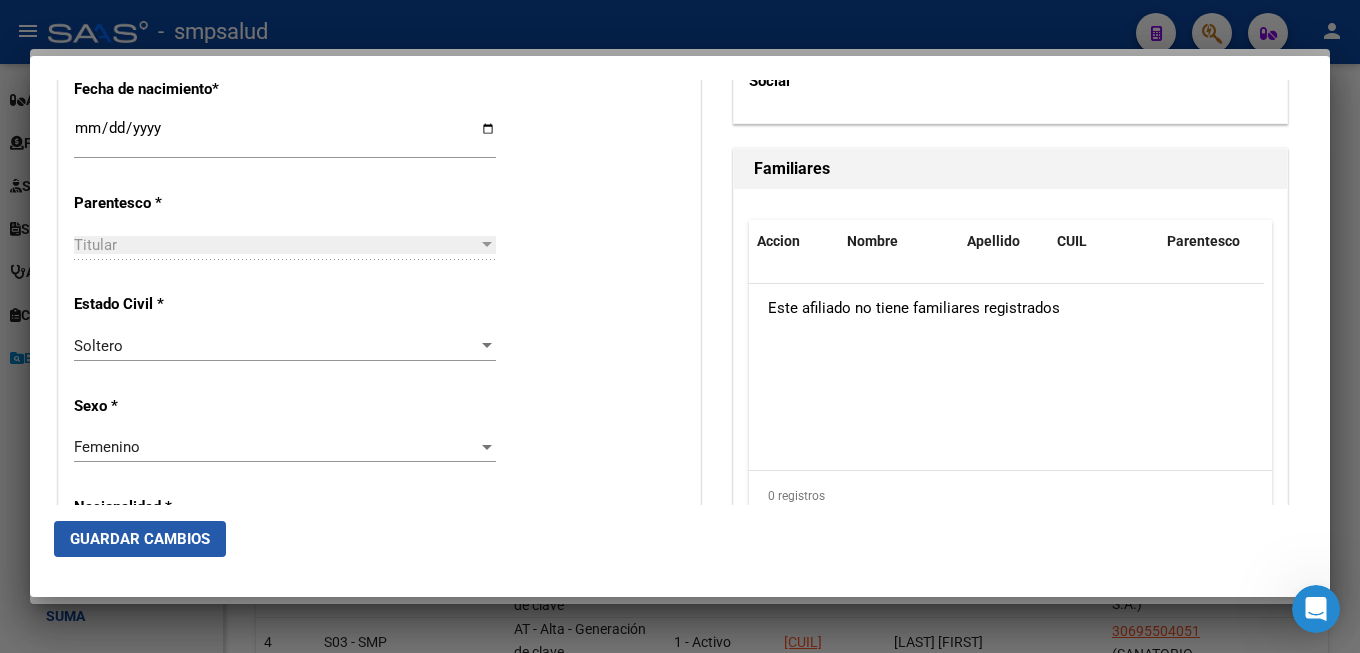 click on "Guardar Cambios" 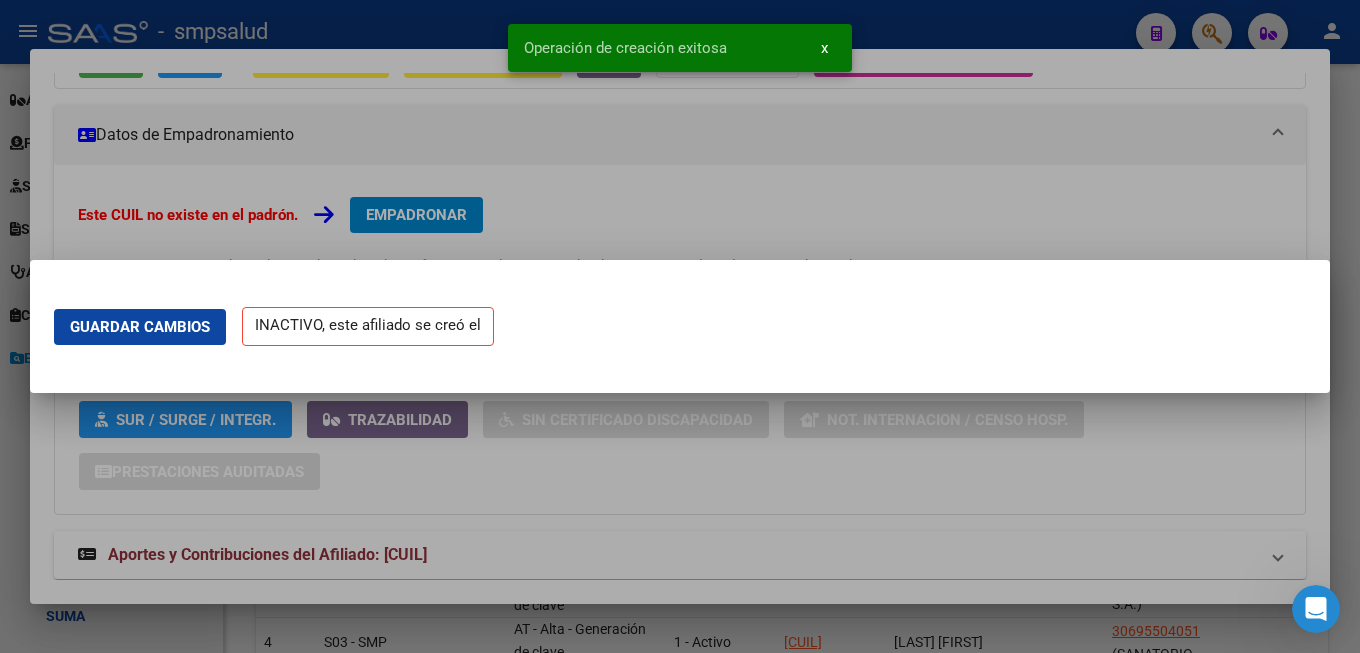 scroll, scrollTop: 0, scrollLeft: 0, axis: both 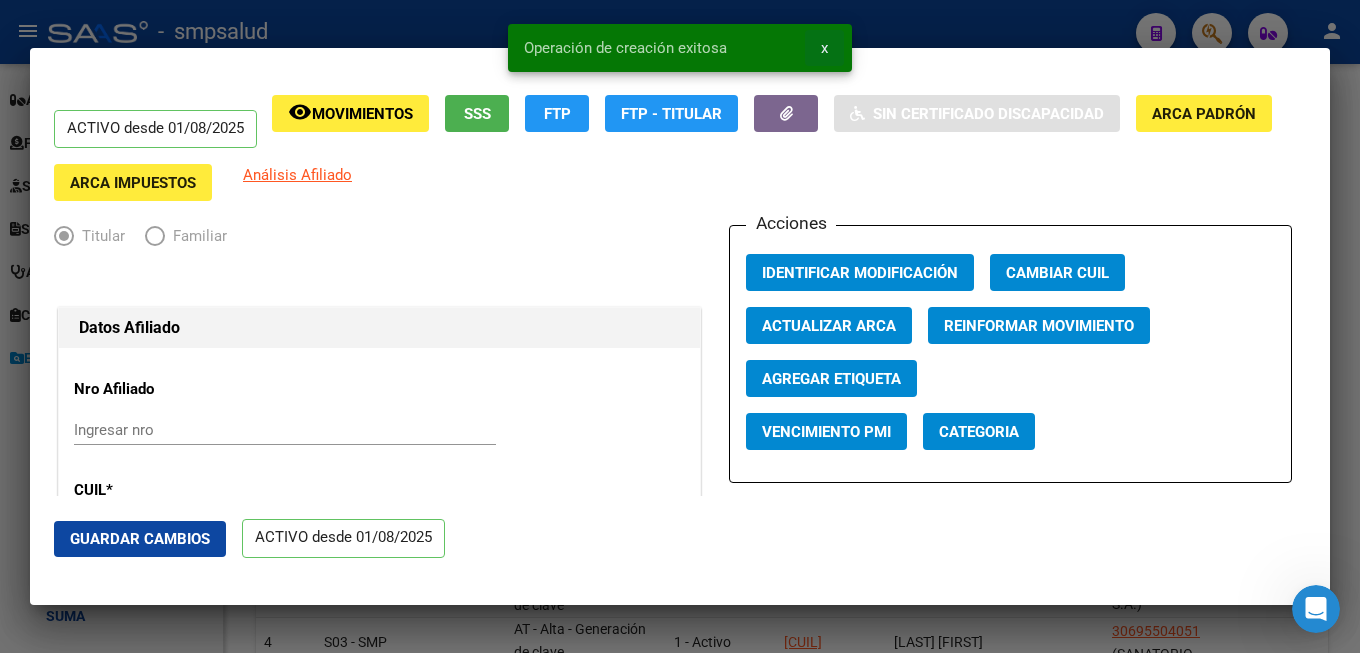click on "x" at bounding box center [824, 48] 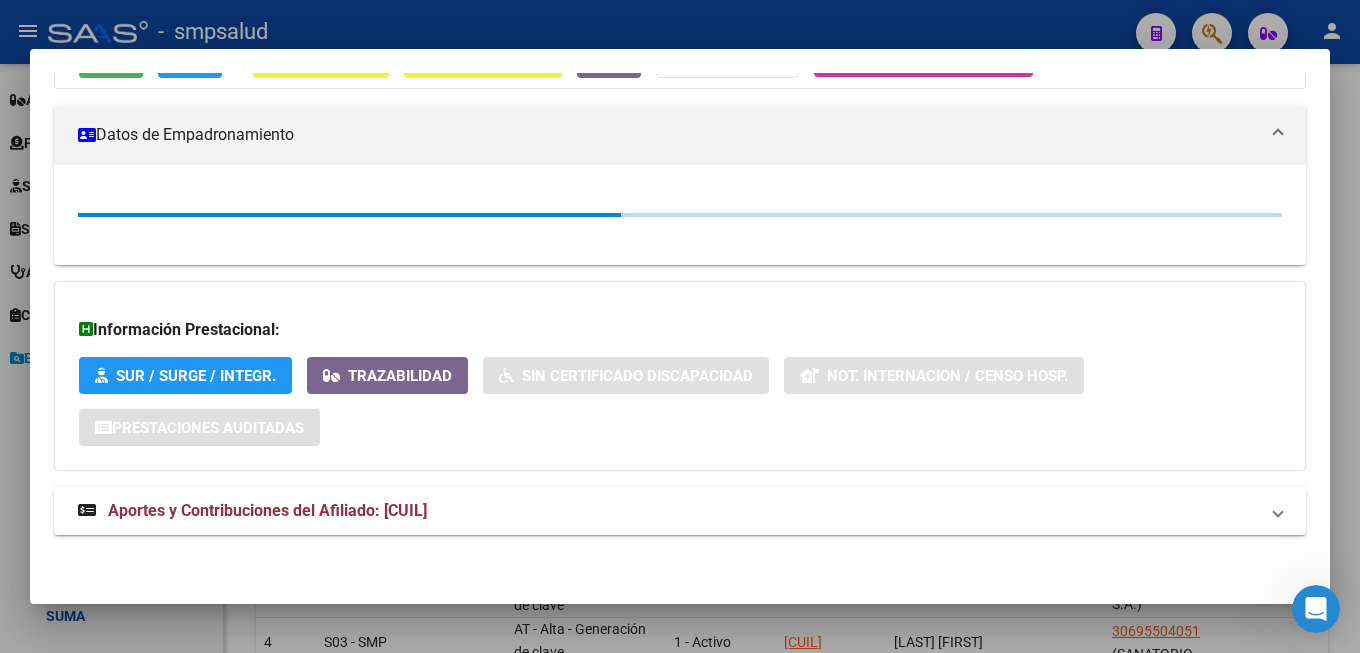 scroll, scrollTop: 245, scrollLeft: 0, axis: vertical 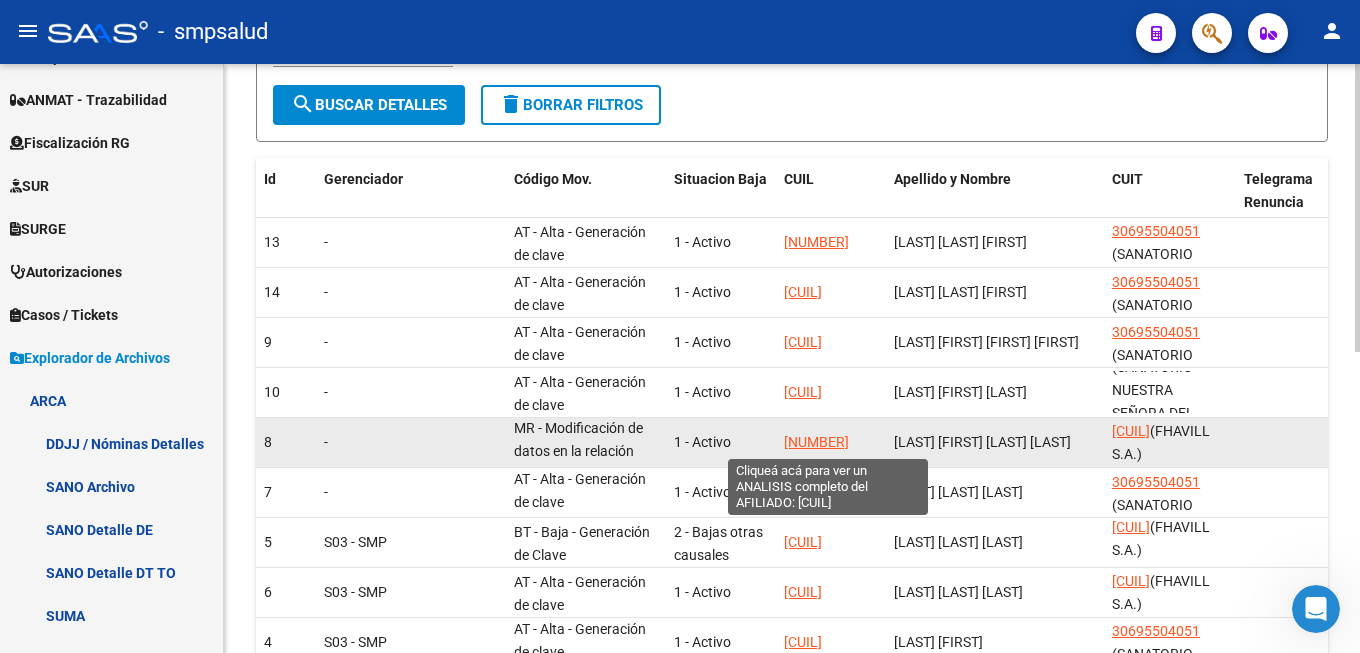 click on "[NUMBER]" 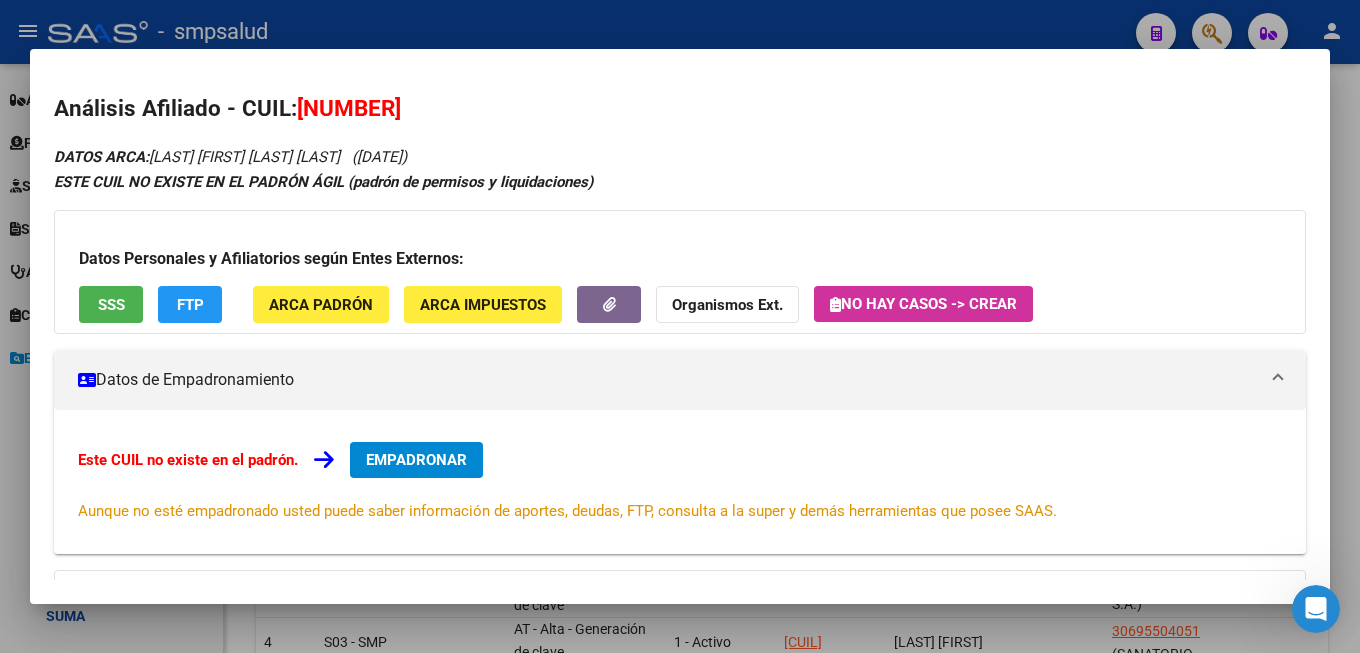 click on "EMPADRONAR" at bounding box center (416, 460) 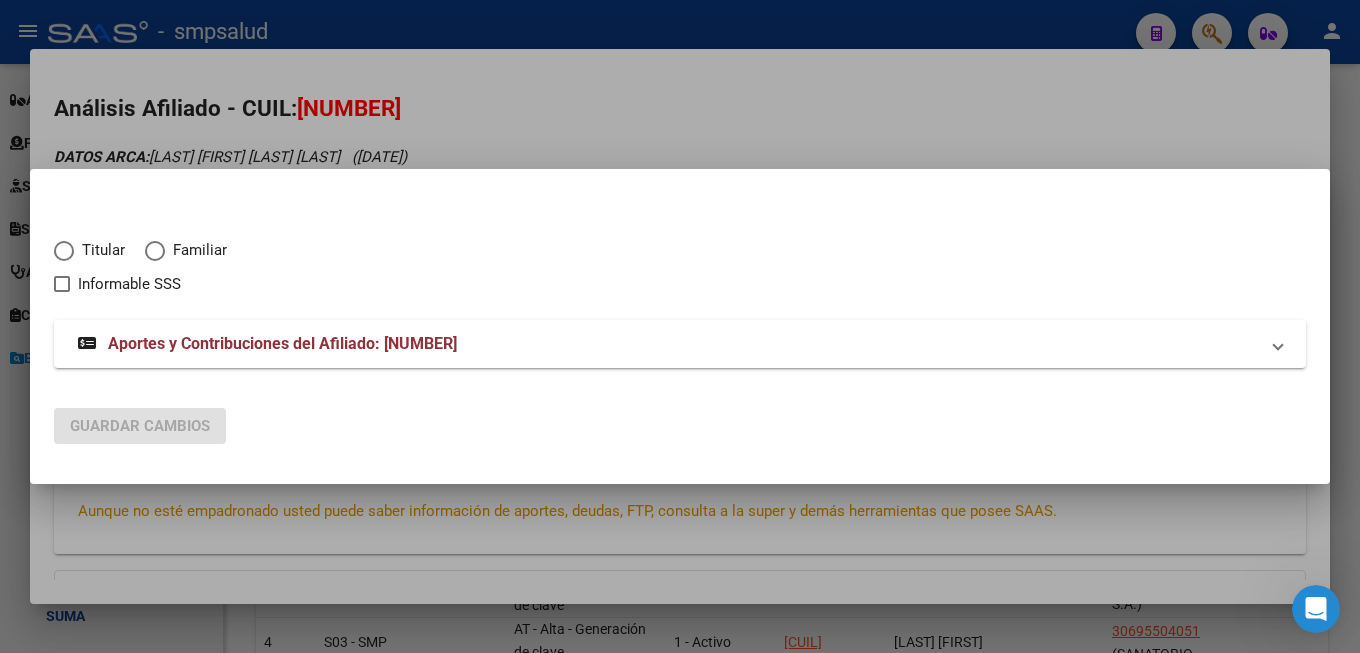 click on "Titular" at bounding box center (99, 250) 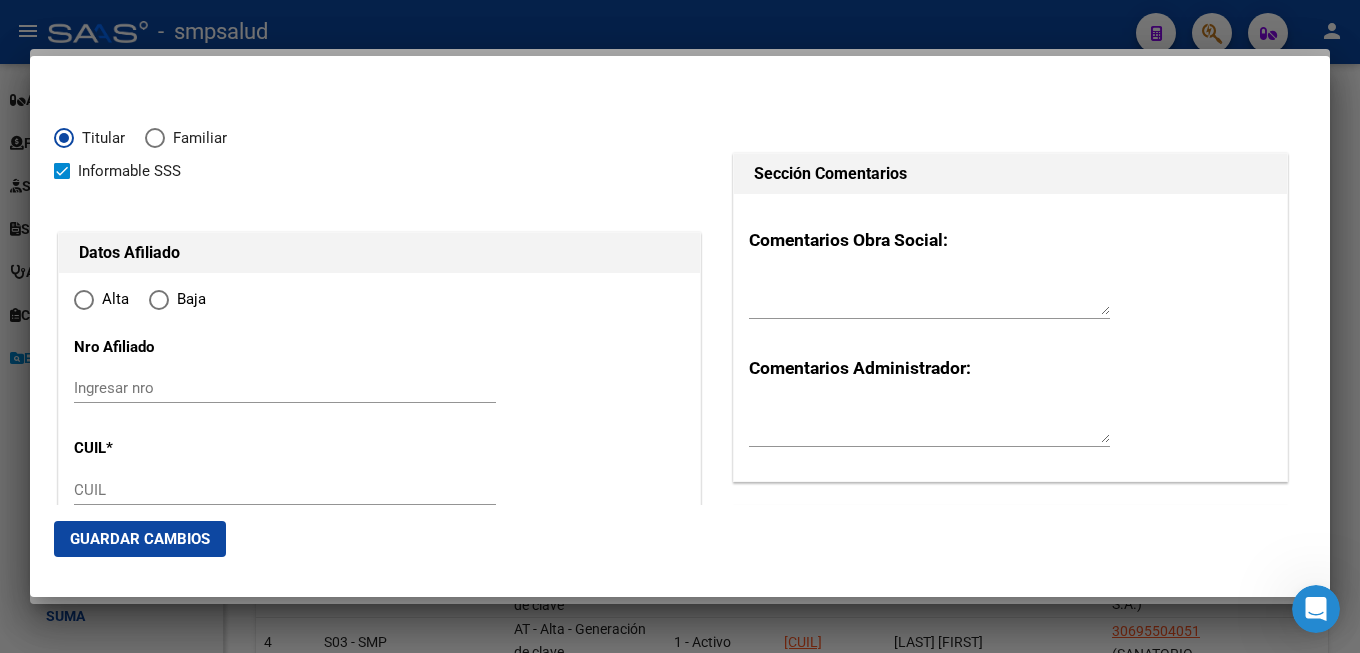 type on "[CUIL]" 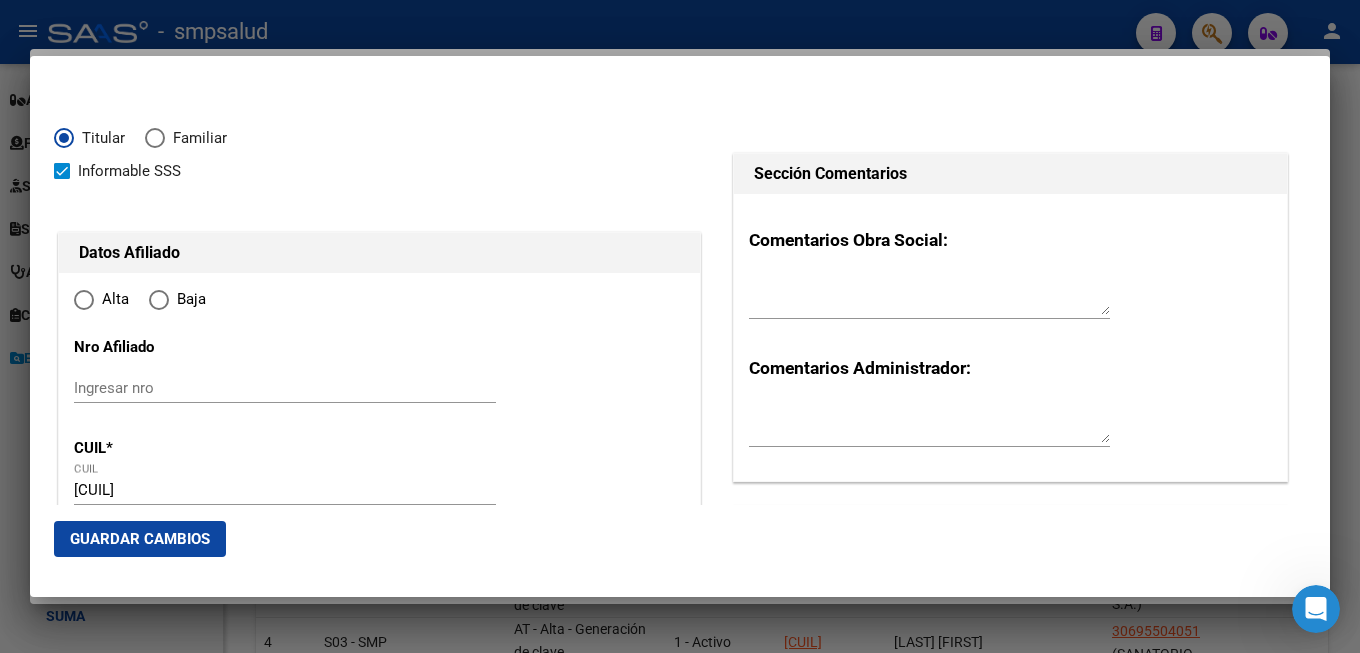 radio on "true" 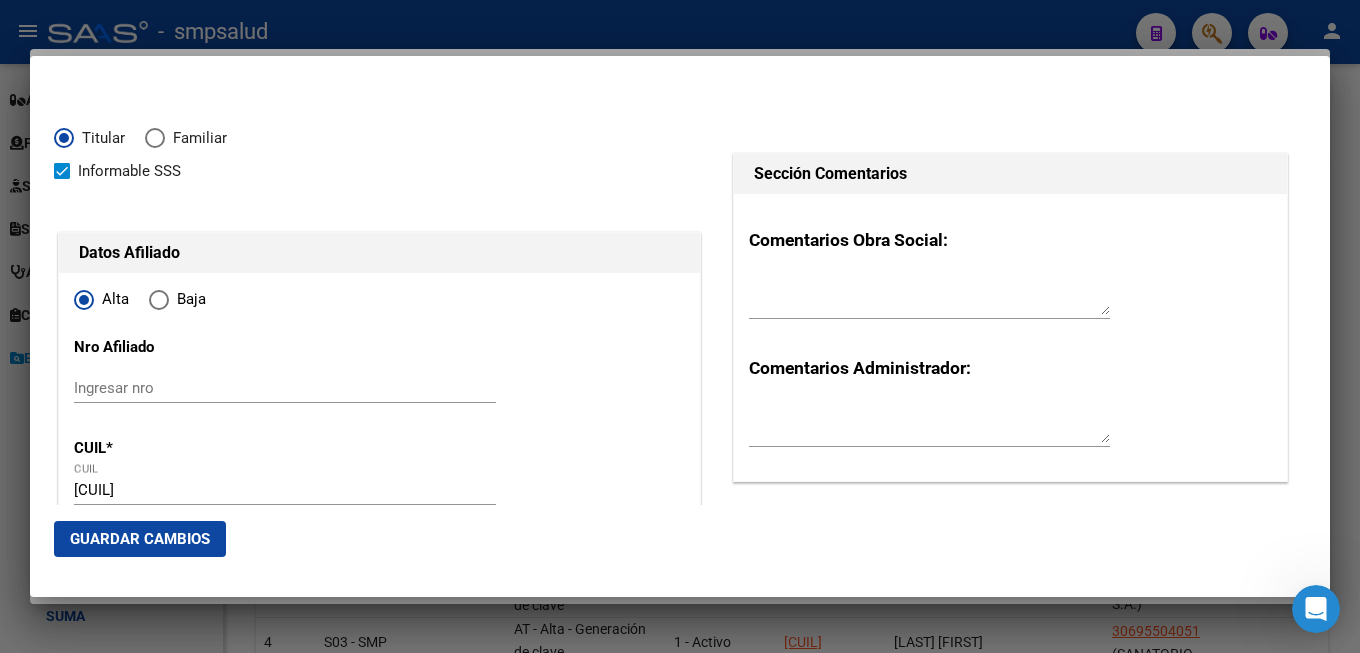 type on "[NUMBER]" 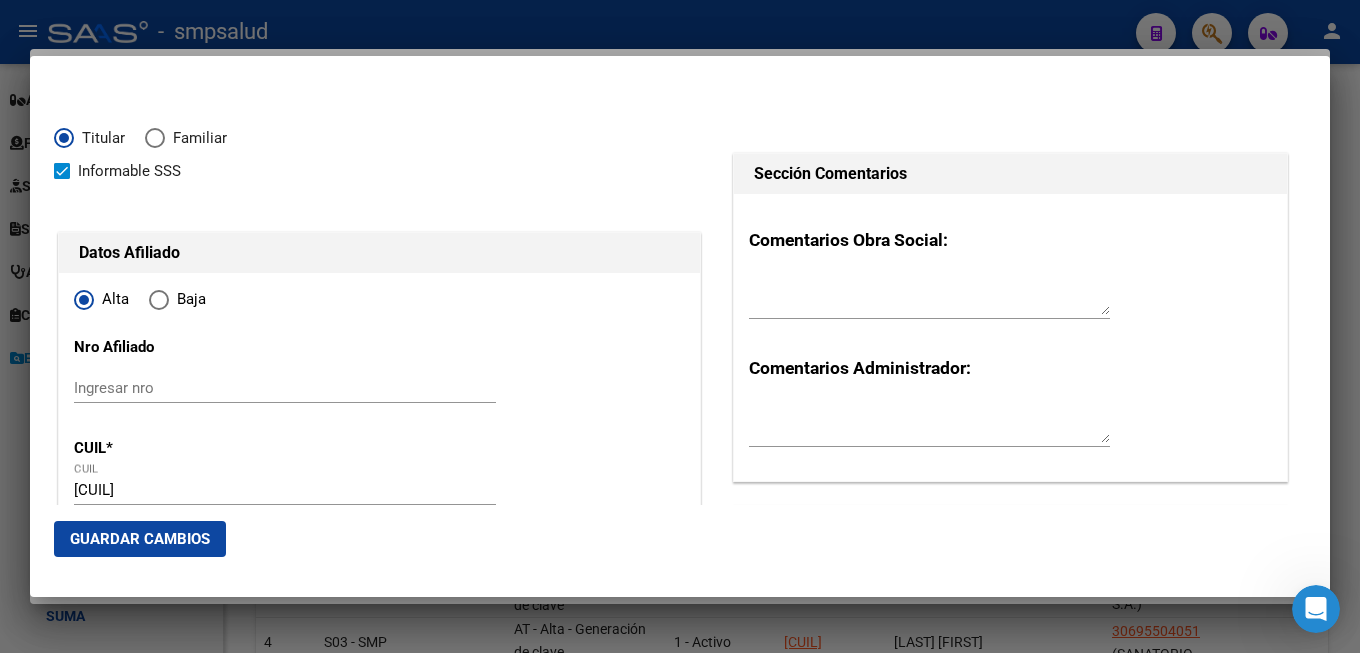 type on "[DATE]" 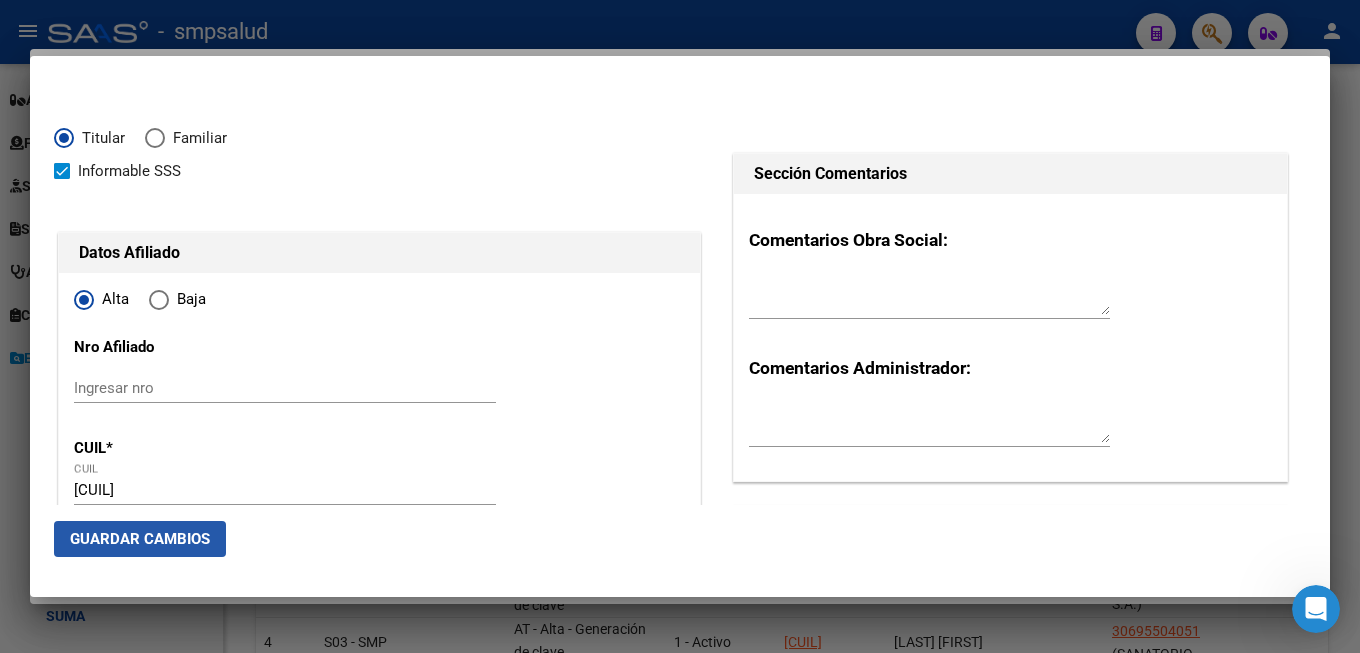 click on "Guardar Cambios" 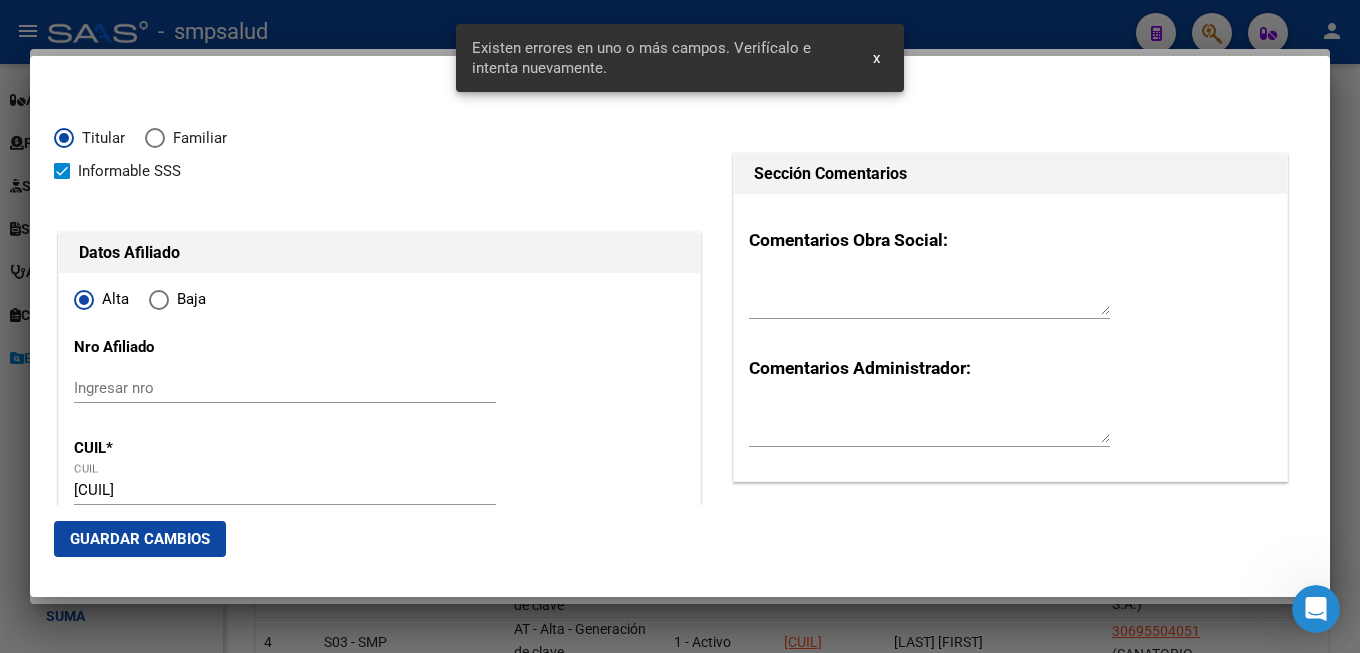 click on "x" at bounding box center [876, 58] 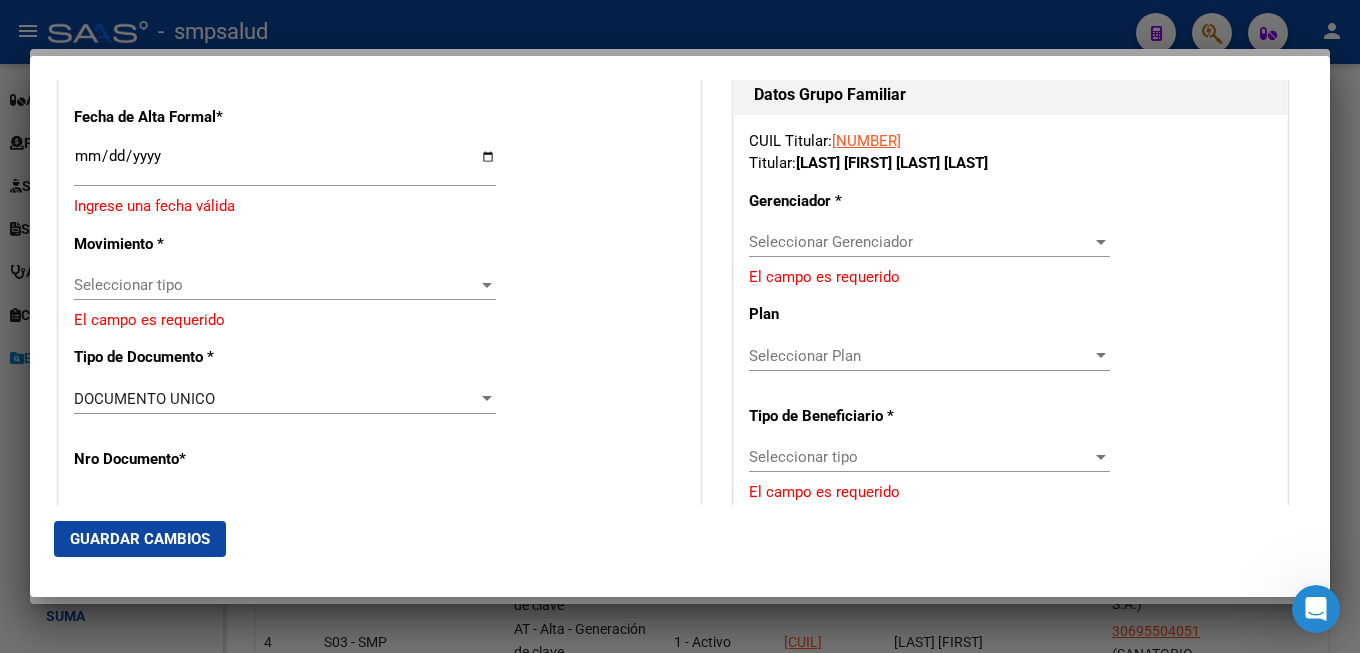 scroll, scrollTop: 216, scrollLeft: 0, axis: vertical 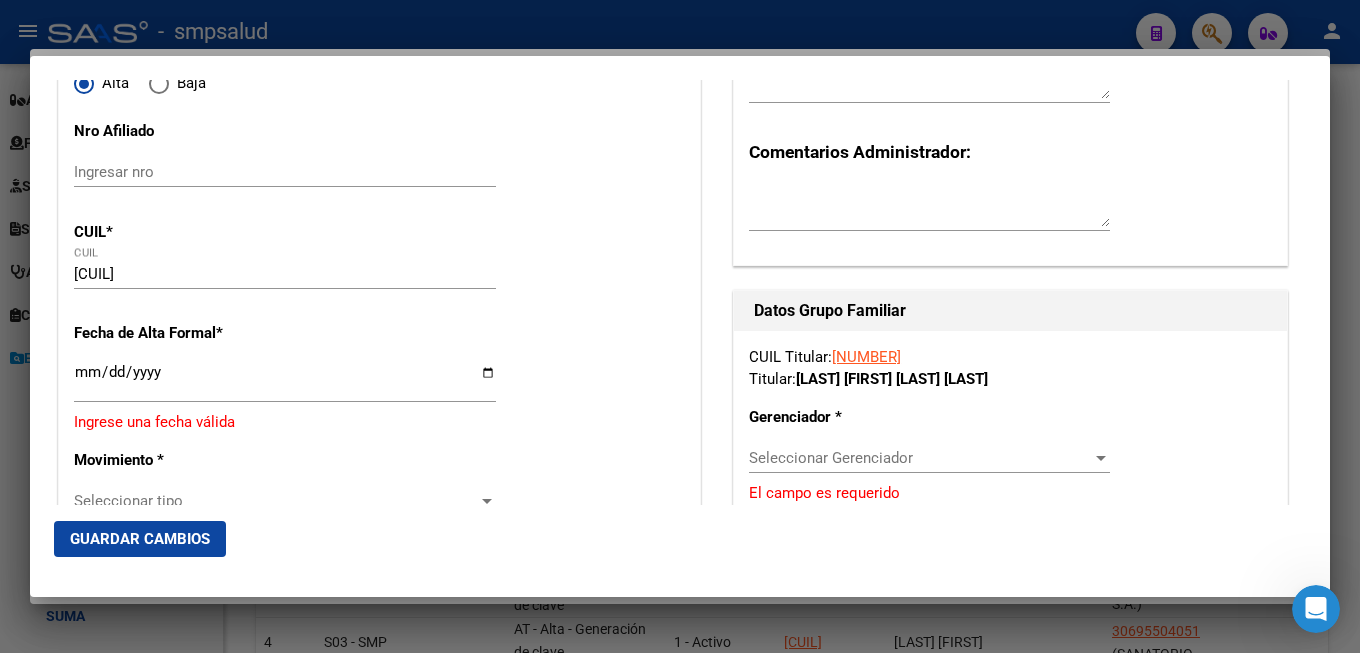 click on "Ingresar fecha" at bounding box center (285, 380) 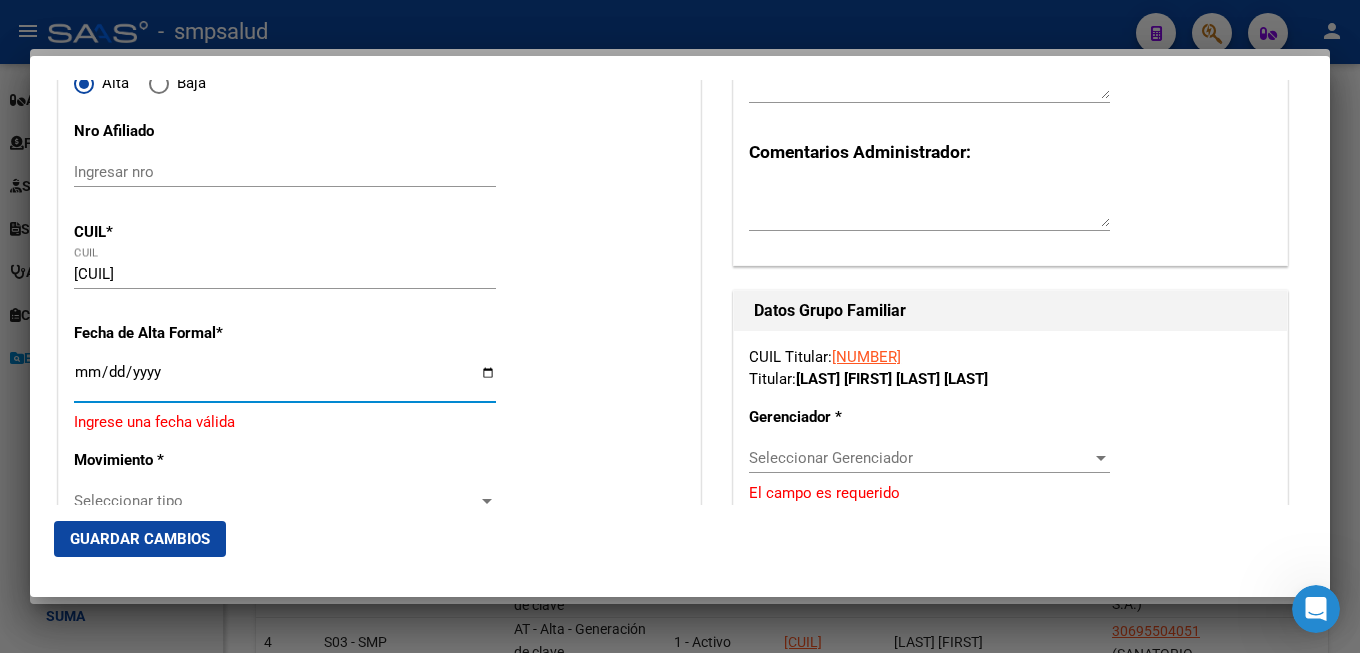 type on "2025-08-01" 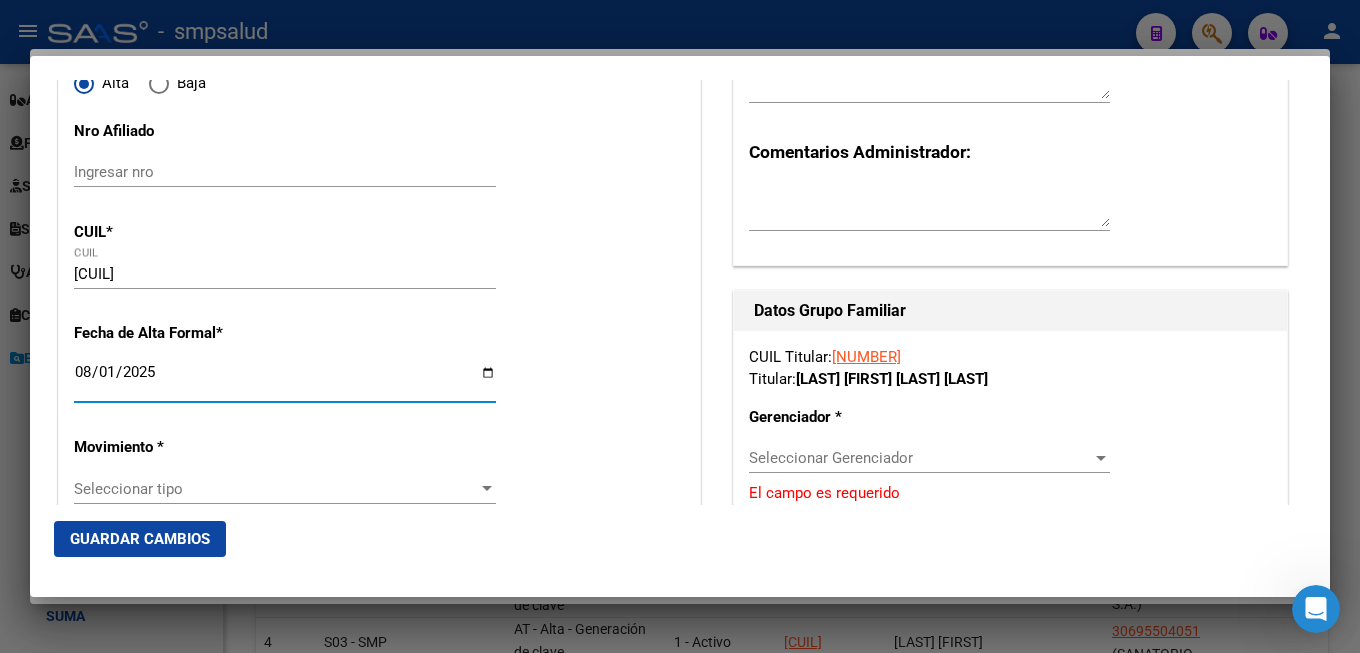 click on "Seleccionar tipo Seleccionar tipo" 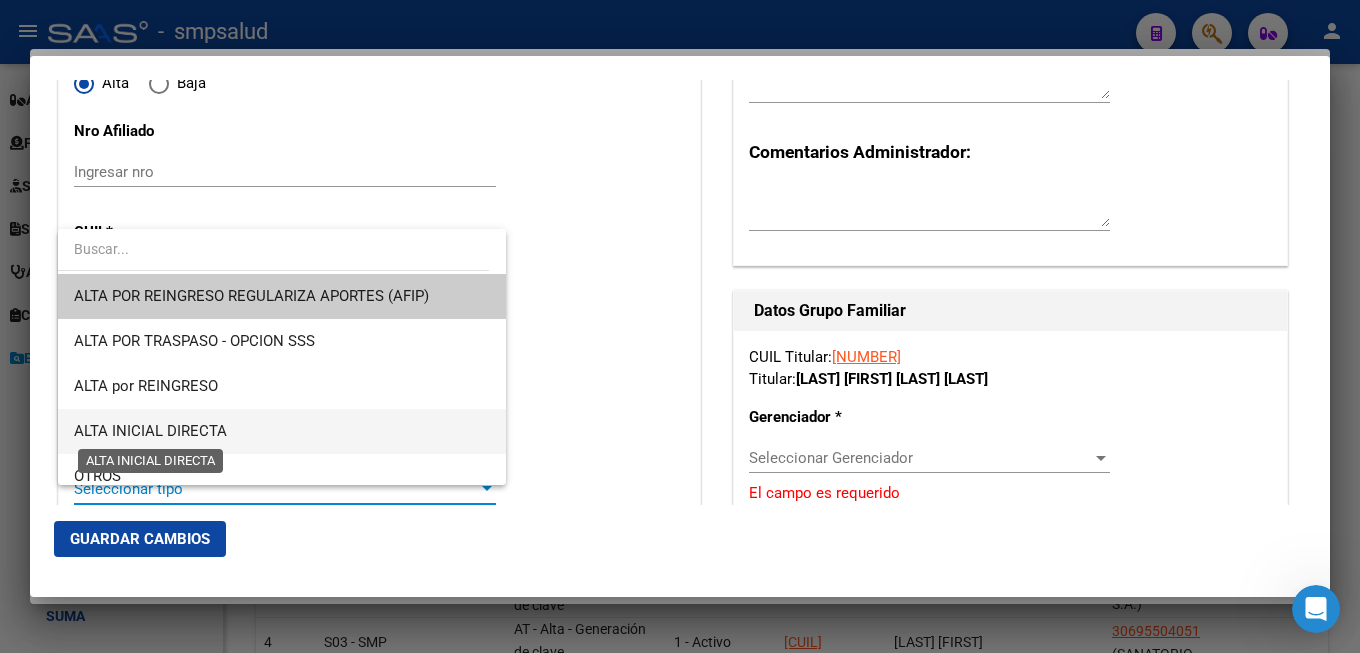 drag, startPoint x: 170, startPoint y: 433, endPoint x: 190, endPoint y: 433, distance: 20 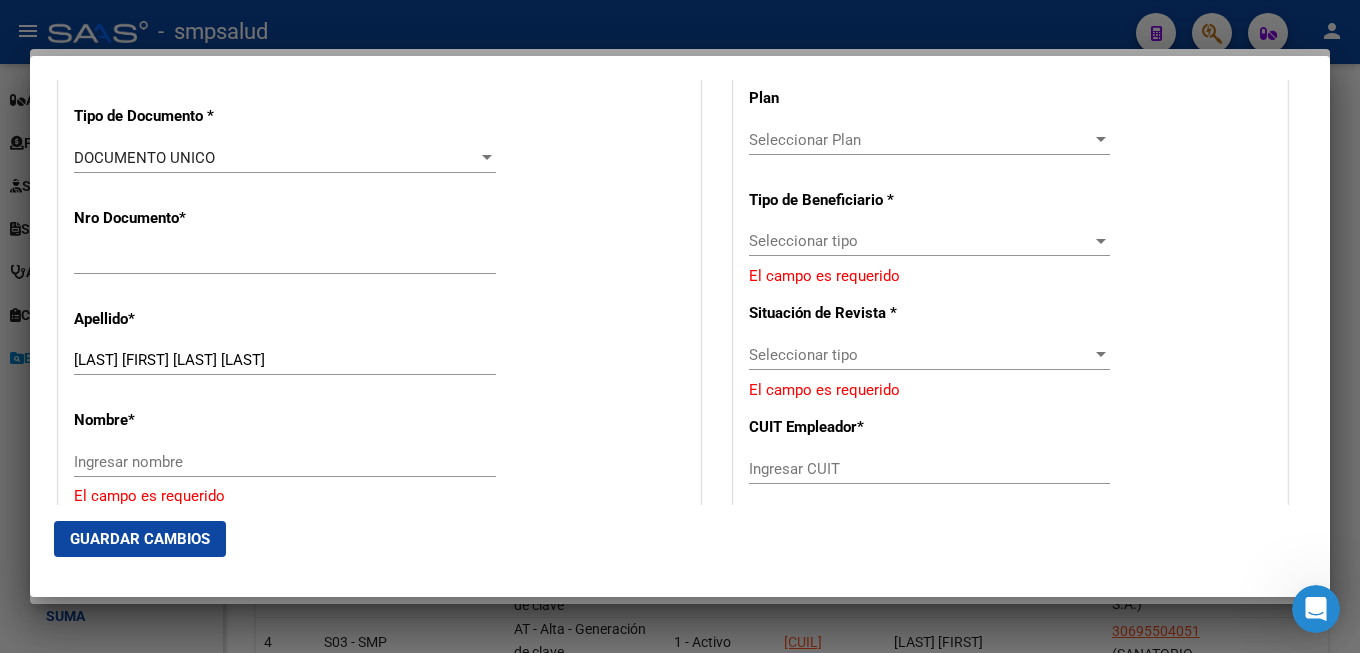 scroll, scrollTop: 864, scrollLeft: 0, axis: vertical 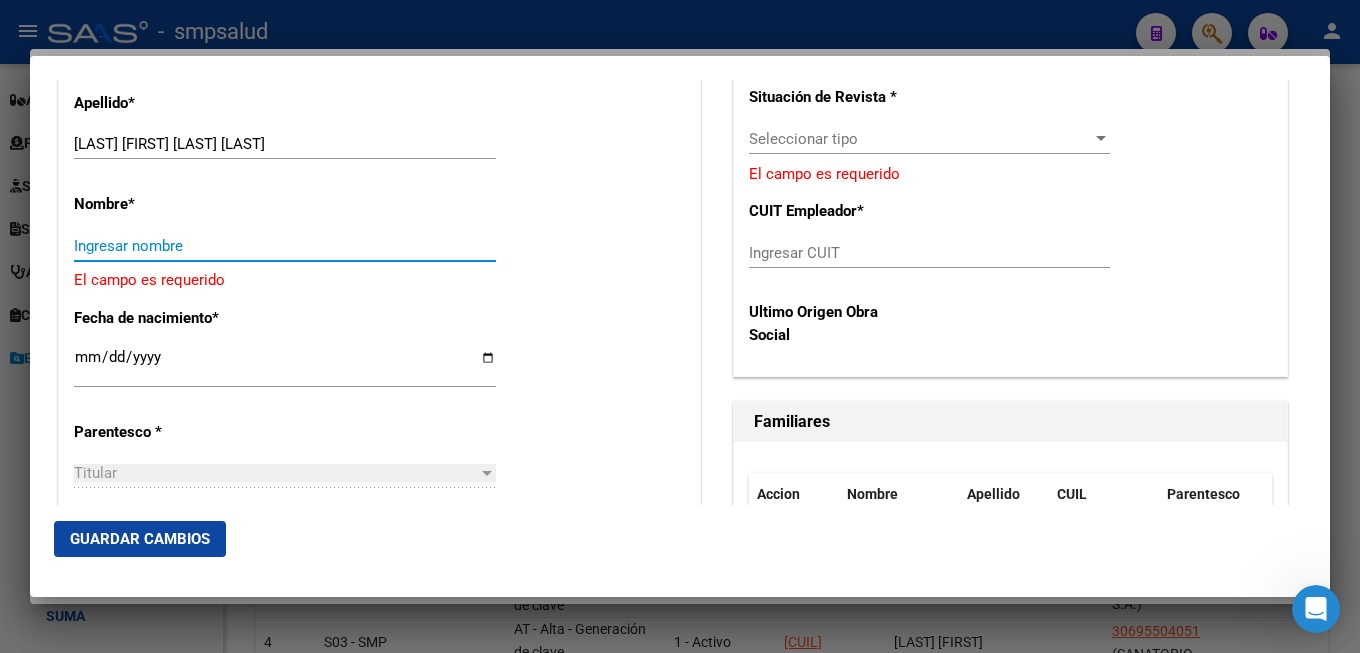 click on "Ingresar nombre" at bounding box center [285, 246] 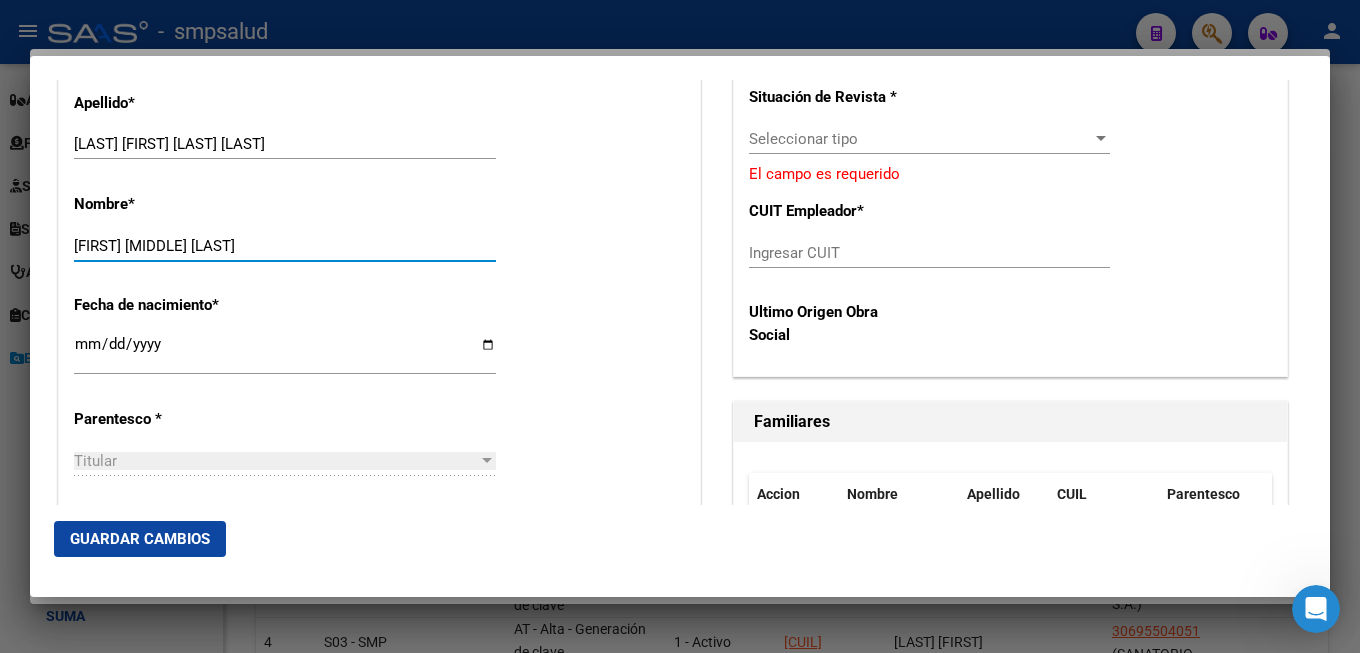 scroll, scrollTop: 1188, scrollLeft: 0, axis: vertical 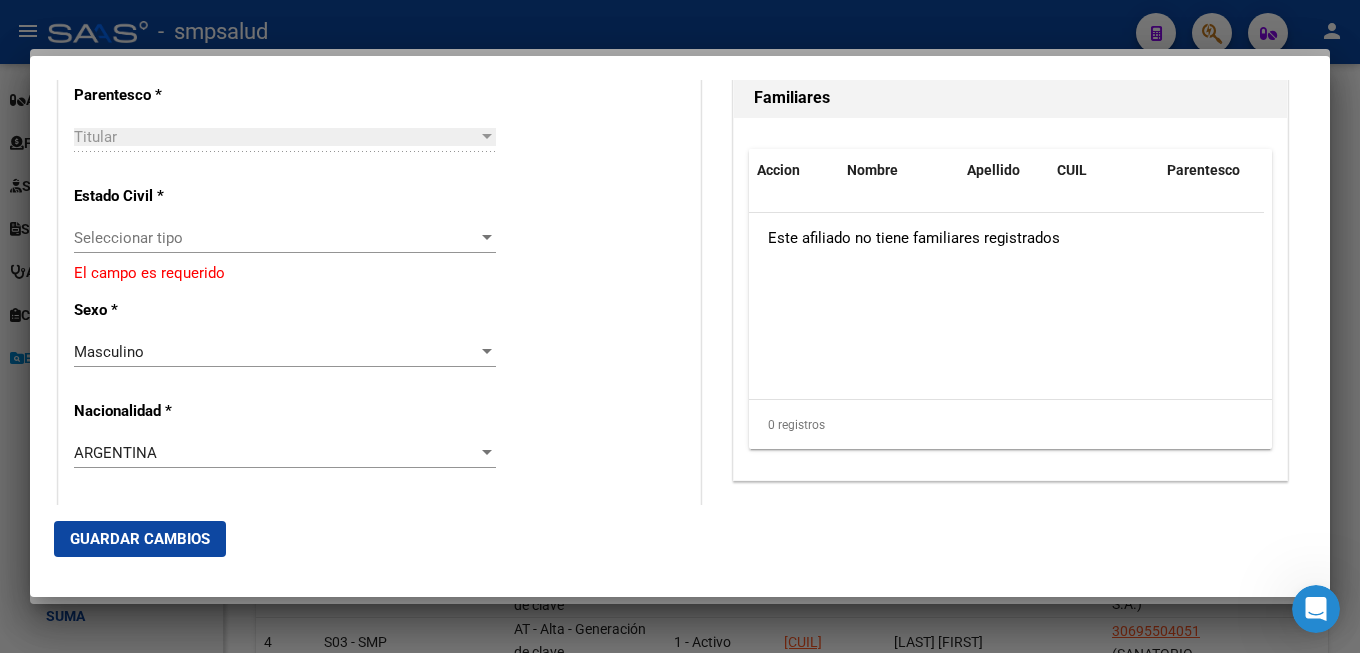 type on "[FIRST] [MIDDLE] [LAST]" 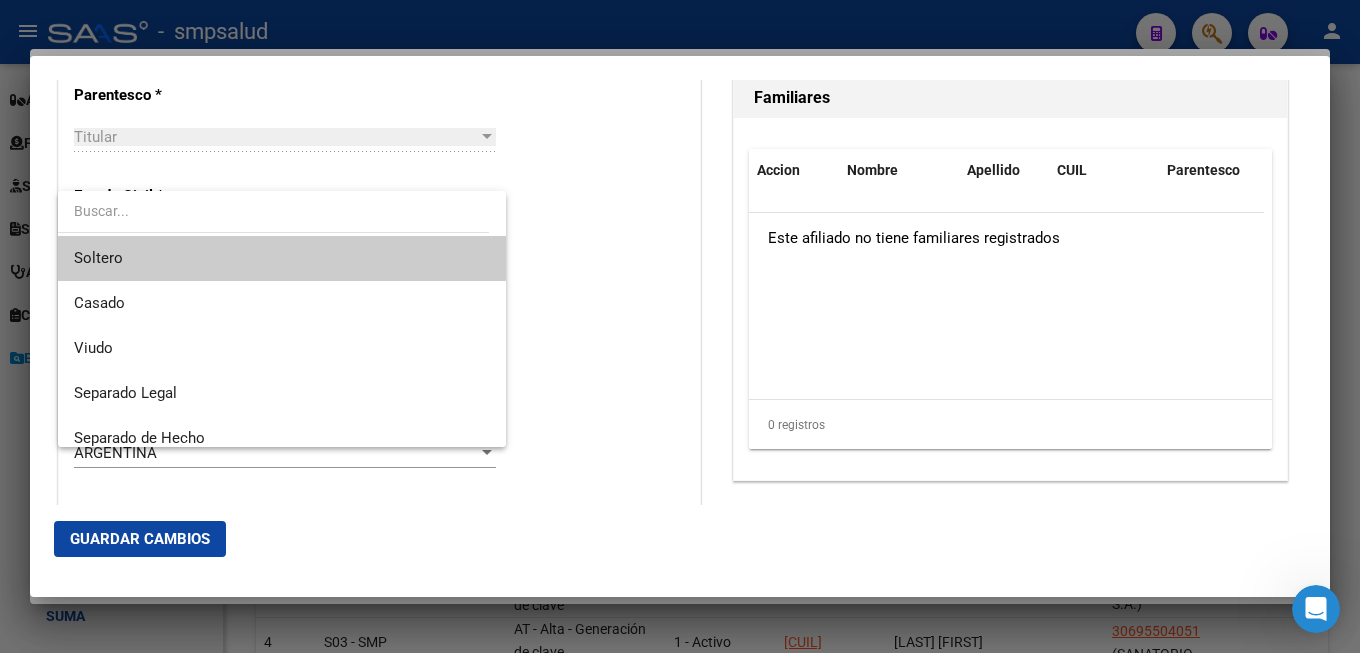 click on "Soltero" at bounding box center [282, 258] 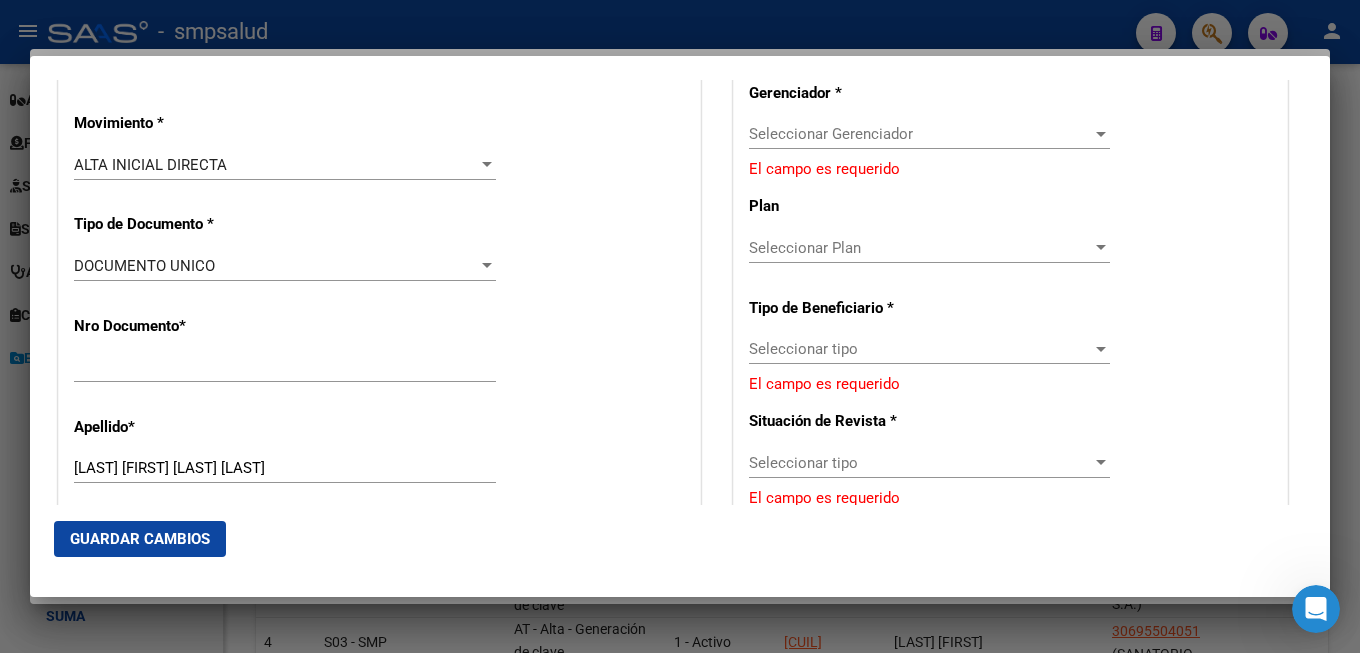 scroll, scrollTop: 216, scrollLeft: 0, axis: vertical 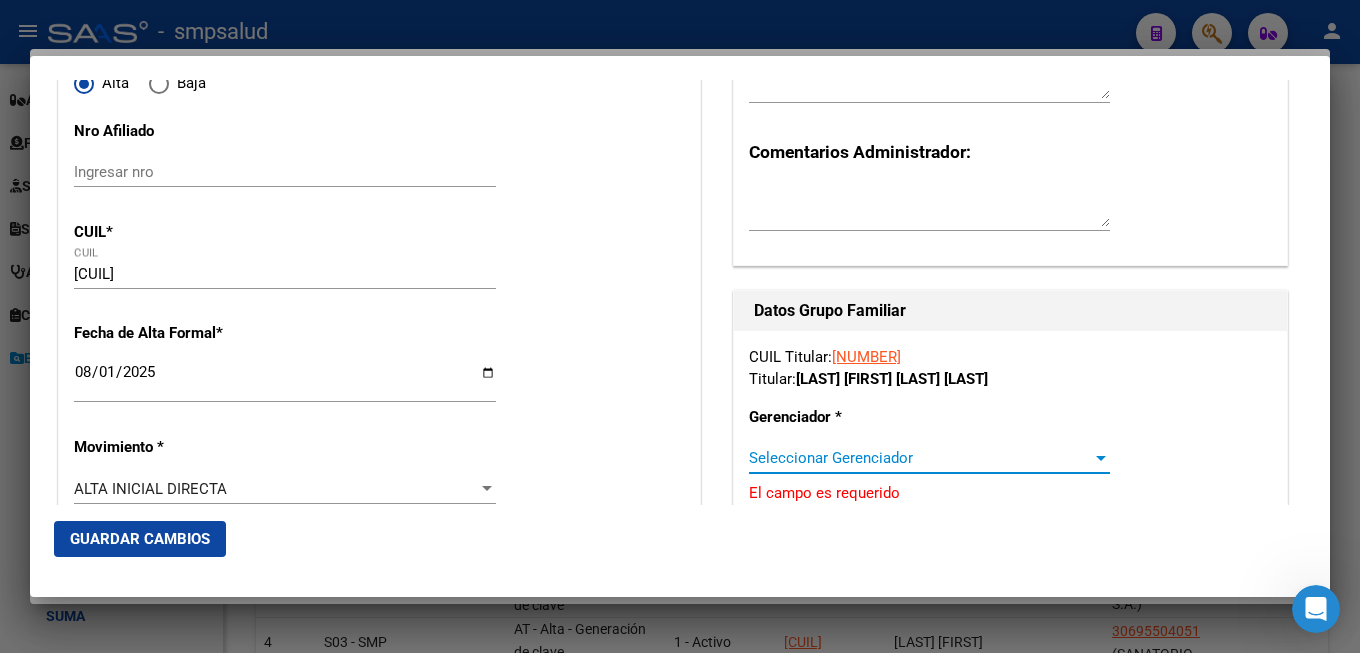 click on "Seleccionar Gerenciador" at bounding box center [920, 458] 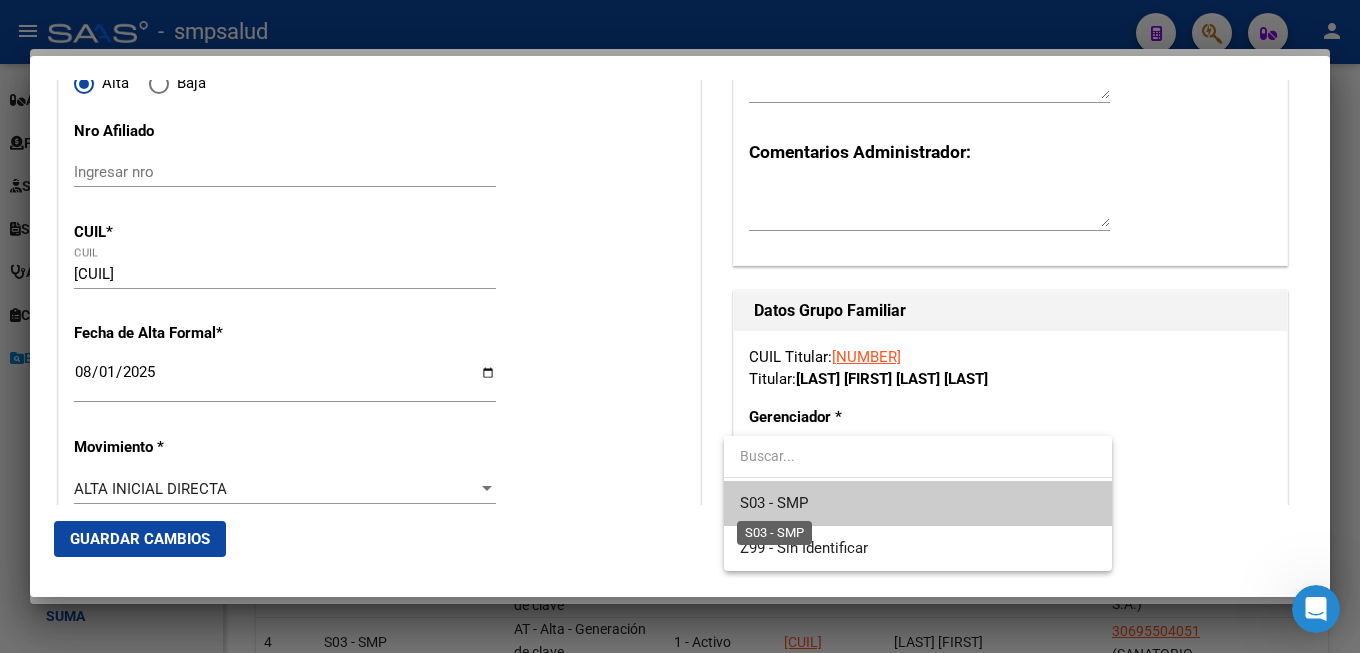 click on "S03 - SMP" at bounding box center (774, 503) 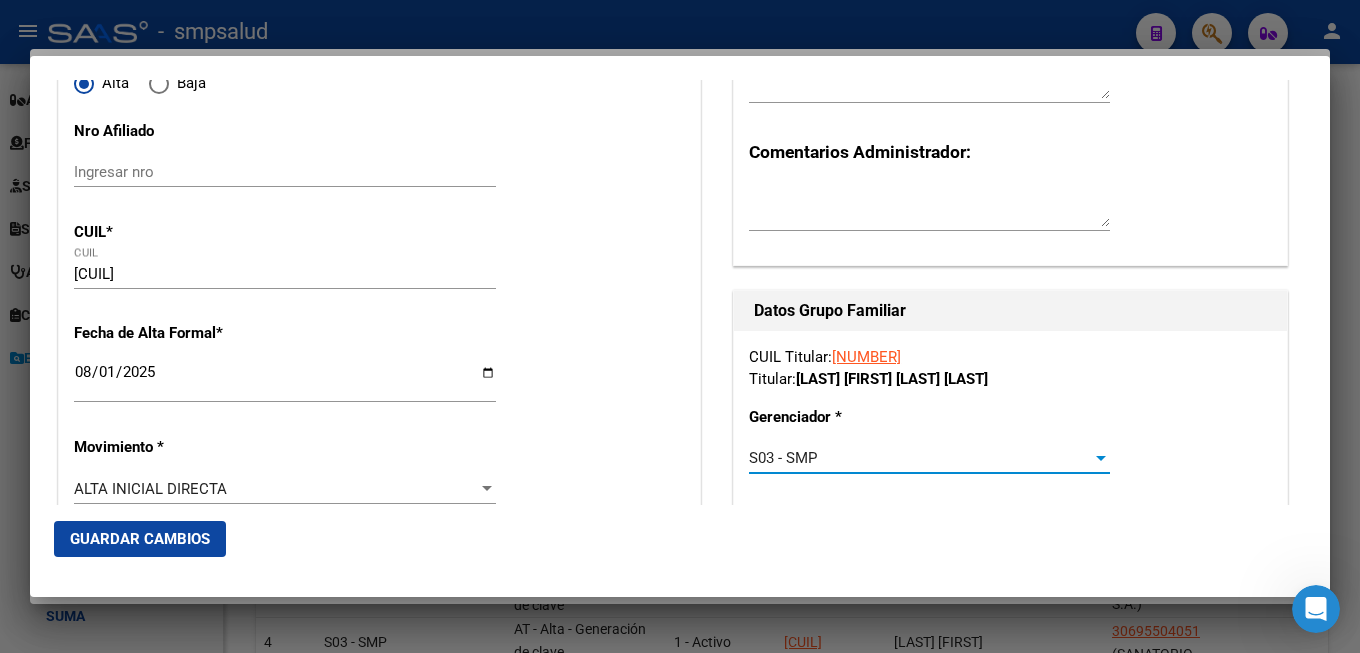 scroll, scrollTop: 432, scrollLeft: 0, axis: vertical 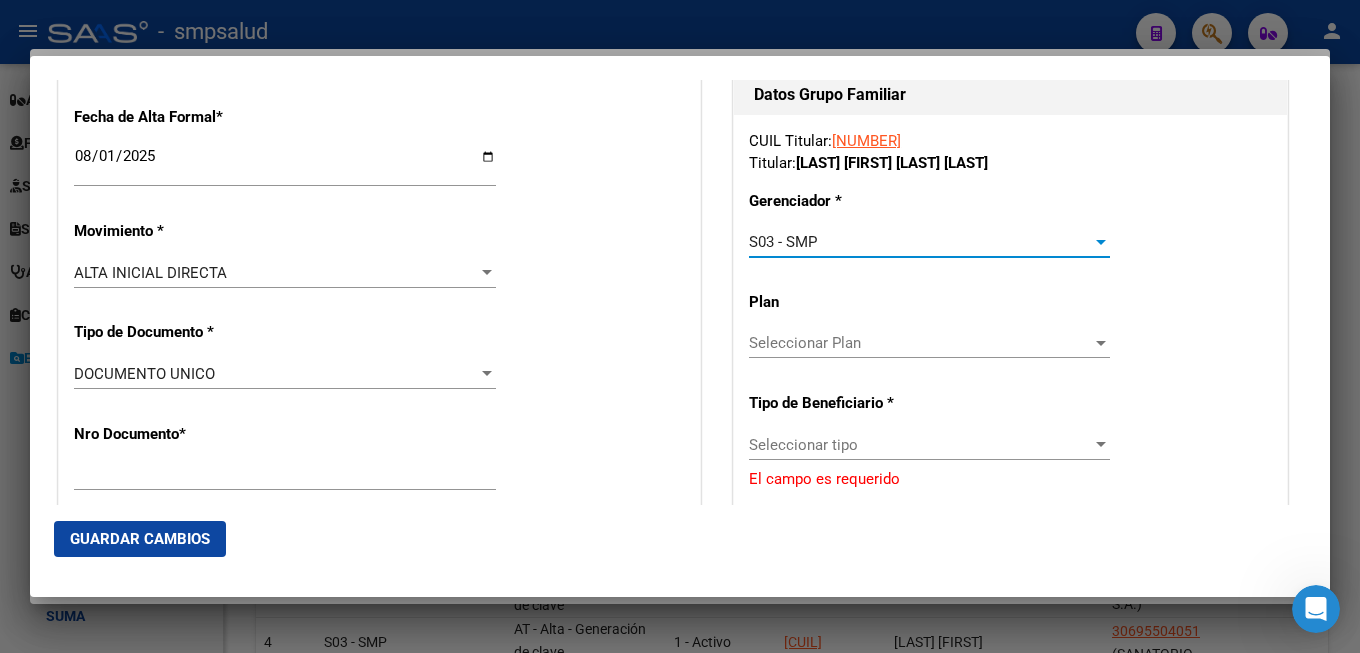 click on "Seleccionar tipo" at bounding box center (920, 445) 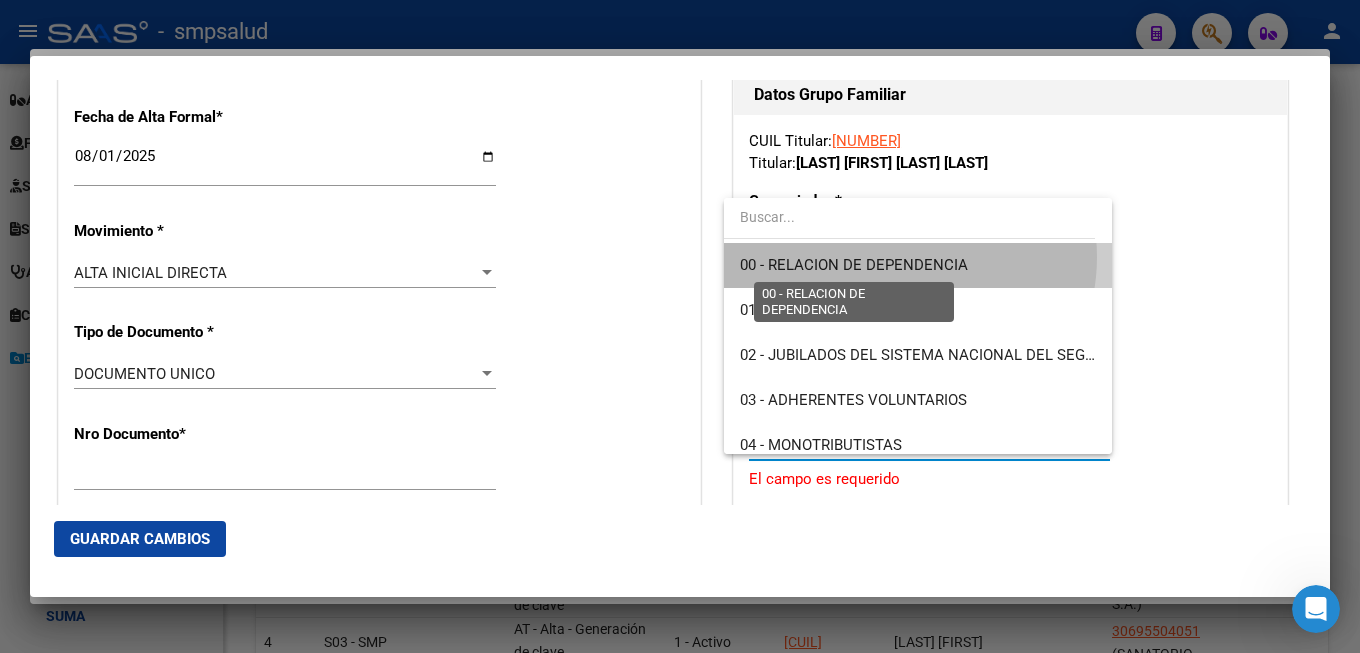 click on "00 - RELACION DE DEPENDENCIA" at bounding box center [854, 265] 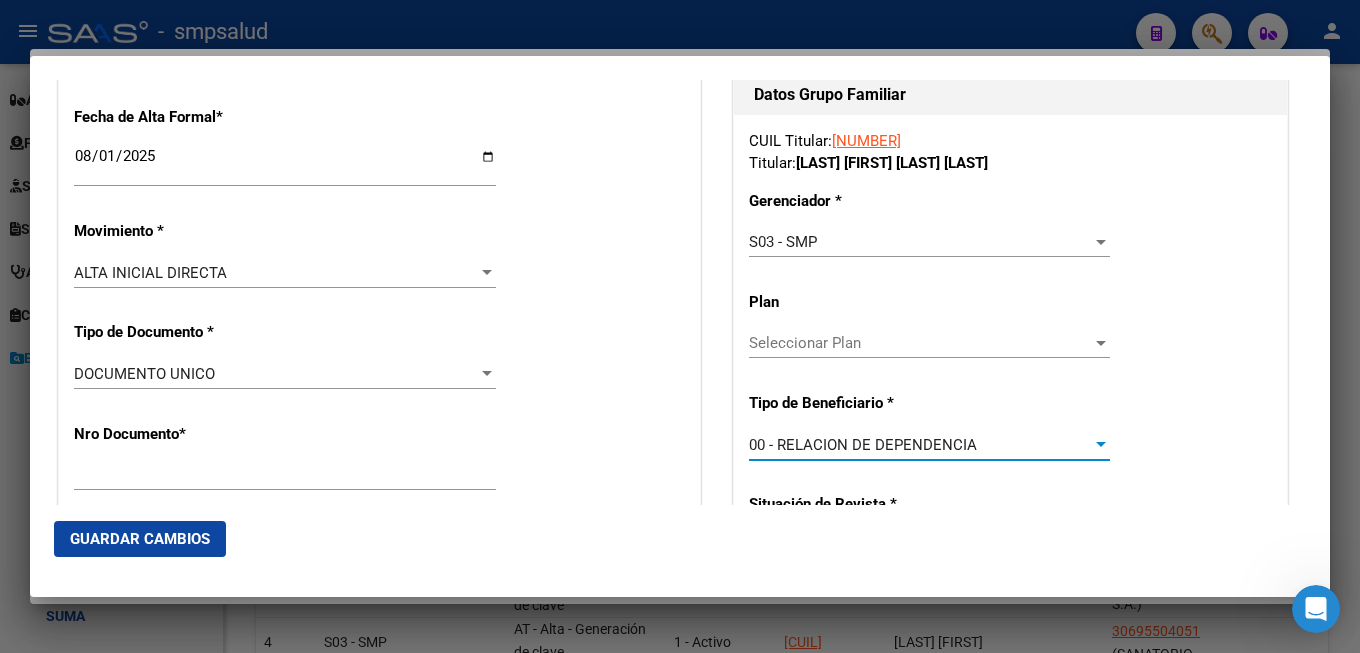 scroll, scrollTop: 756, scrollLeft: 0, axis: vertical 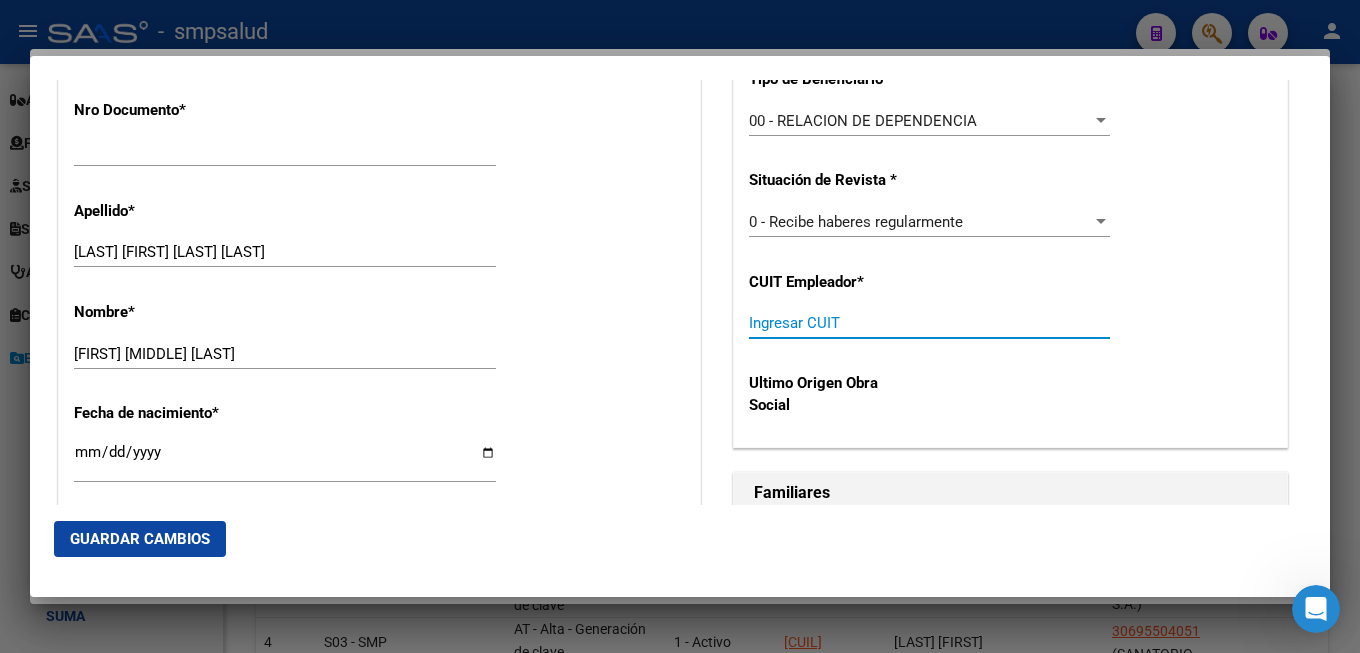 click on "Ingresar CUIT" at bounding box center [929, 323] 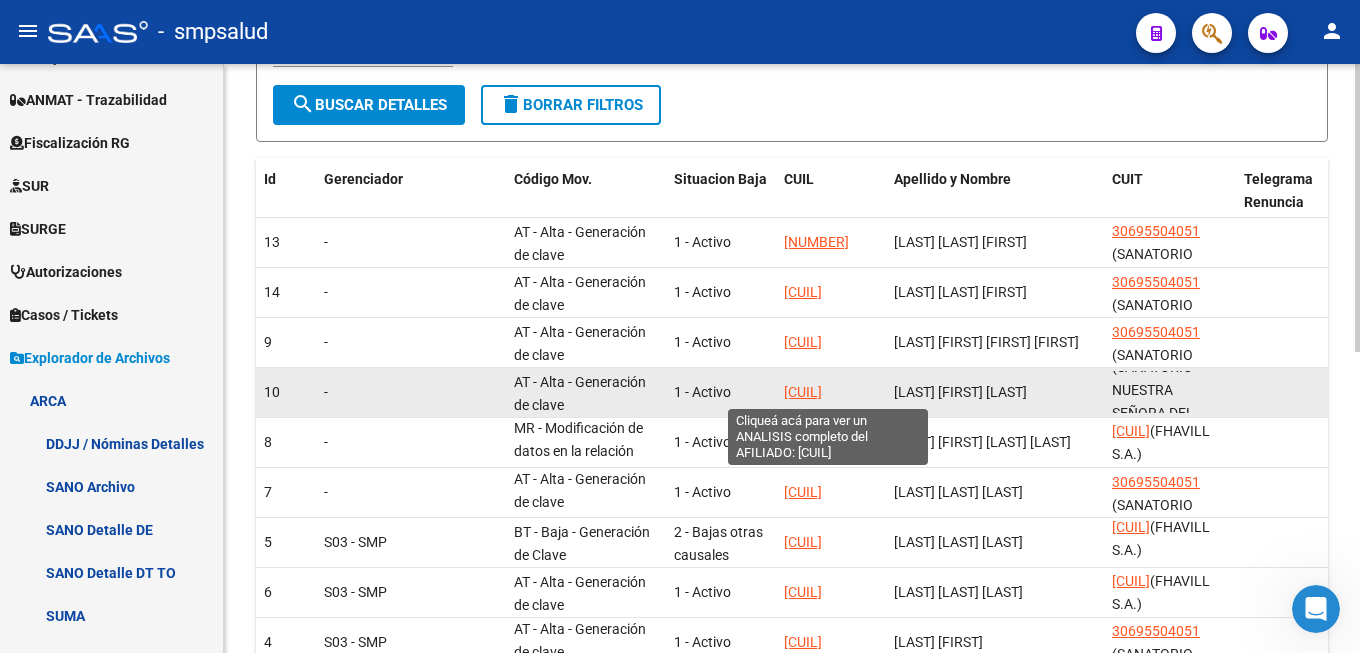 click on "[CUIL]" 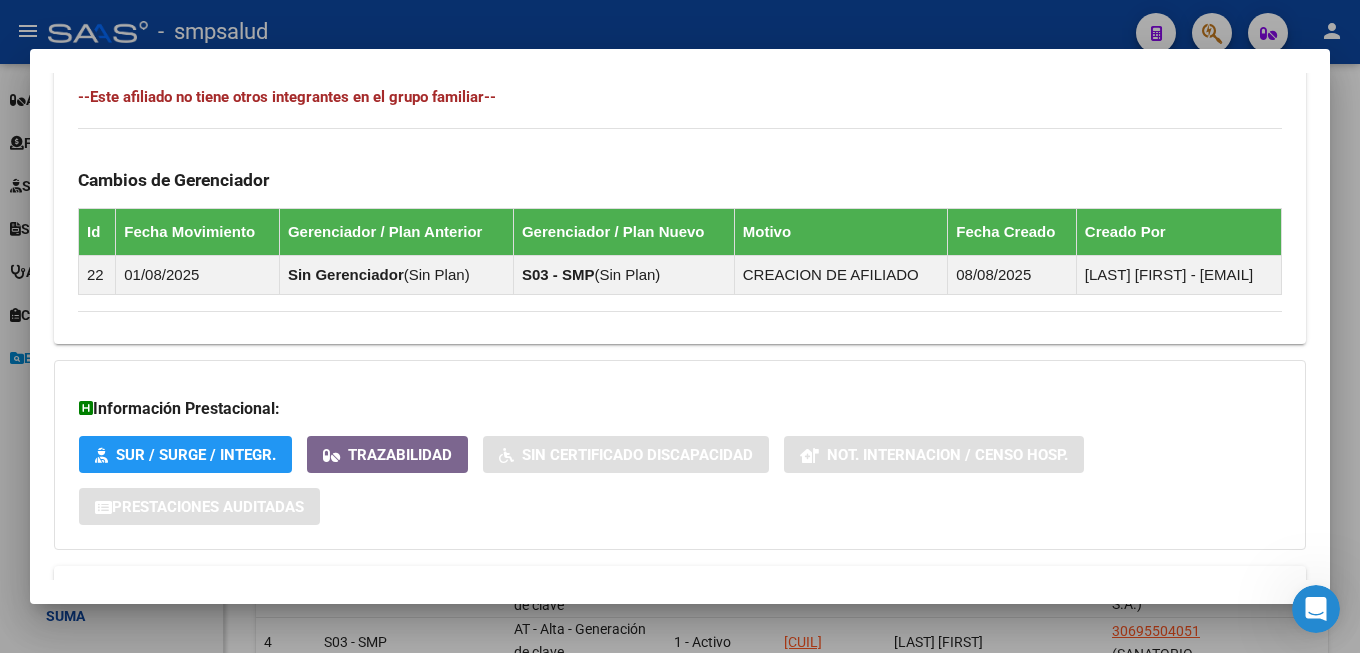 scroll, scrollTop: 1195, scrollLeft: 0, axis: vertical 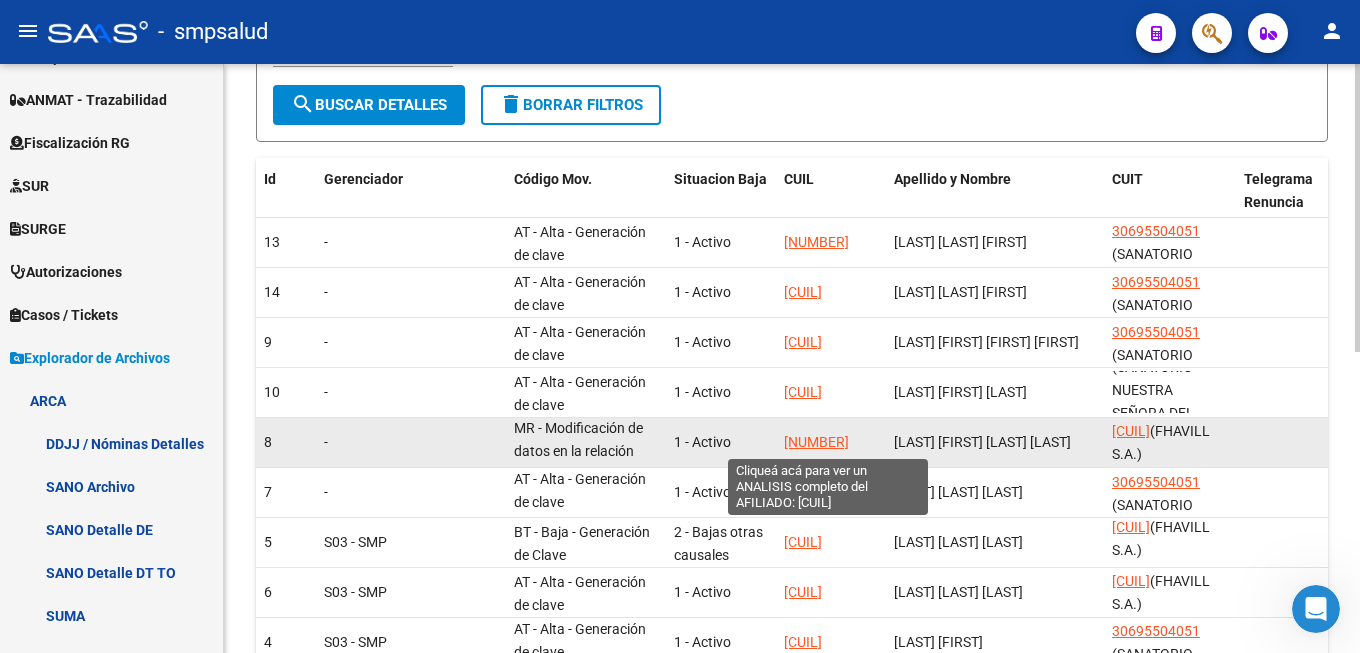 click on "[NUMBER]" 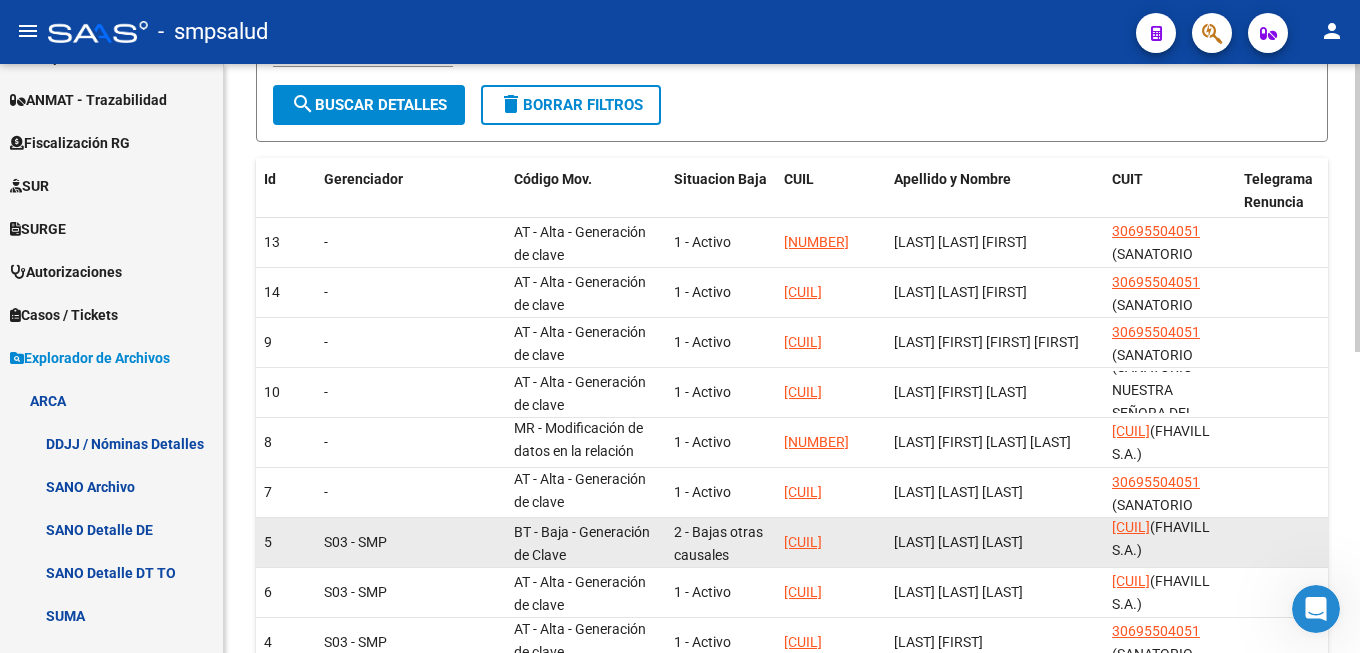 scroll, scrollTop: 3, scrollLeft: 0, axis: vertical 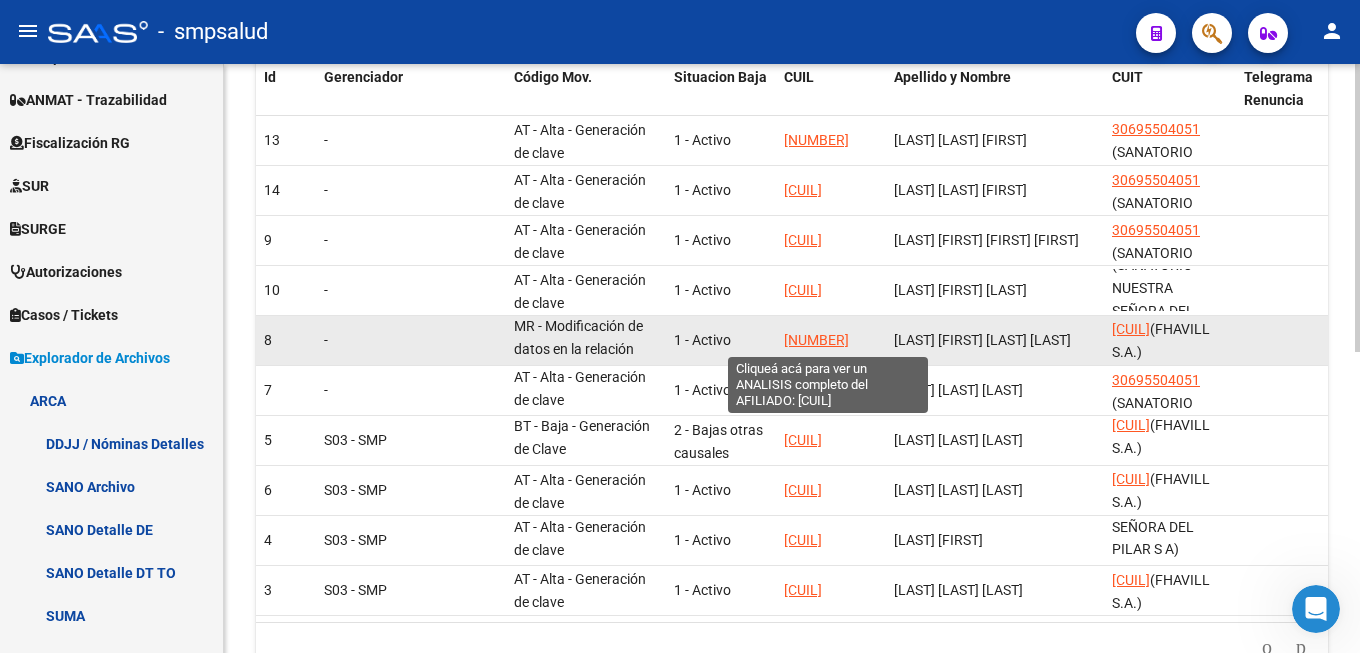 click on "[NUMBER]" 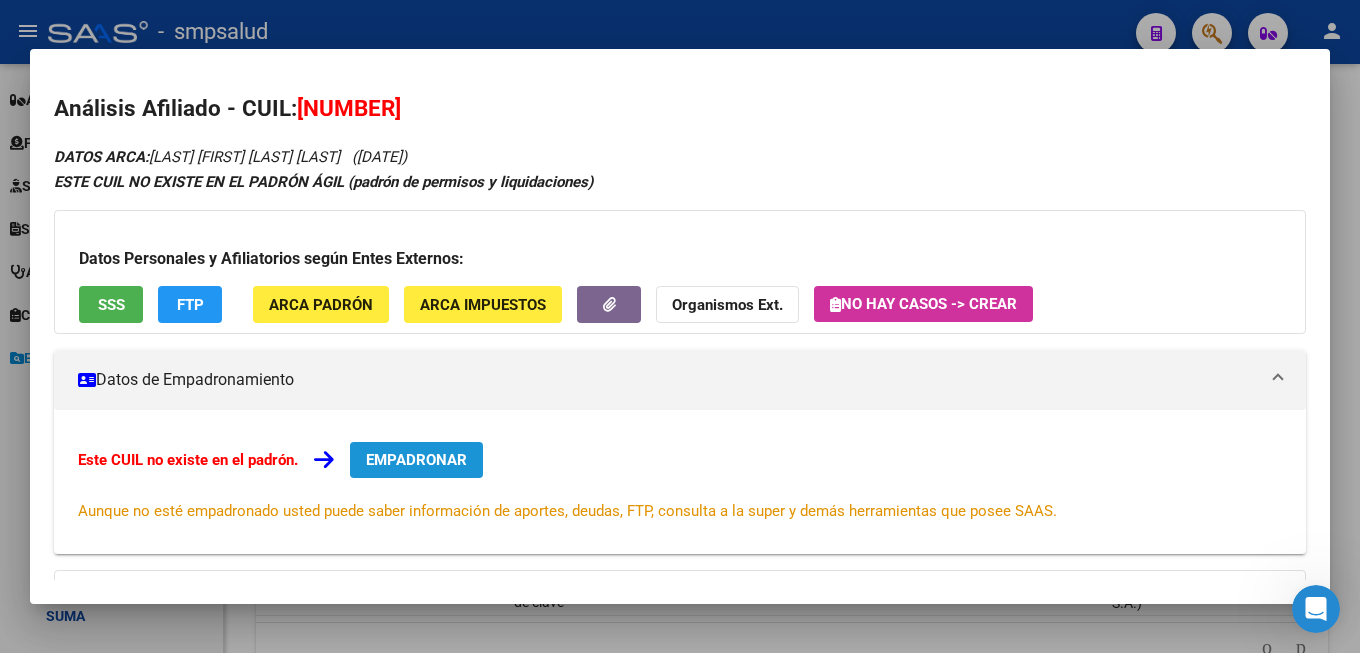 click on "EMPADRONAR" at bounding box center (416, 460) 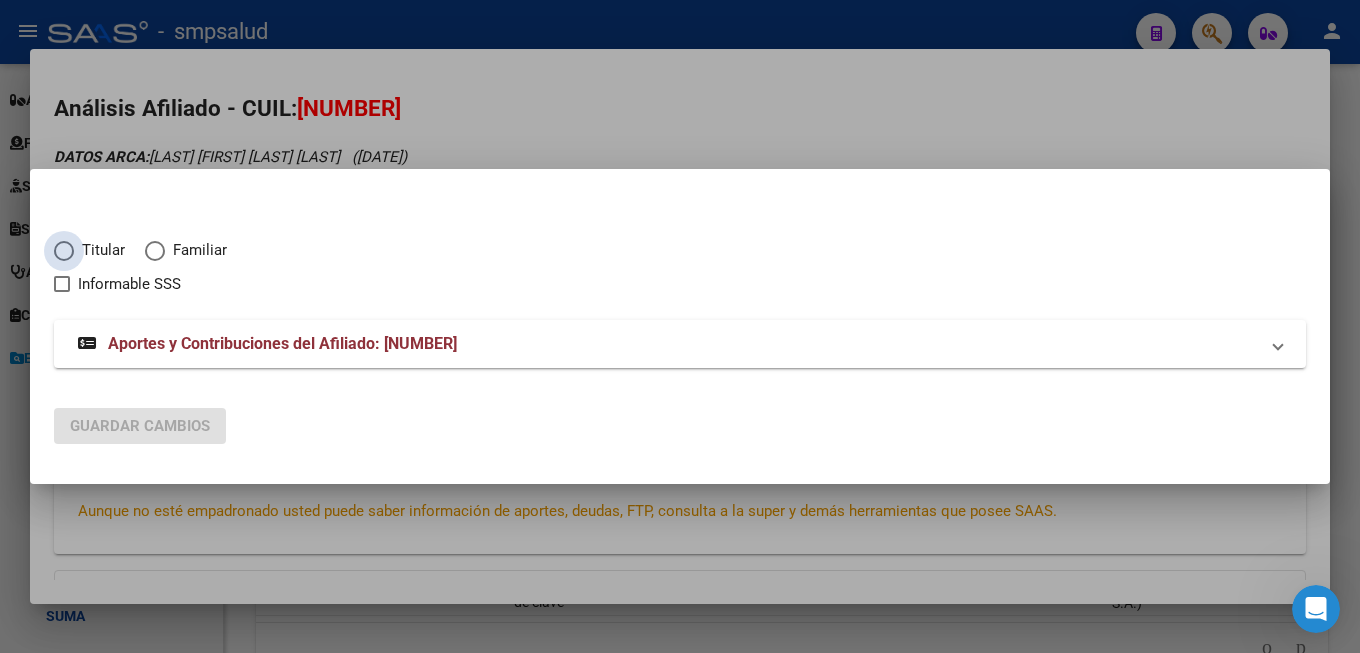 click on "Titular" at bounding box center (99, 250) 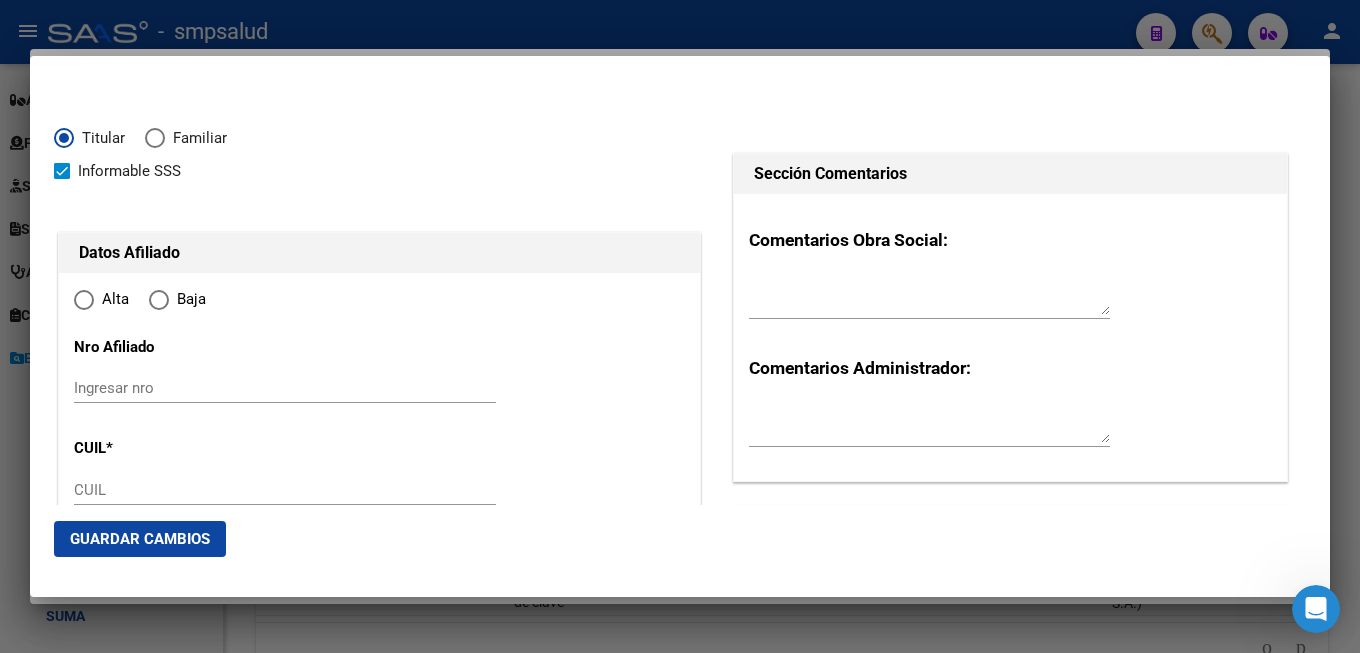 type on "[CUIL]" 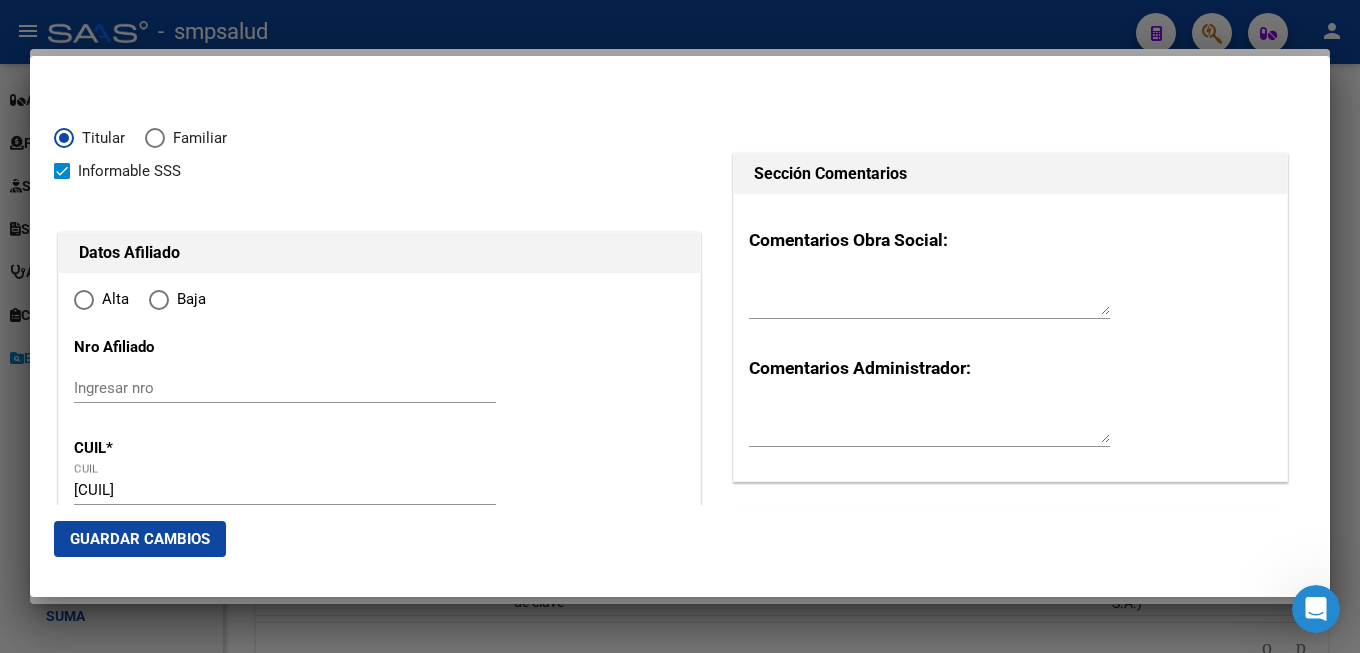 scroll, scrollTop: 108, scrollLeft: 0, axis: vertical 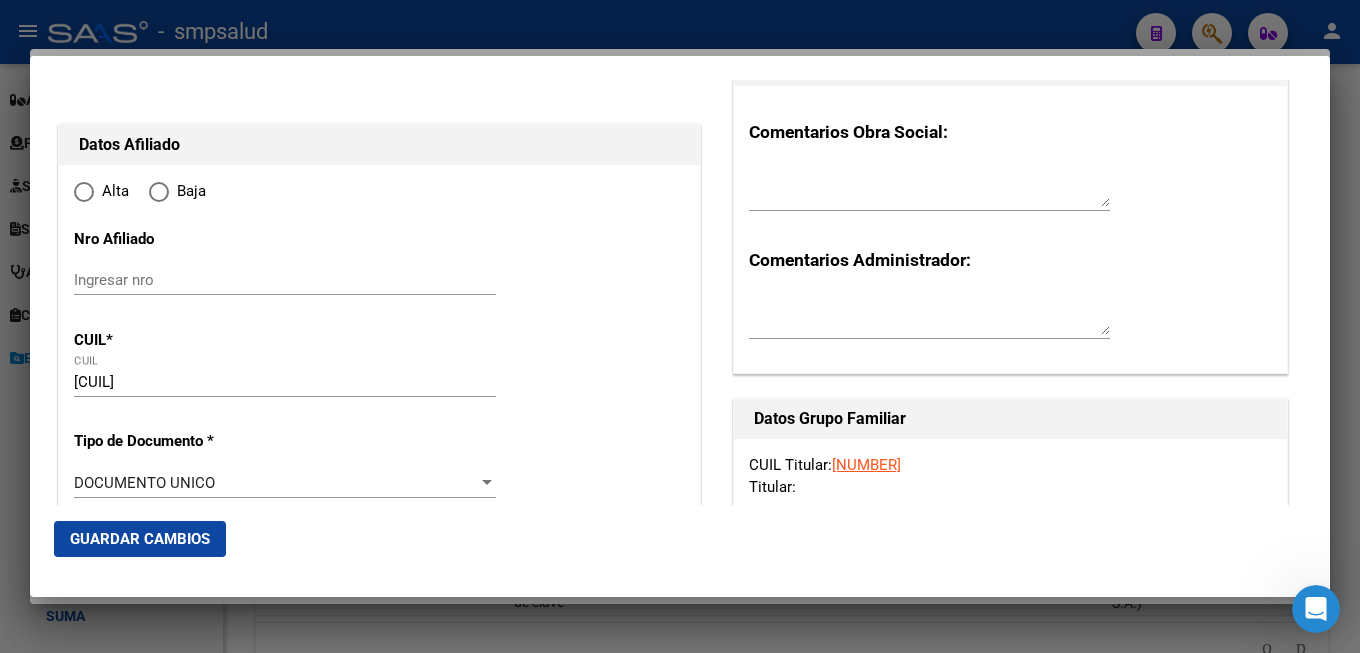 radio on "true" 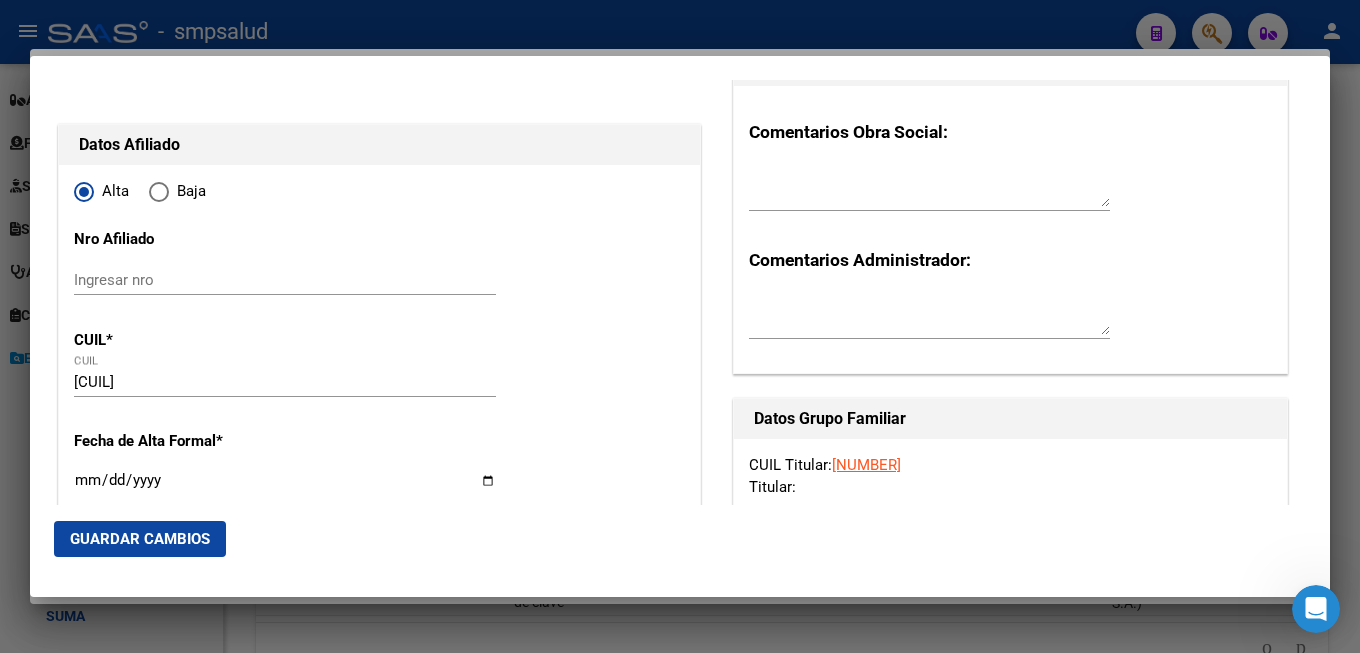 type on "[NUMBER]" 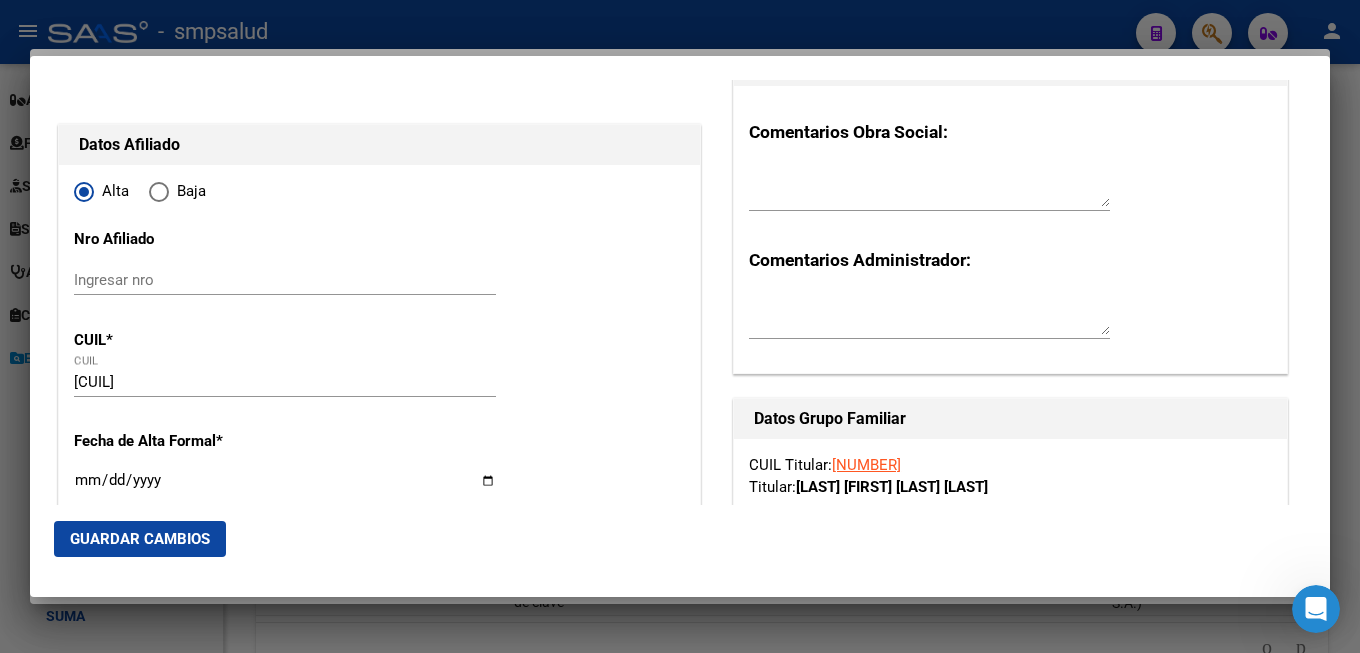 scroll, scrollTop: 216, scrollLeft: 0, axis: vertical 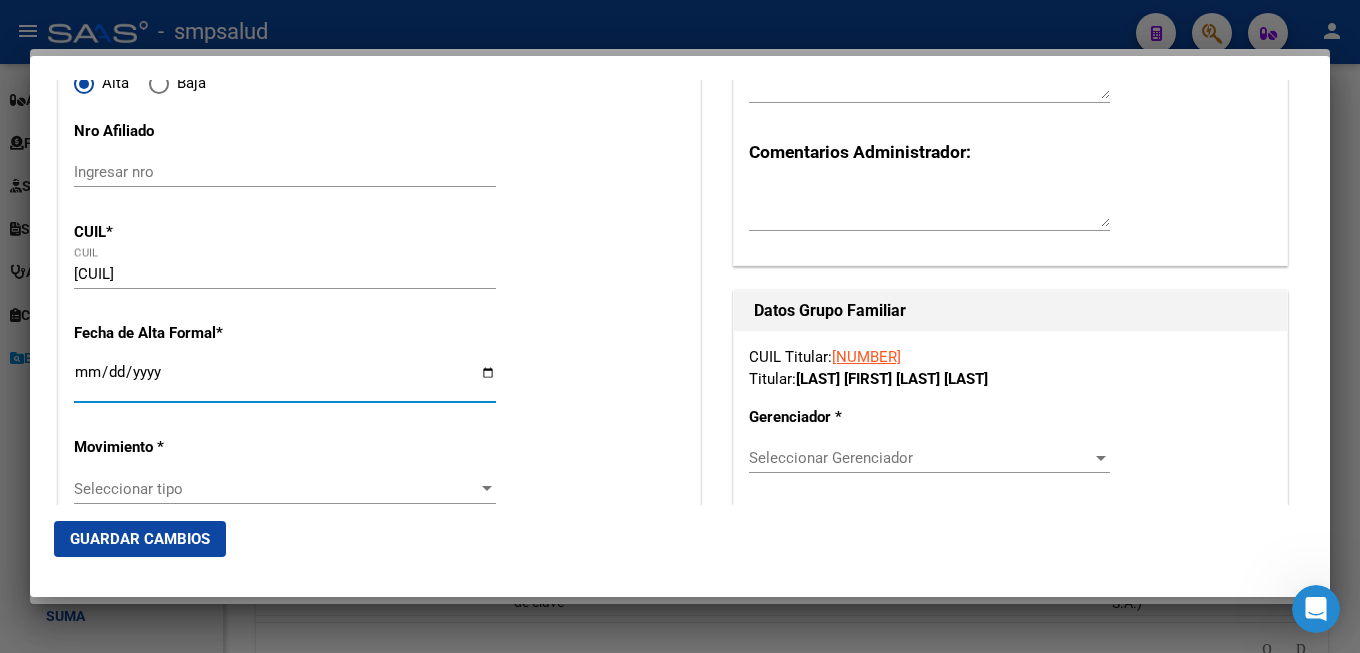 click on "Ingresar fecha" at bounding box center [285, 380] 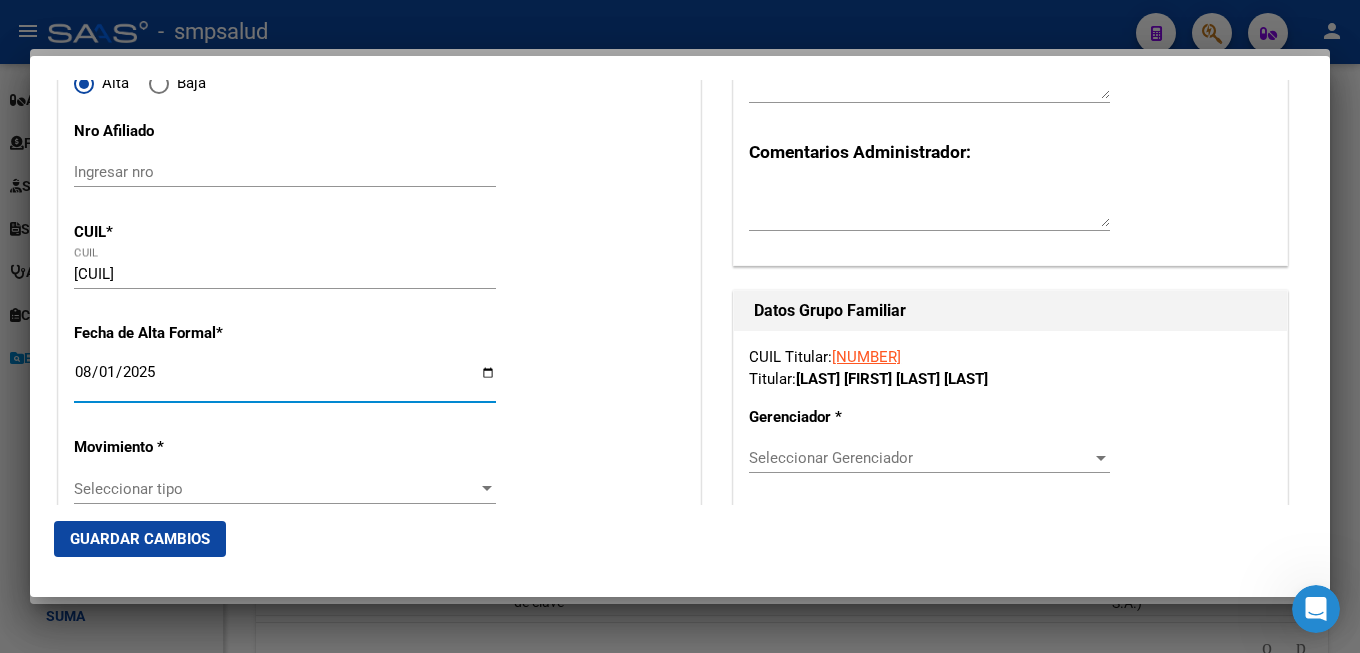 scroll, scrollTop: 540, scrollLeft: 0, axis: vertical 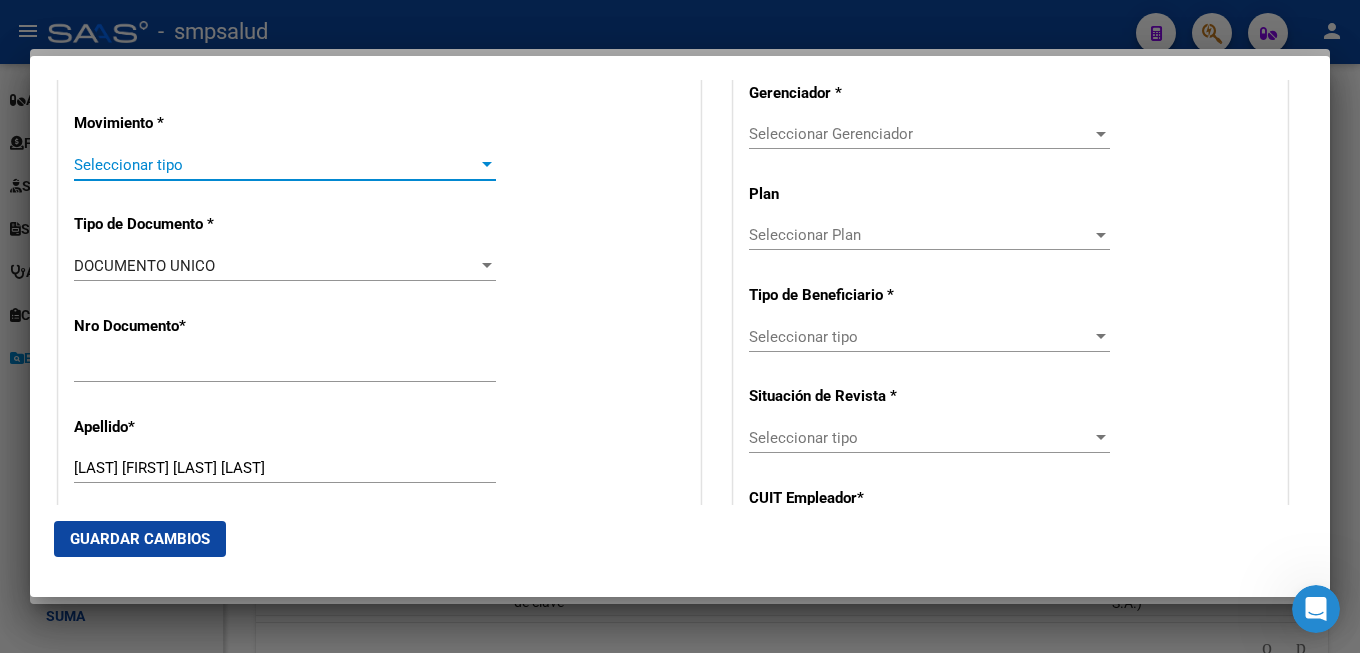 click on "Seleccionar tipo" at bounding box center [276, 165] 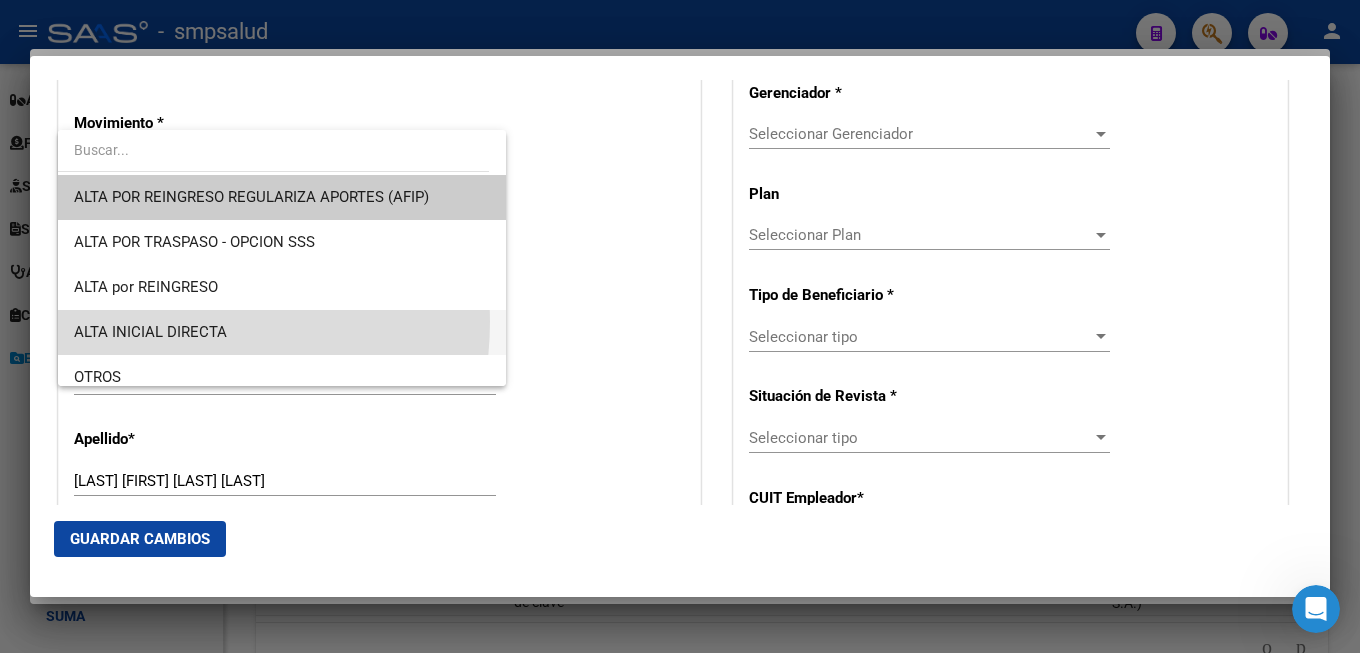 drag, startPoint x: 135, startPoint y: 321, endPoint x: 125, endPoint y: 318, distance: 10.440307 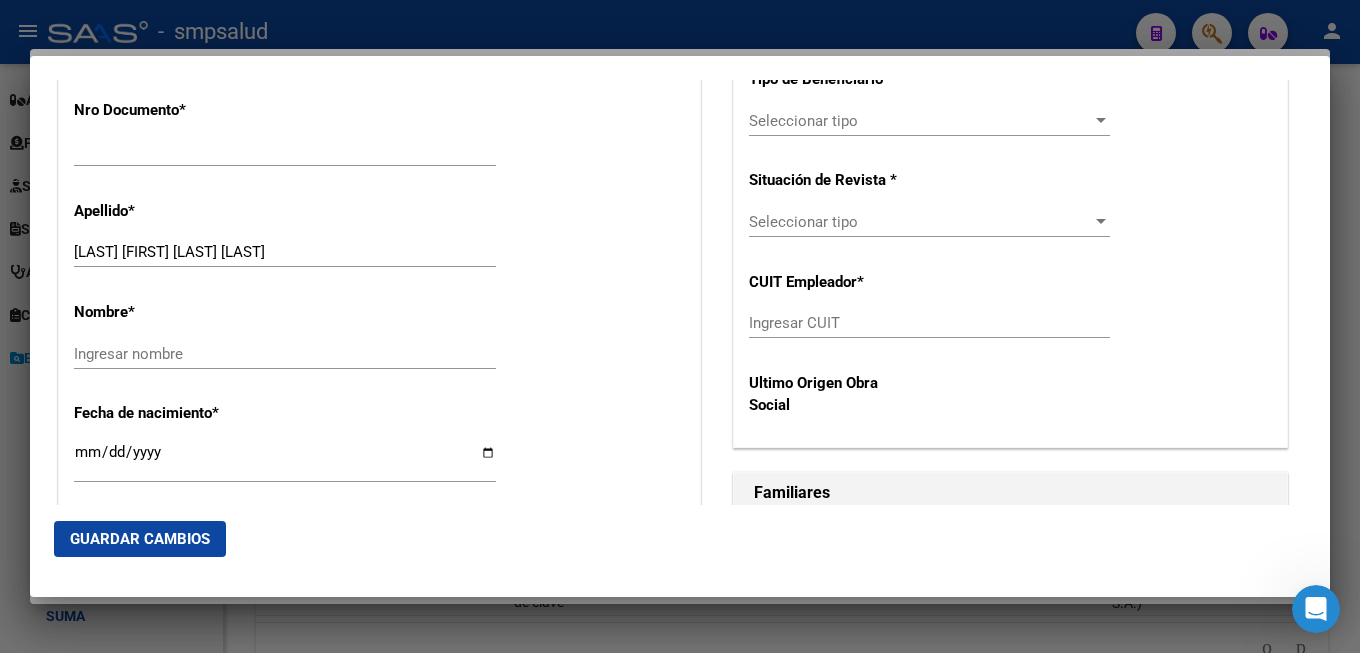 scroll, scrollTop: 864, scrollLeft: 0, axis: vertical 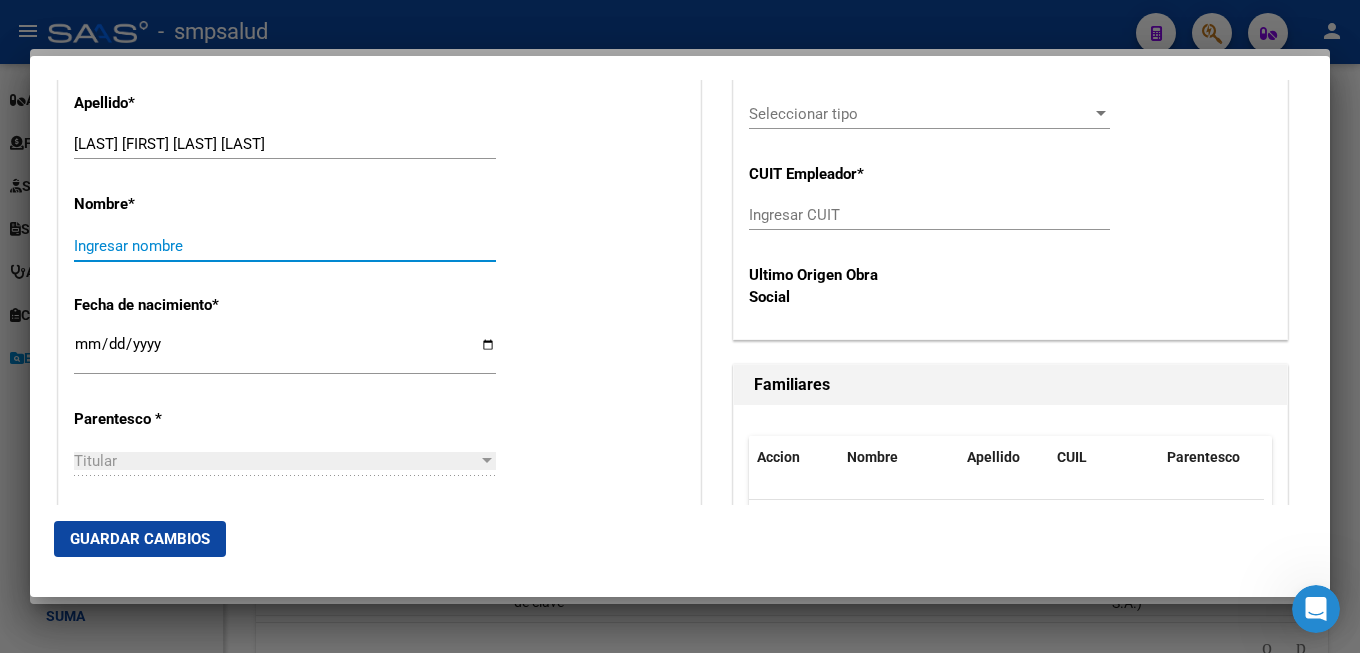 click on "Ingresar nombre" at bounding box center (285, 246) 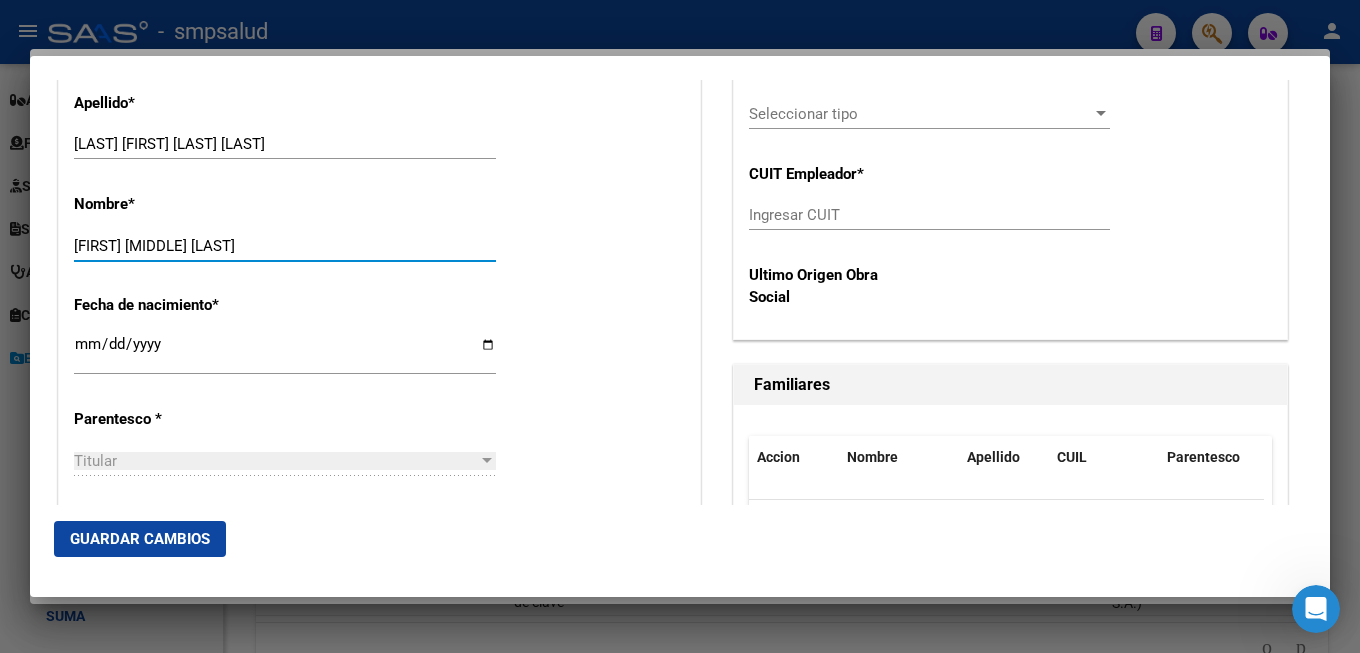 scroll, scrollTop: 1080, scrollLeft: 0, axis: vertical 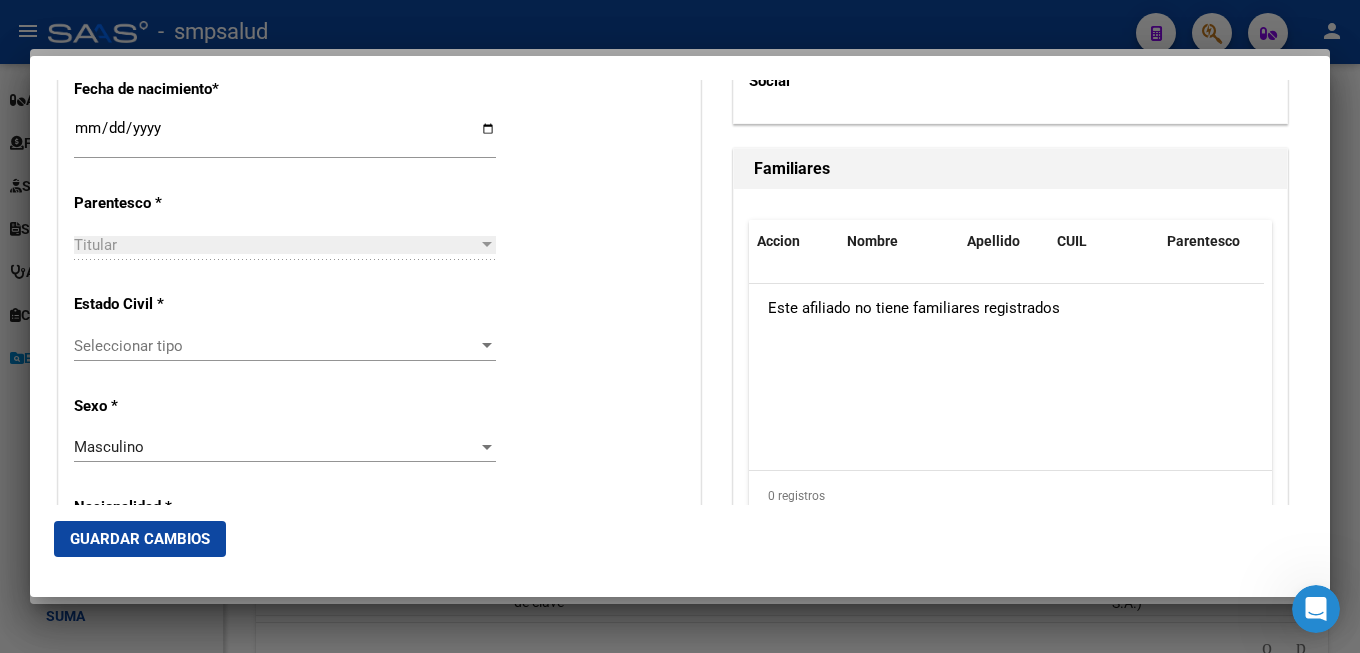 type on "[FIRST] [MIDDLE] [LAST]" 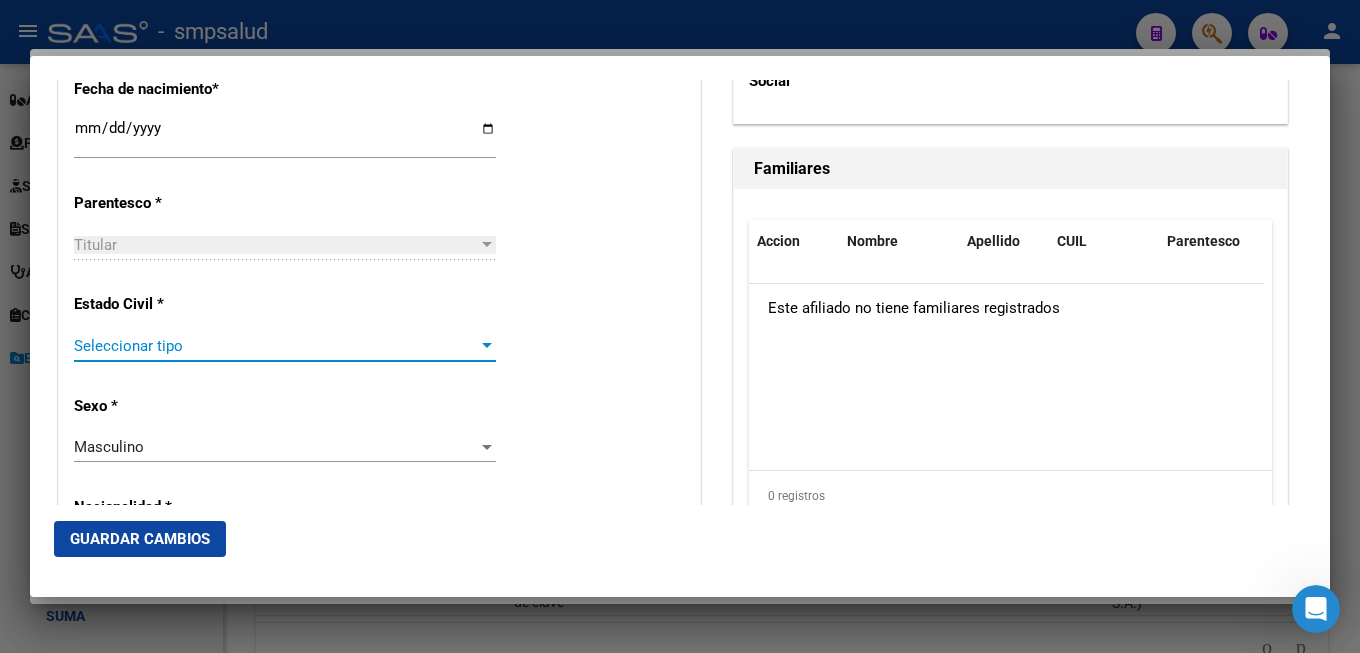 click at bounding box center [487, 346] 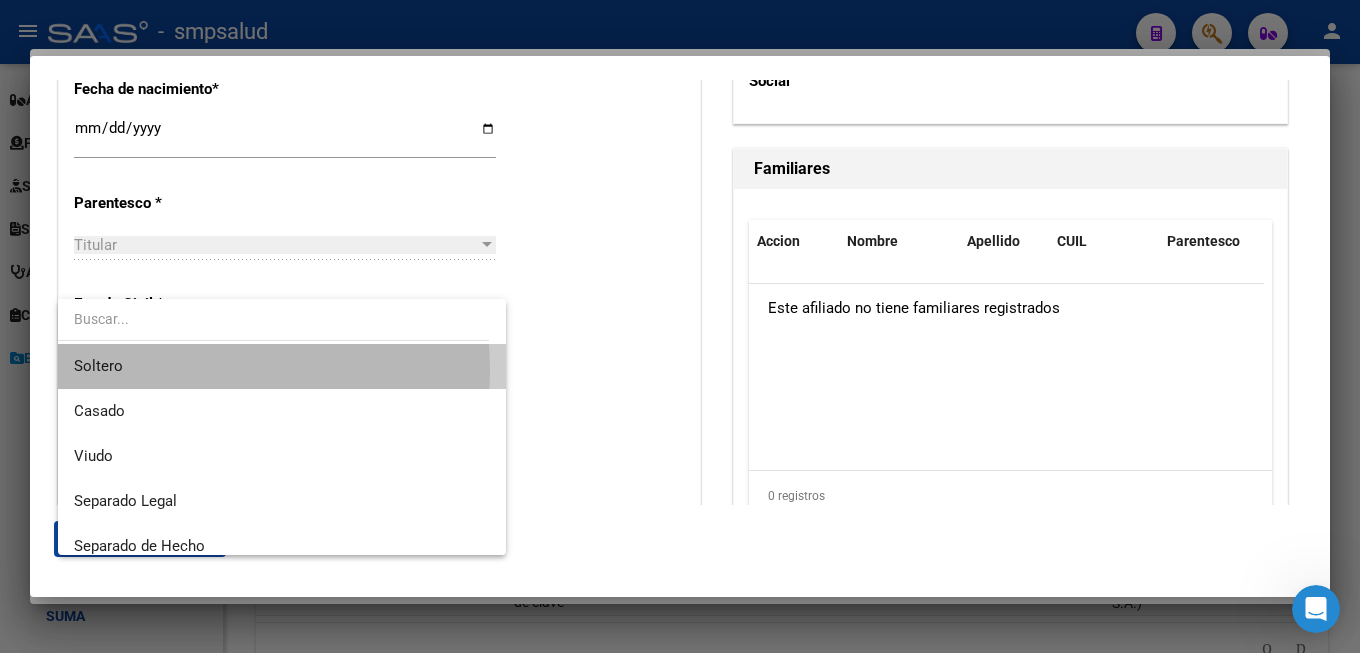 click on "Soltero" at bounding box center (282, 366) 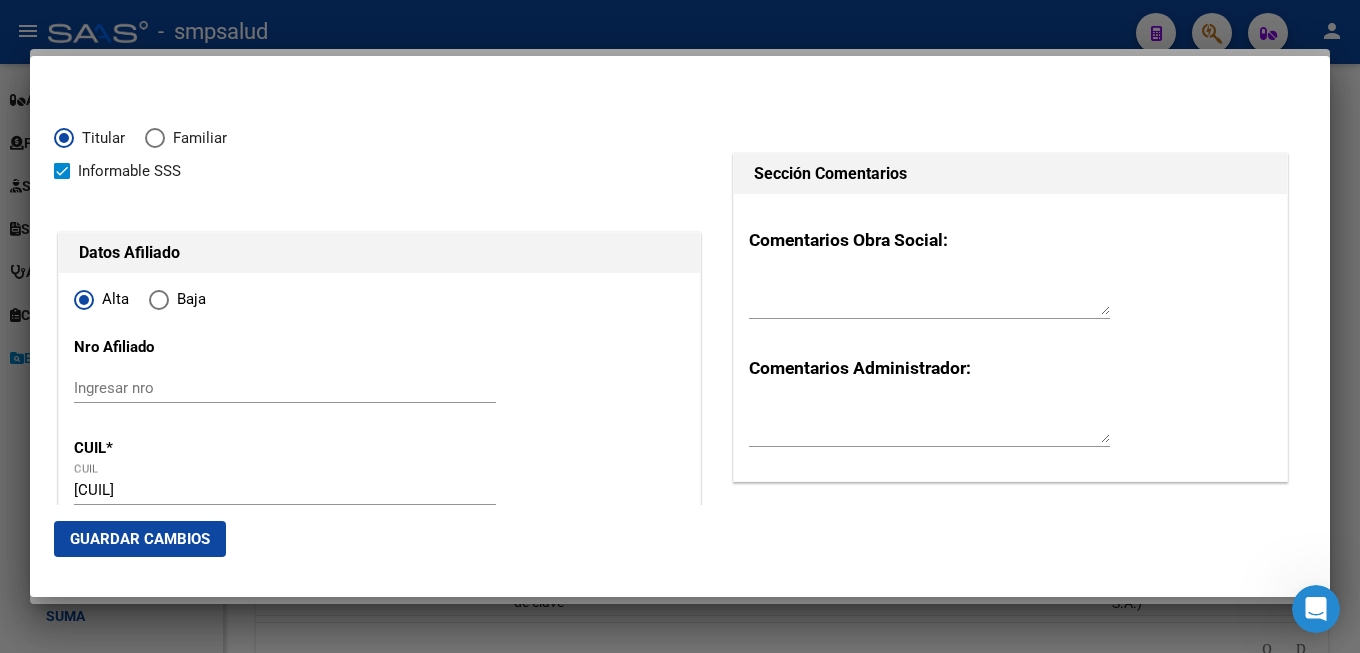 scroll, scrollTop: 324, scrollLeft: 0, axis: vertical 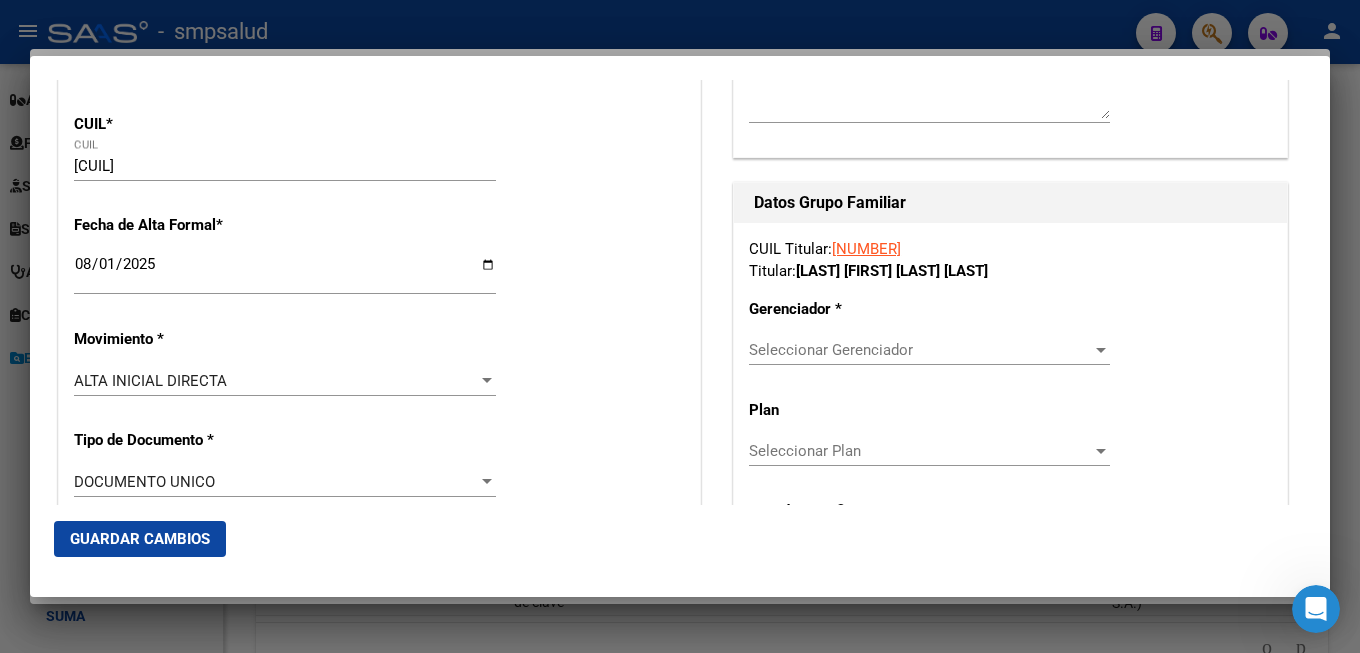 click on "Seleccionar Gerenciador" at bounding box center [920, 350] 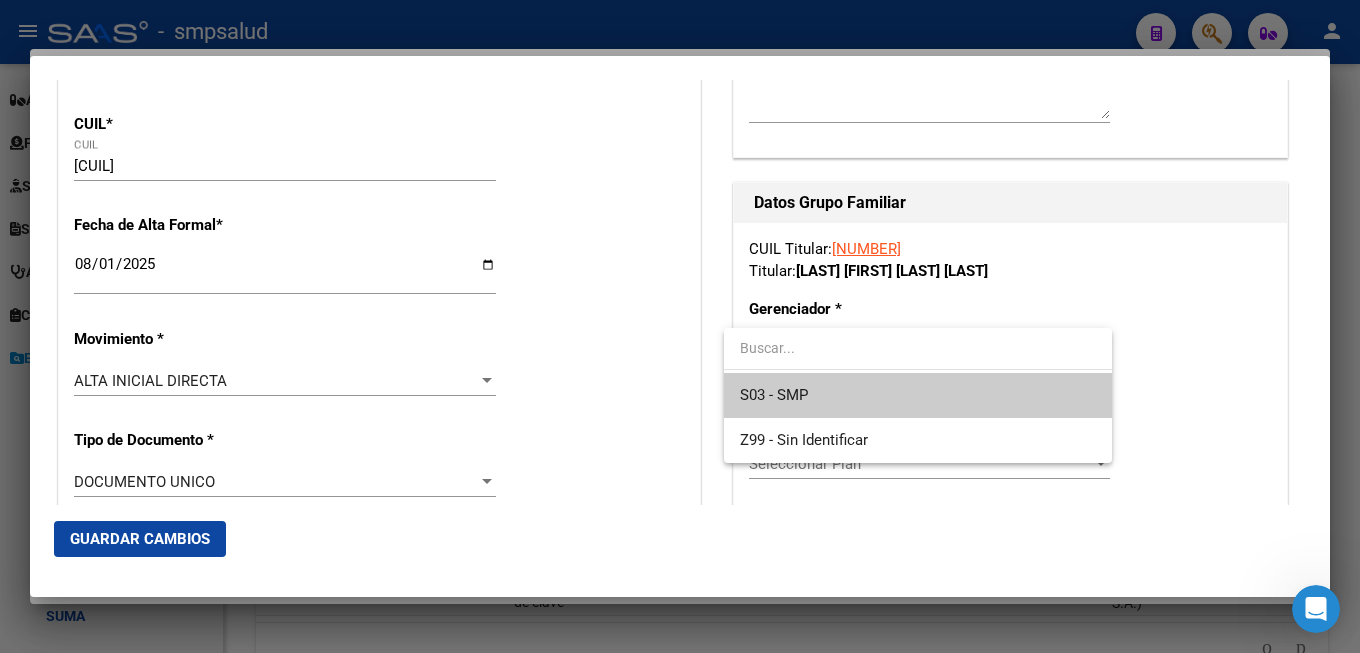 click on "S03 - SMP" at bounding box center [918, 395] 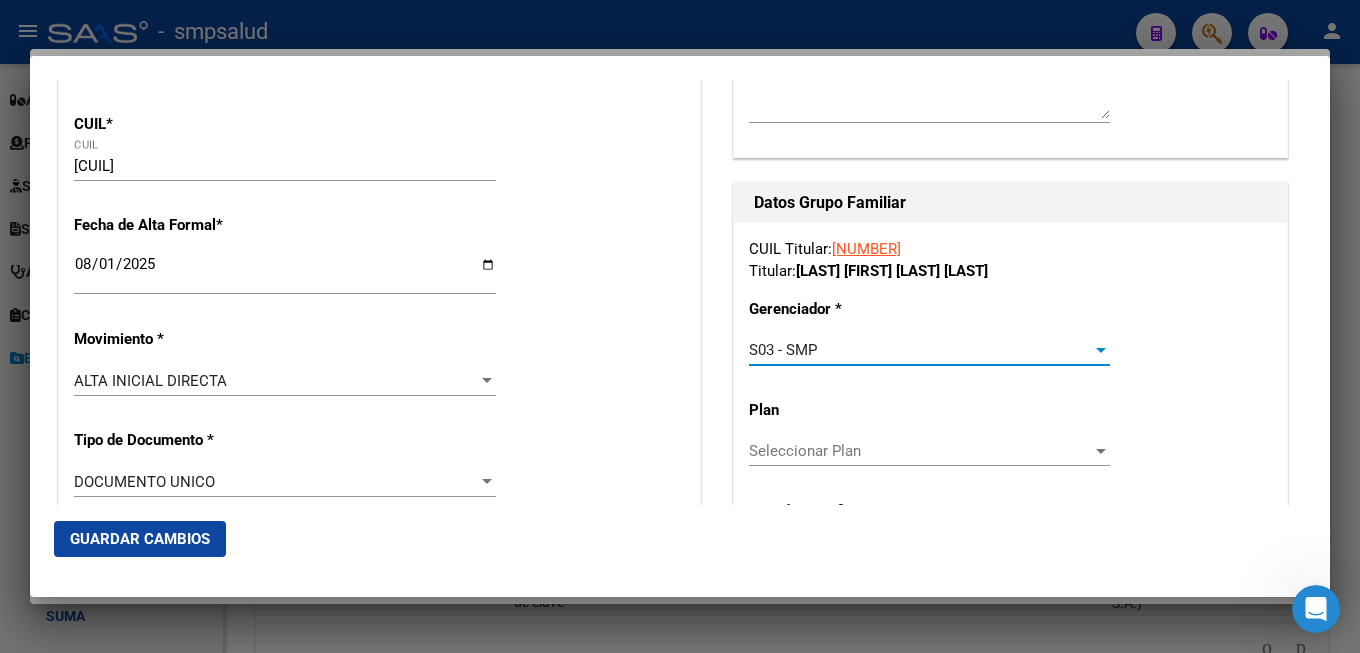 scroll, scrollTop: 540, scrollLeft: 0, axis: vertical 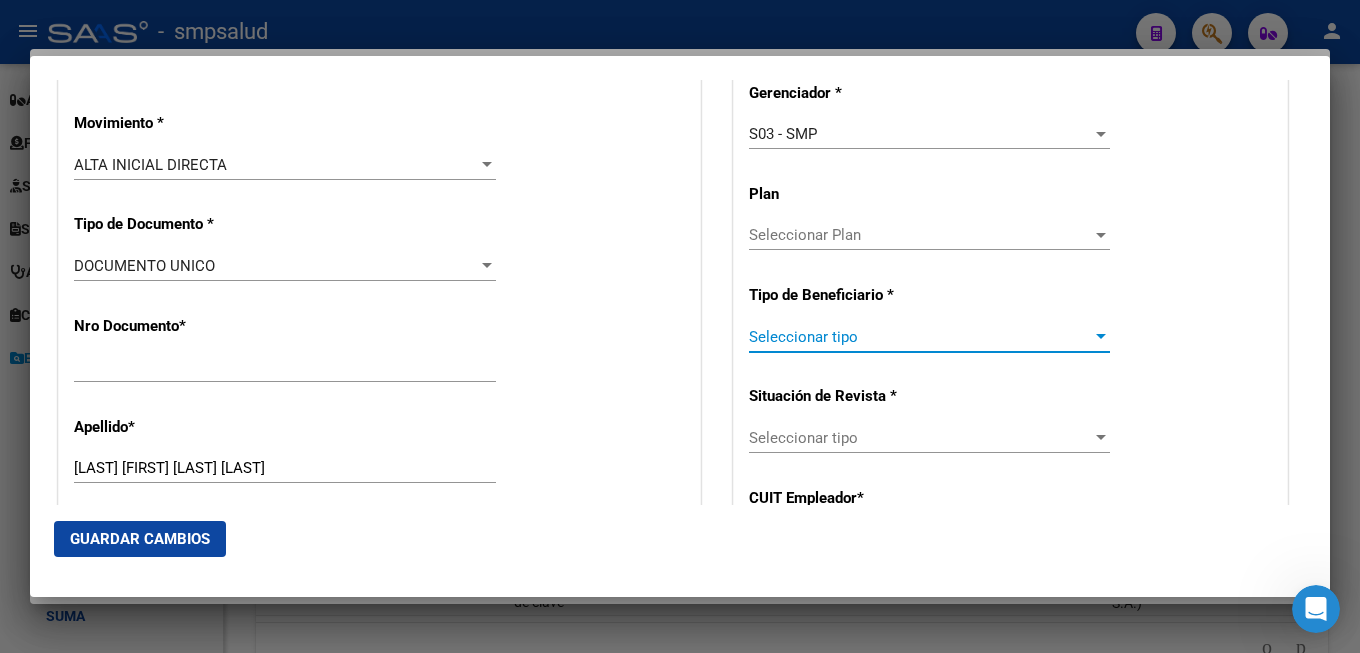 click on "Seleccionar tipo" at bounding box center (920, 337) 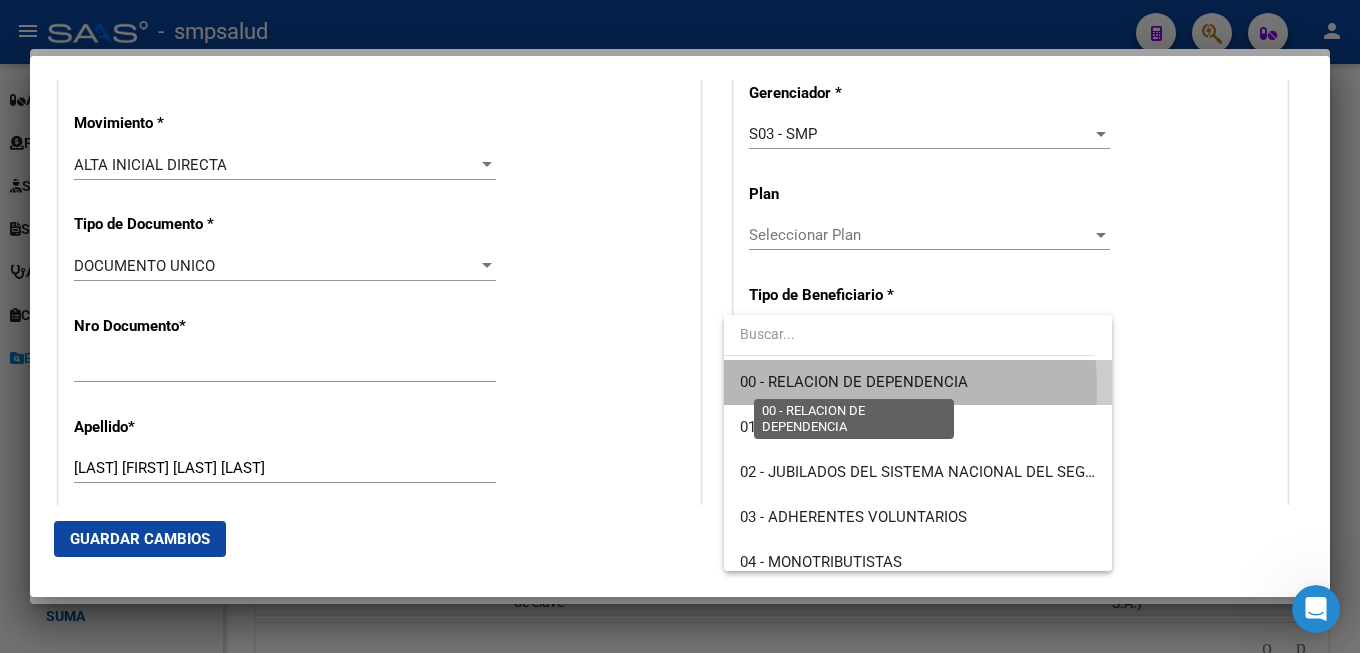 click on "00 - RELACION DE DEPENDENCIA" at bounding box center [854, 382] 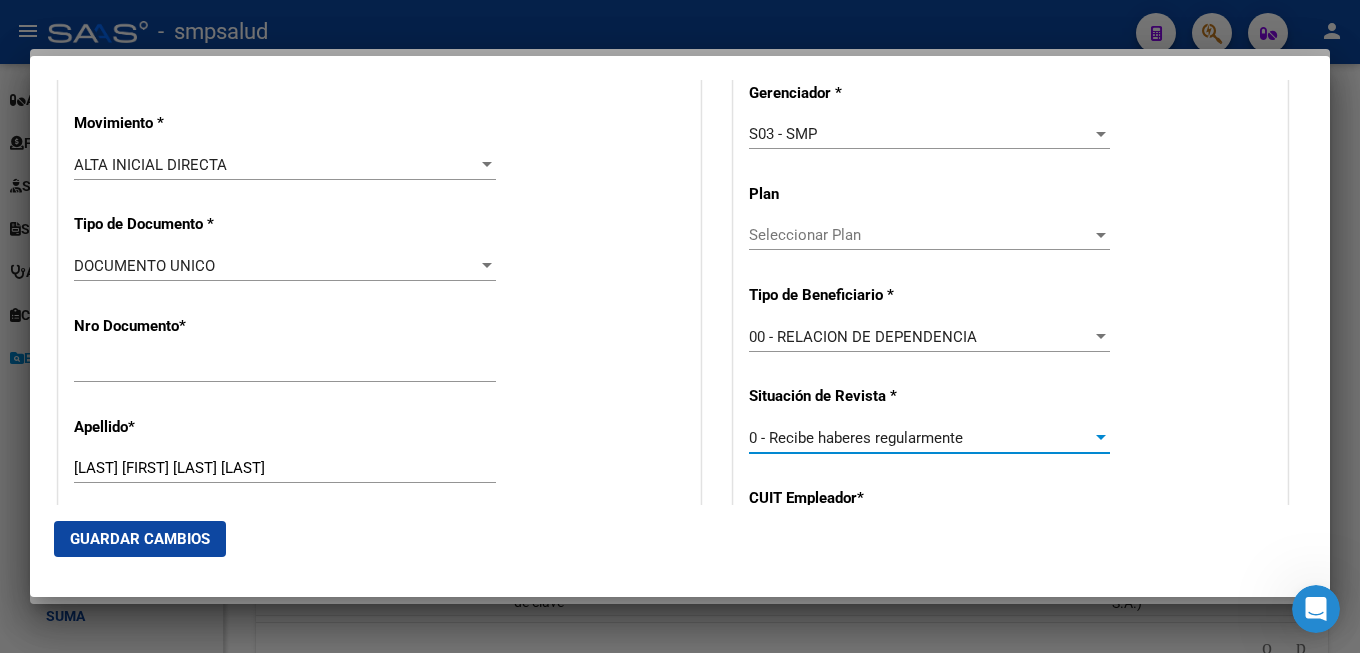 click on "0 - Recibe haberes regularmente" at bounding box center [856, 438] 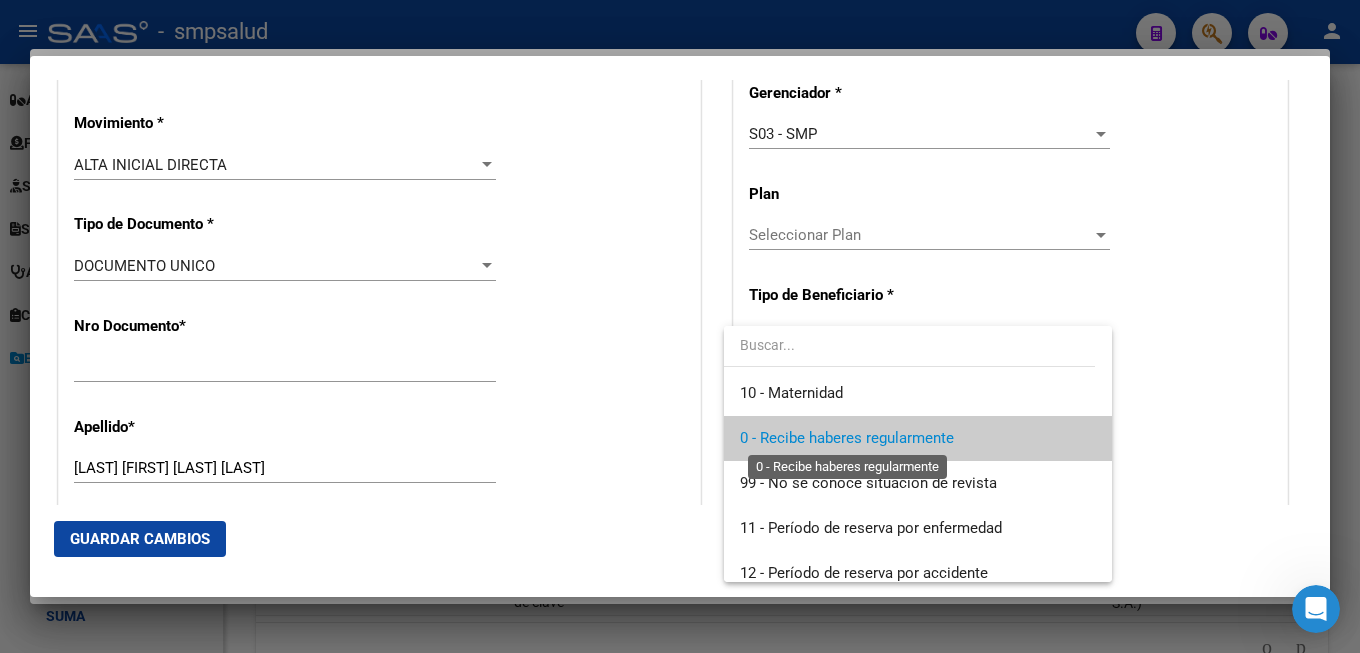 click on "0 - Recibe haberes regularmente" at bounding box center (847, 438) 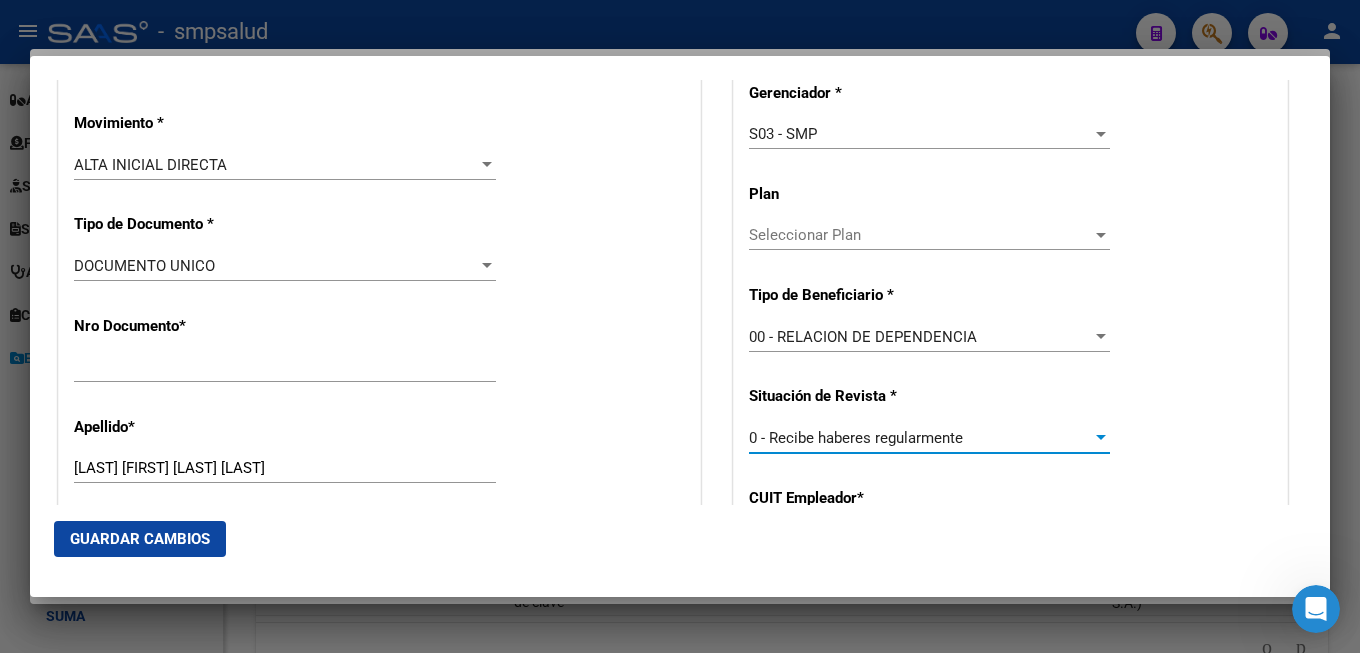 click on "CUIT Empleador  *" 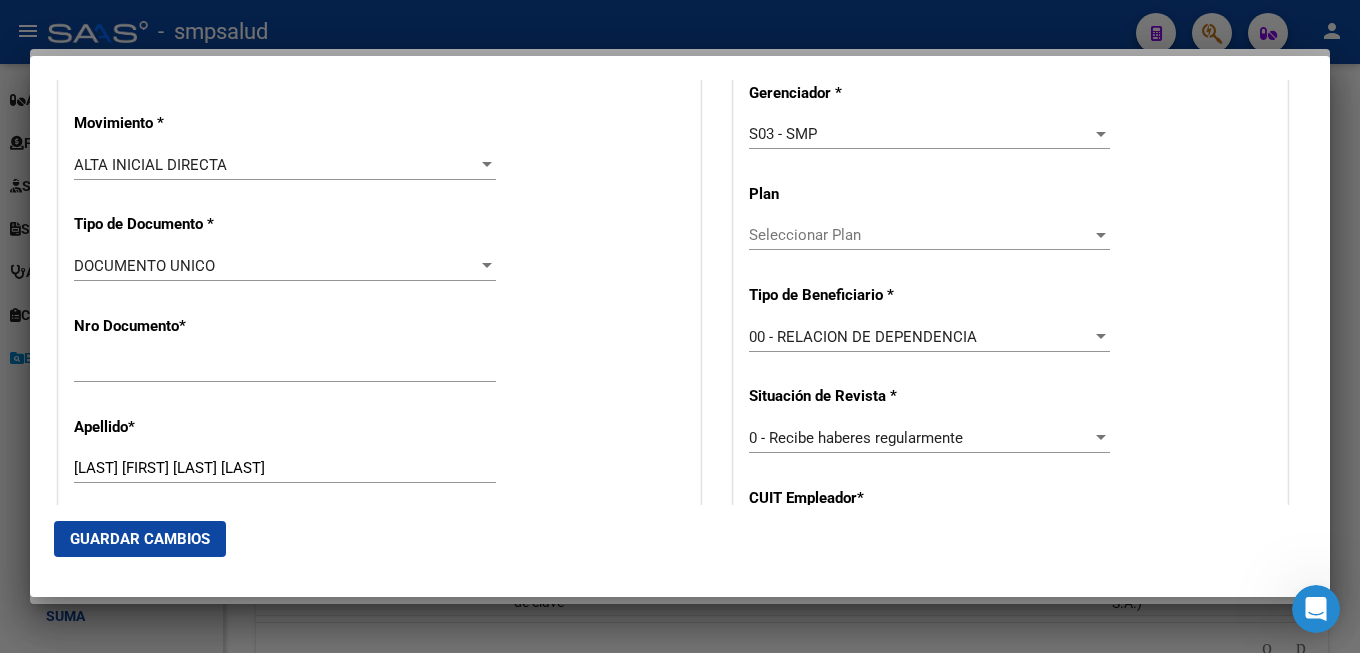 scroll, scrollTop: 864, scrollLeft: 0, axis: vertical 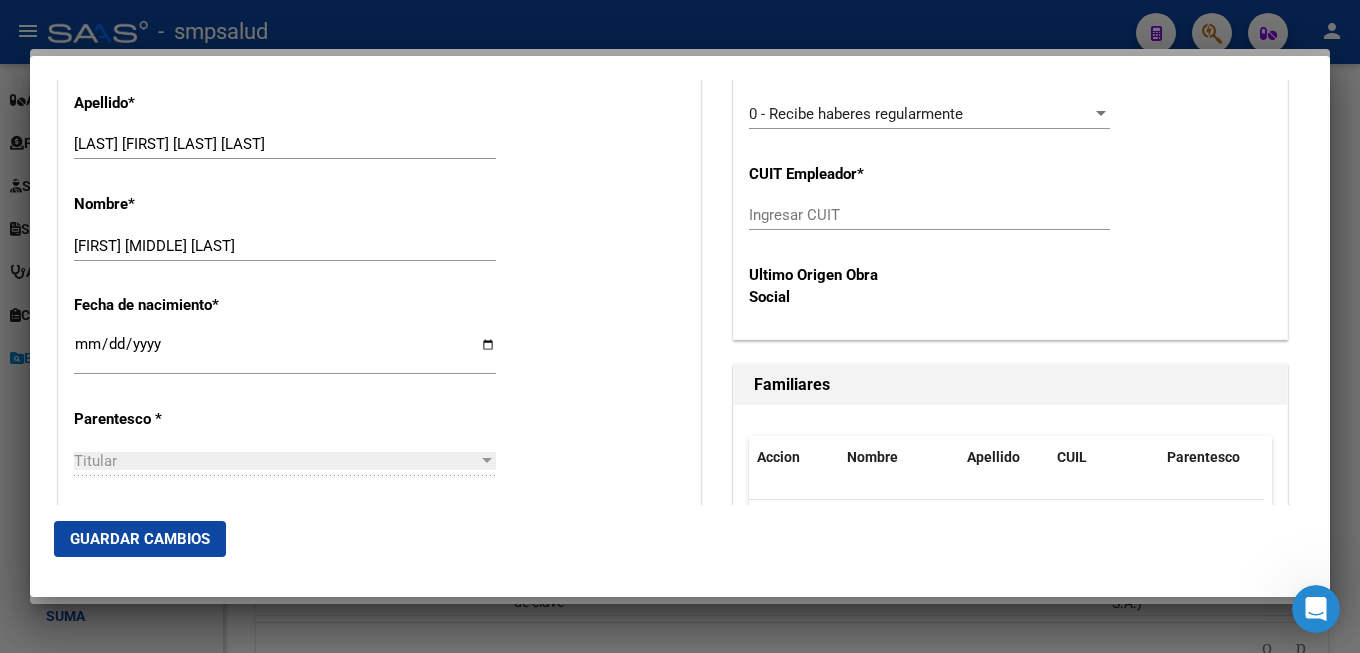 click on "Ingresar CUIT" at bounding box center (929, 215) 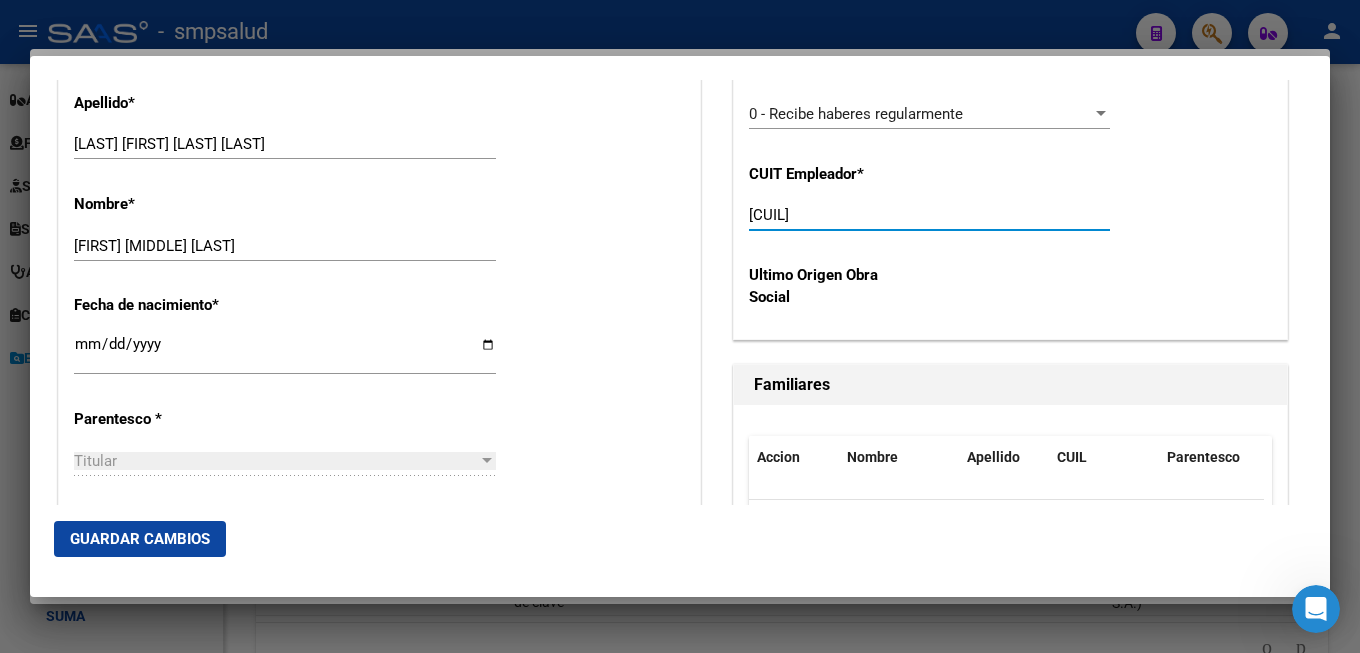 scroll, scrollTop: 972, scrollLeft: 0, axis: vertical 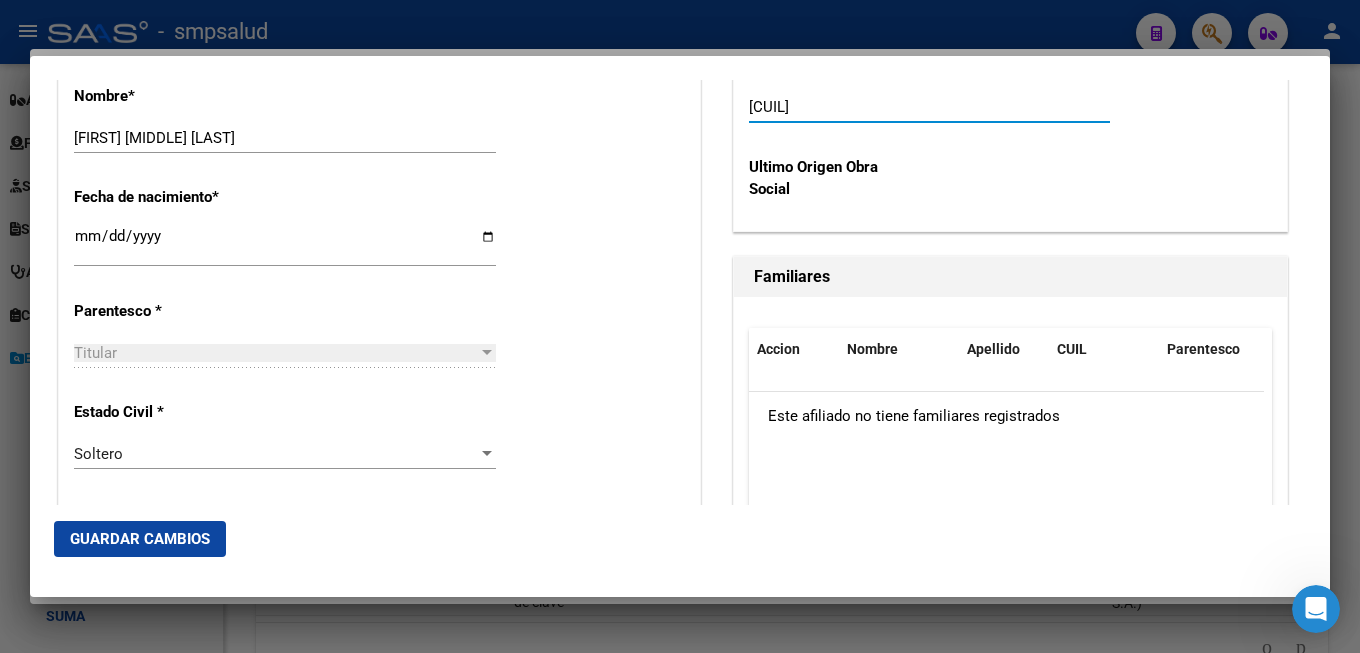 type on "[CUIL]" 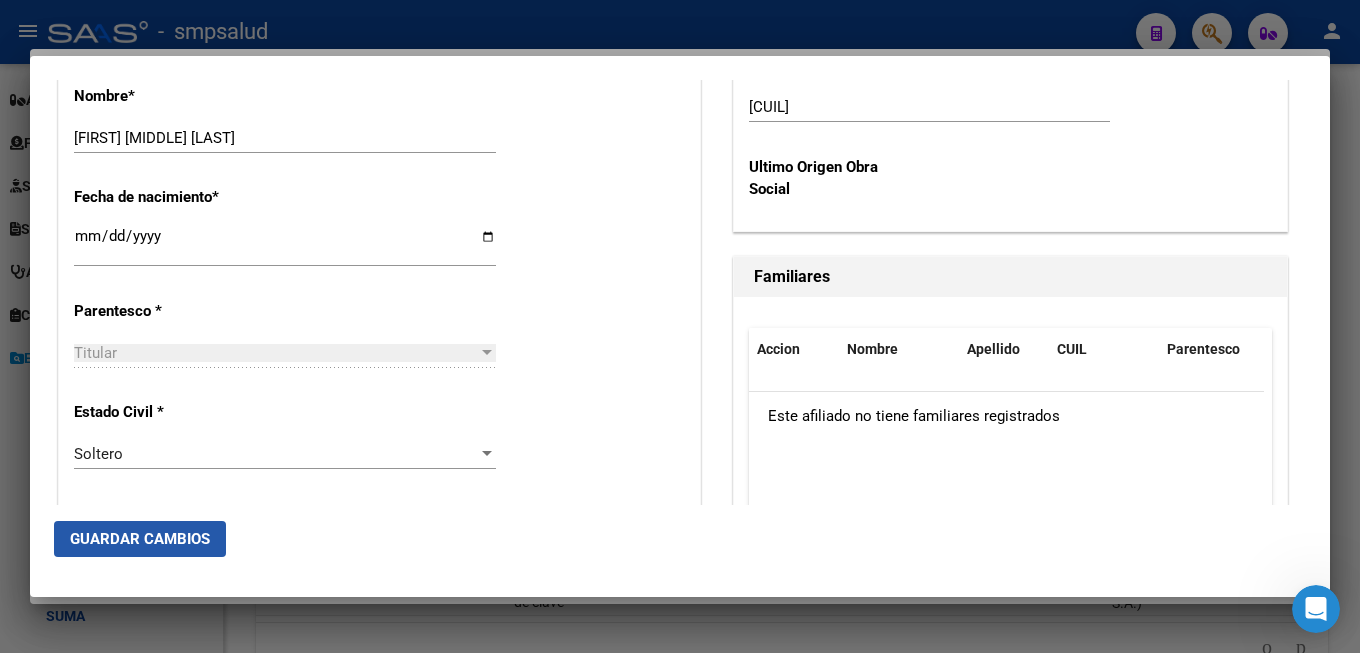 click on "Guardar Cambios" 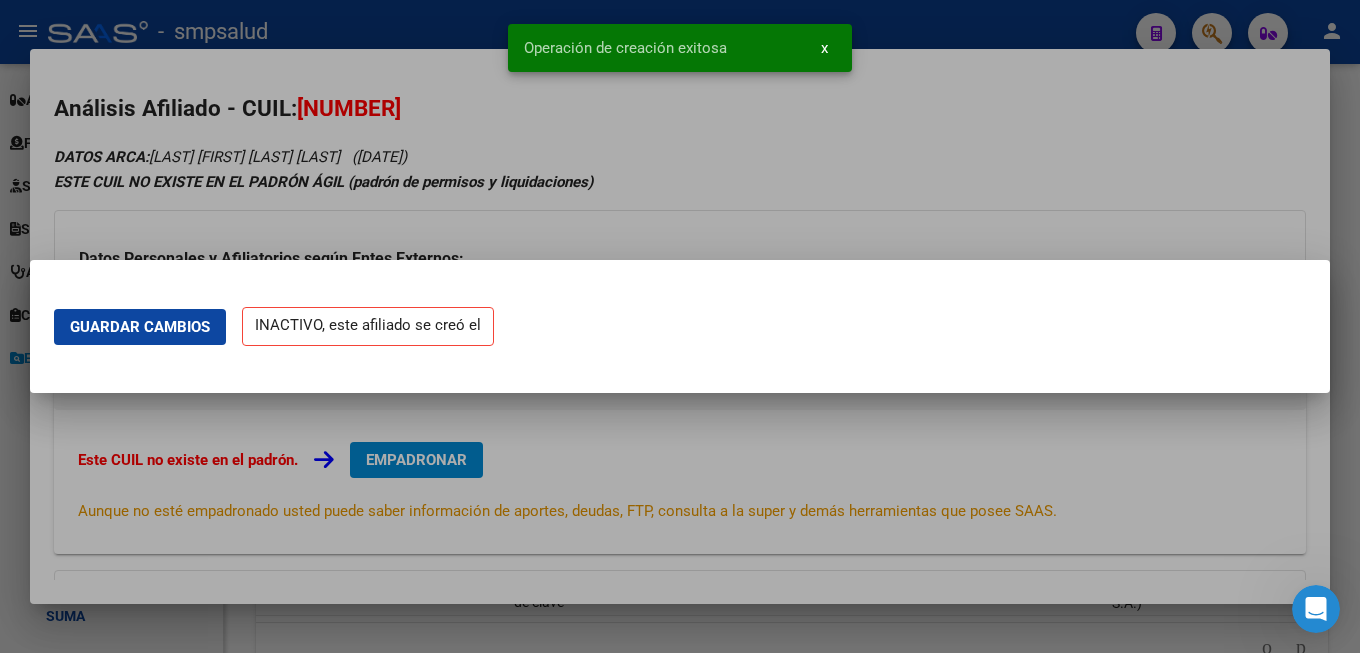 scroll, scrollTop: 0, scrollLeft: 0, axis: both 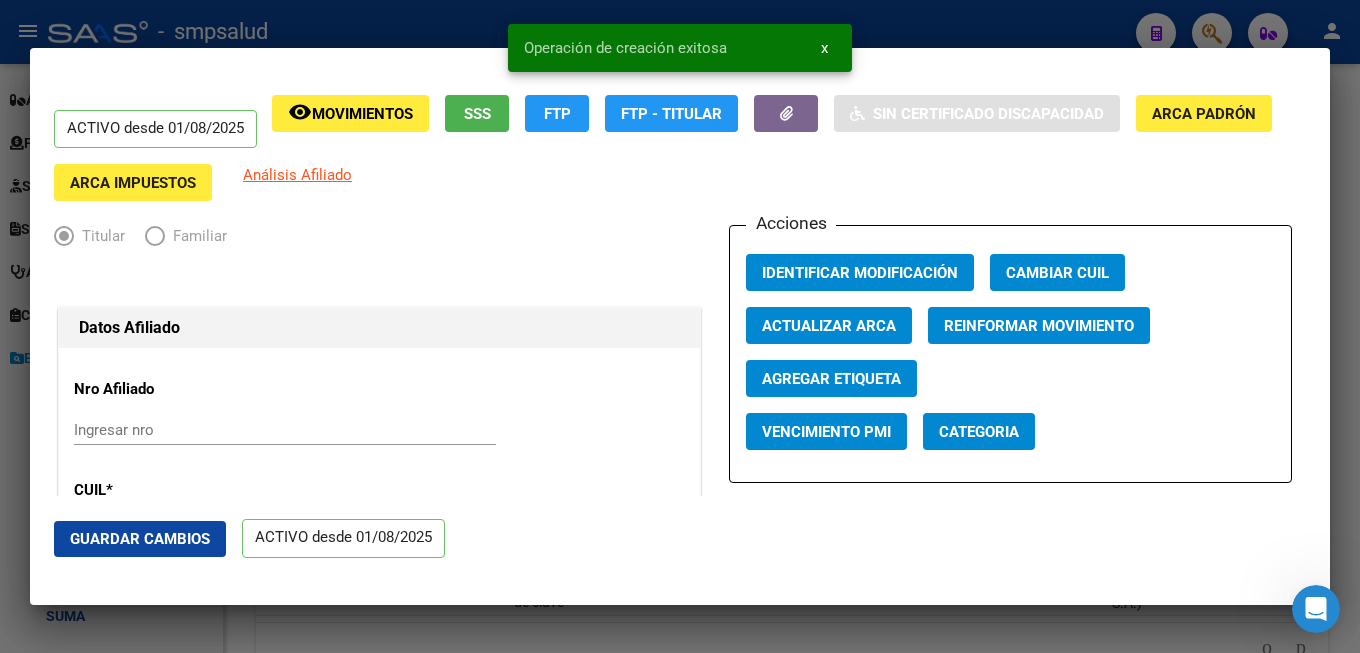 click on "x" at bounding box center [824, 48] 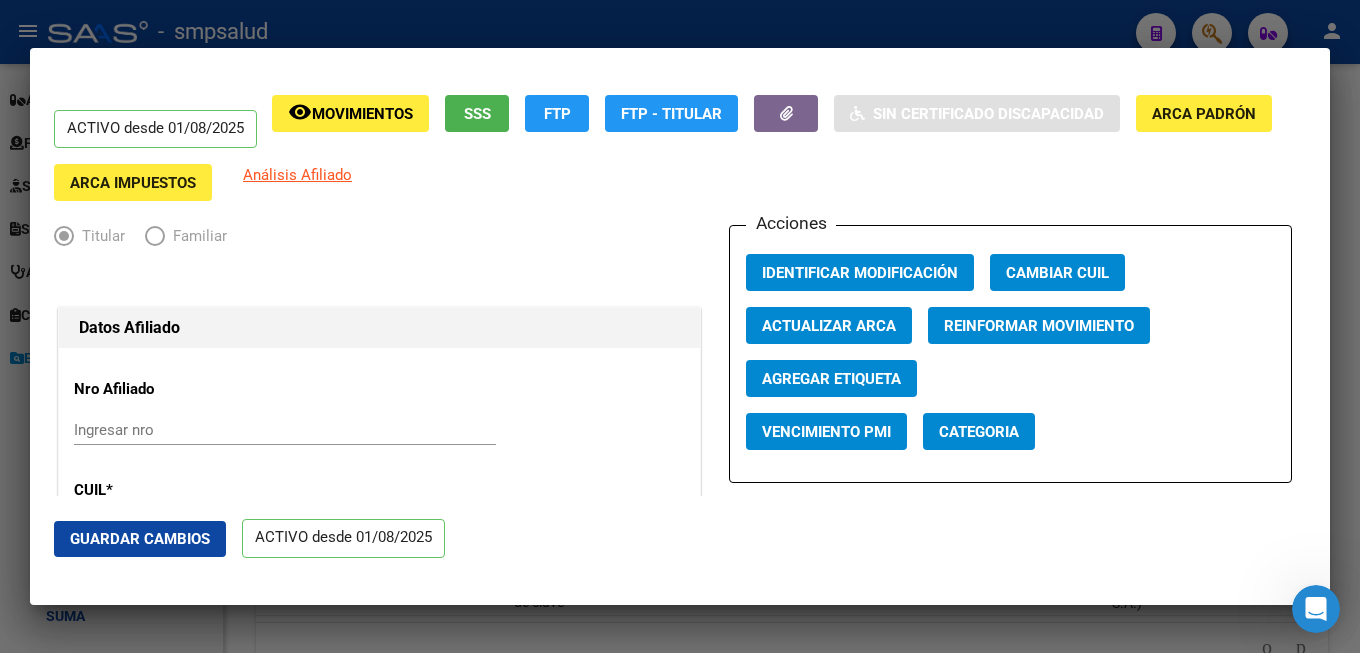 scroll, scrollTop: 216, scrollLeft: 0, axis: vertical 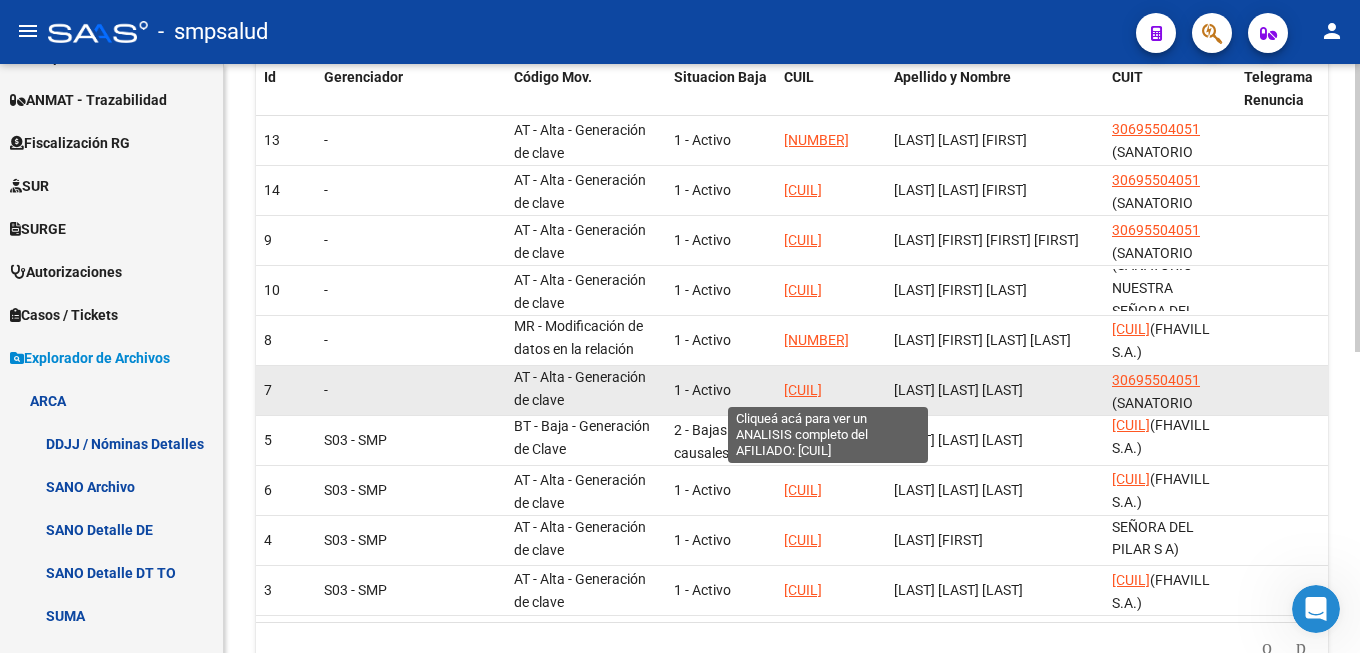 click on "[CUIL]" 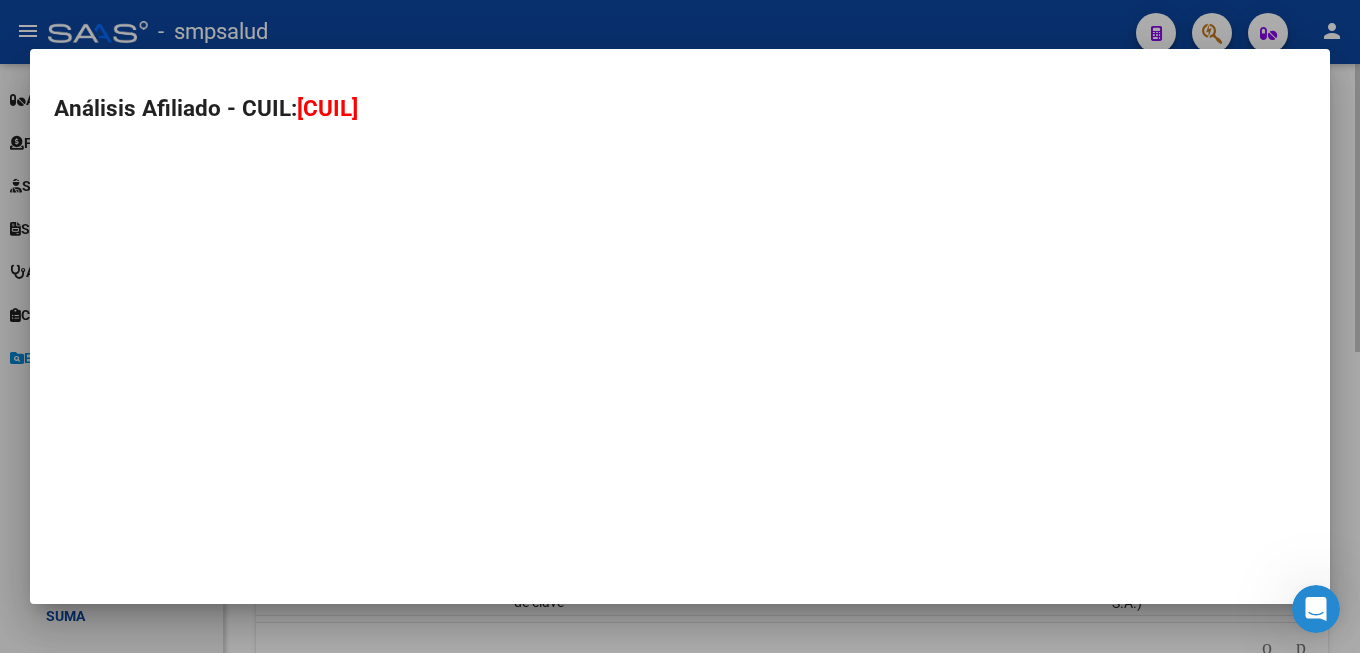 type on "[CUIL]" 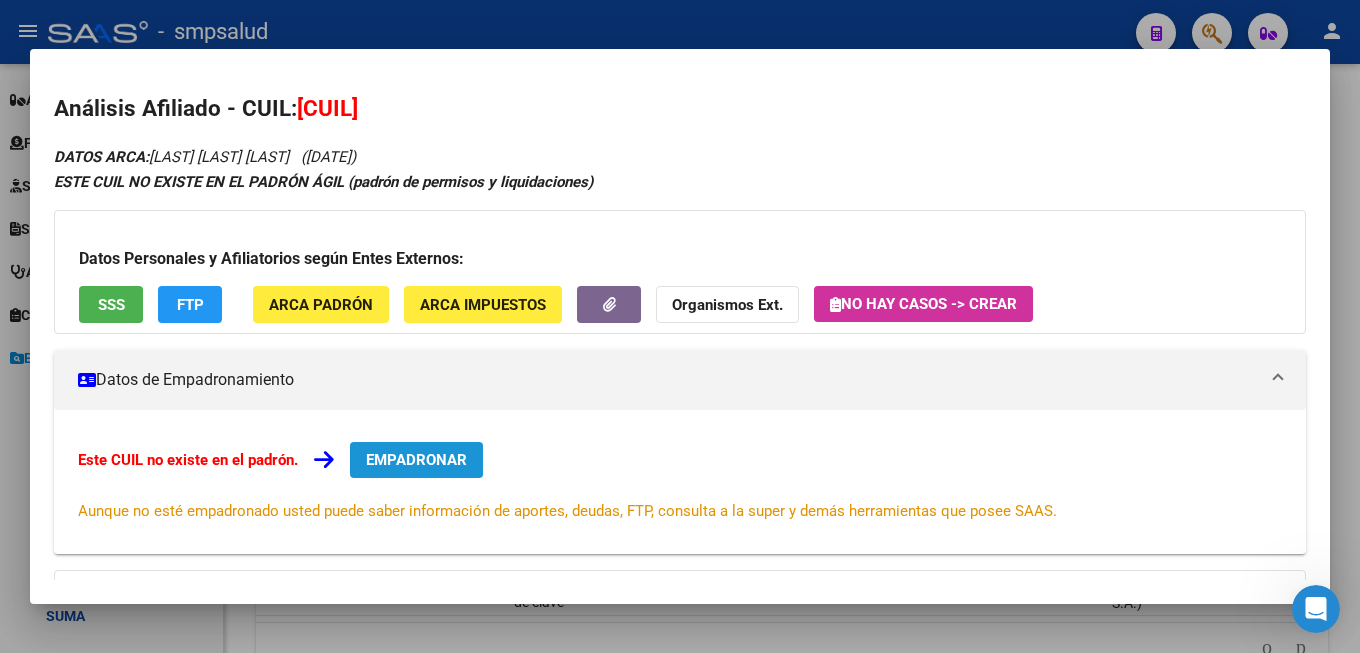 click on "EMPADRONAR" at bounding box center (416, 460) 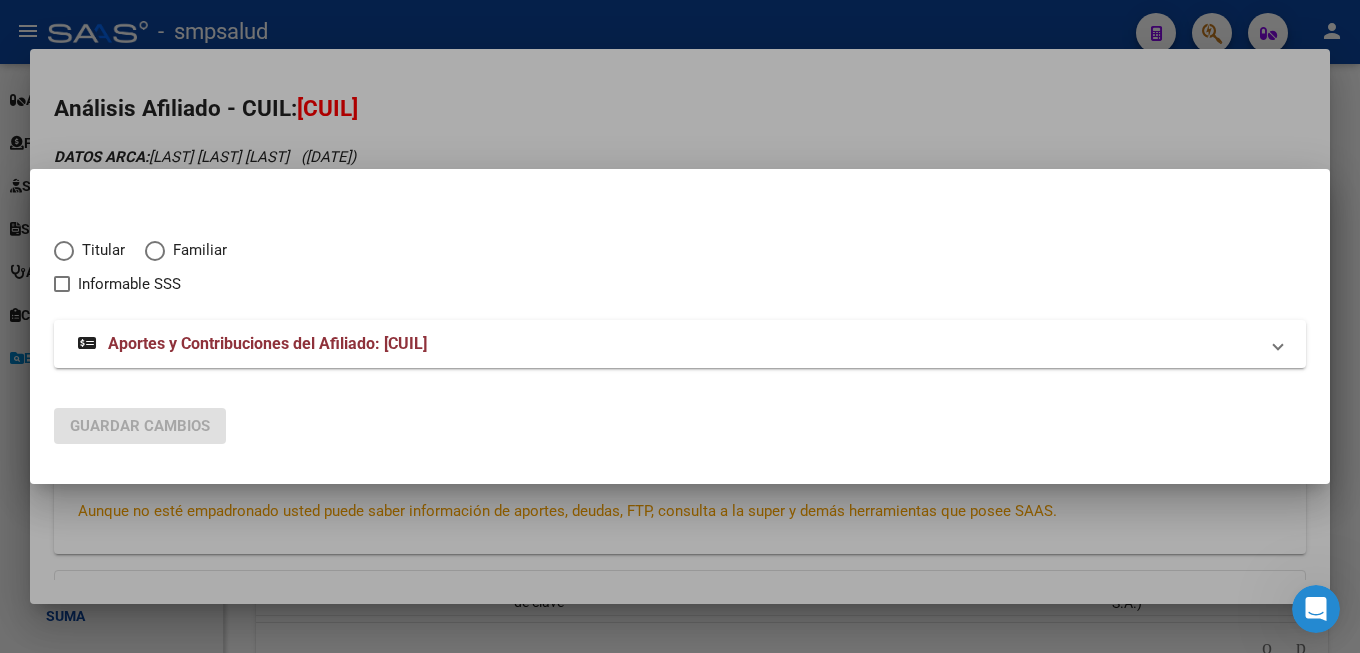 click on "Titular" at bounding box center (99, 250) 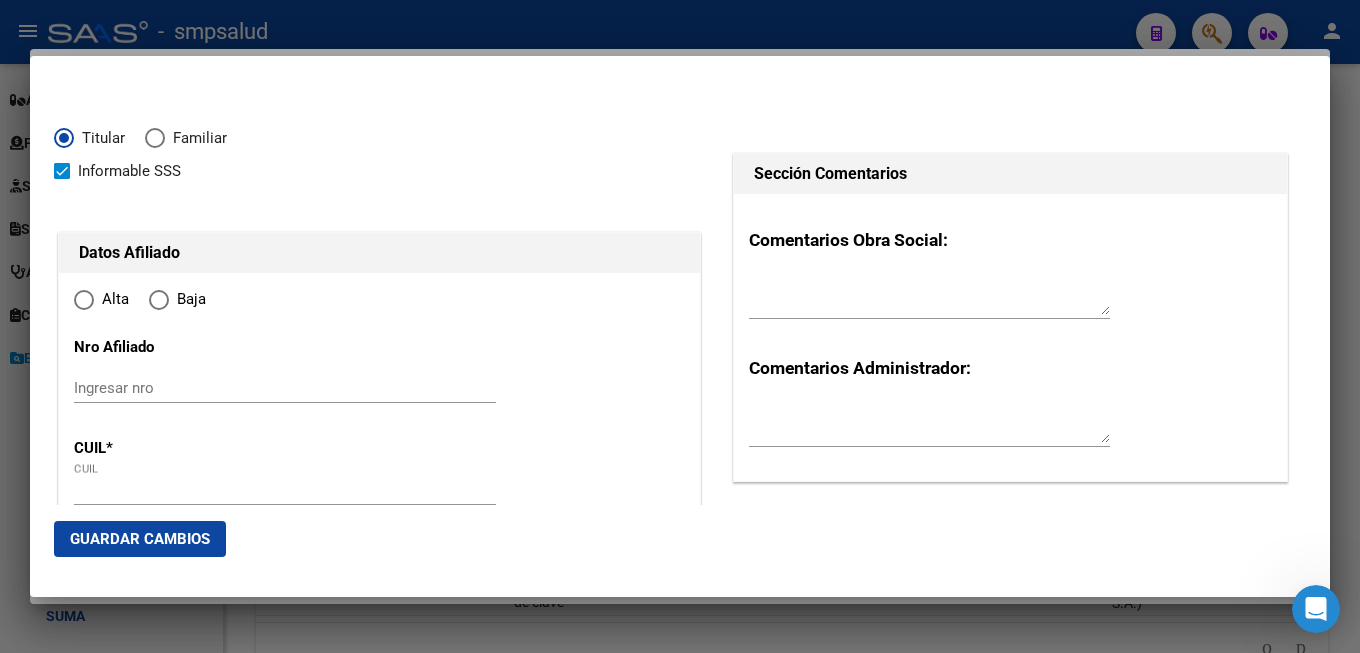type on "[CUIL]" 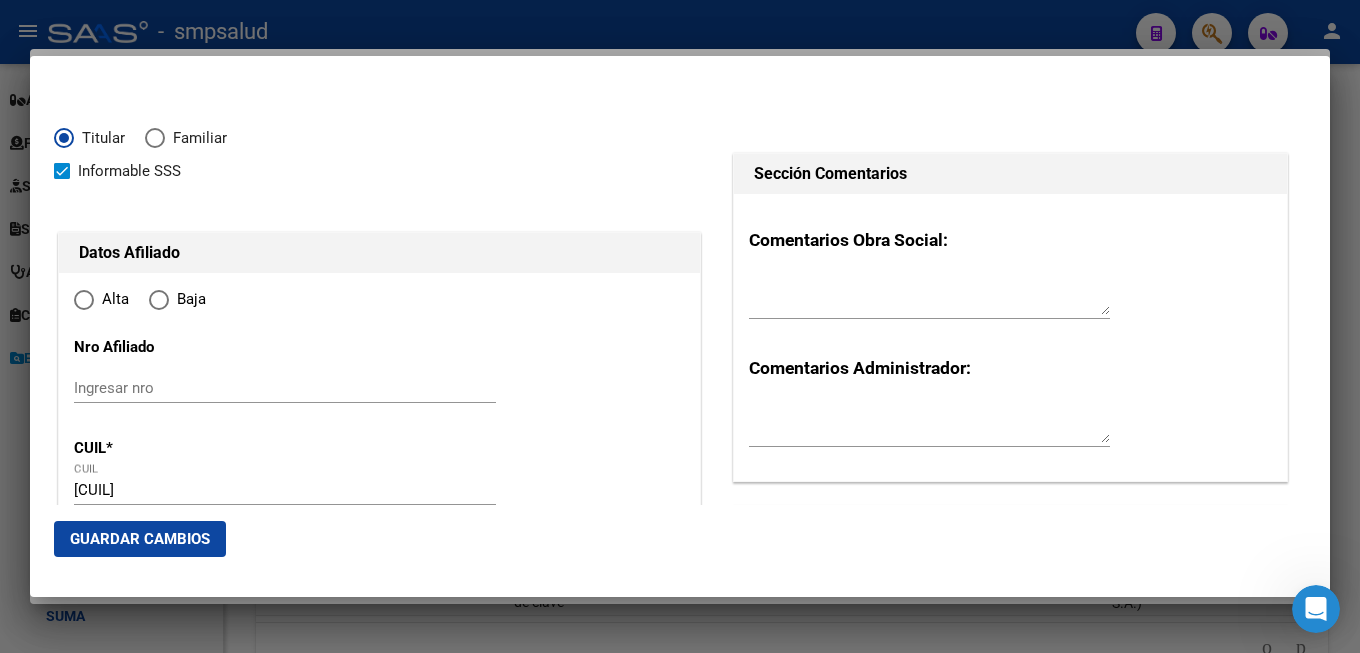 radio on "true" 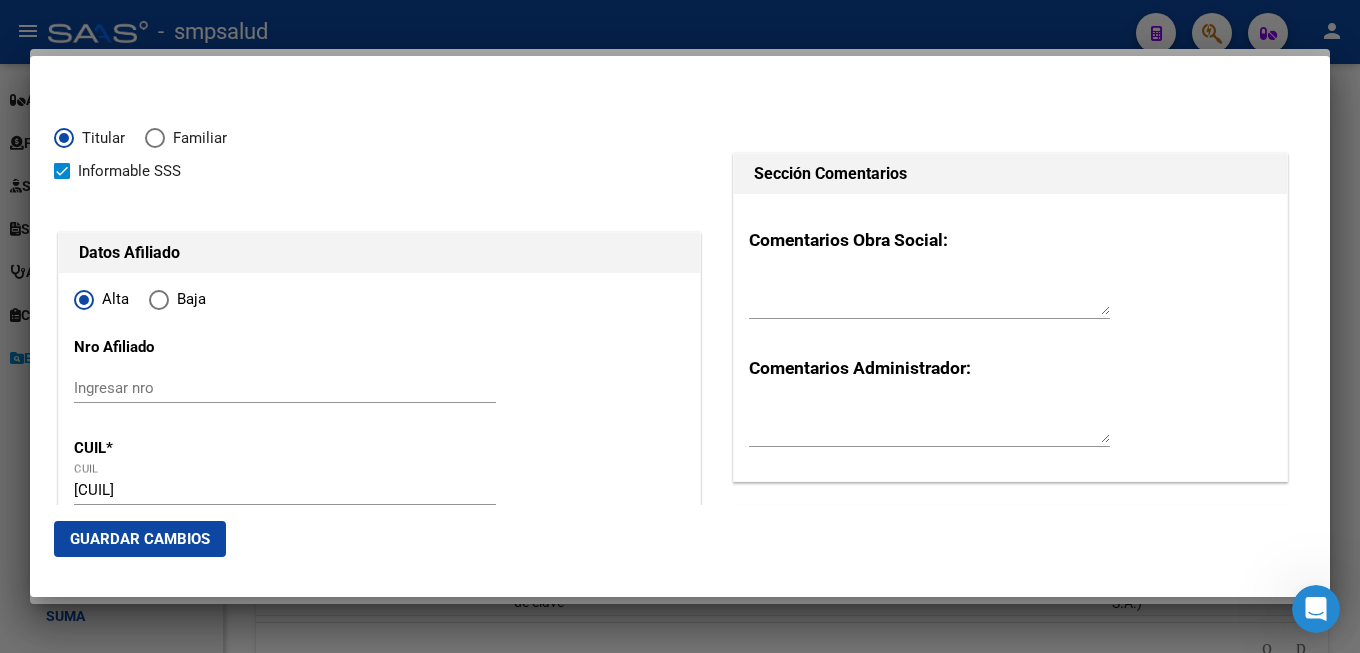 type on "[NUMBER]" 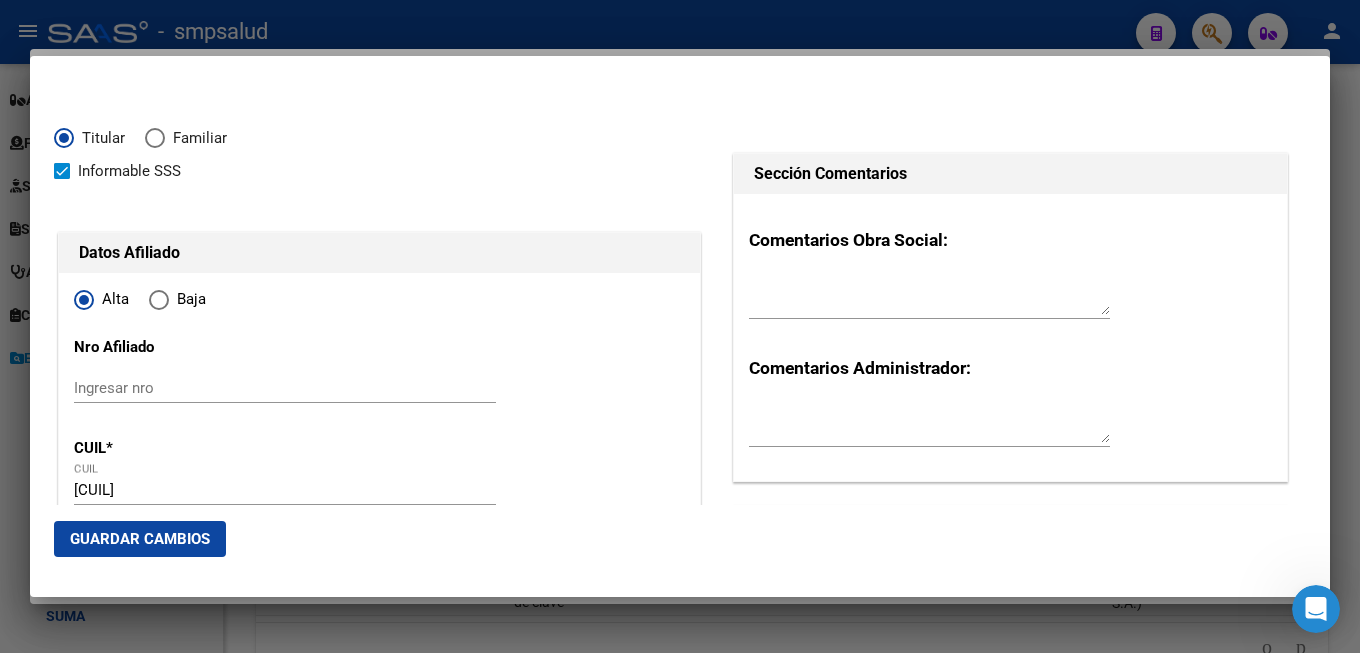 type on "[DATE]" 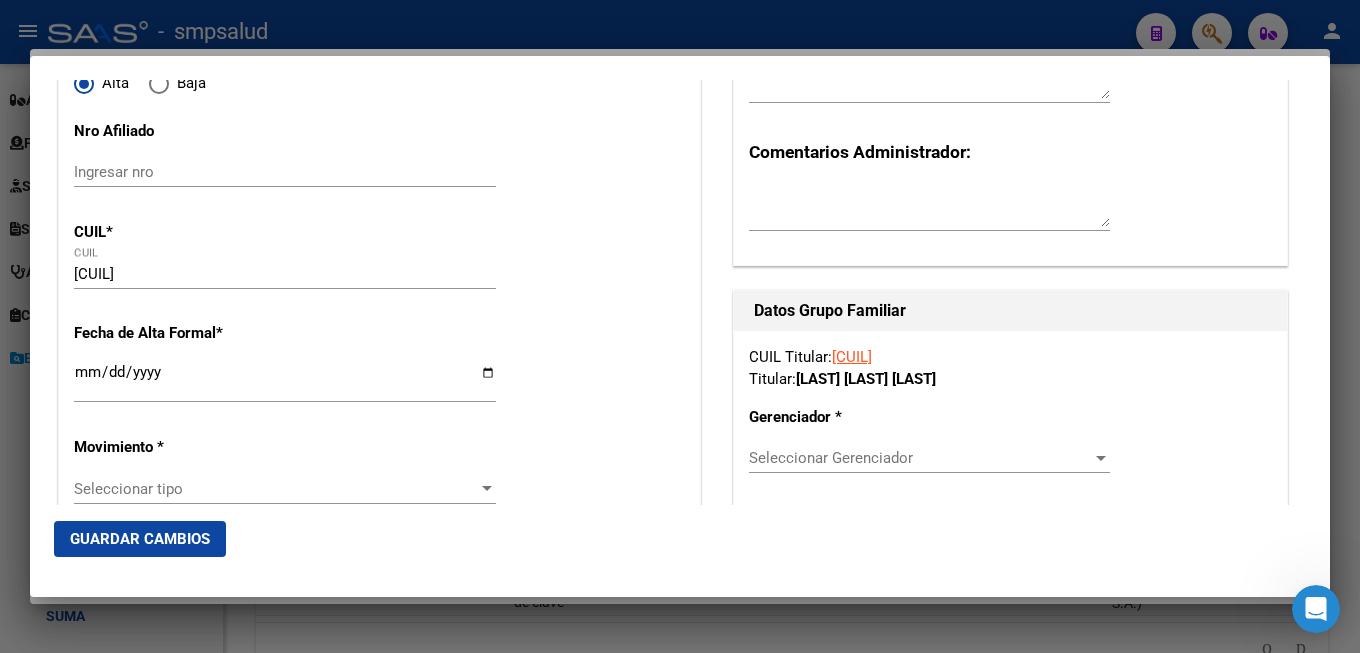 click on "Ingresar fecha" at bounding box center [285, 380] 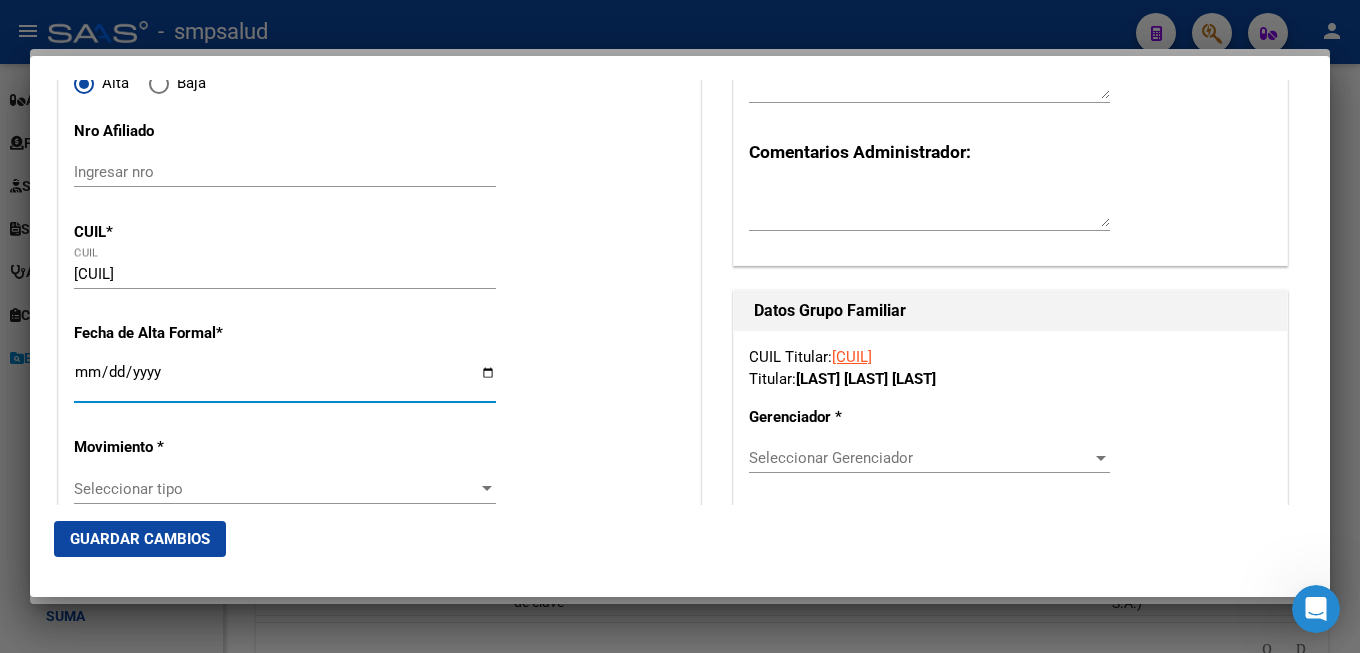 type on "2025-08-01" 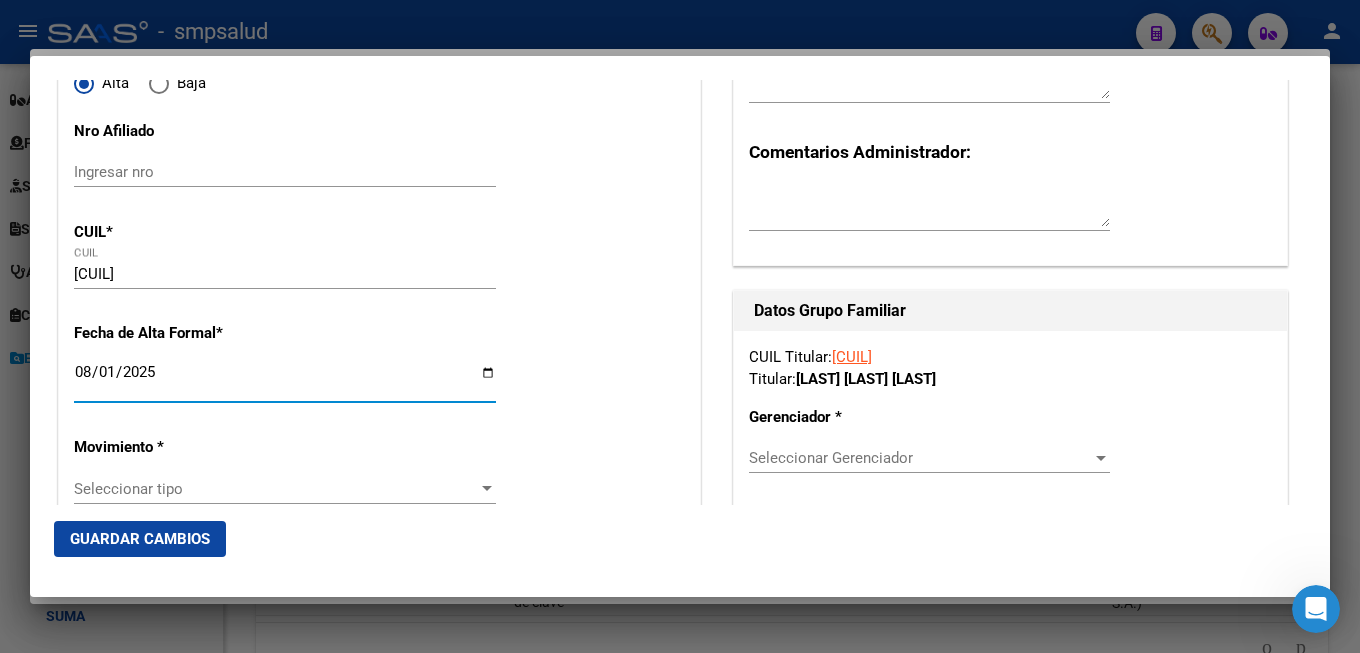 scroll, scrollTop: 324, scrollLeft: 0, axis: vertical 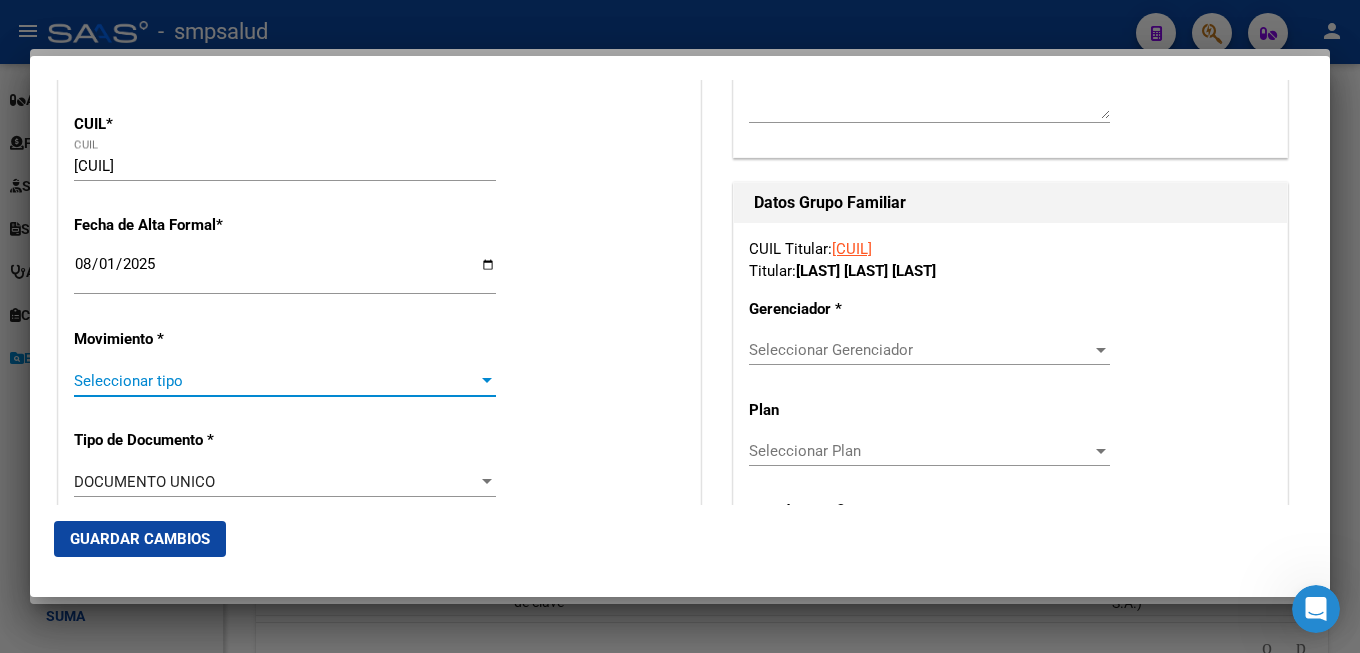 click at bounding box center [487, 381] 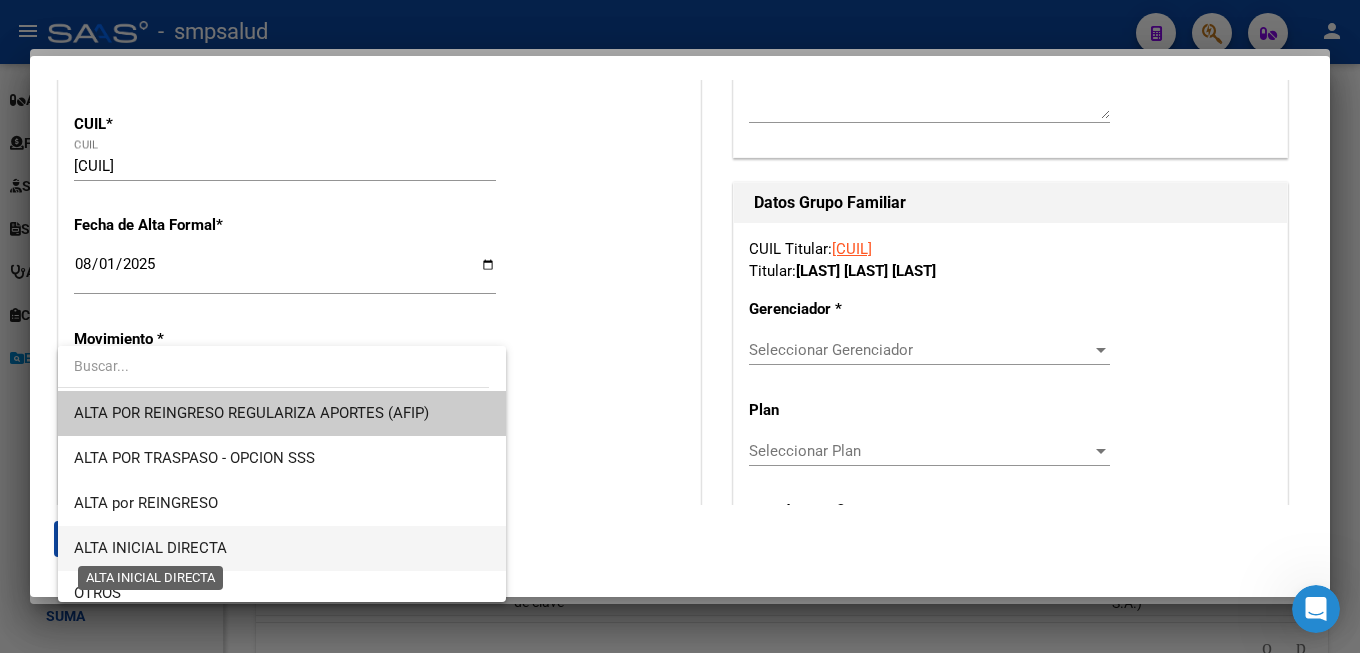 click on "ALTA INICIAL DIRECTA" at bounding box center [150, 548] 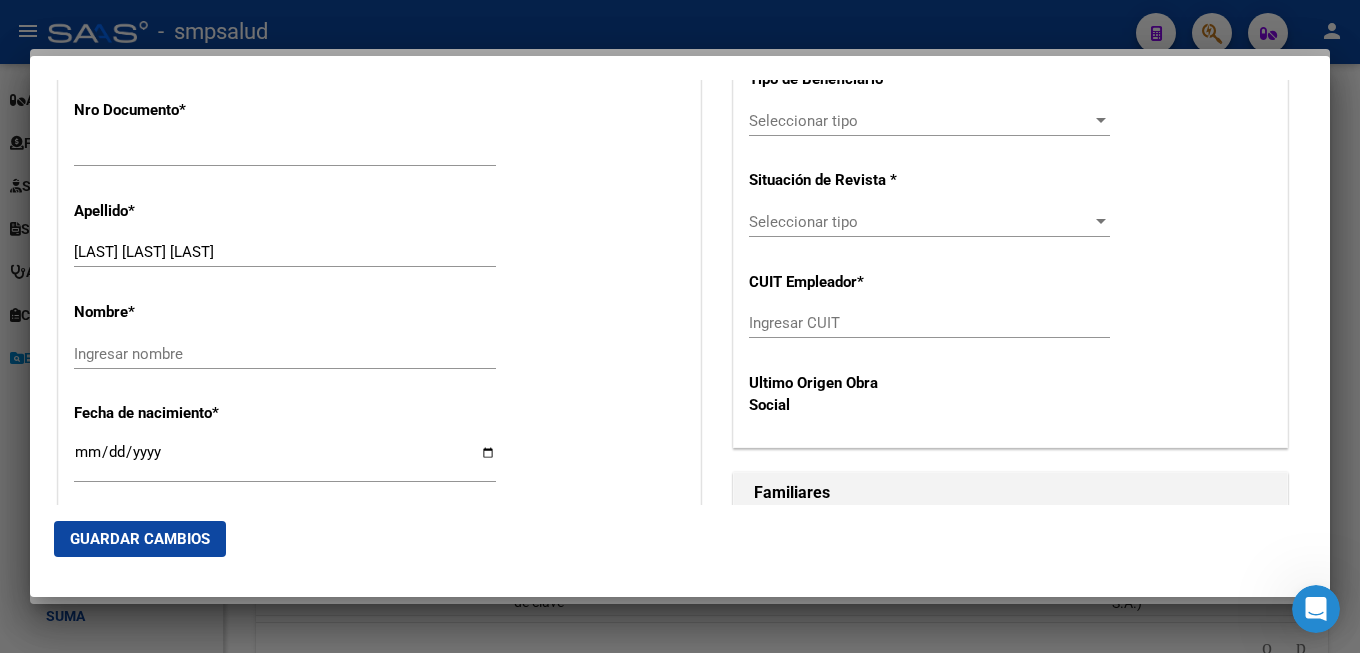 scroll, scrollTop: 864, scrollLeft: 0, axis: vertical 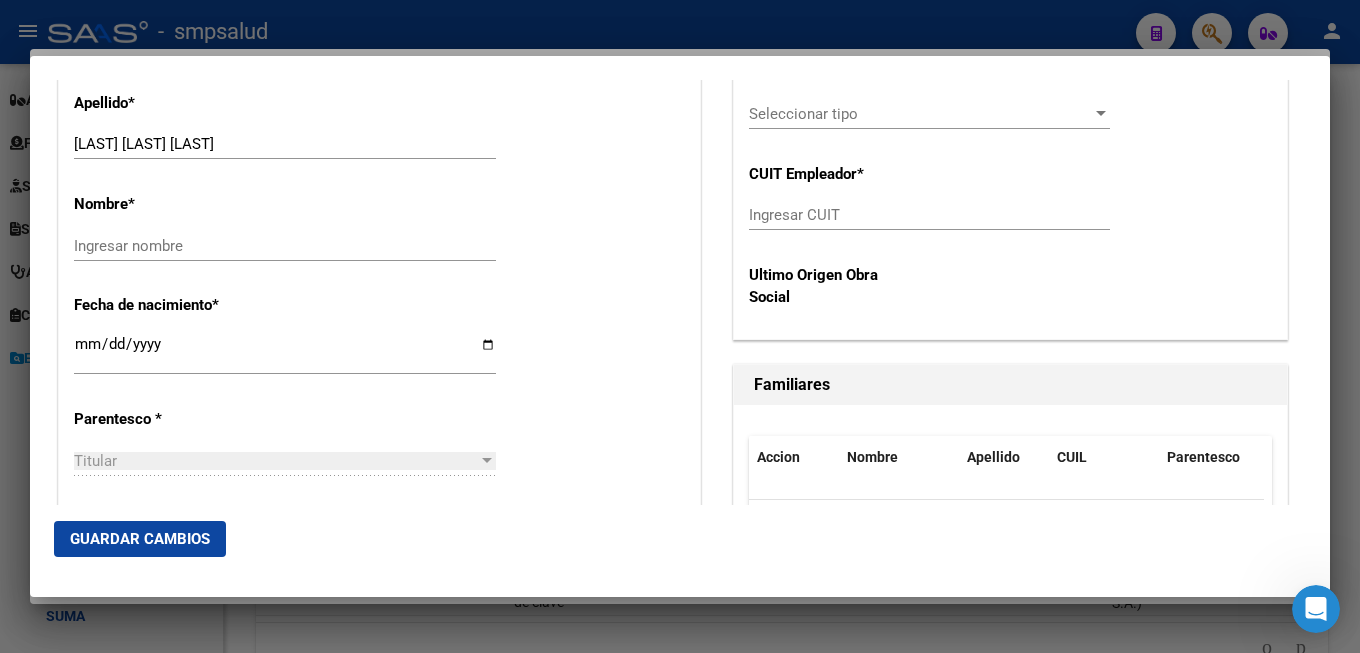 click on "Ingresar nombre" at bounding box center (285, 246) 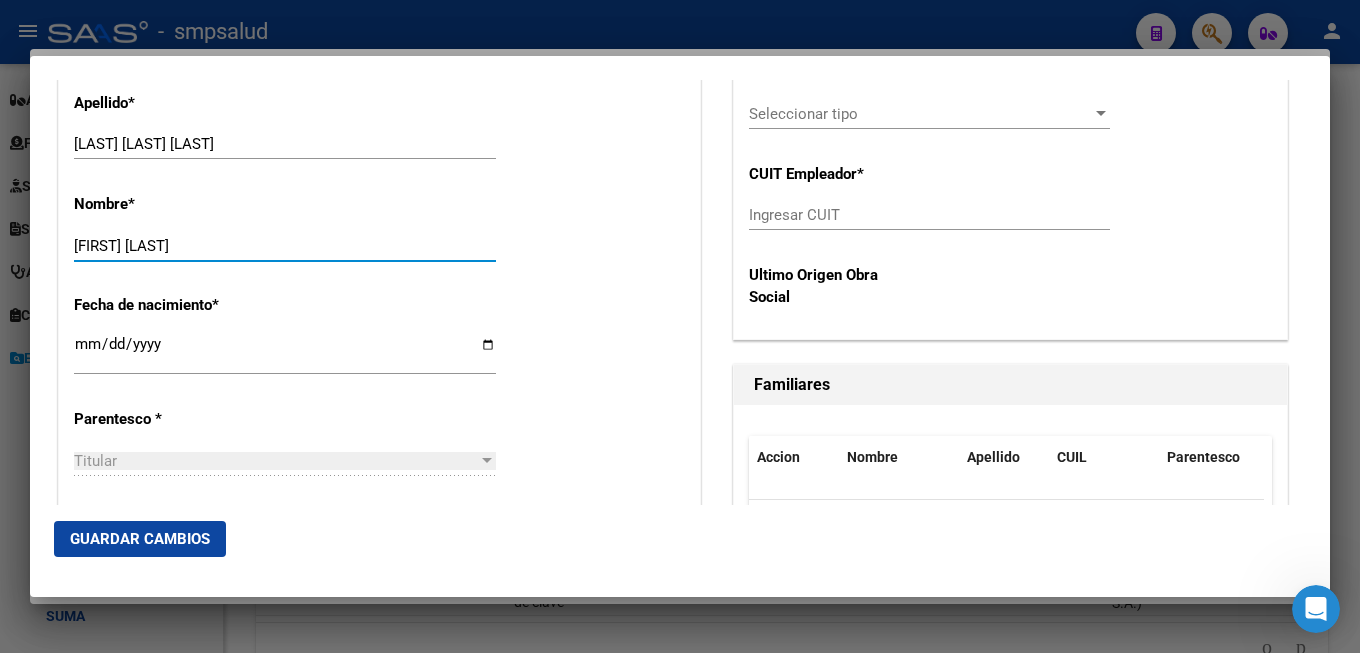 type on "[FIRST] [LAST]" 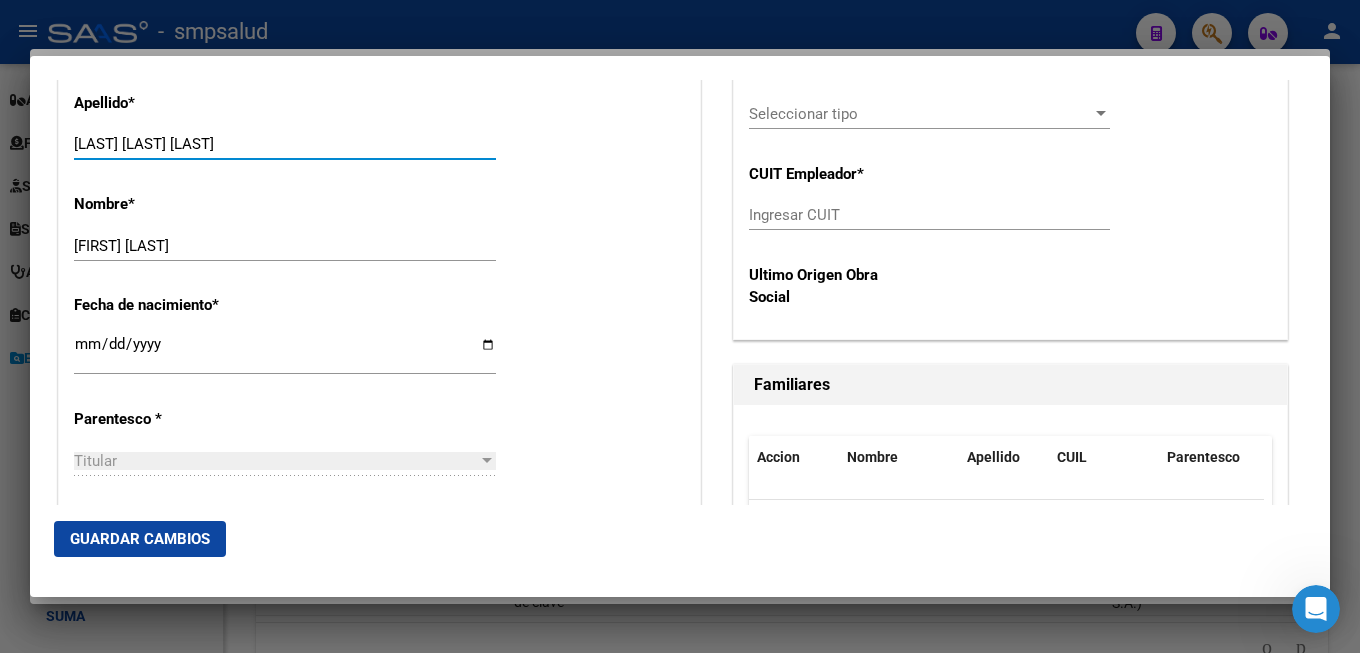 drag, startPoint x: 119, startPoint y: 127, endPoint x: 337, endPoint y: 141, distance: 218.44908 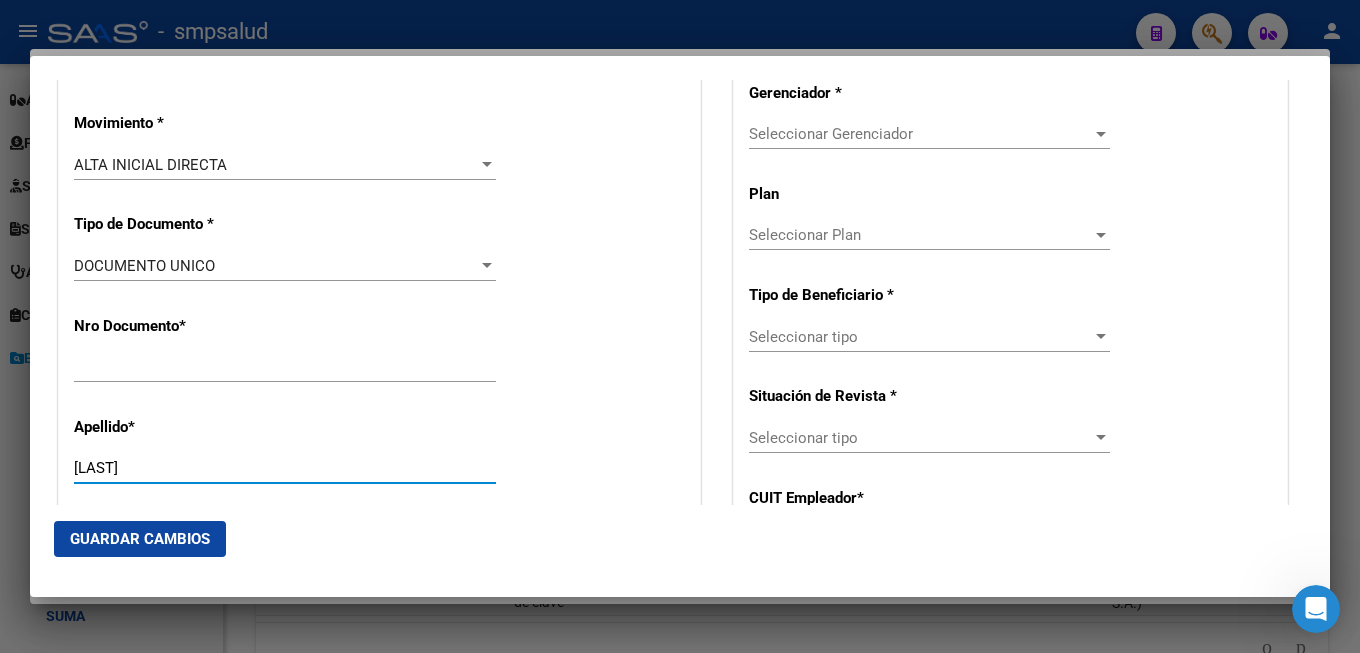 scroll, scrollTop: 972, scrollLeft: 0, axis: vertical 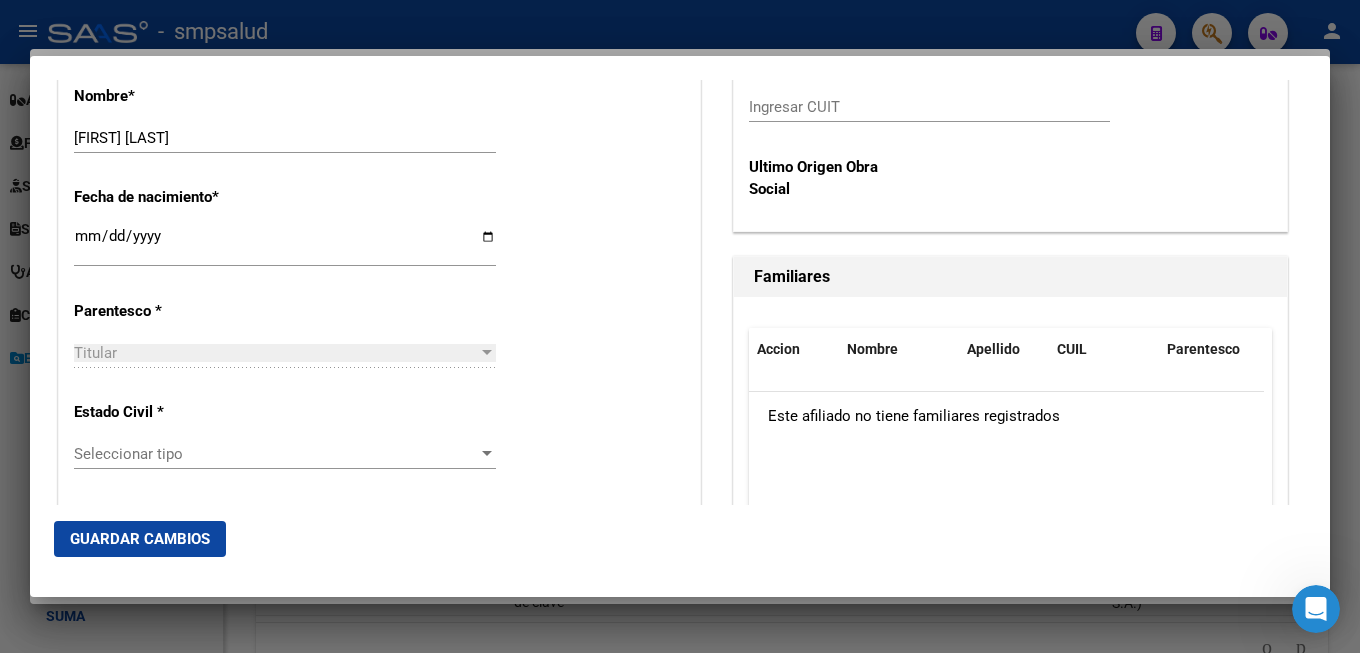 type on "[LAST]" 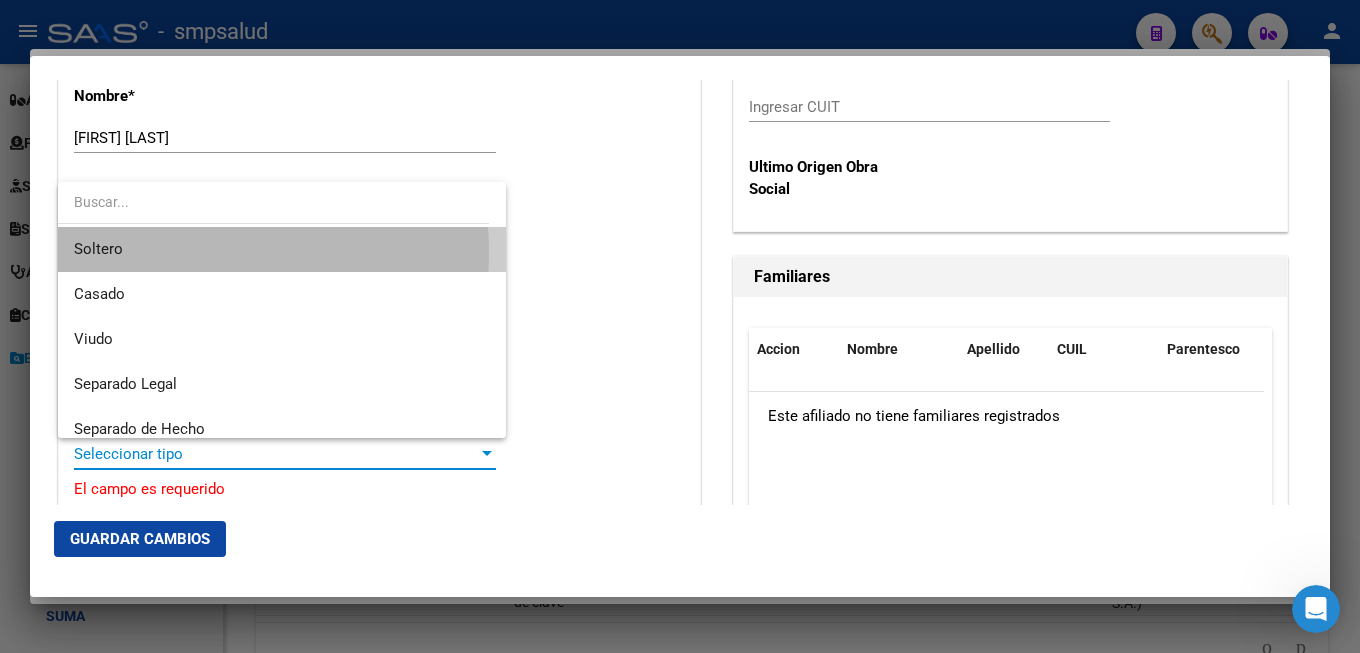 click on "Soltero" at bounding box center [282, 249] 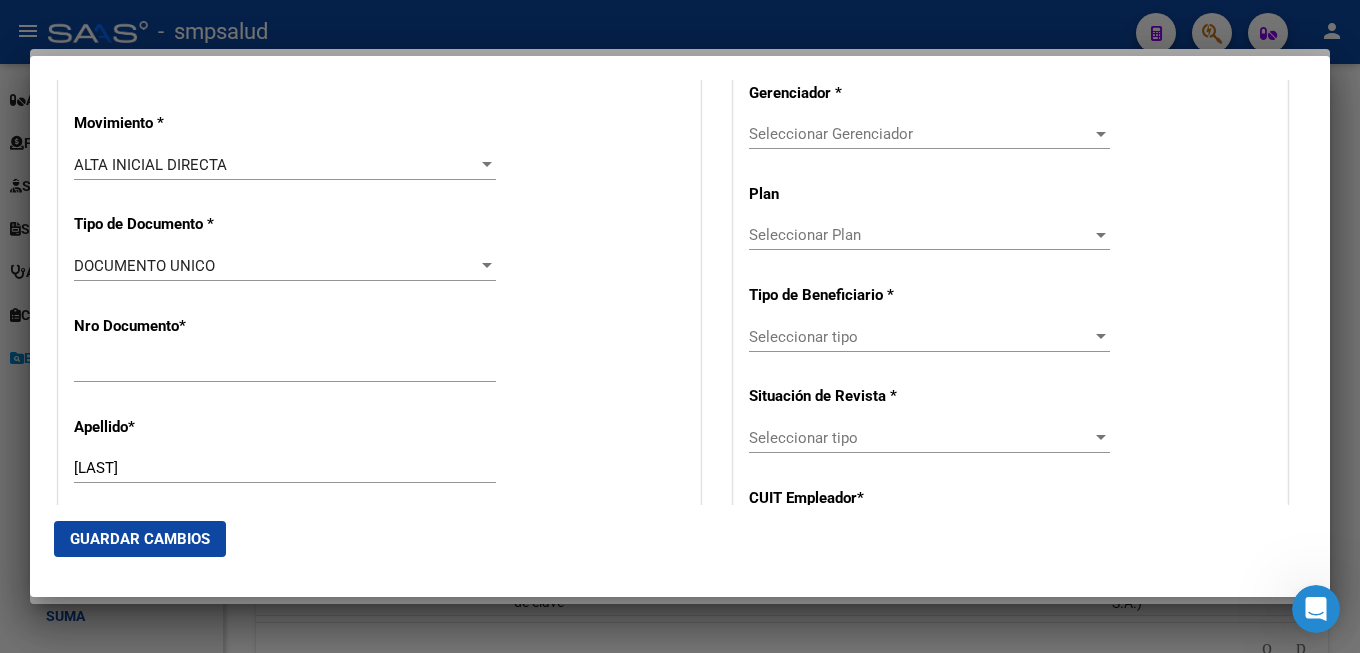 scroll, scrollTop: 432, scrollLeft: 0, axis: vertical 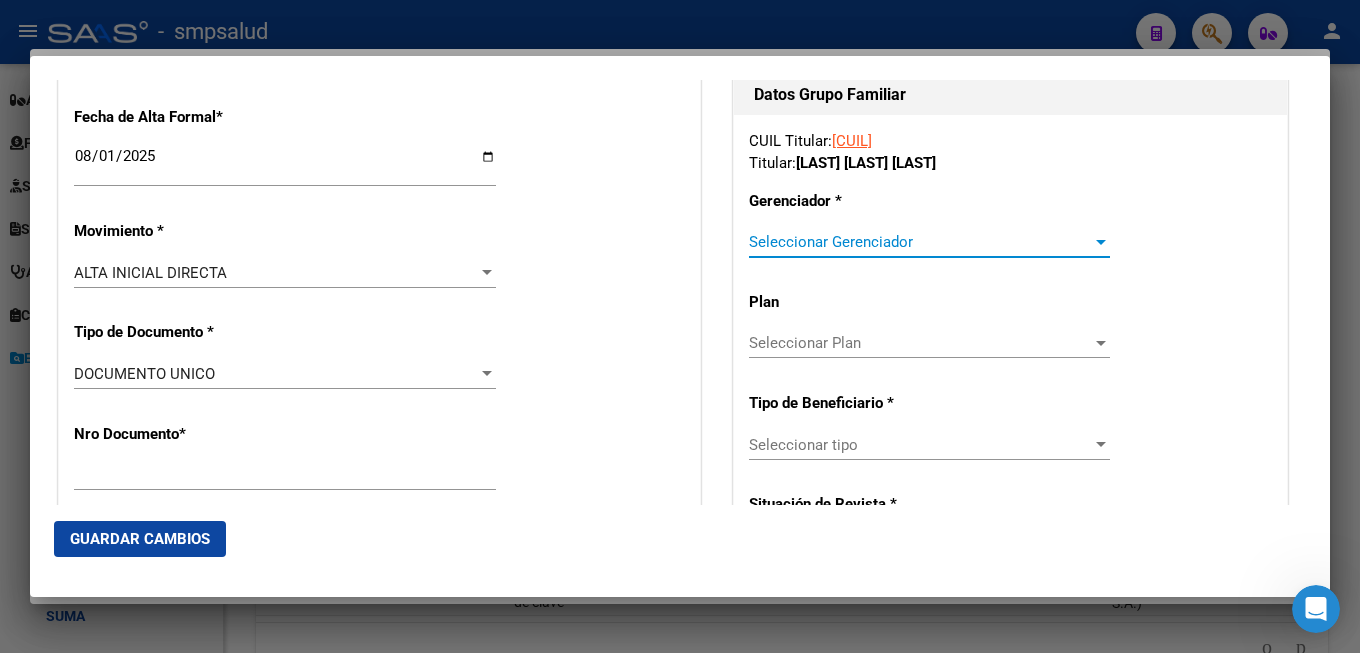 click on "Seleccionar Gerenciador" at bounding box center (920, 242) 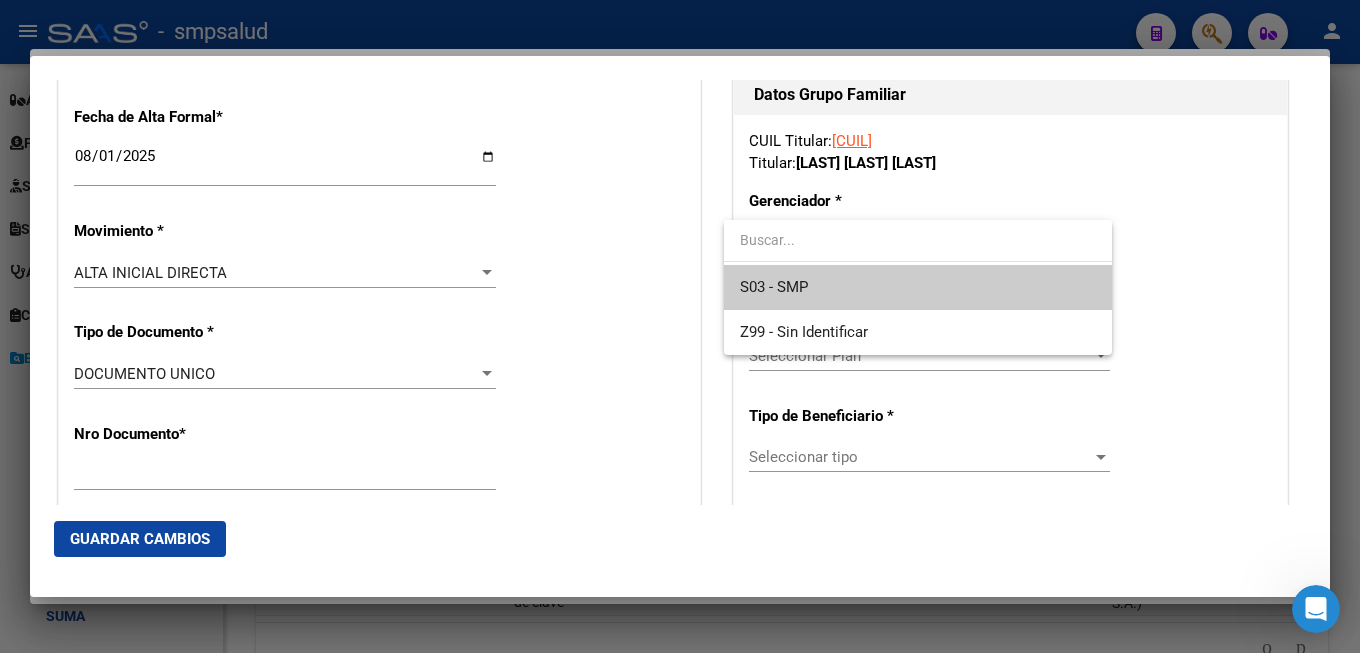 click on "S03 - SMP" at bounding box center [918, 287] 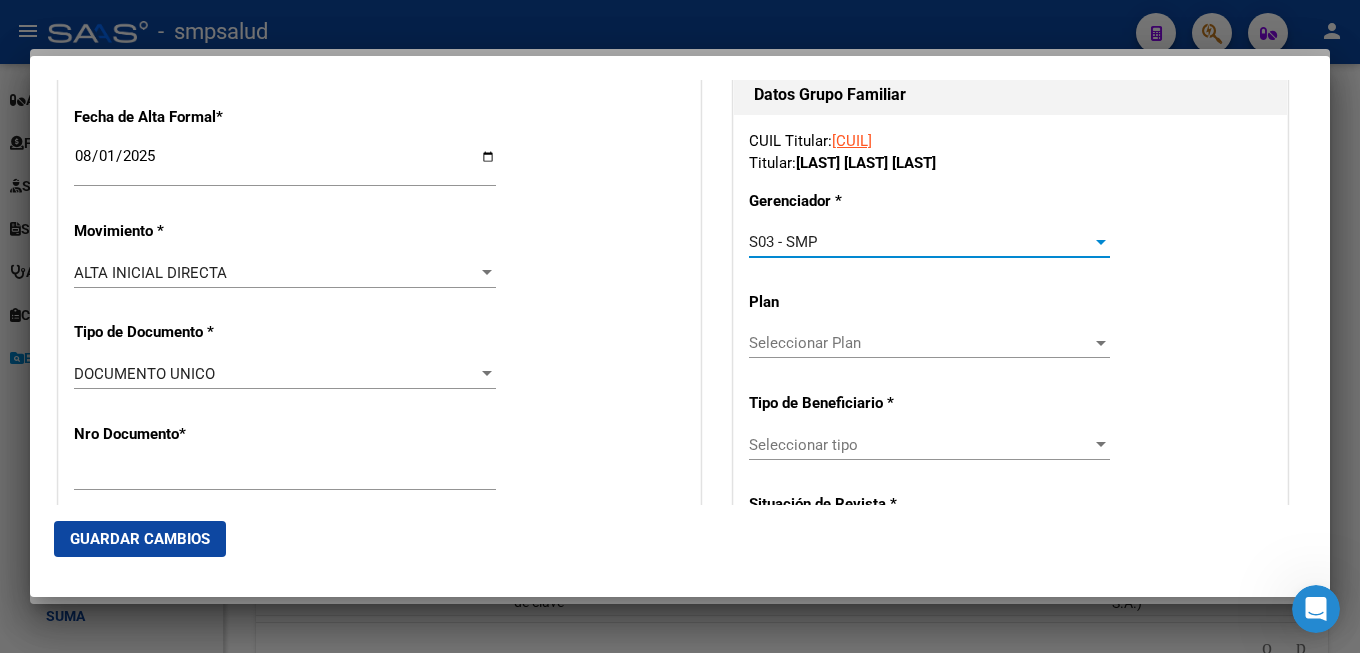 scroll, scrollTop: 648, scrollLeft: 0, axis: vertical 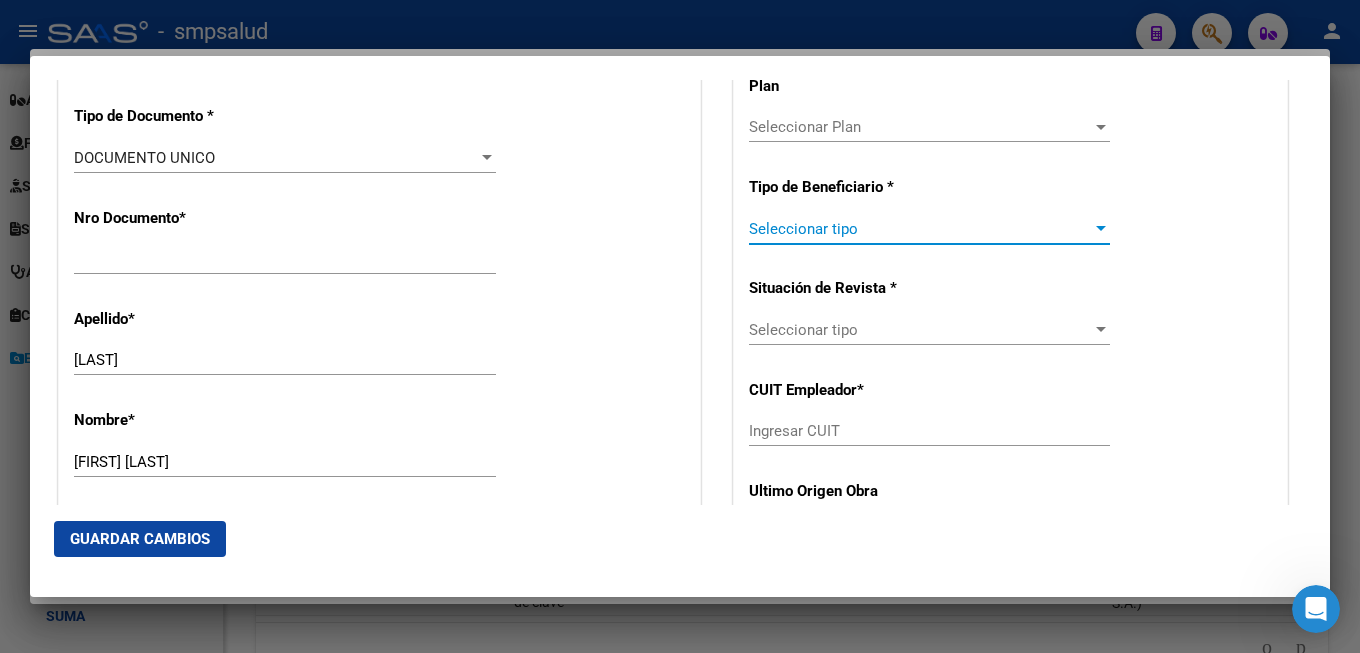 click on "Seleccionar tipo" at bounding box center [920, 229] 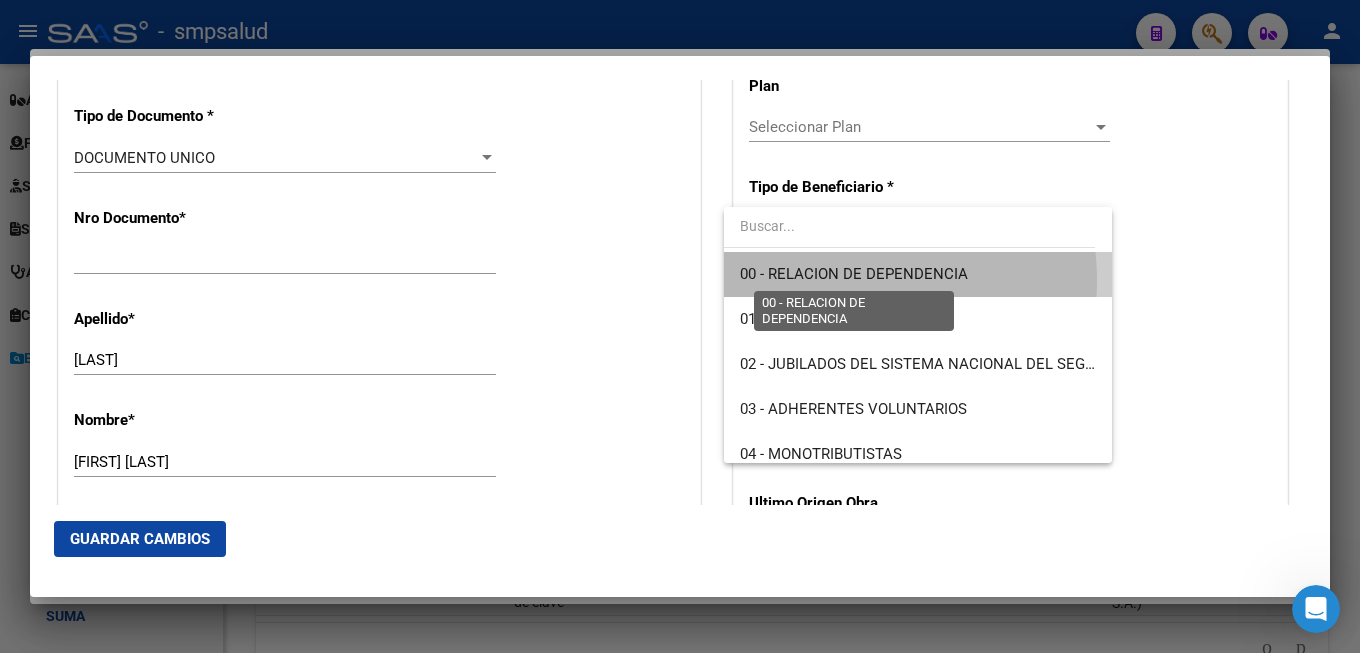 click on "00 - RELACION DE DEPENDENCIA" at bounding box center [854, 274] 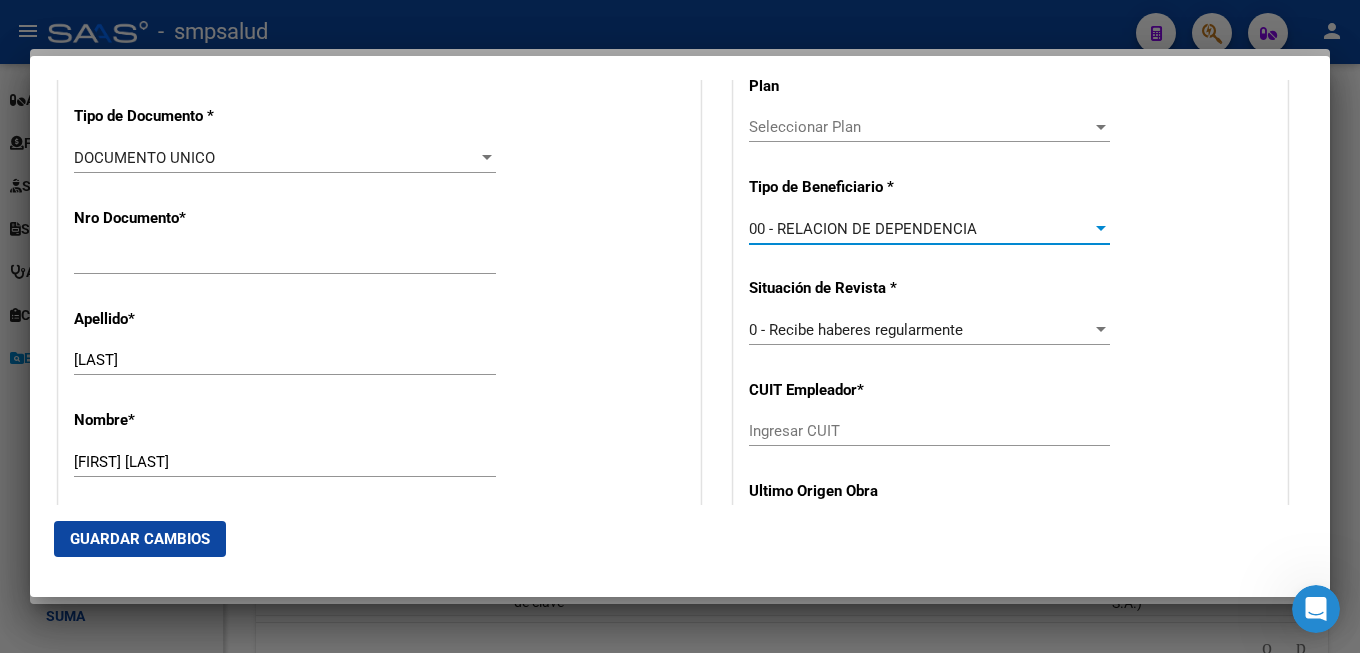 type on "30-69550405-1" 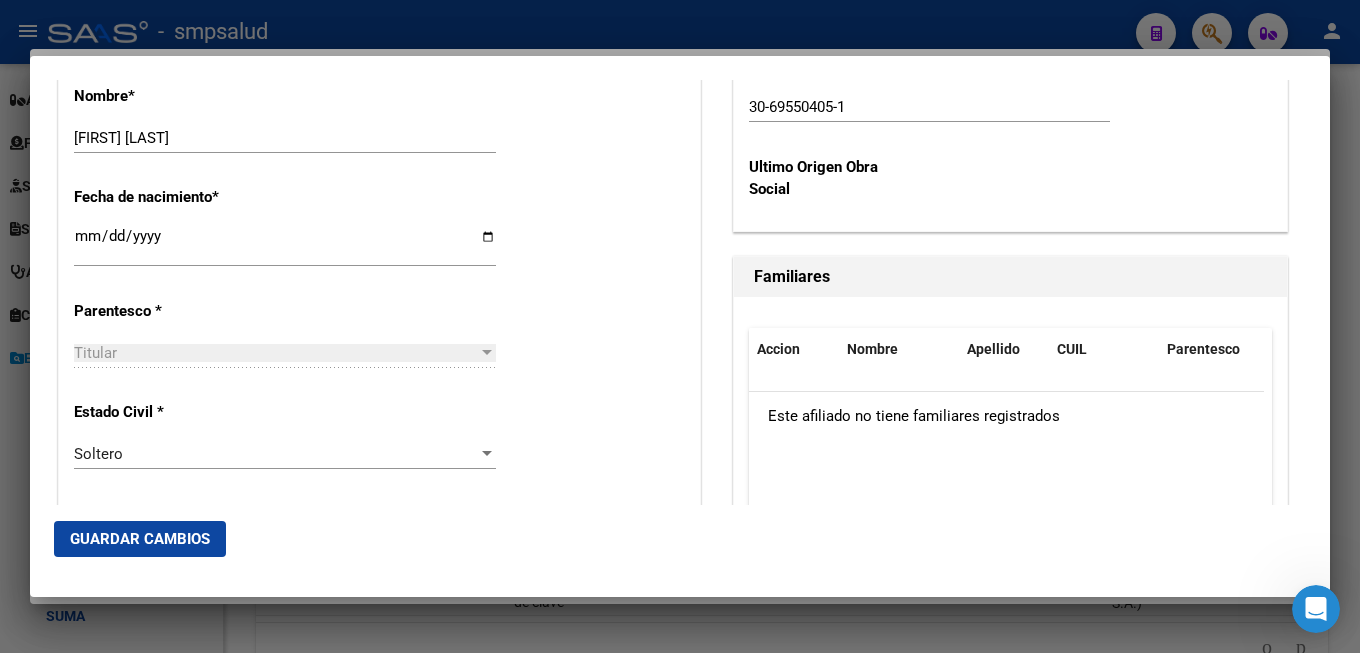 scroll, scrollTop: 1188, scrollLeft: 0, axis: vertical 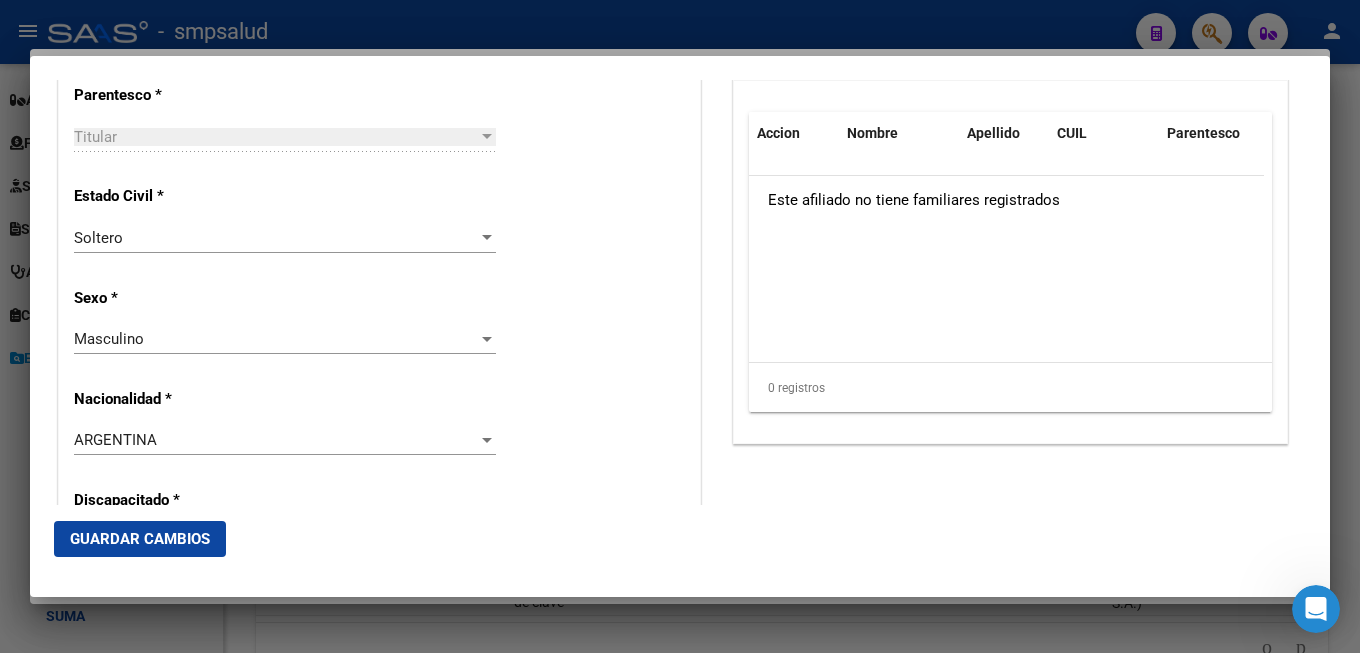 click on "Guardar Cambios" 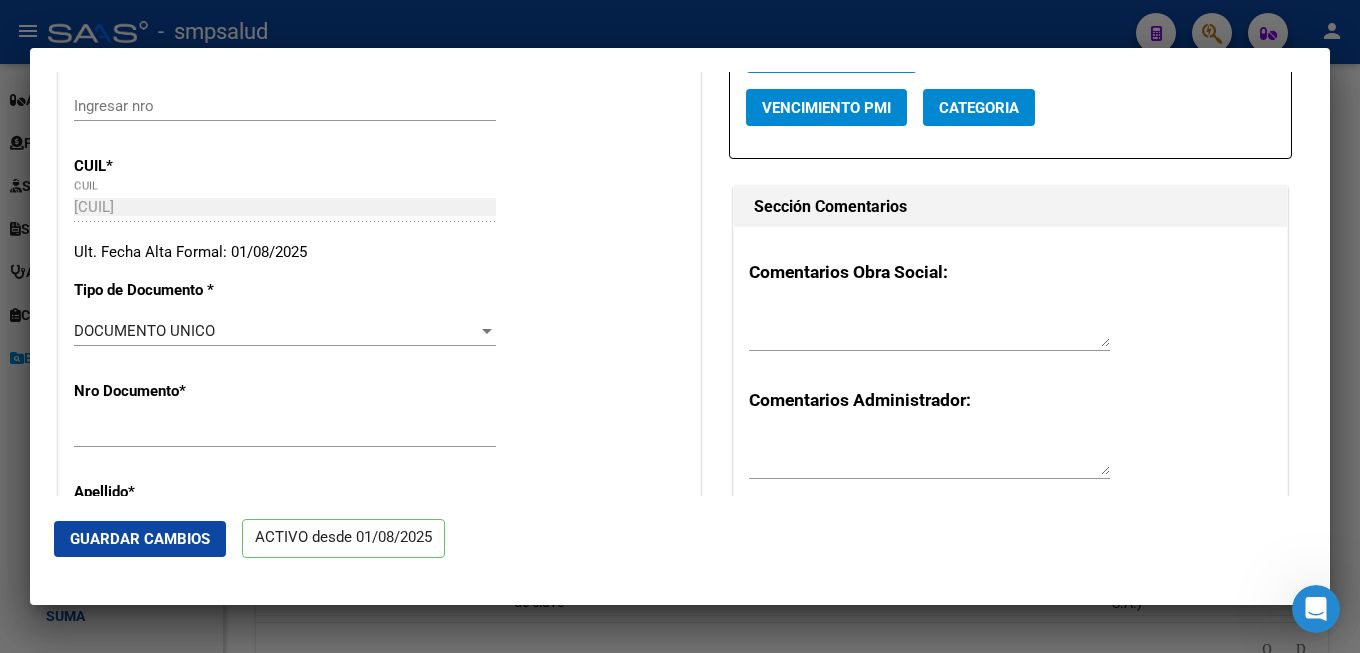 scroll, scrollTop: 216, scrollLeft: 0, axis: vertical 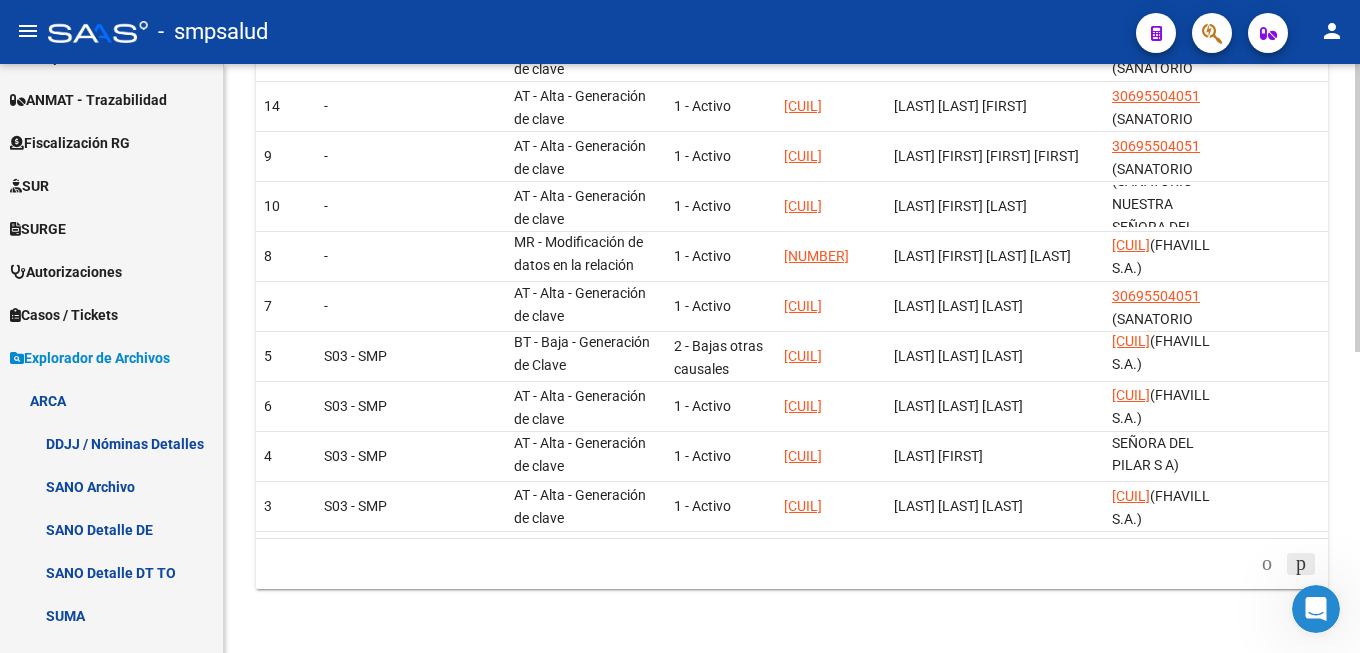 click 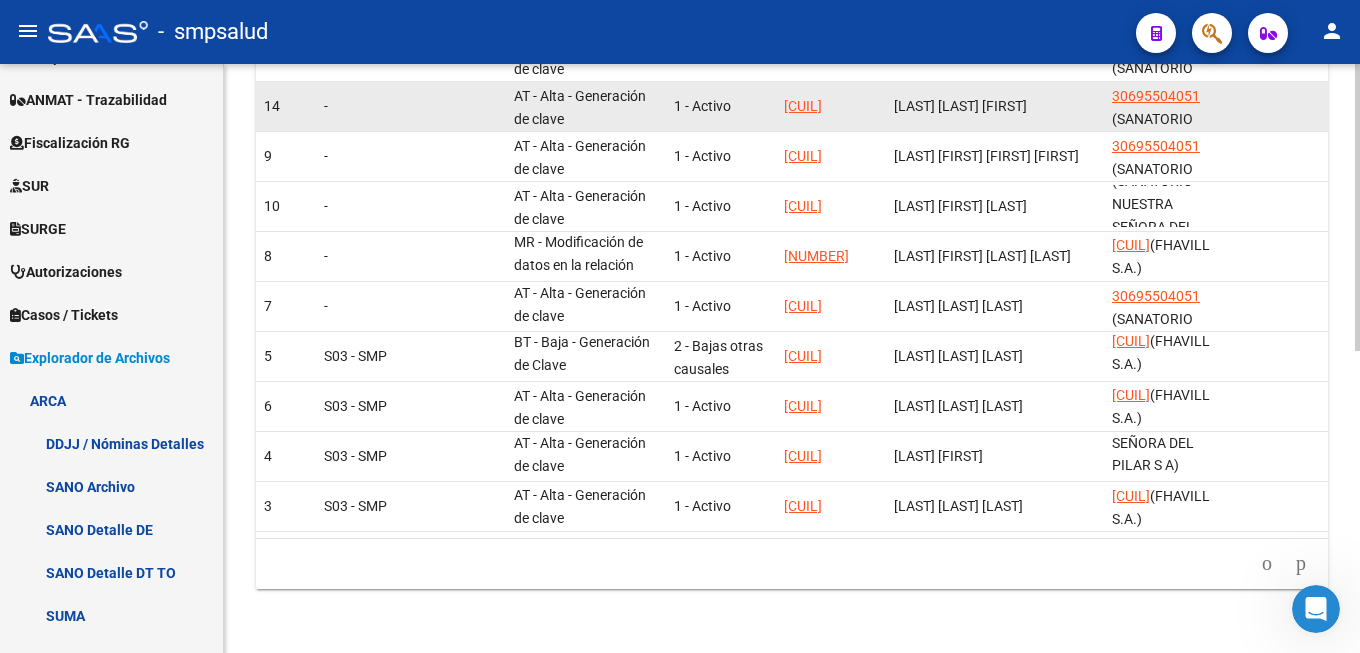 scroll, scrollTop: 215, scrollLeft: 0, axis: vertical 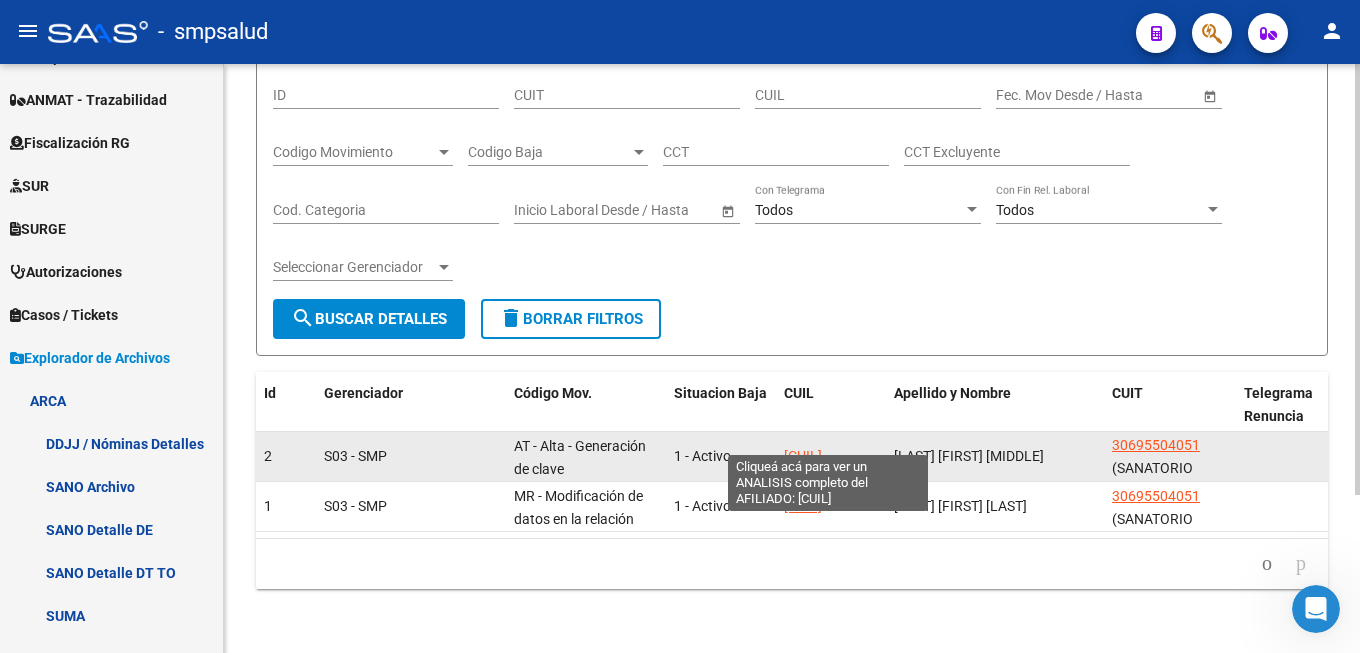click on "[CUIL]" 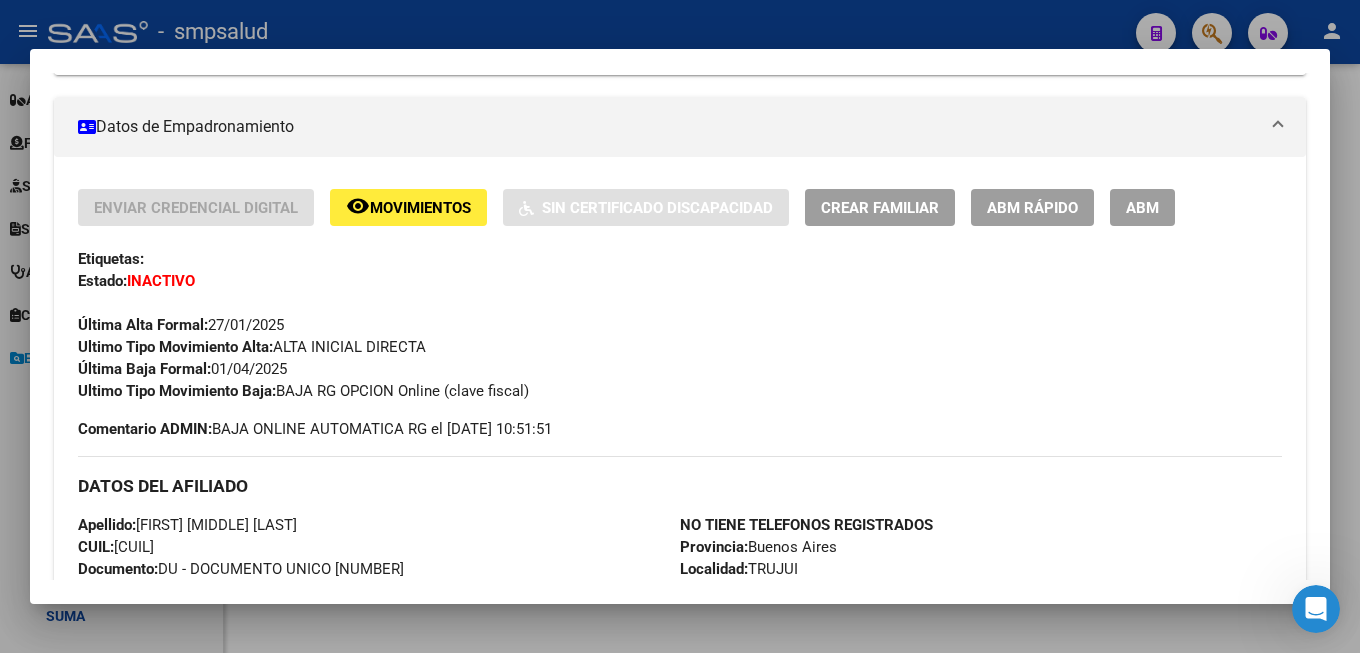 scroll, scrollTop: 0, scrollLeft: 0, axis: both 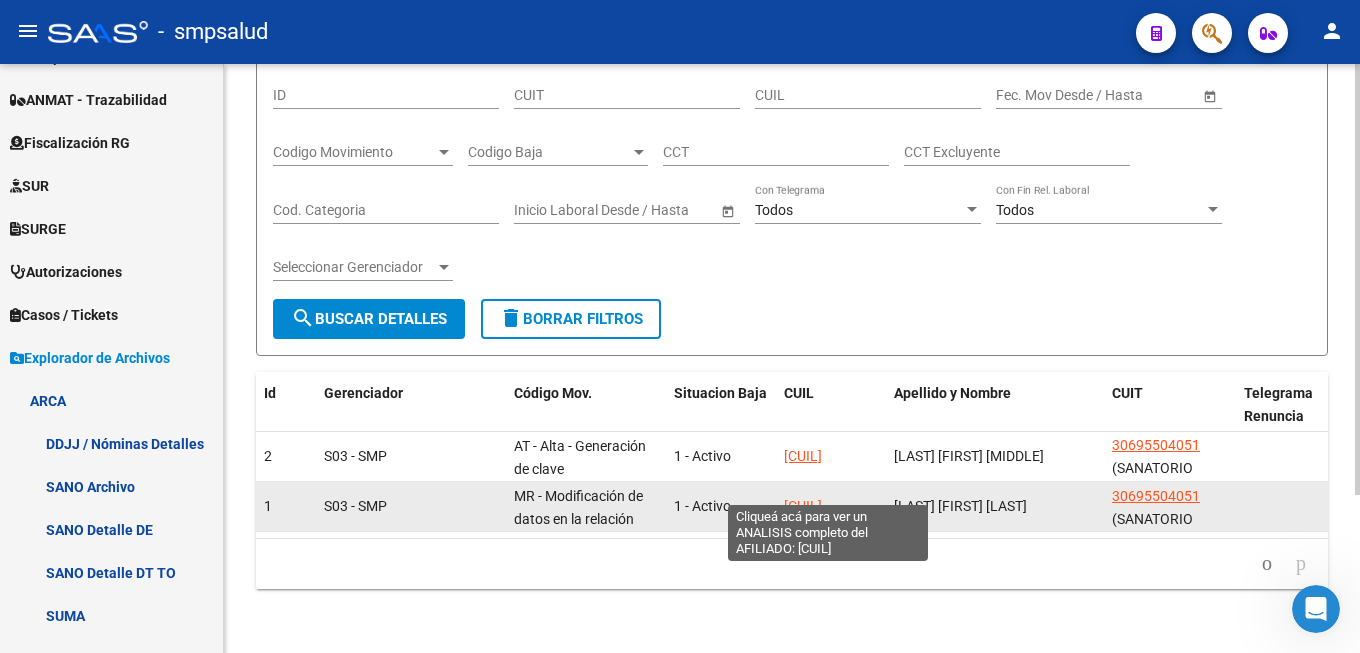 click on "[CUIL]" 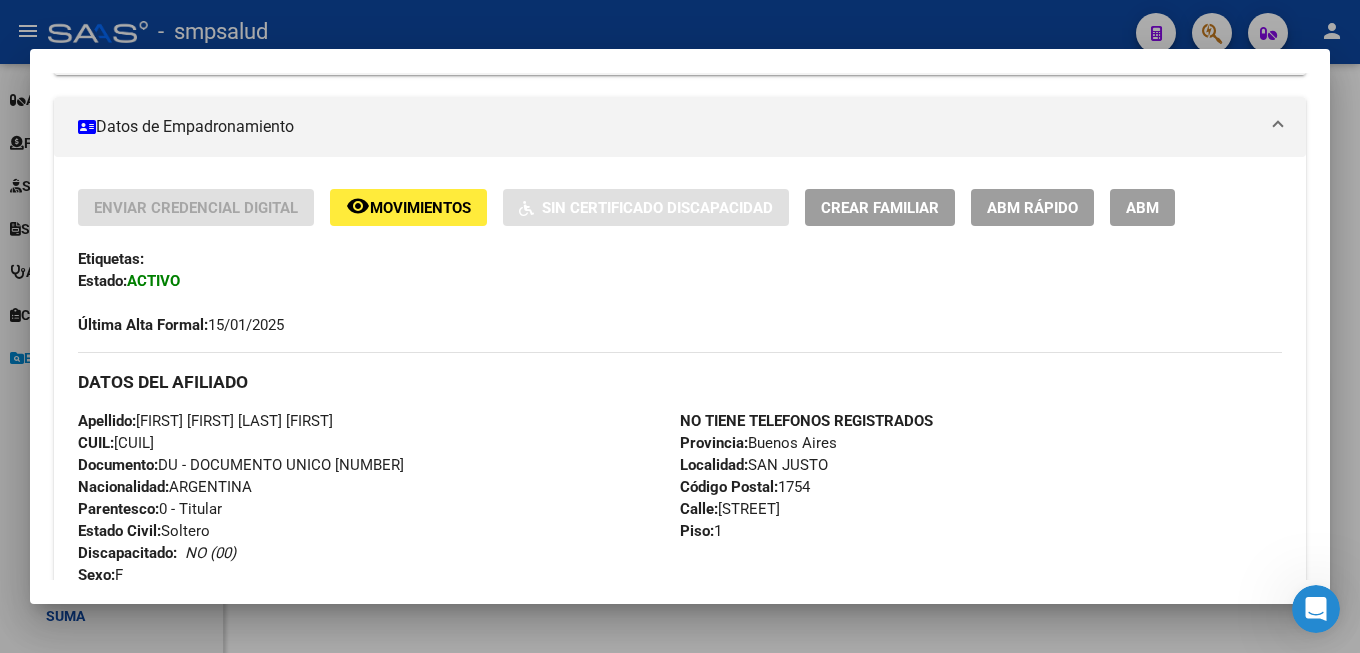 scroll, scrollTop: 0, scrollLeft: 0, axis: both 